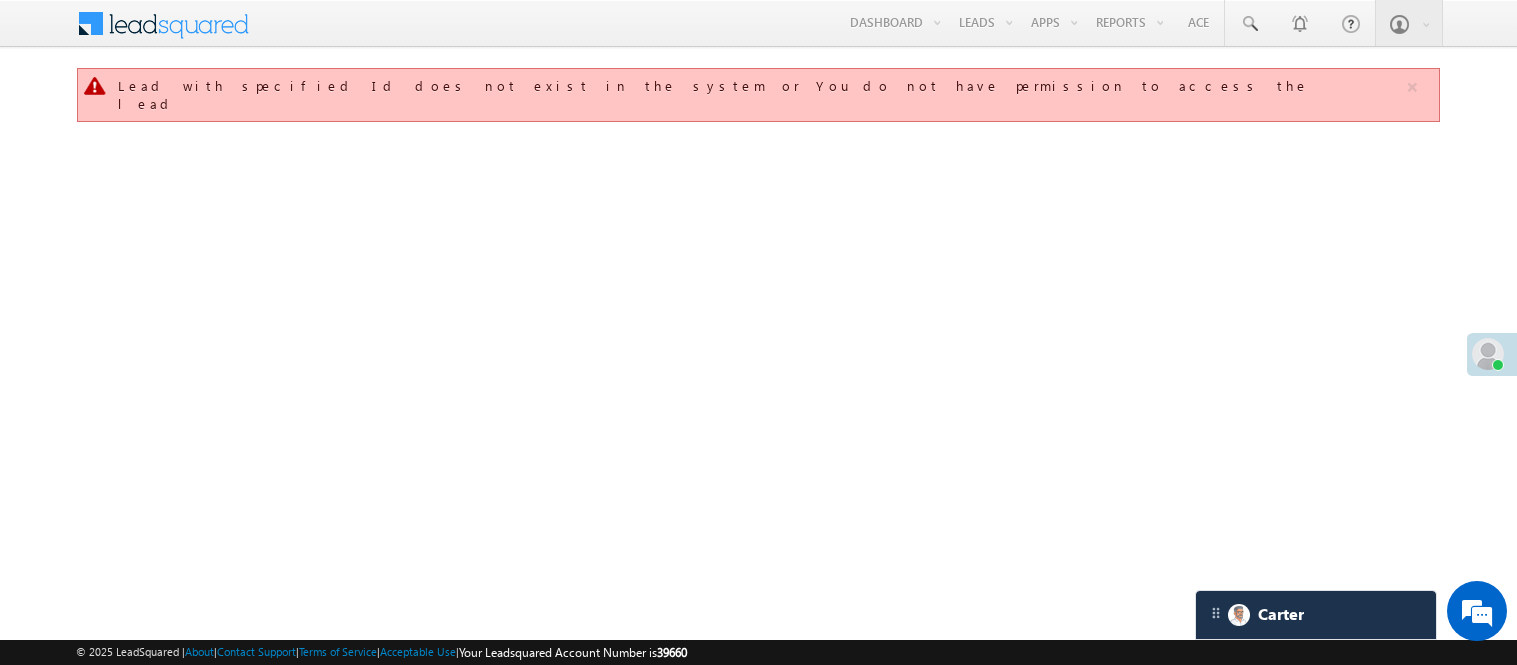 scroll, scrollTop: 0, scrollLeft: 0, axis: both 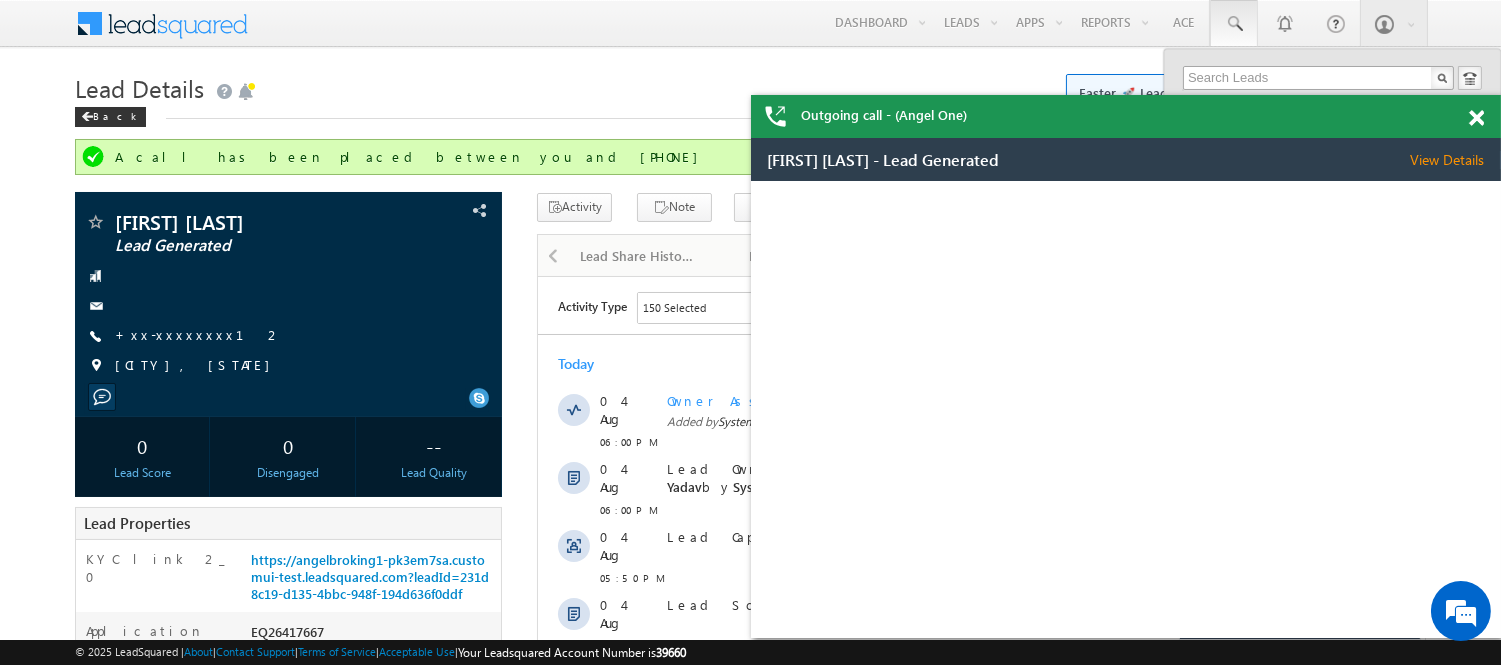 click at bounding box center [1318, 78] 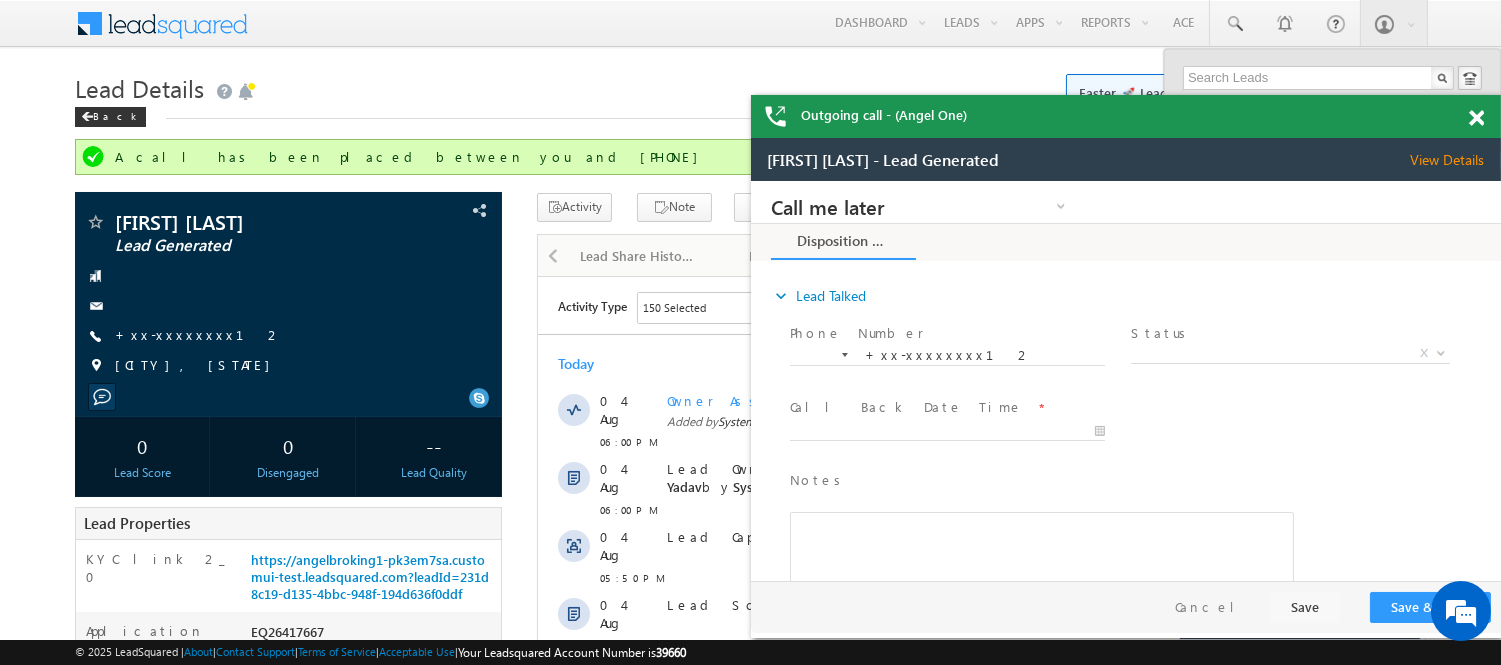 scroll, scrollTop: 0, scrollLeft: 0, axis: both 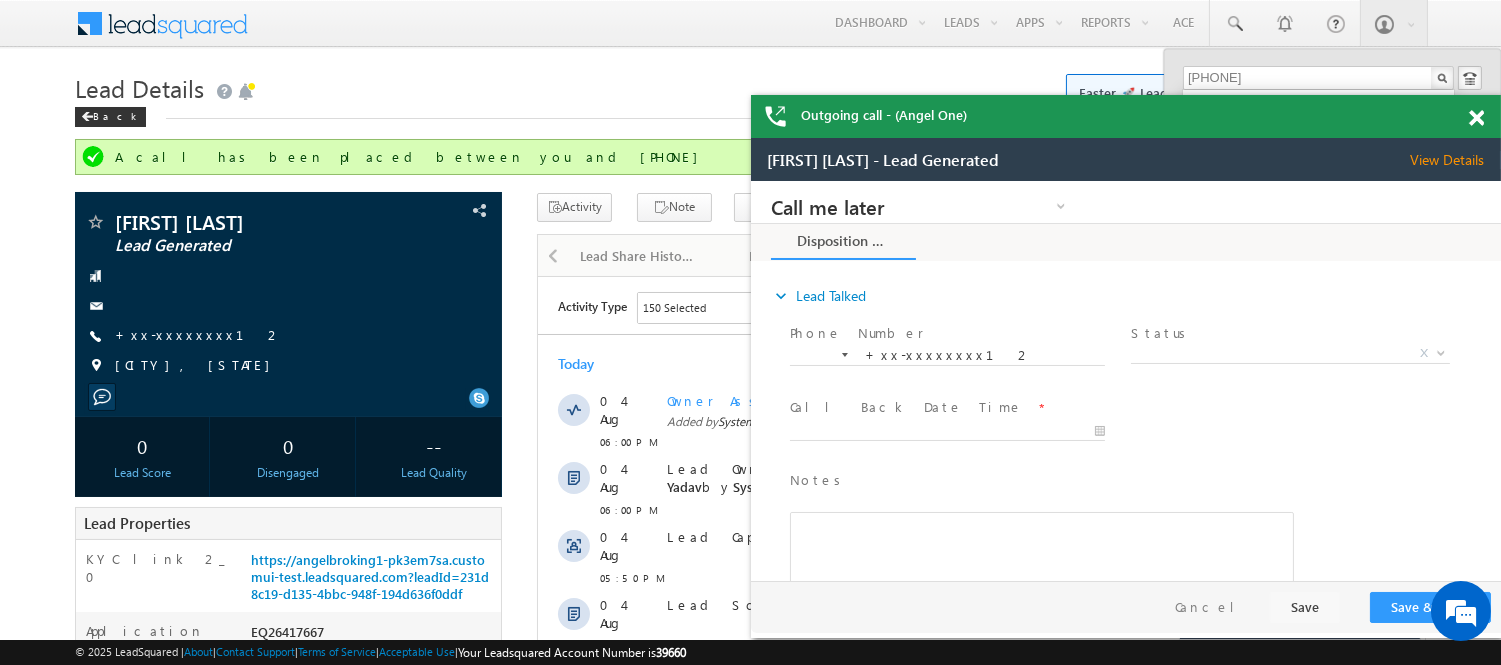 click at bounding box center (1476, 118) 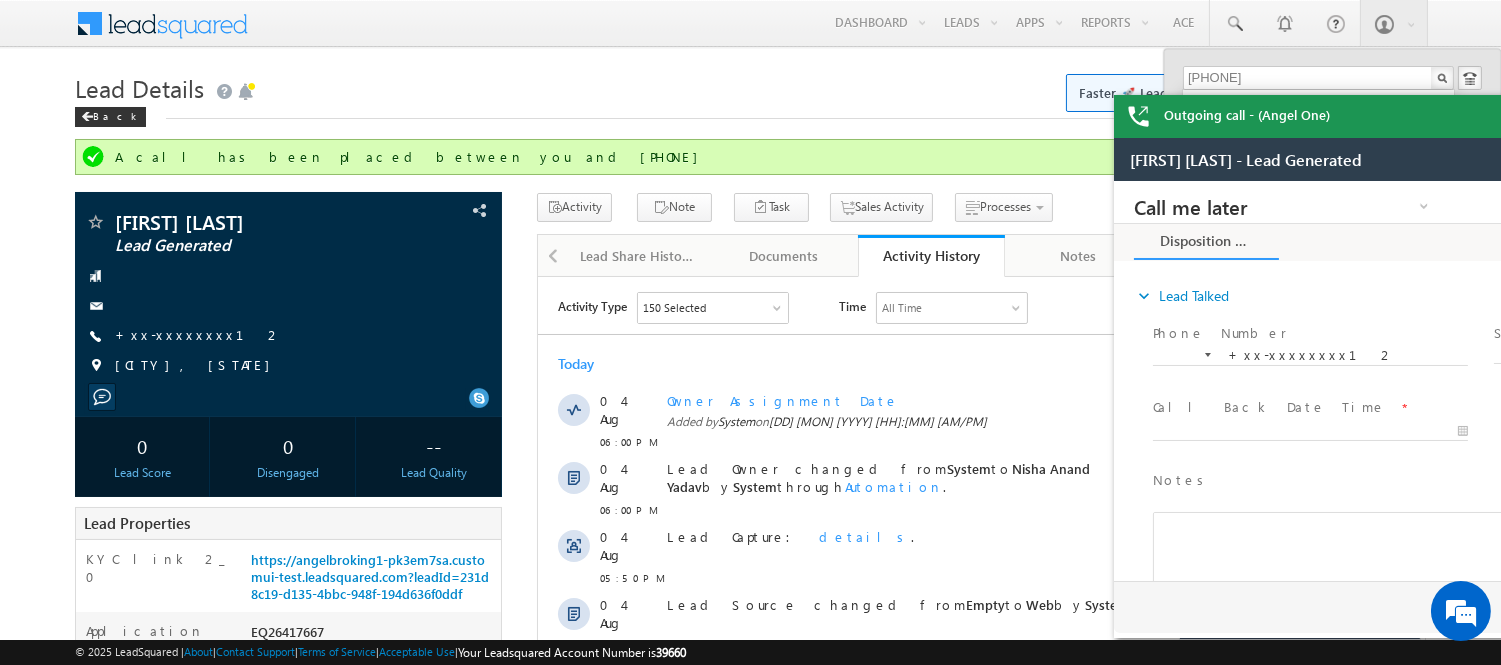 type on "9892589959" 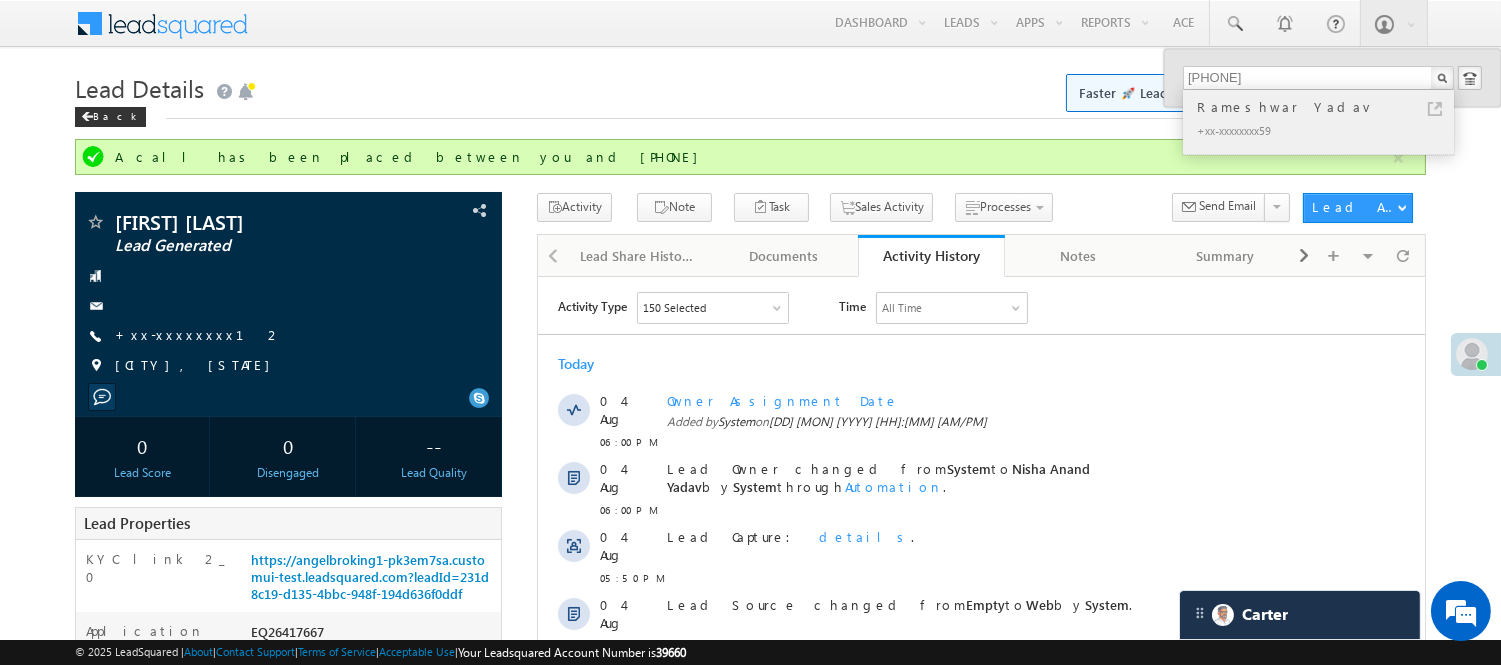 click on "Rameshwar Yadav" at bounding box center [1327, 107] 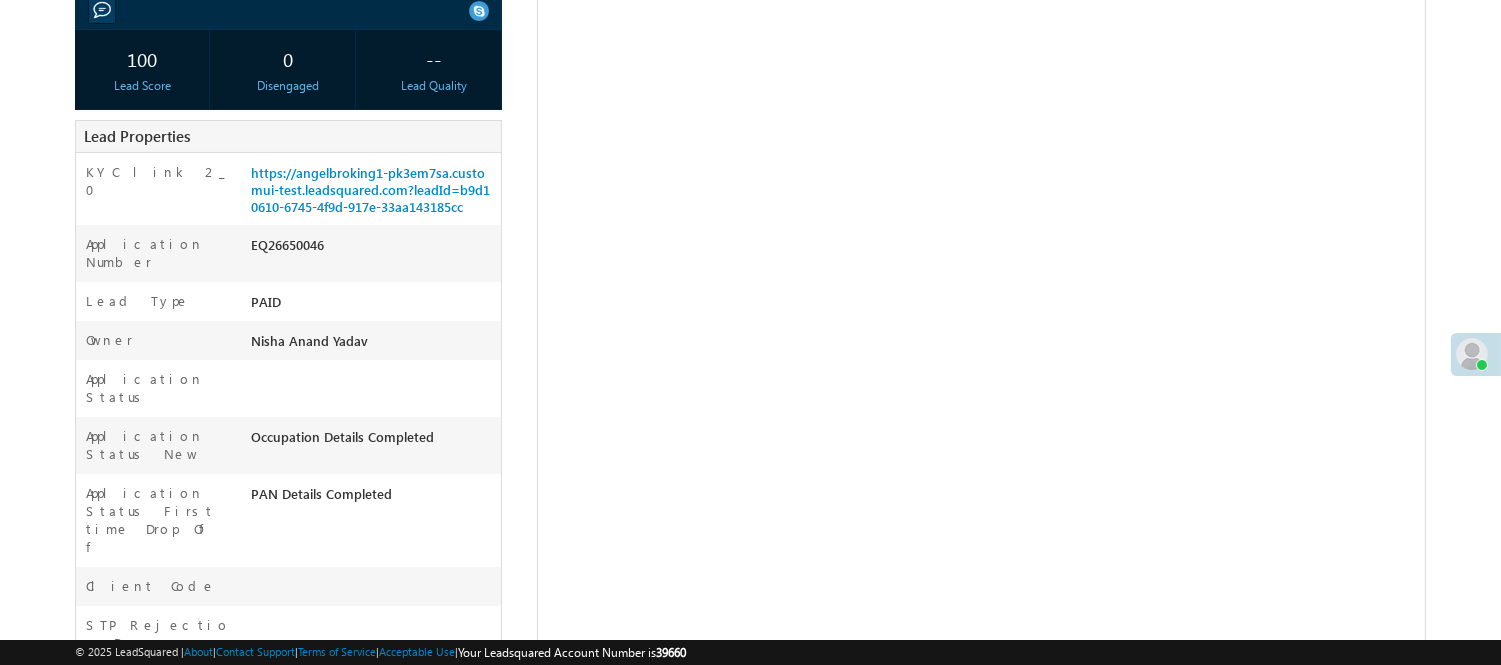 scroll, scrollTop: 333, scrollLeft: 0, axis: vertical 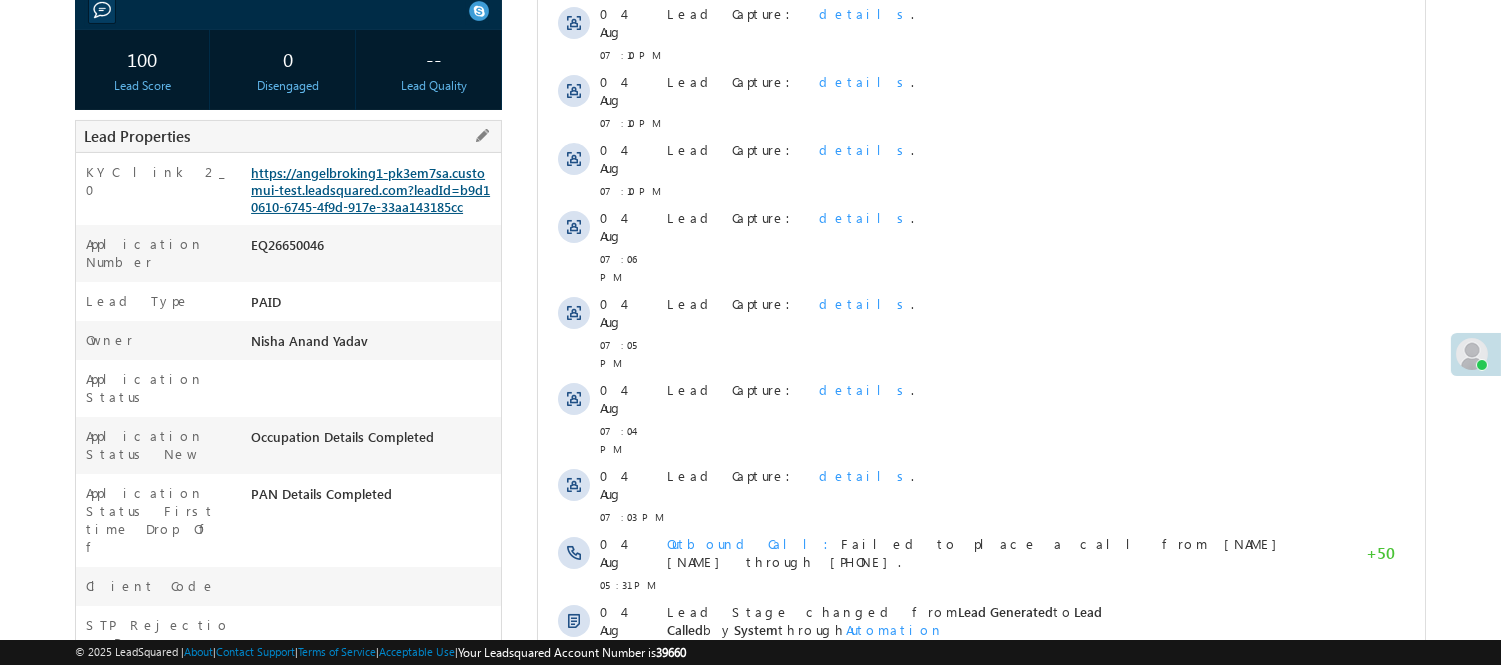 click on "https://angelbroking1-pk3em7sa.customui-test.leadsquared.com?leadId=b9d10610-6745-4f9d-917e-33aa143185cc" at bounding box center (370, 189) 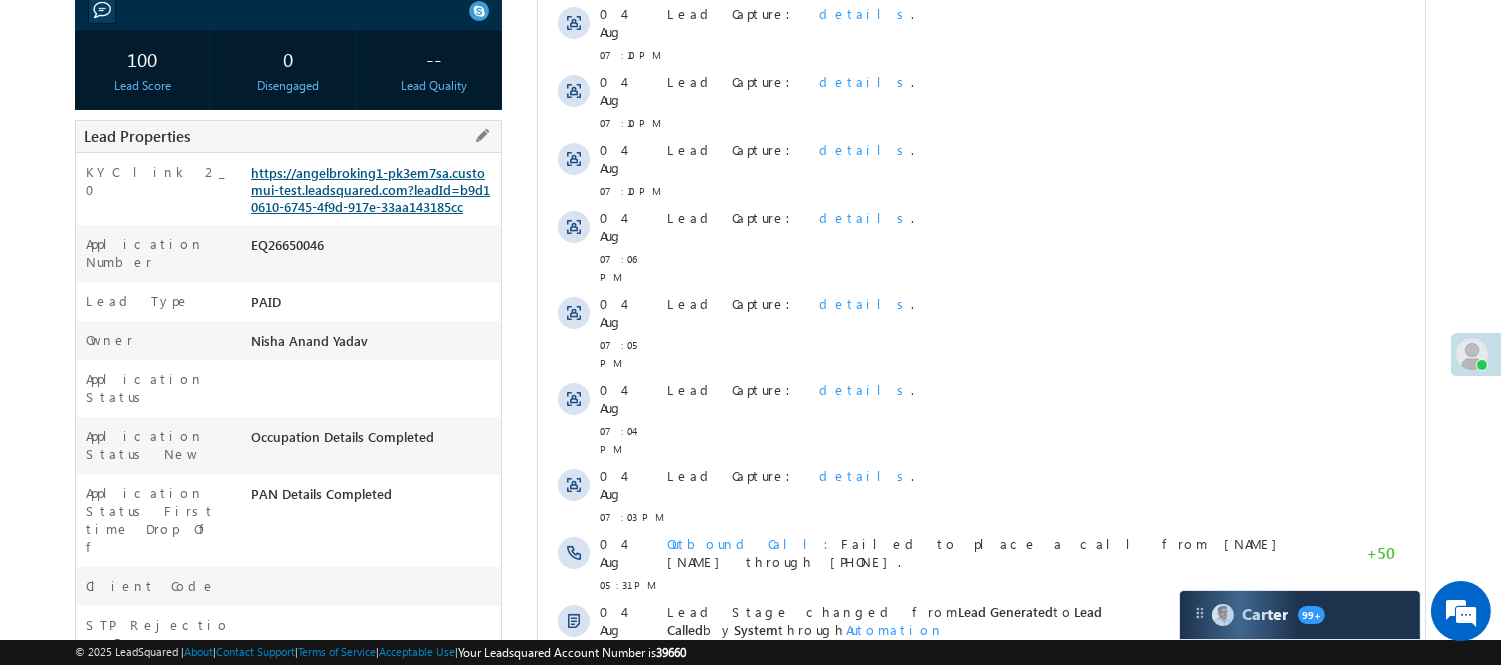 scroll, scrollTop: 0, scrollLeft: 0, axis: both 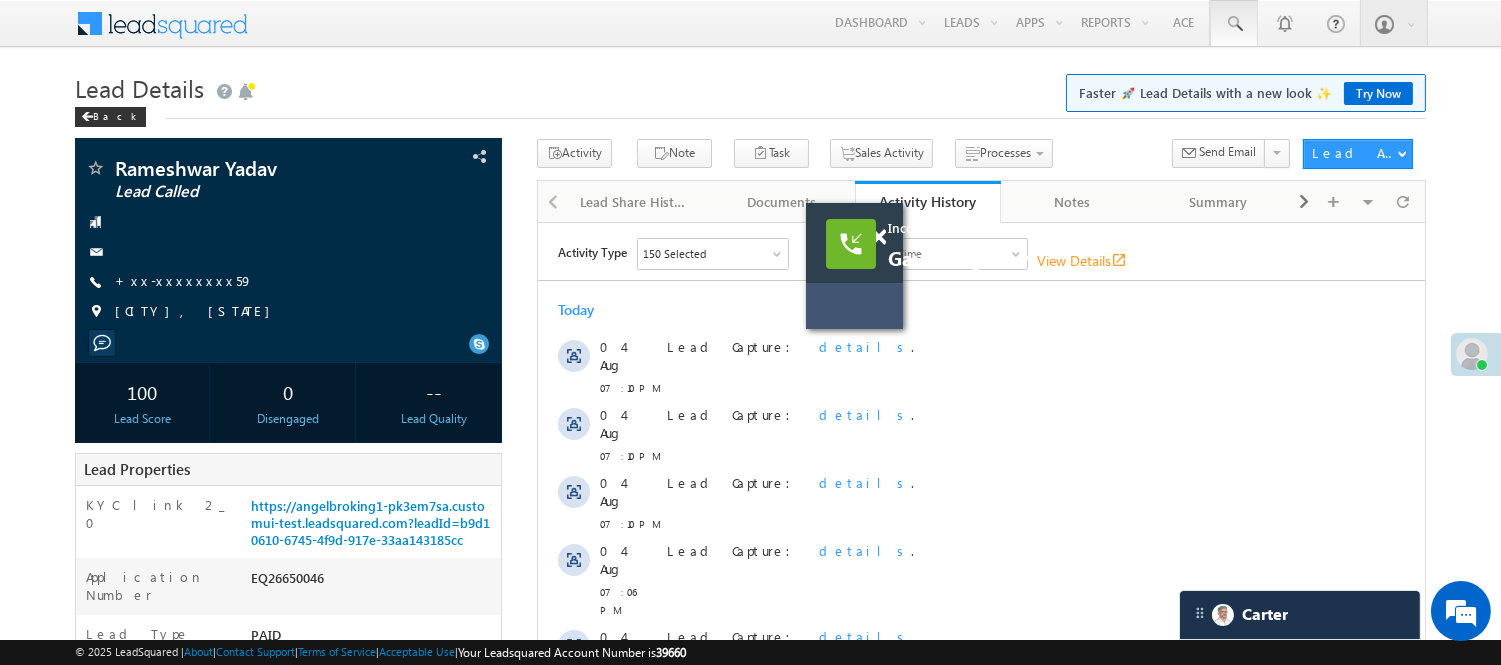 click at bounding box center [1234, 24] 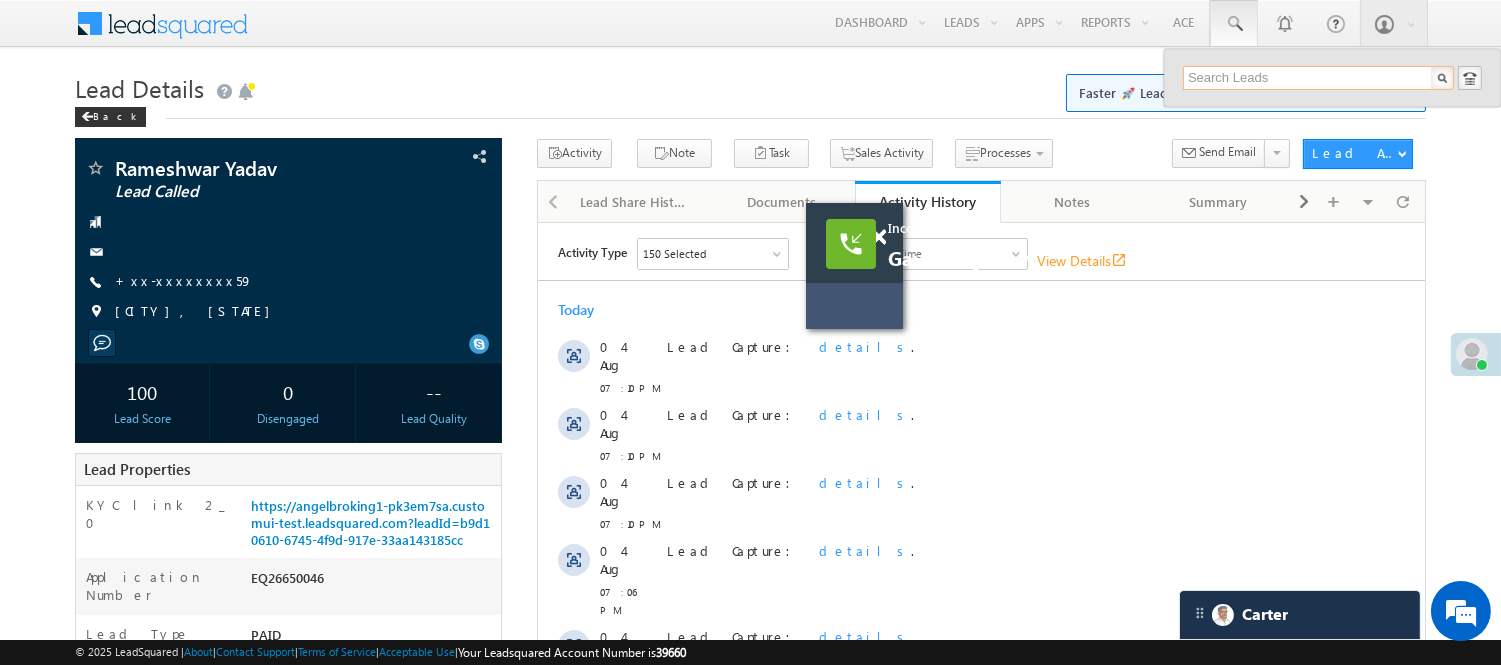 click at bounding box center (1318, 78) 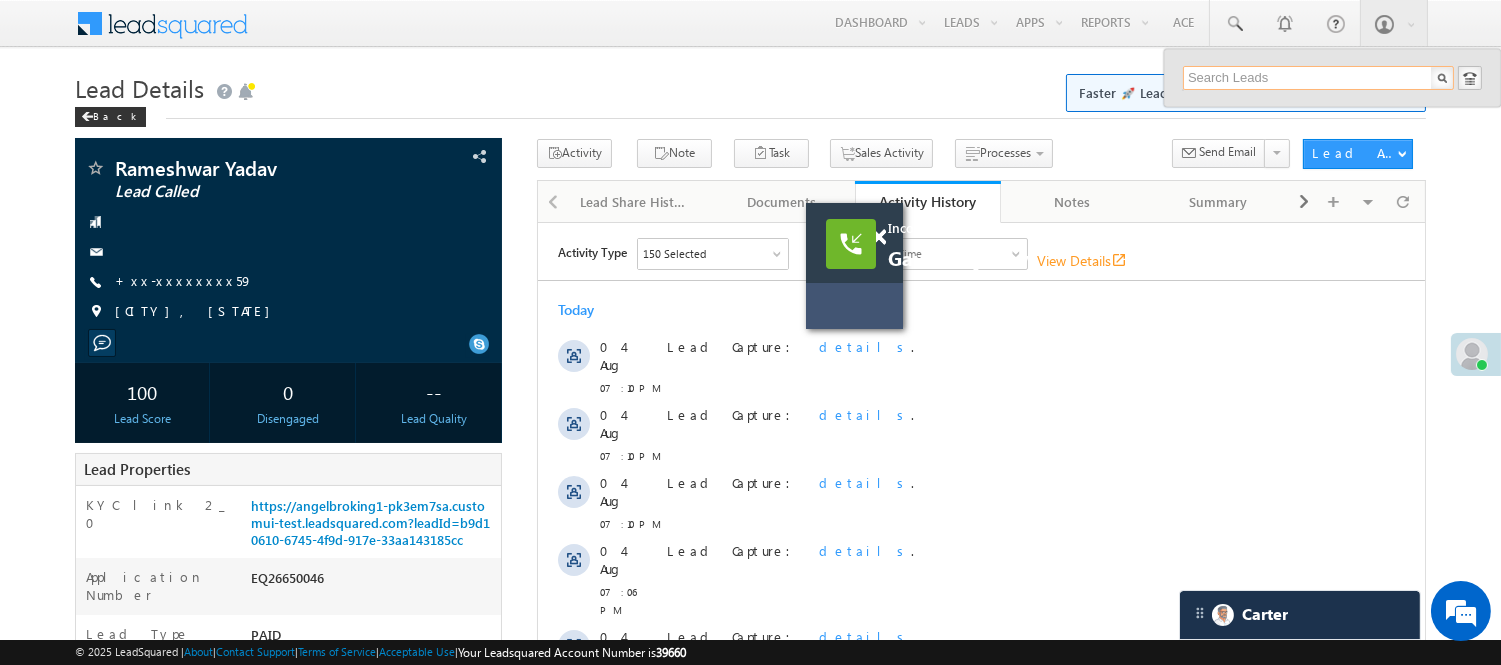 paste on "EQ26540660" 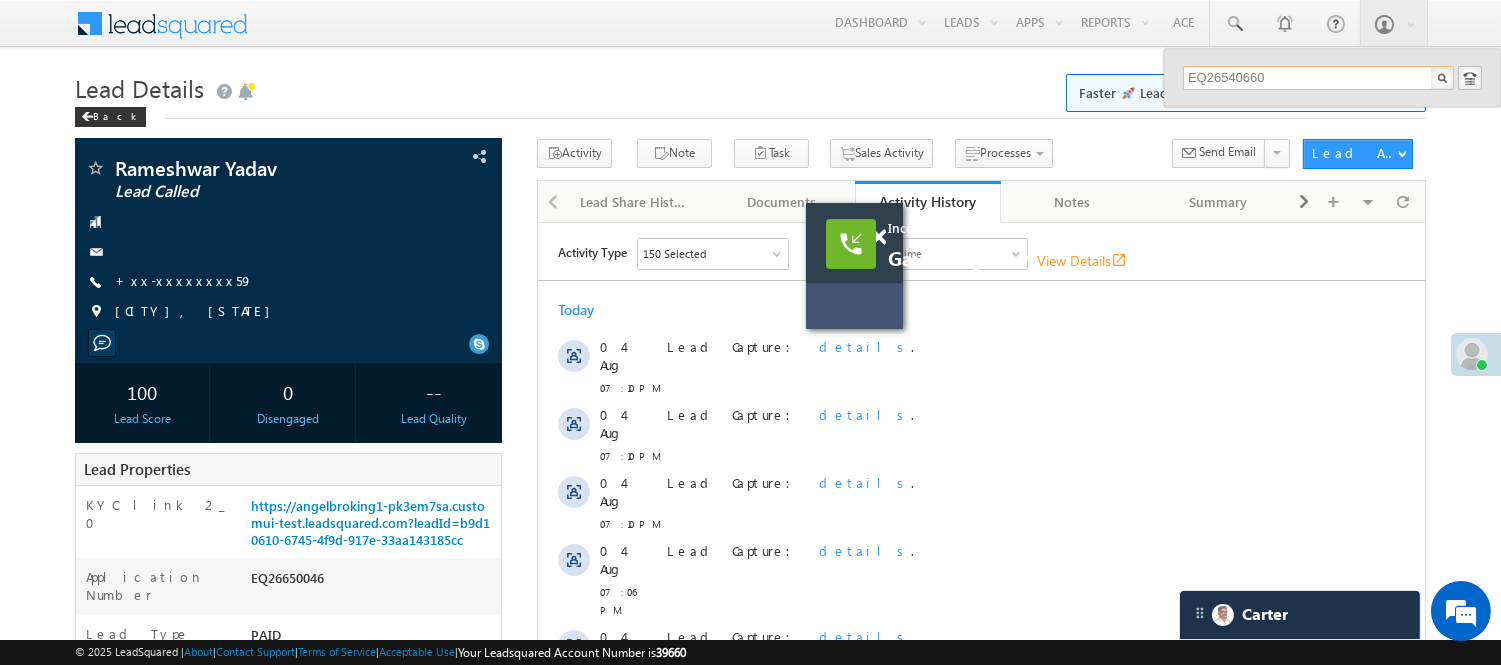 click on "EQ26540660" at bounding box center (1318, 78) 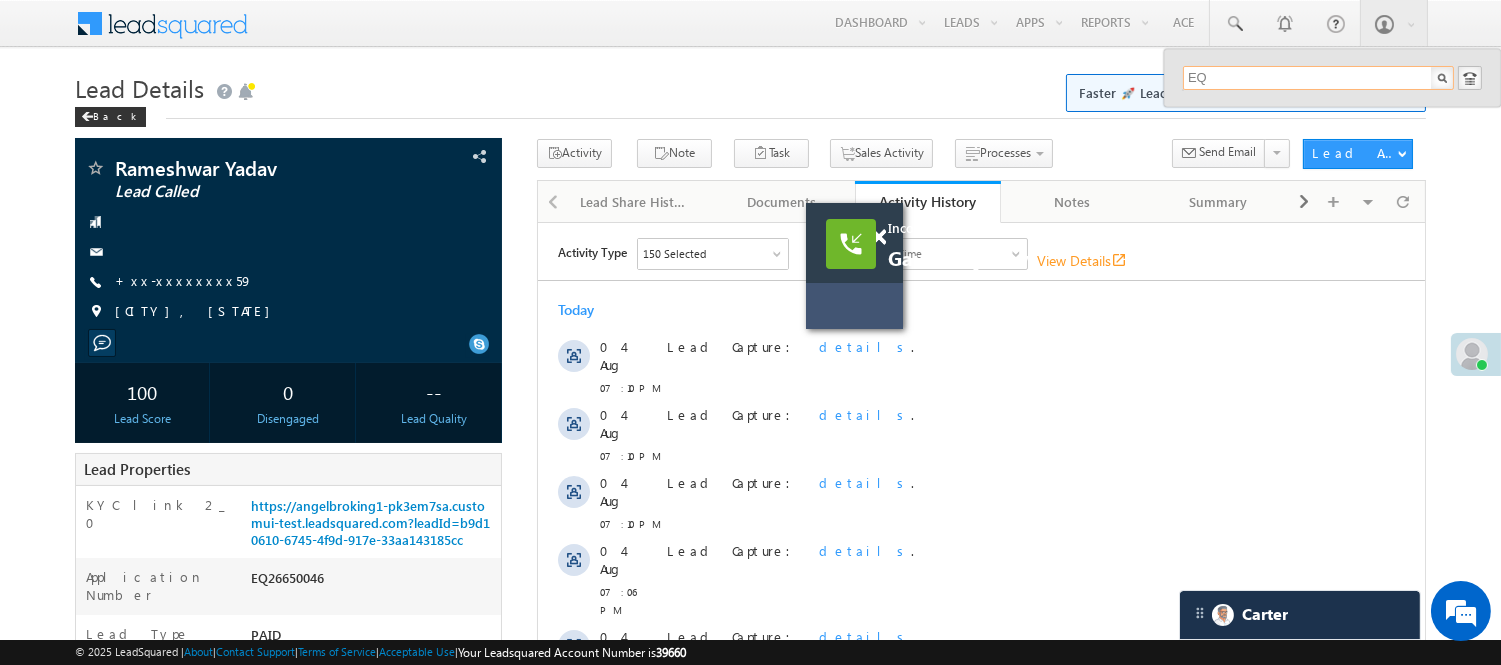 type on "E" 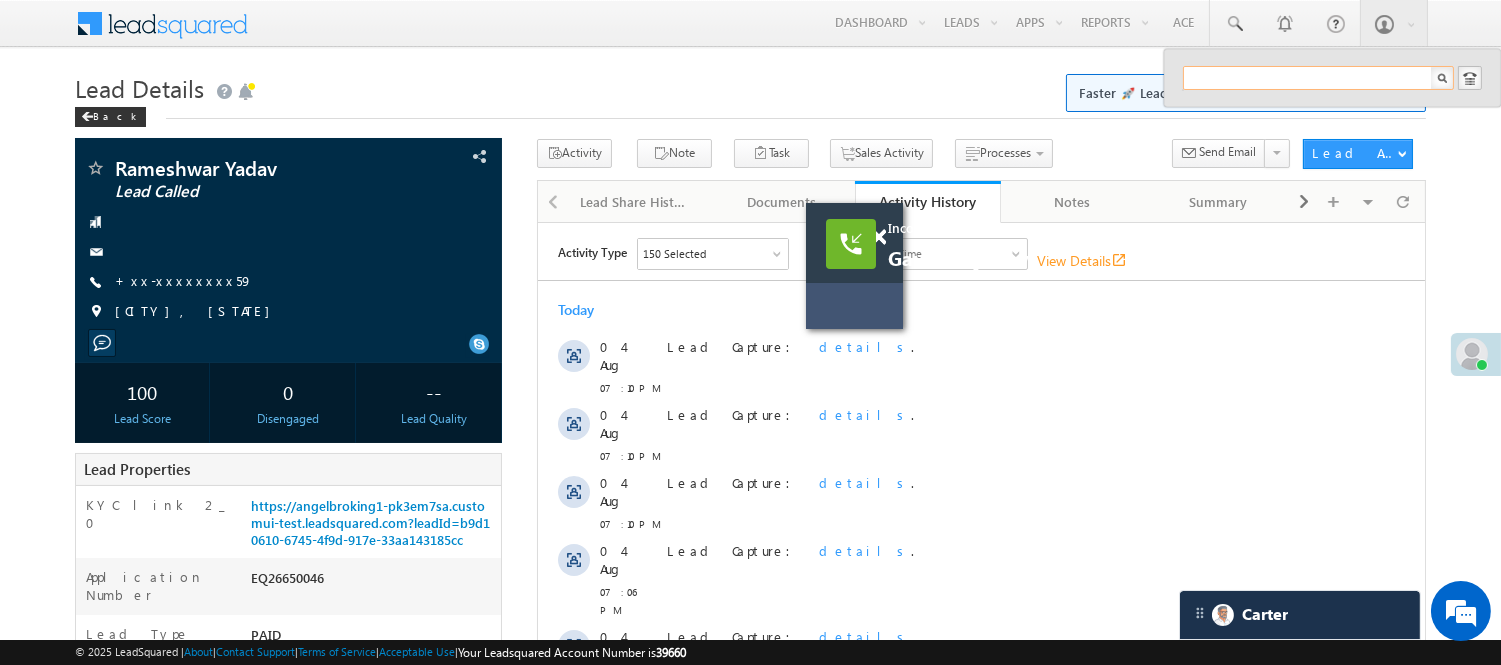 paste on "EQ26540660" 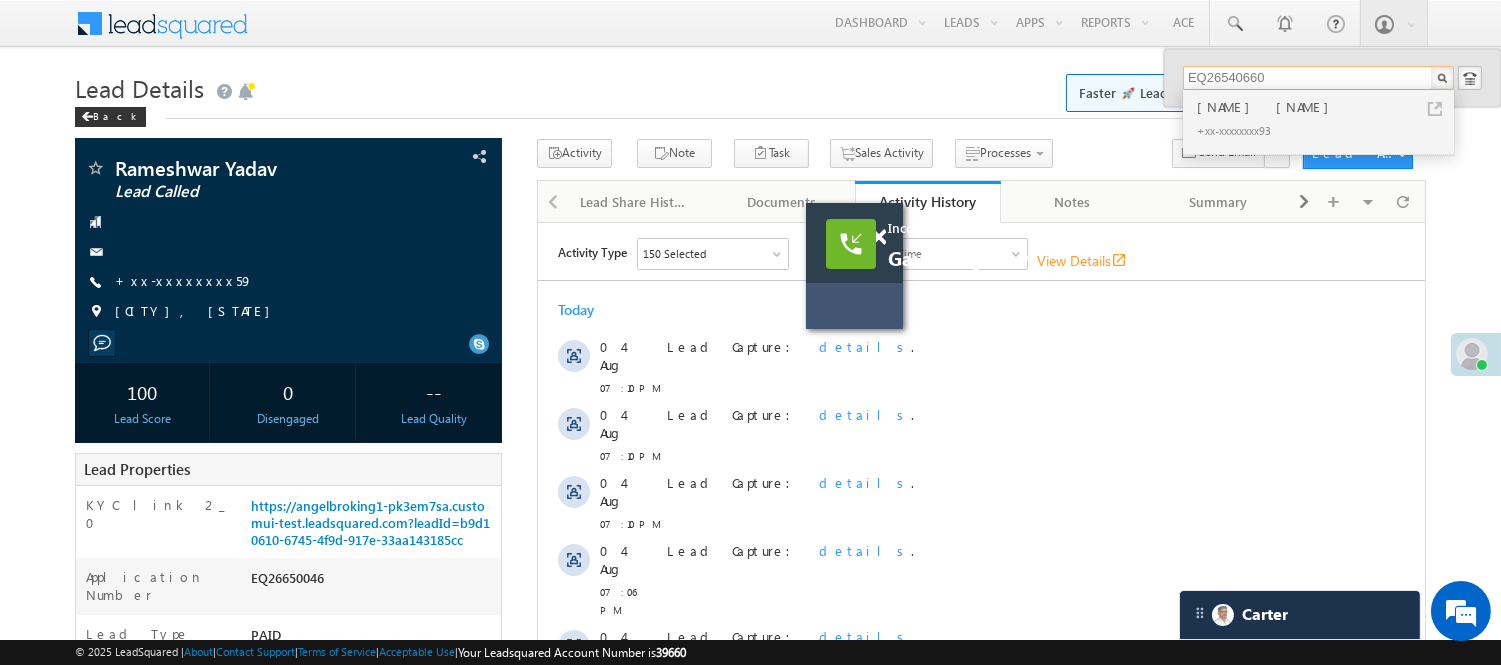 click on "EQ26540660" at bounding box center (1318, 78) 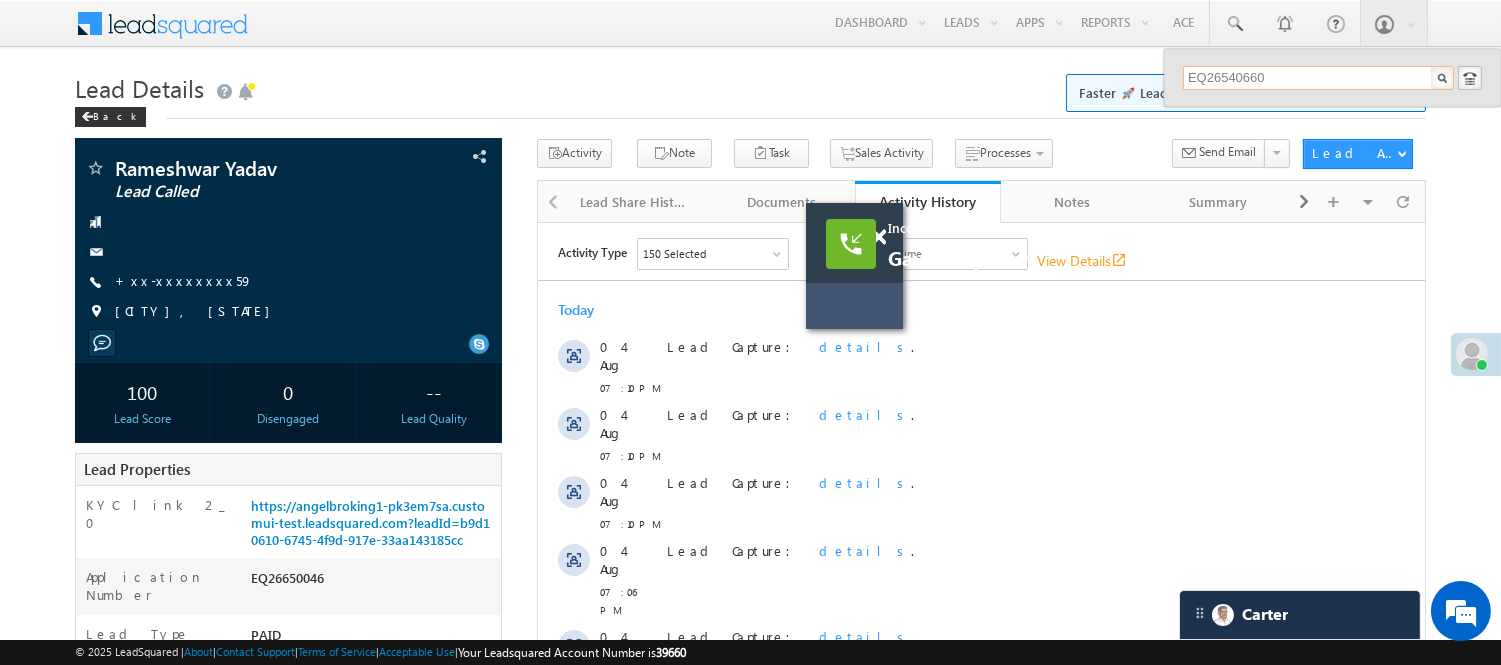 type on "EQ26540660" 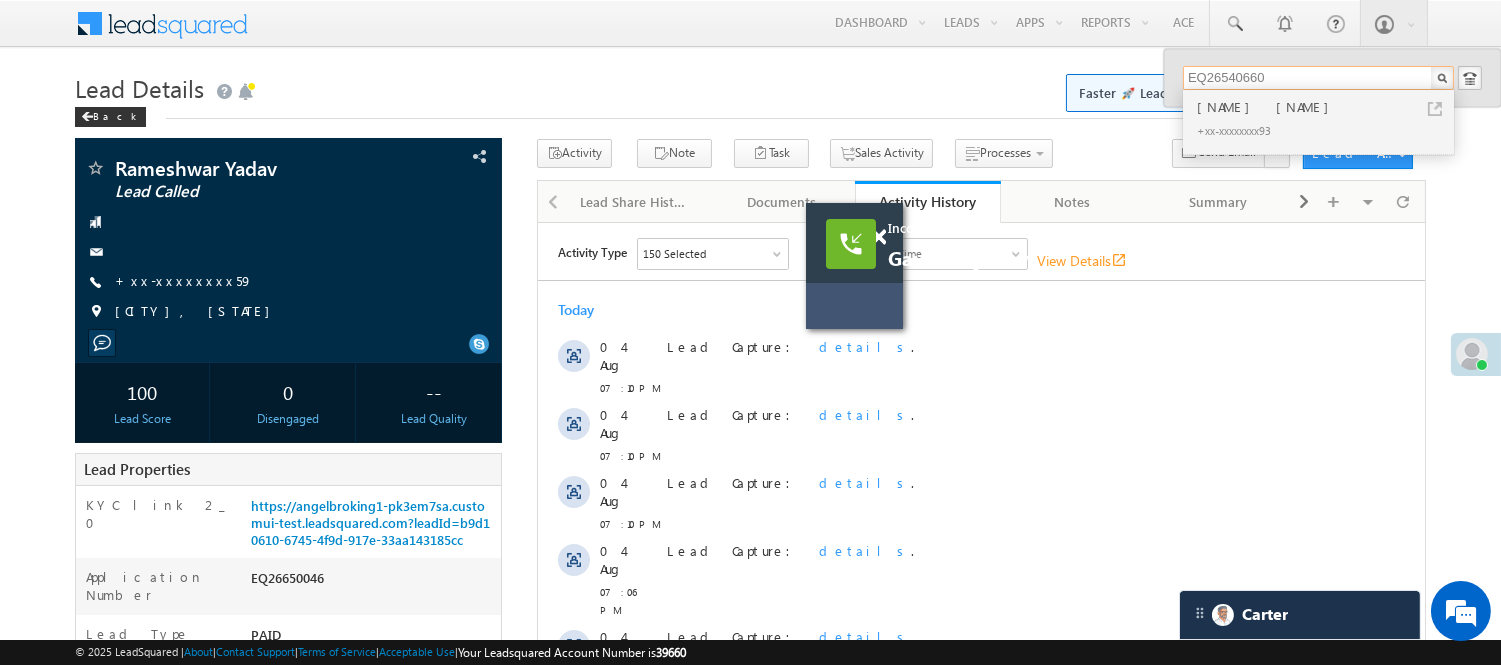 click on "Incoming call  Gaurank yadav   View Details  open_in_new" at bounding box center (854, 266) 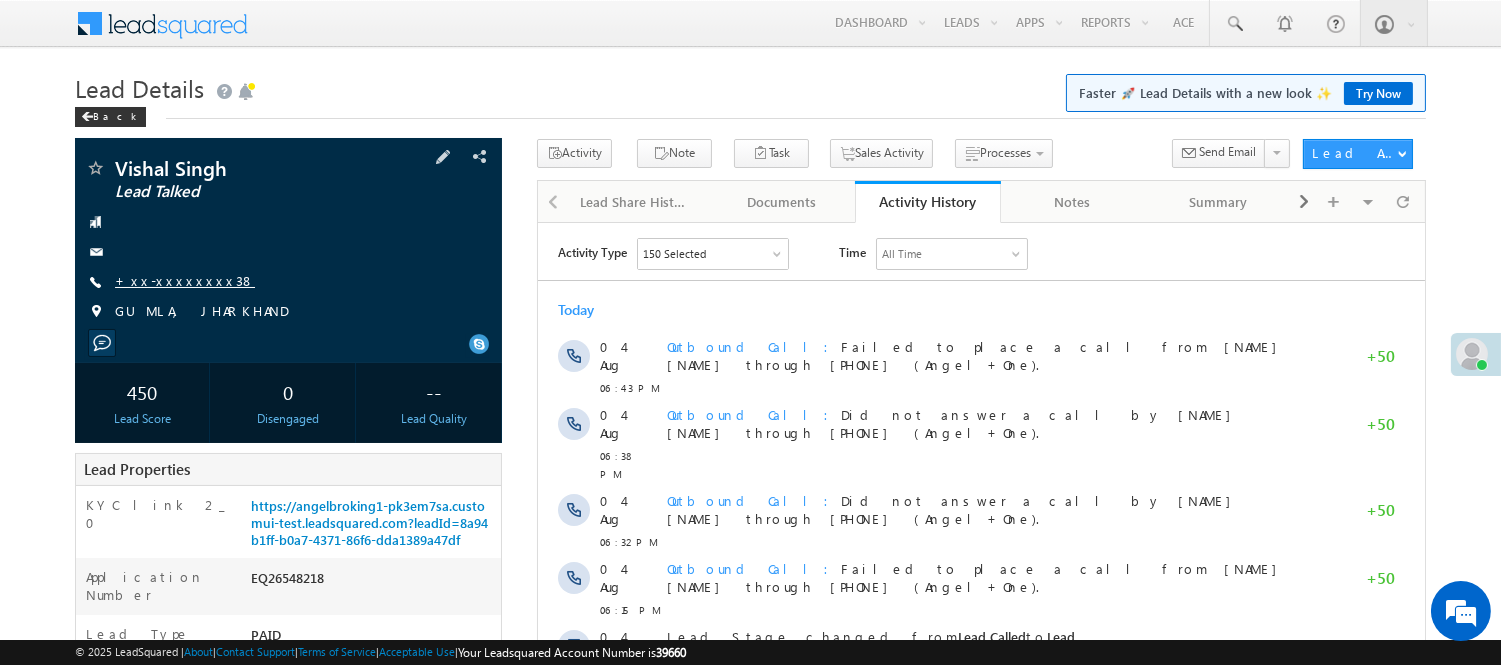 scroll, scrollTop: 0, scrollLeft: 0, axis: both 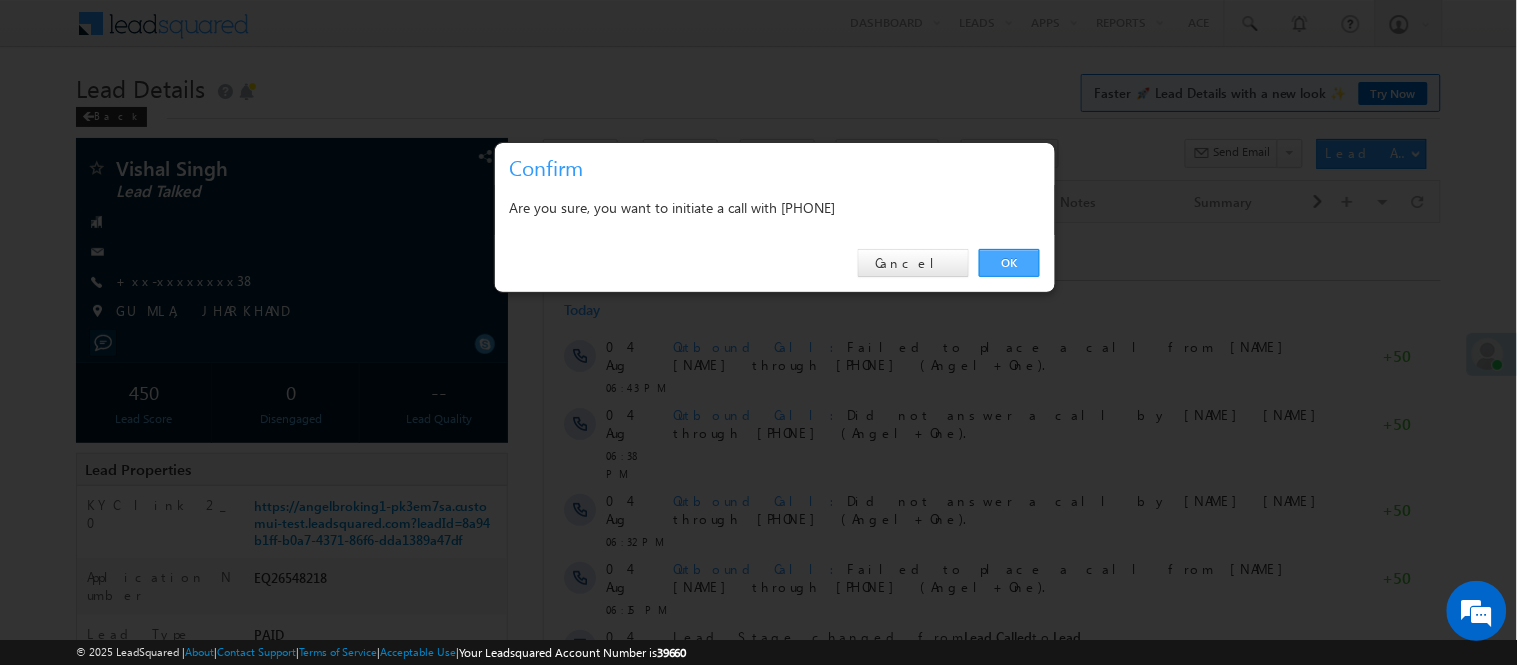 click on "OK" at bounding box center (1009, 263) 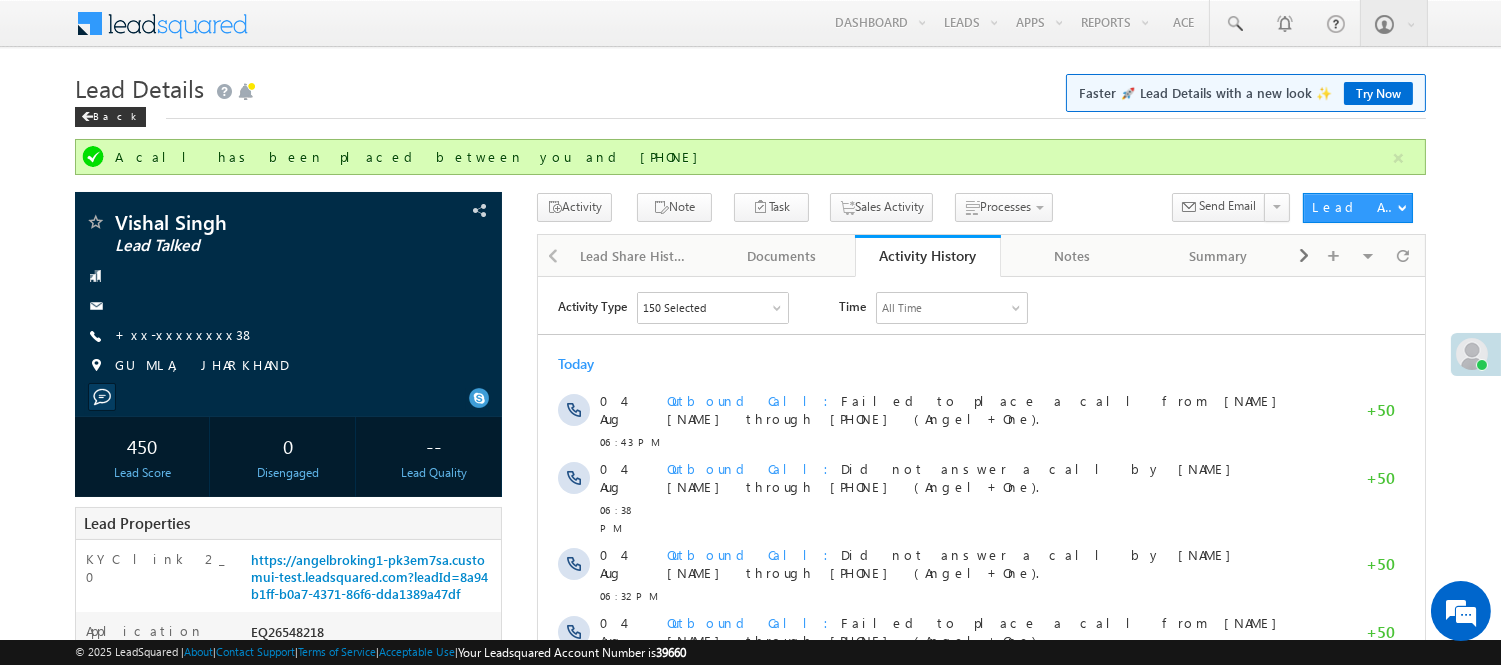 scroll, scrollTop: 0, scrollLeft: 0, axis: both 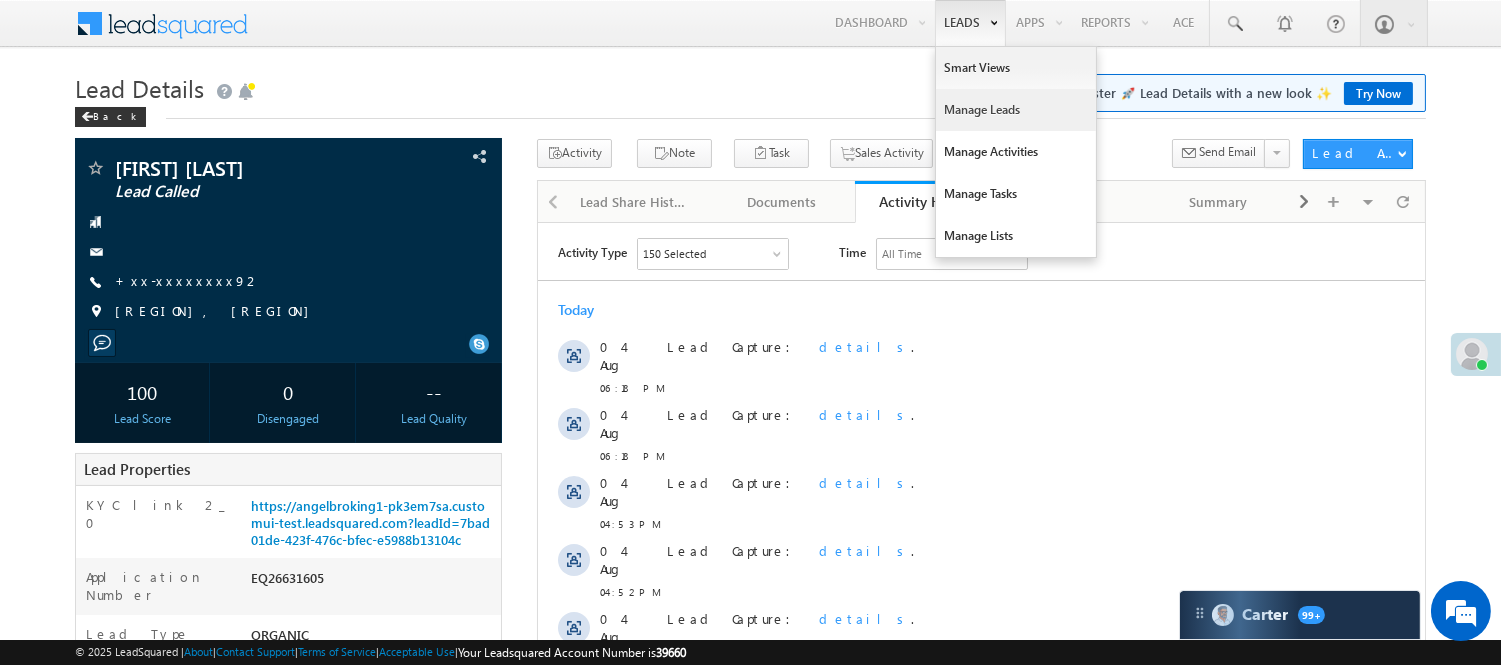 click on "Manage Leads" at bounding box center (1016, 110) 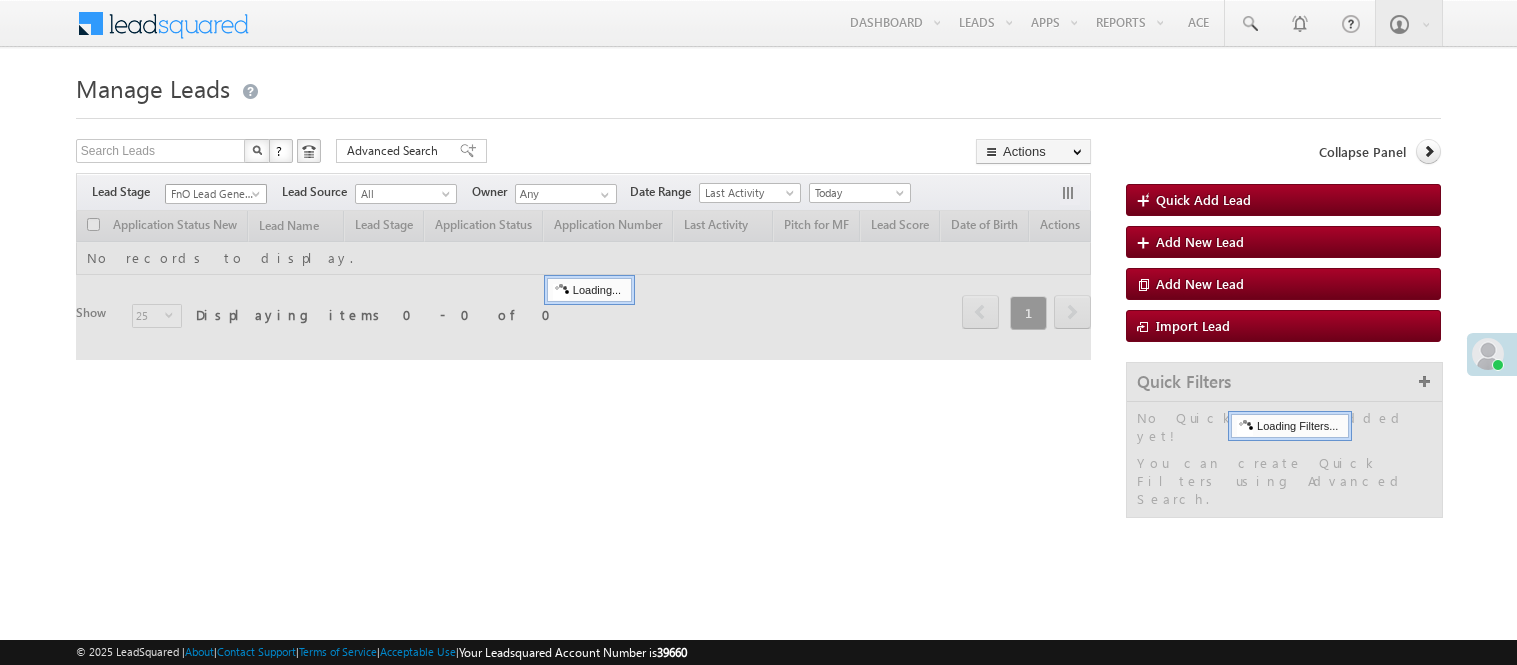 scroll, scrollTop: 0, scrollLeft: 0, axis: both 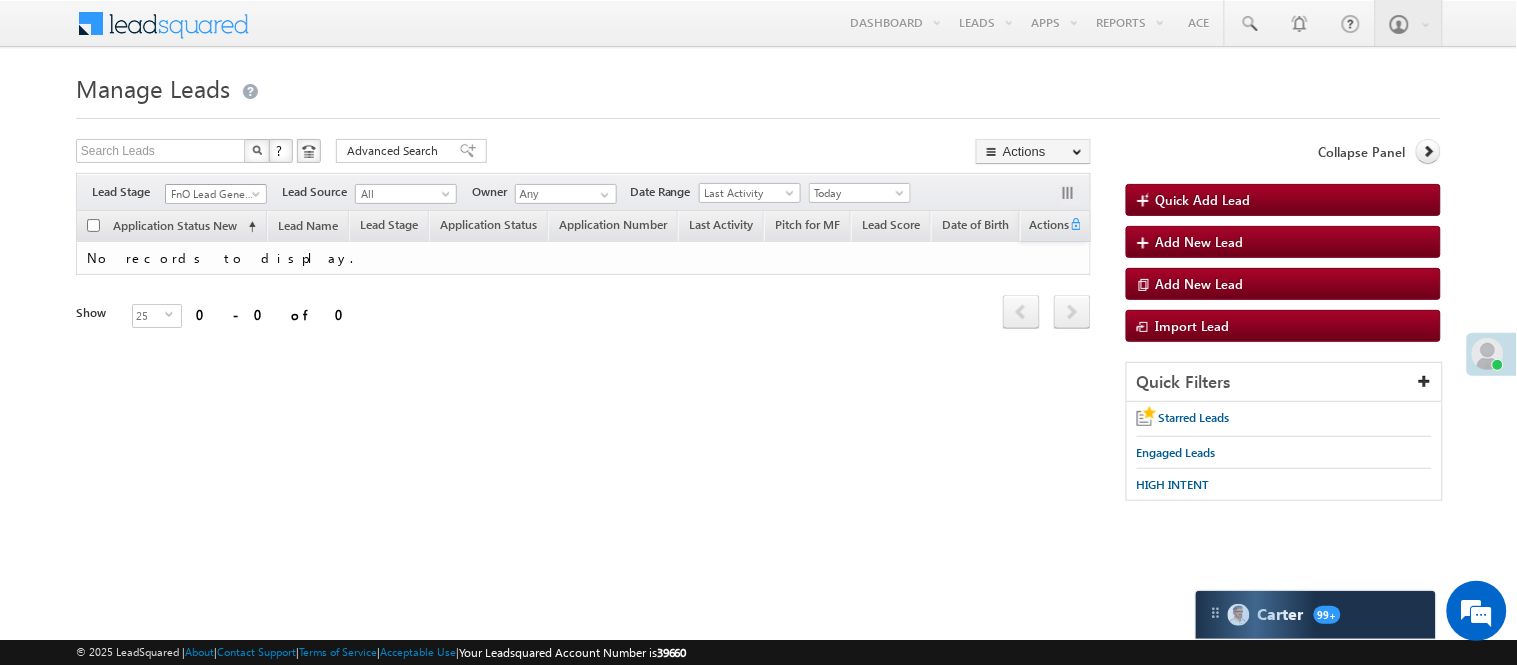 click on "FnO Lead Generated" at bounding box center (213, 194) 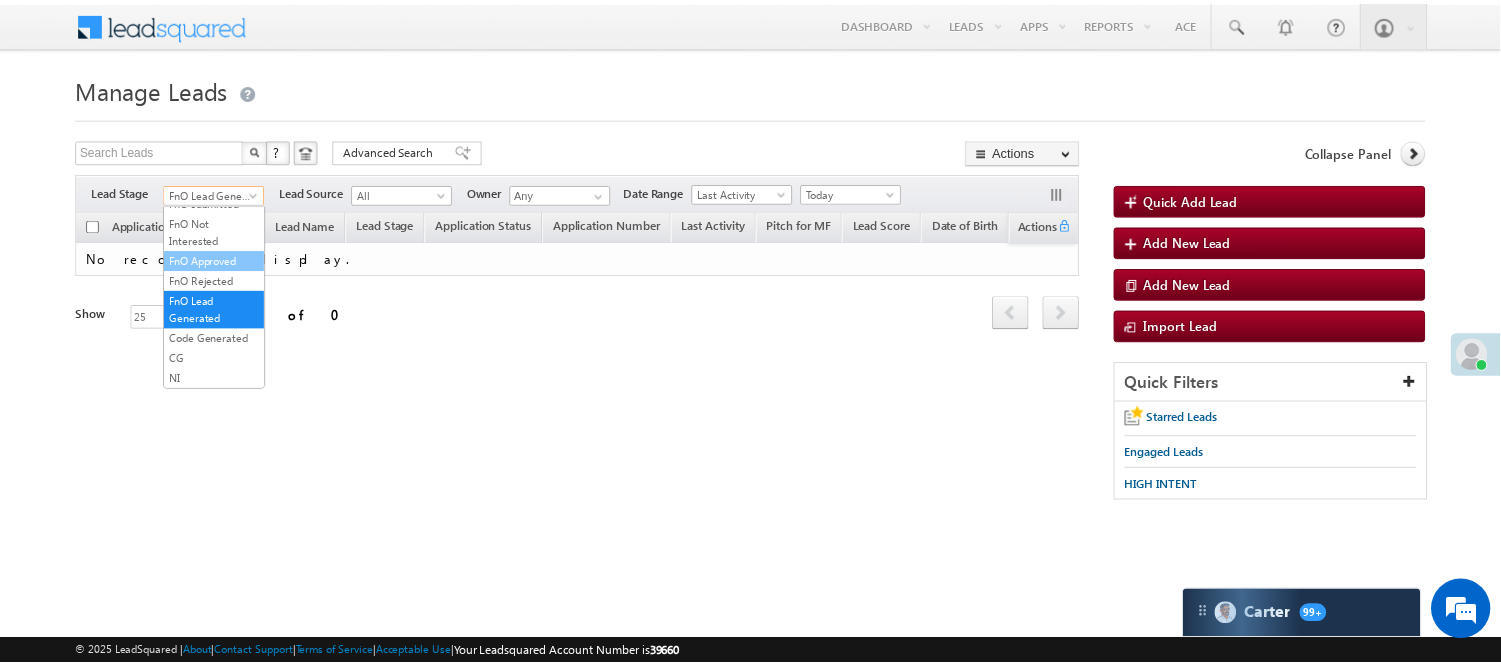 scroll, scrollTop: 496, scrollLeft: 0, axis: vertical 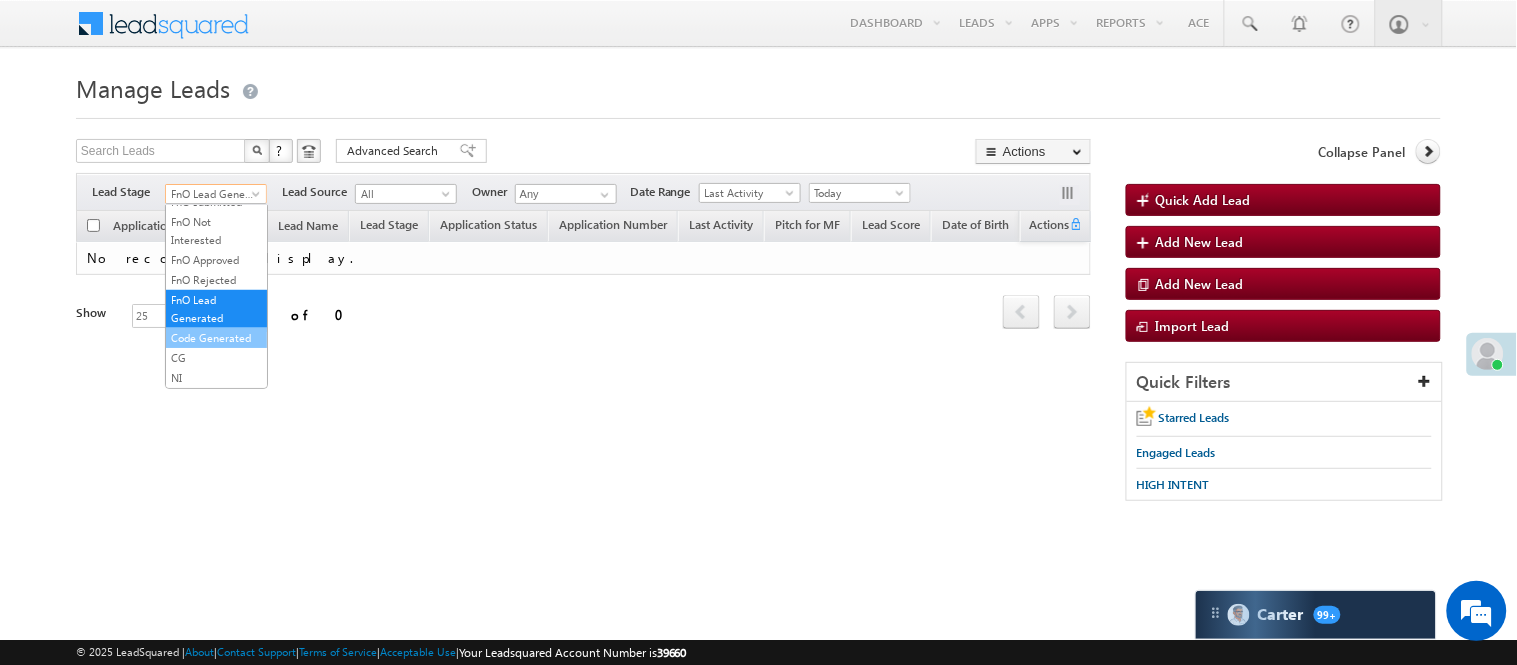 click on "Code Generated" at bounding box center (216, 338) 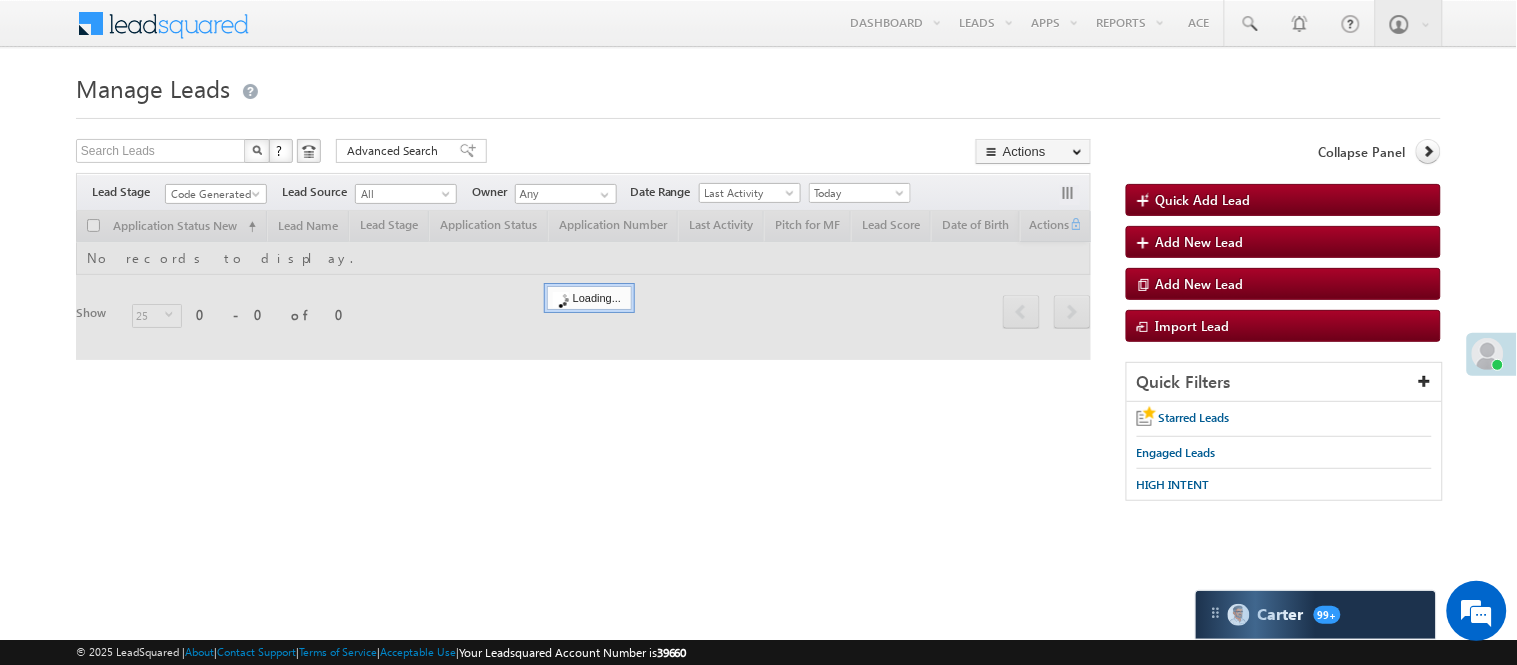 click on "Manage Leads" at bounding box center [758, 86] 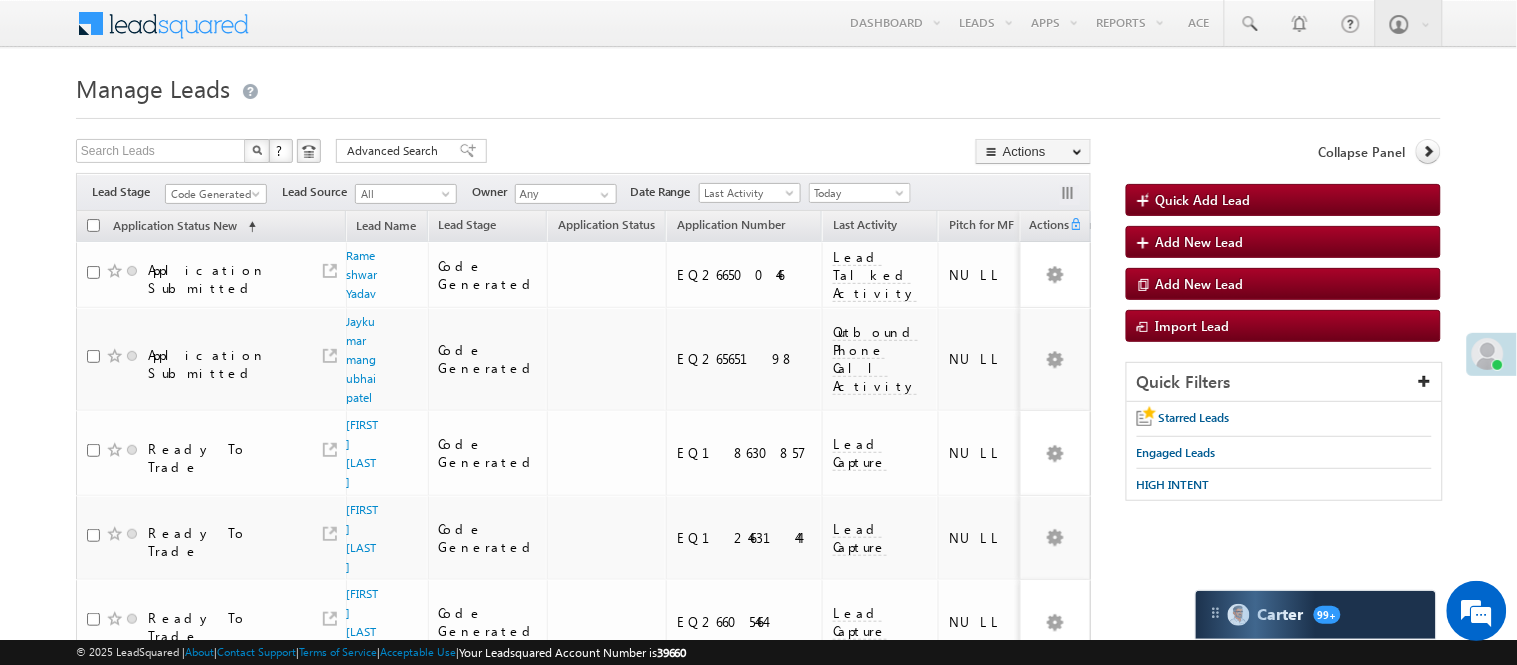 click on "Manage Leads" at bounding box center (758, 86) 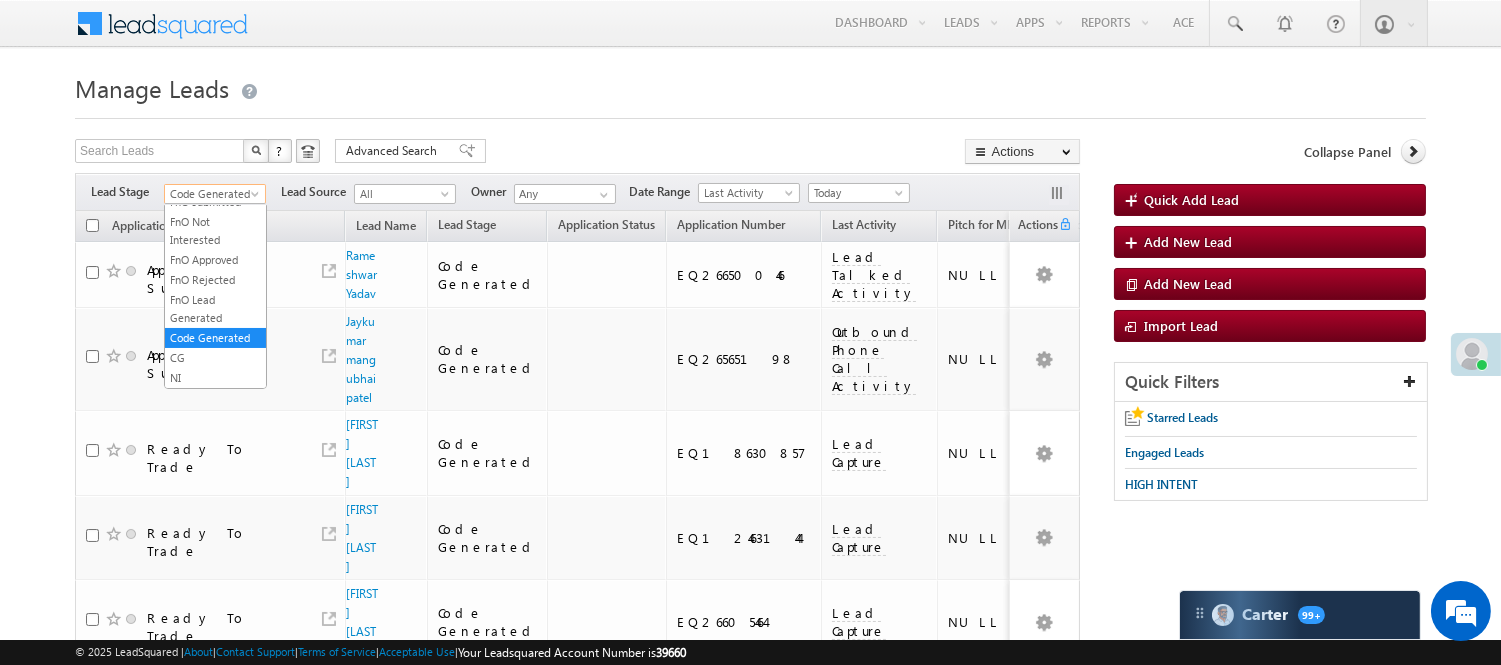 click on "Code Generated" at bounding box center [212, 194] 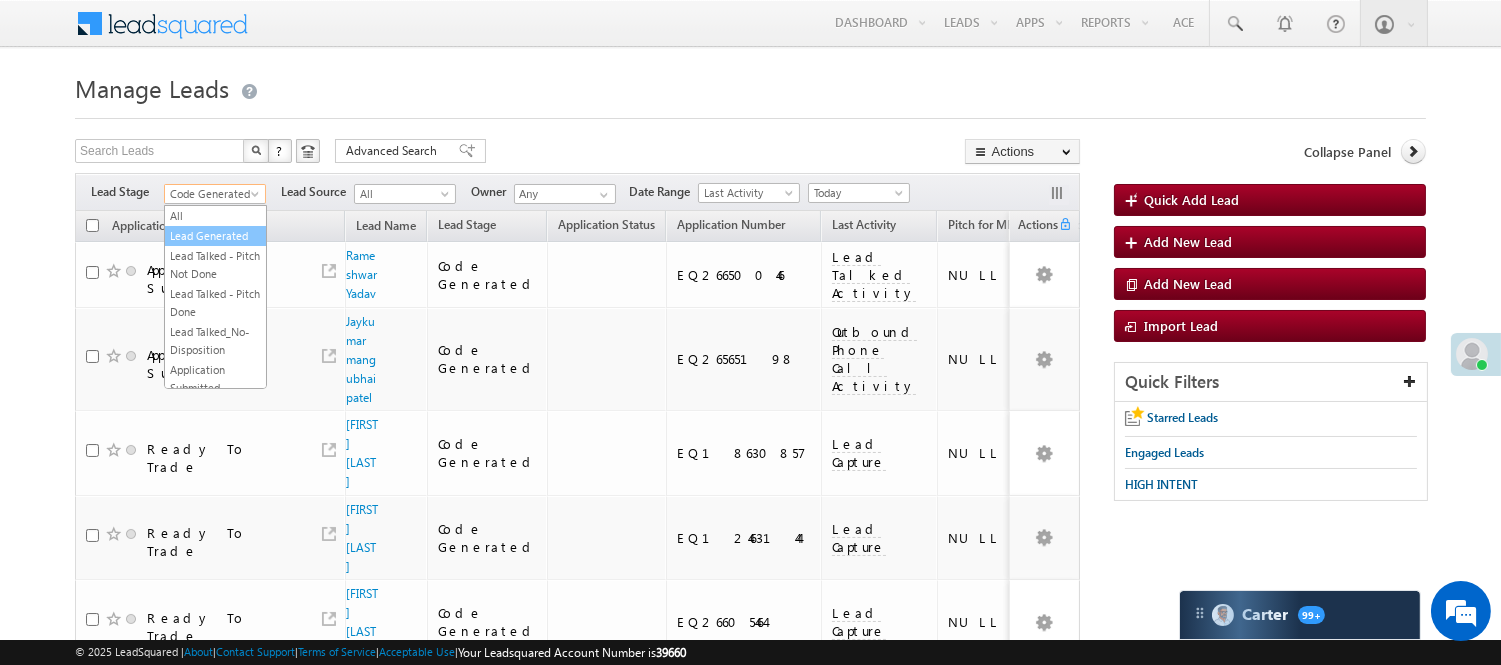 click on "Lead Generated" at bounding box center [215, 236] 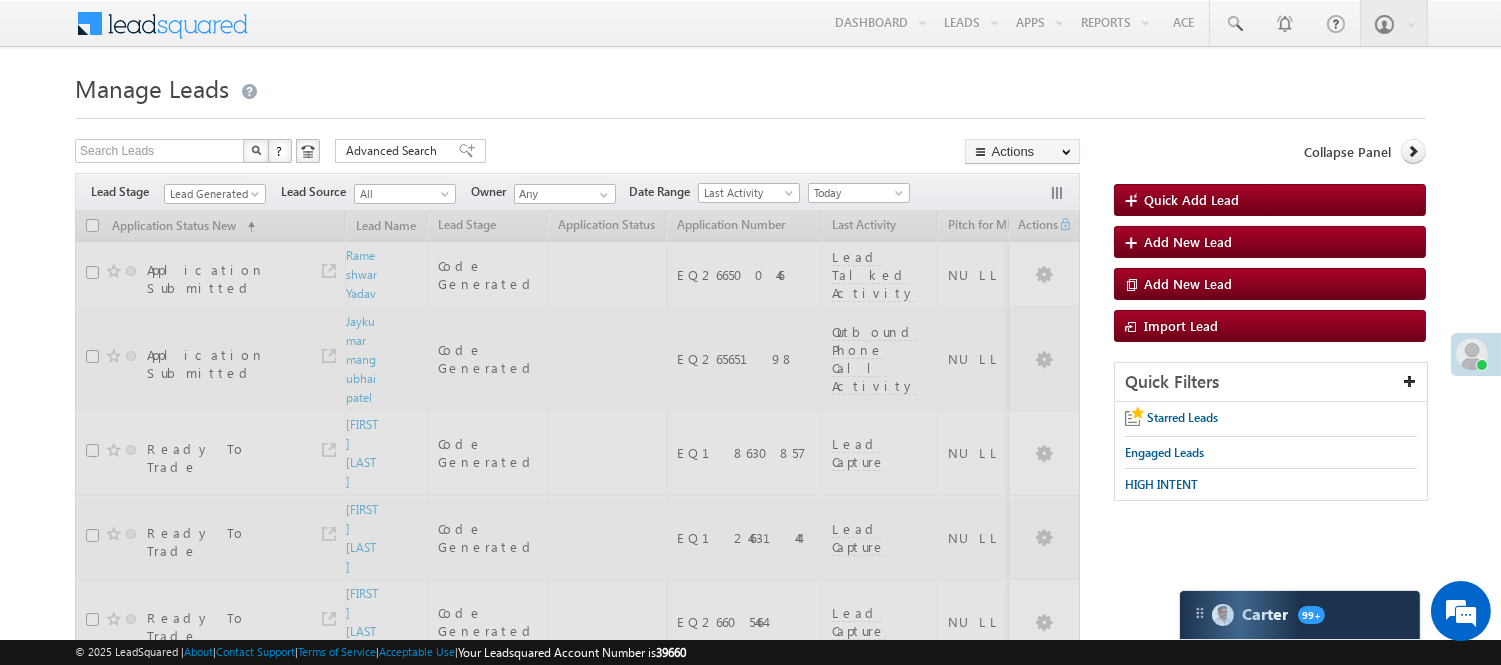click on "Manage Leads" at bounding box center [750, 86] 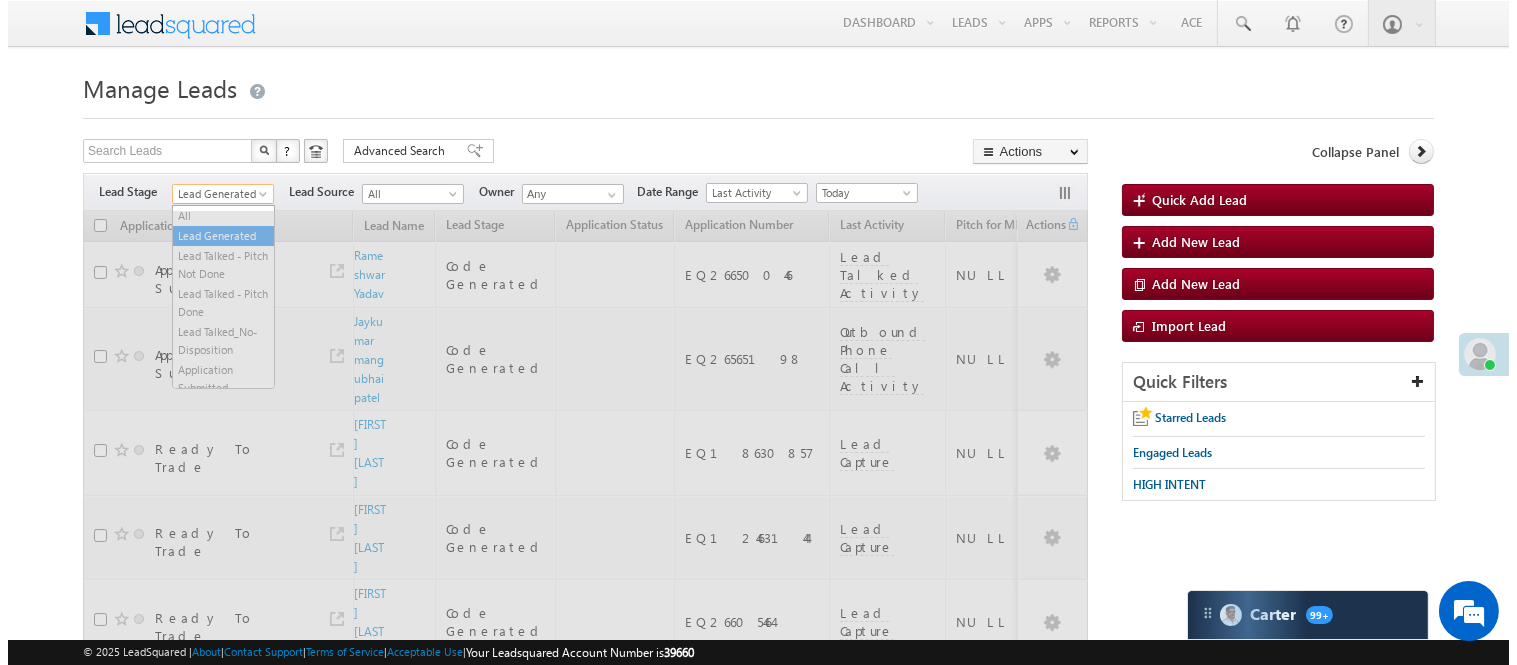 scroll, scrollTop: 0, scrollLeft: 0, axis: both 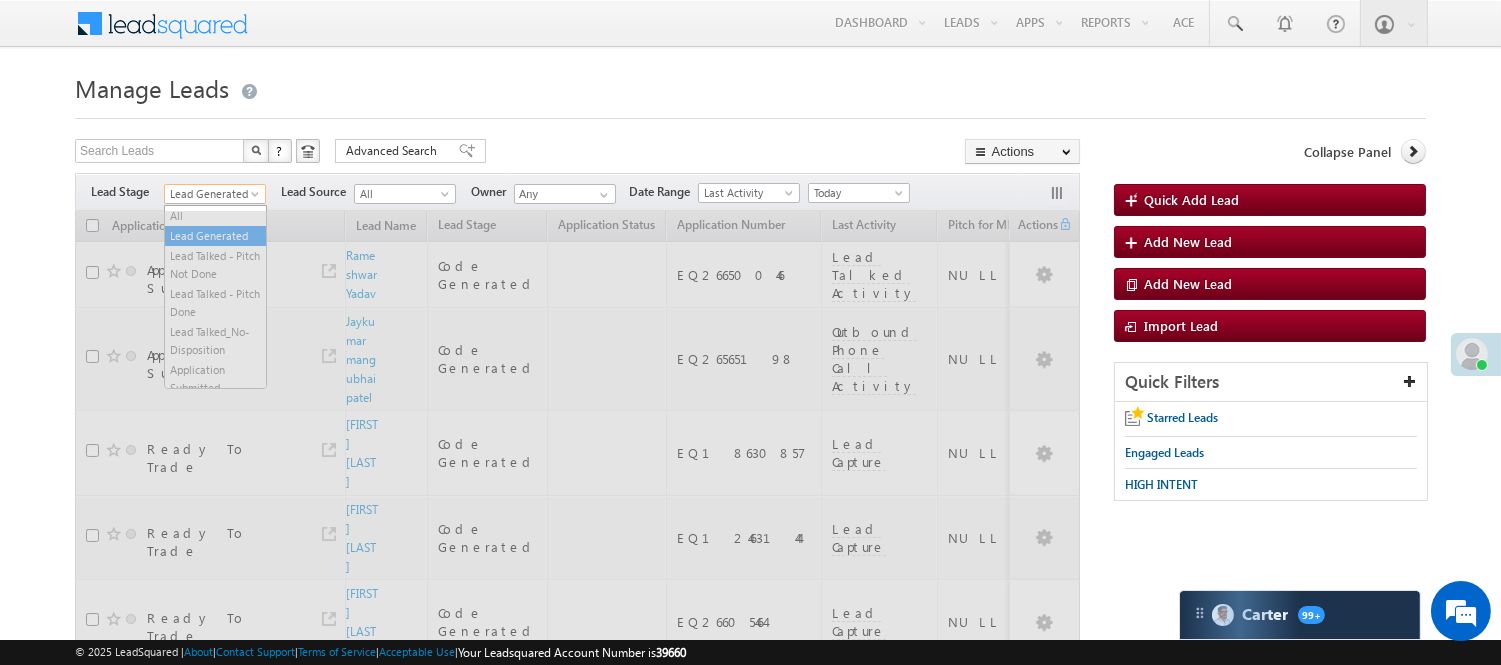 click on "Lead Generated" at bounding box center [212, 194] 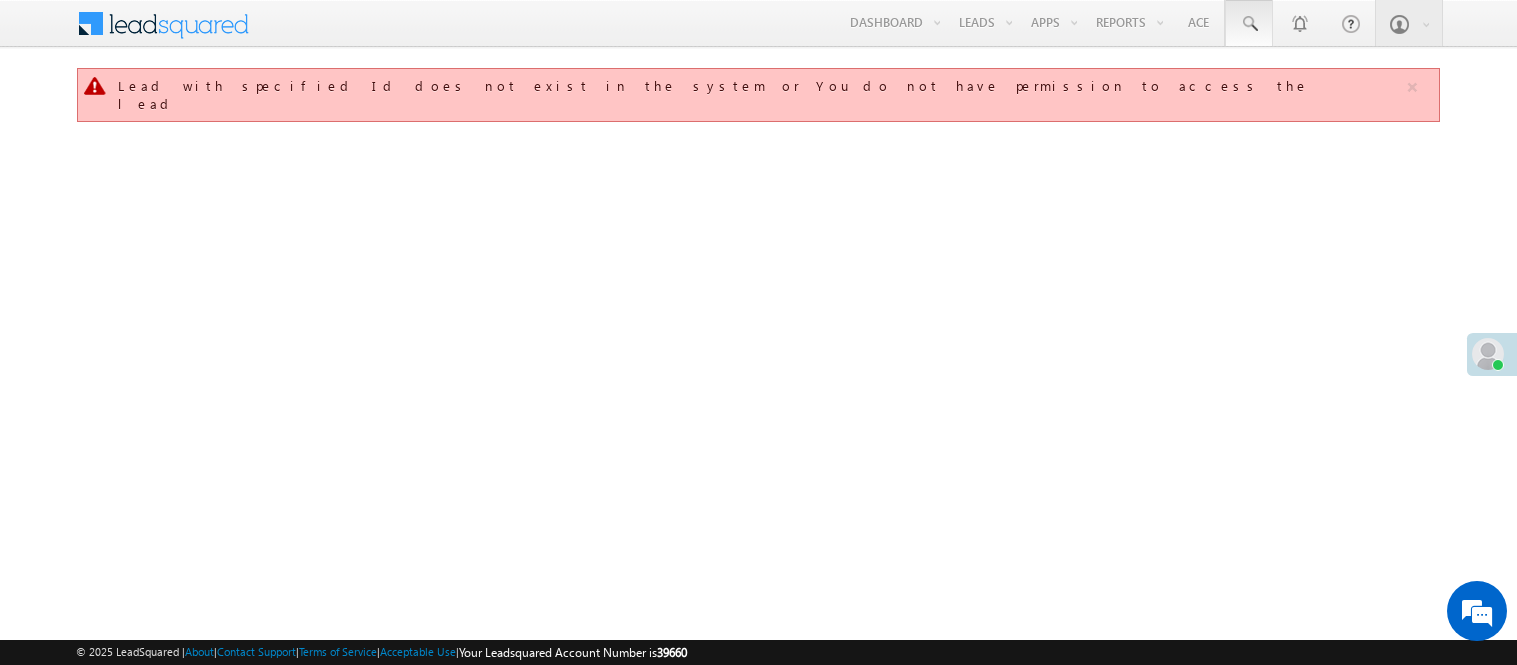 click at bounding box center (1249, 23) 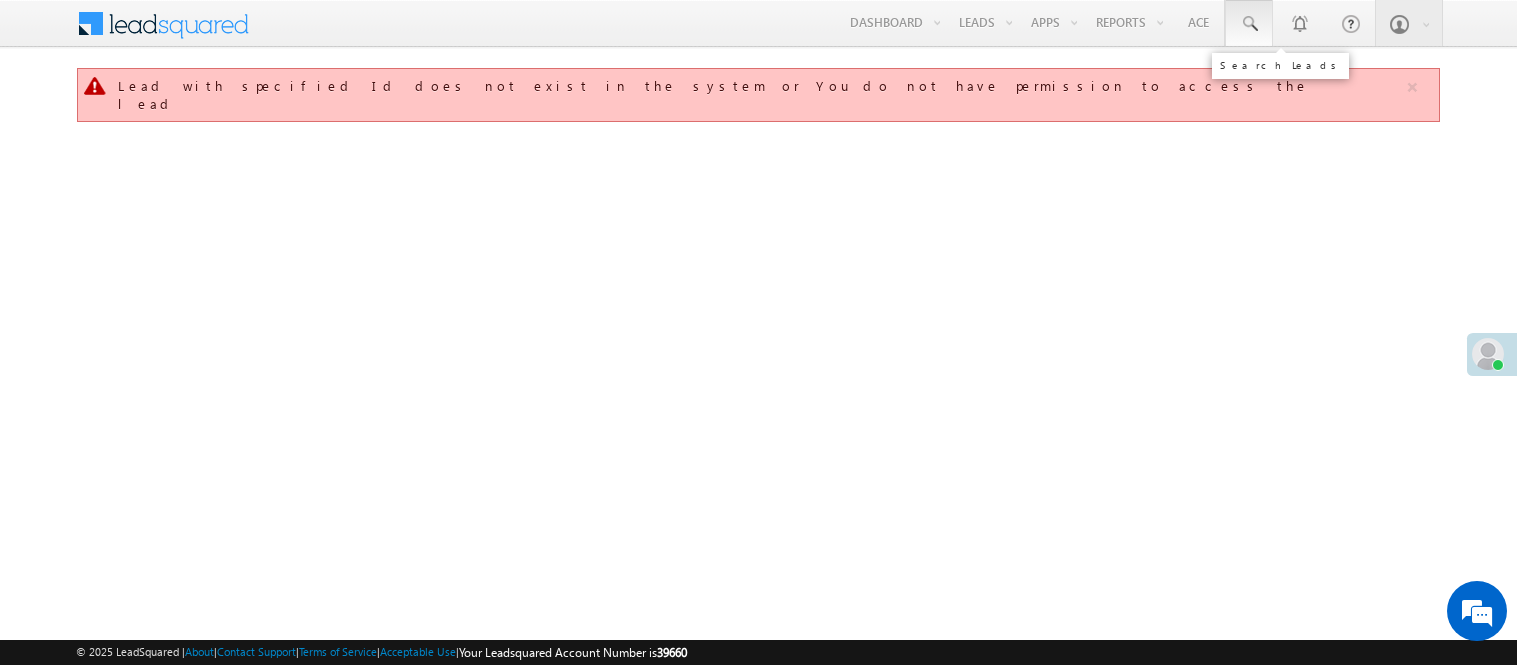 scroll, scrollTop: 0, scrollLeft: 0, axis: both 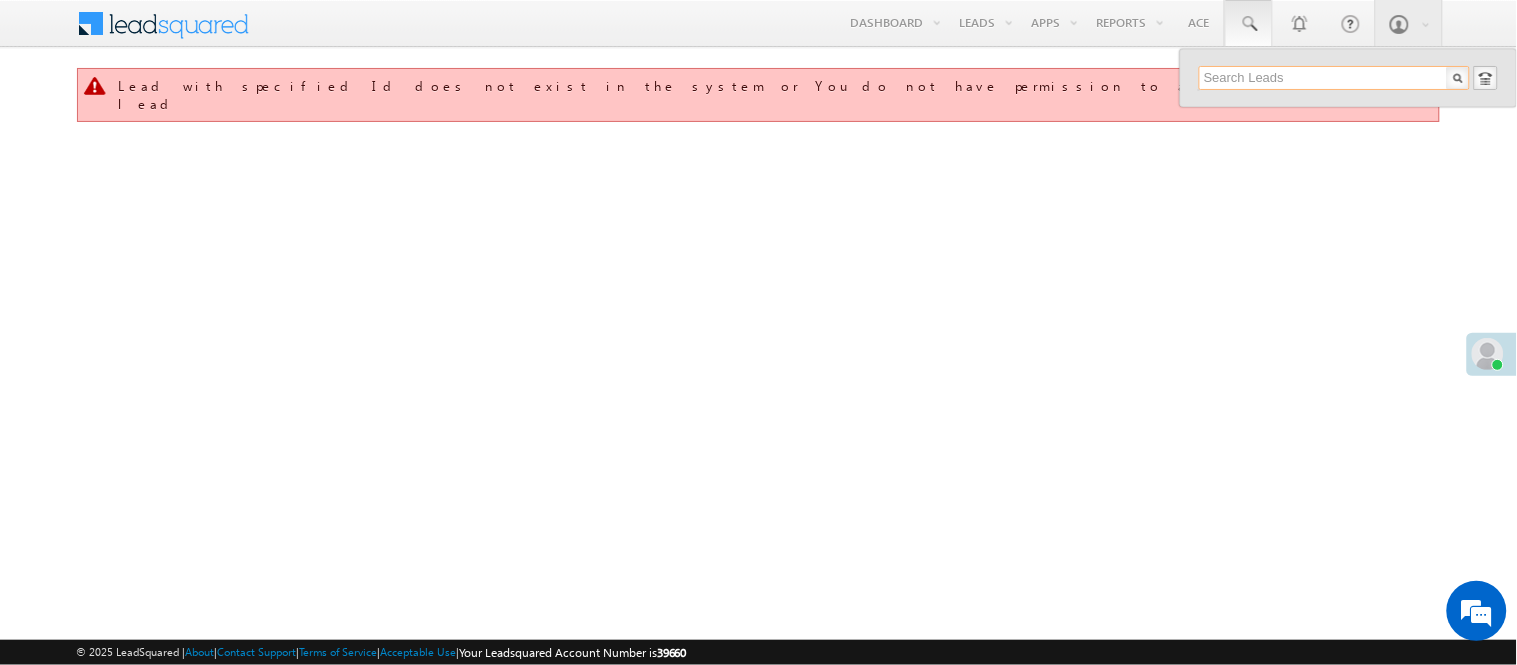 click at bounding box center [1334, 78] 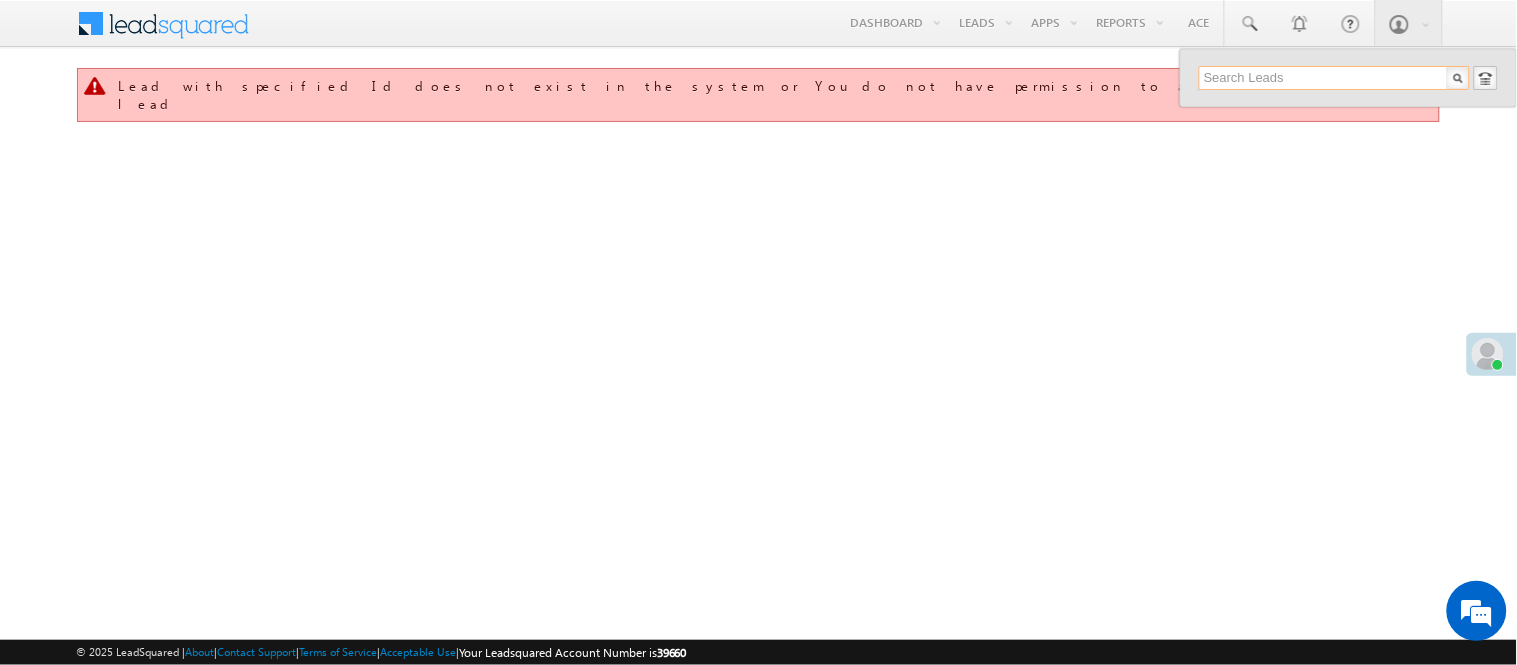 paste on "EQ26565198" 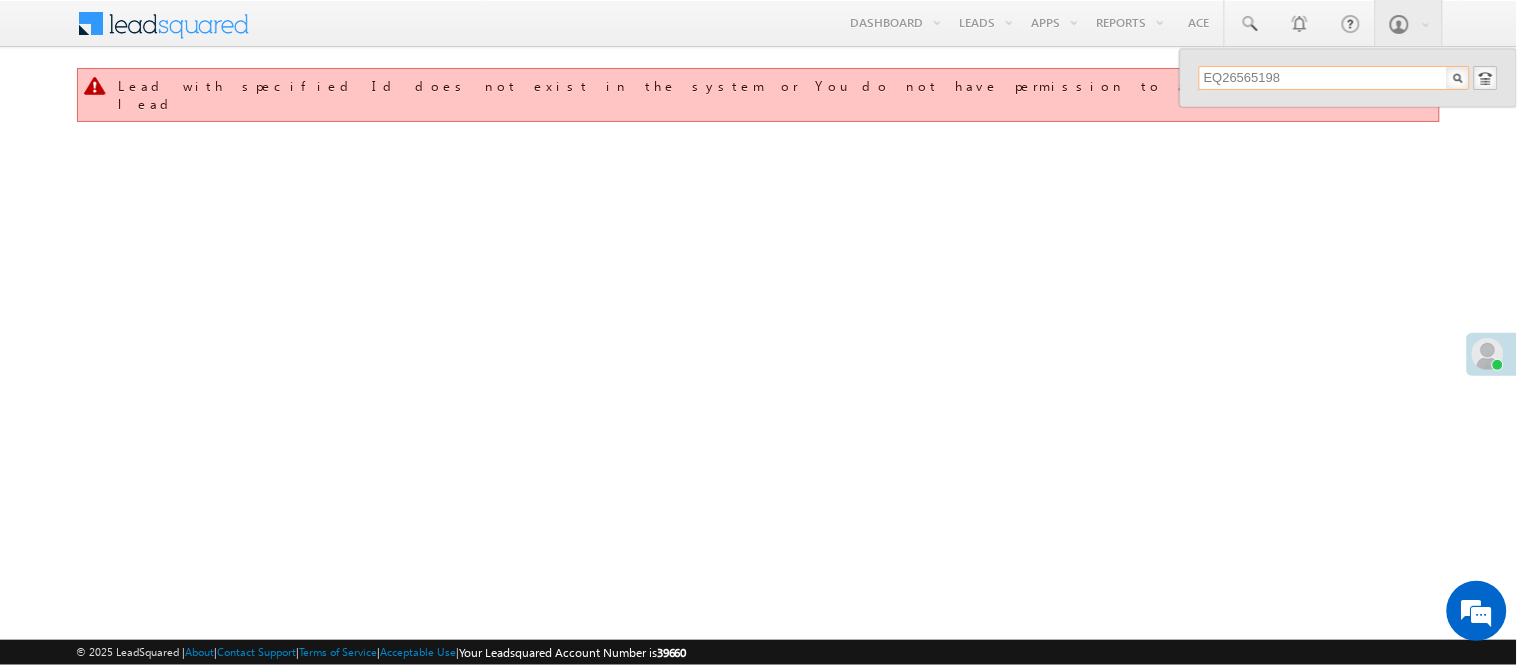 scroll, scrollTop: 0, scrollLeft: 0, axis: both 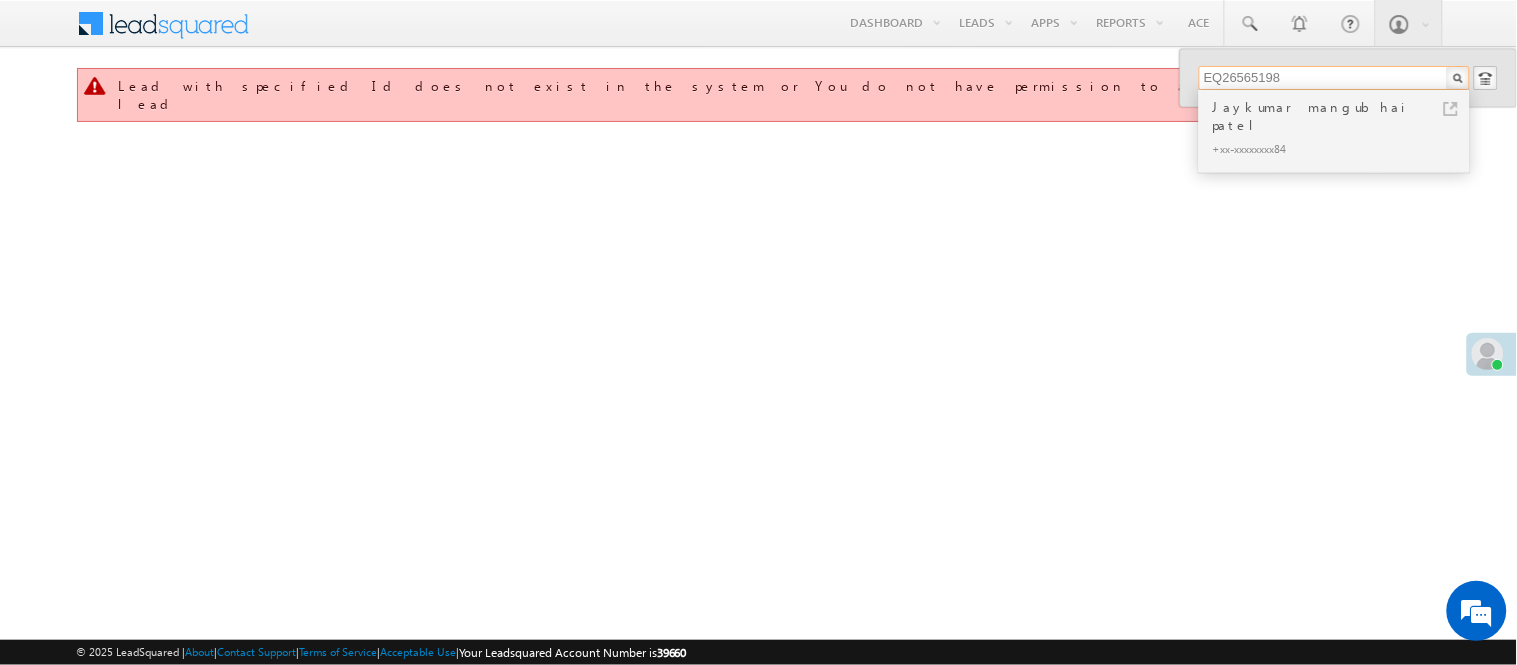 type on "EQ26565198" 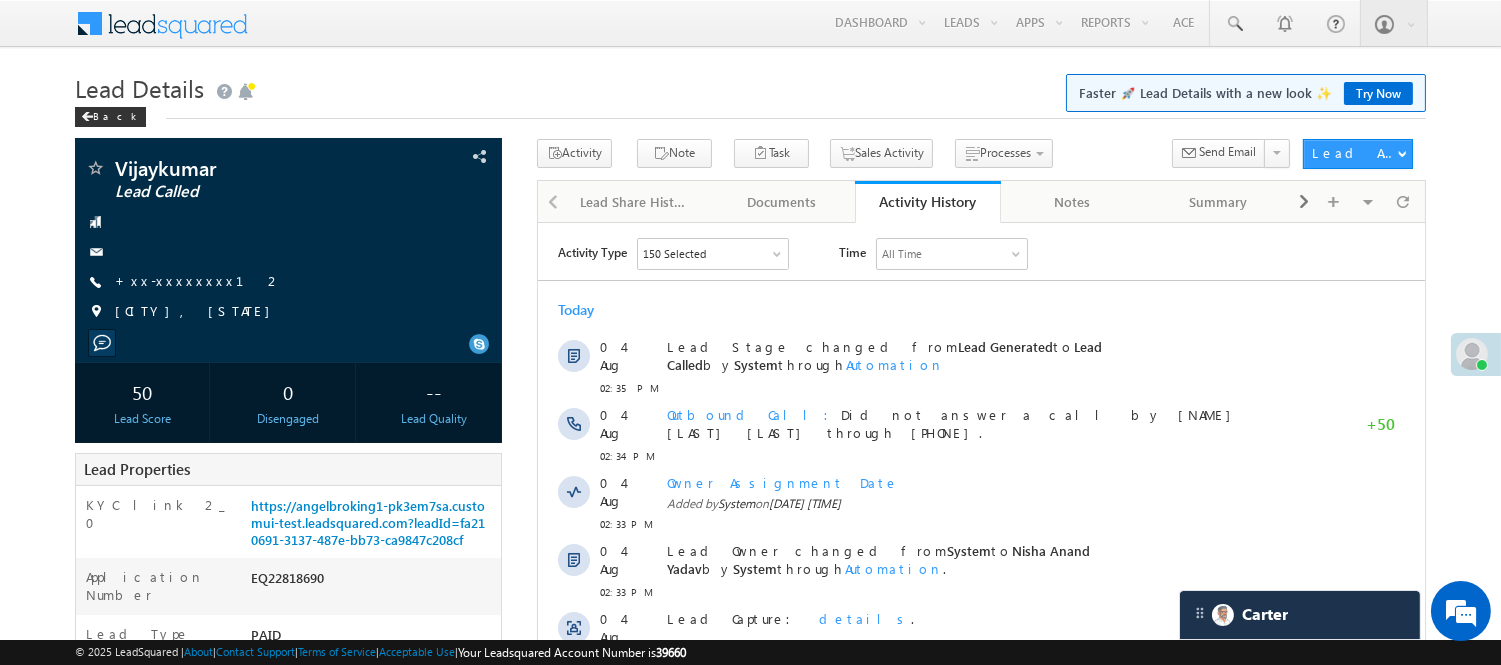 scroll, scrollTop: 0, scrollLeft: 0, axis: both 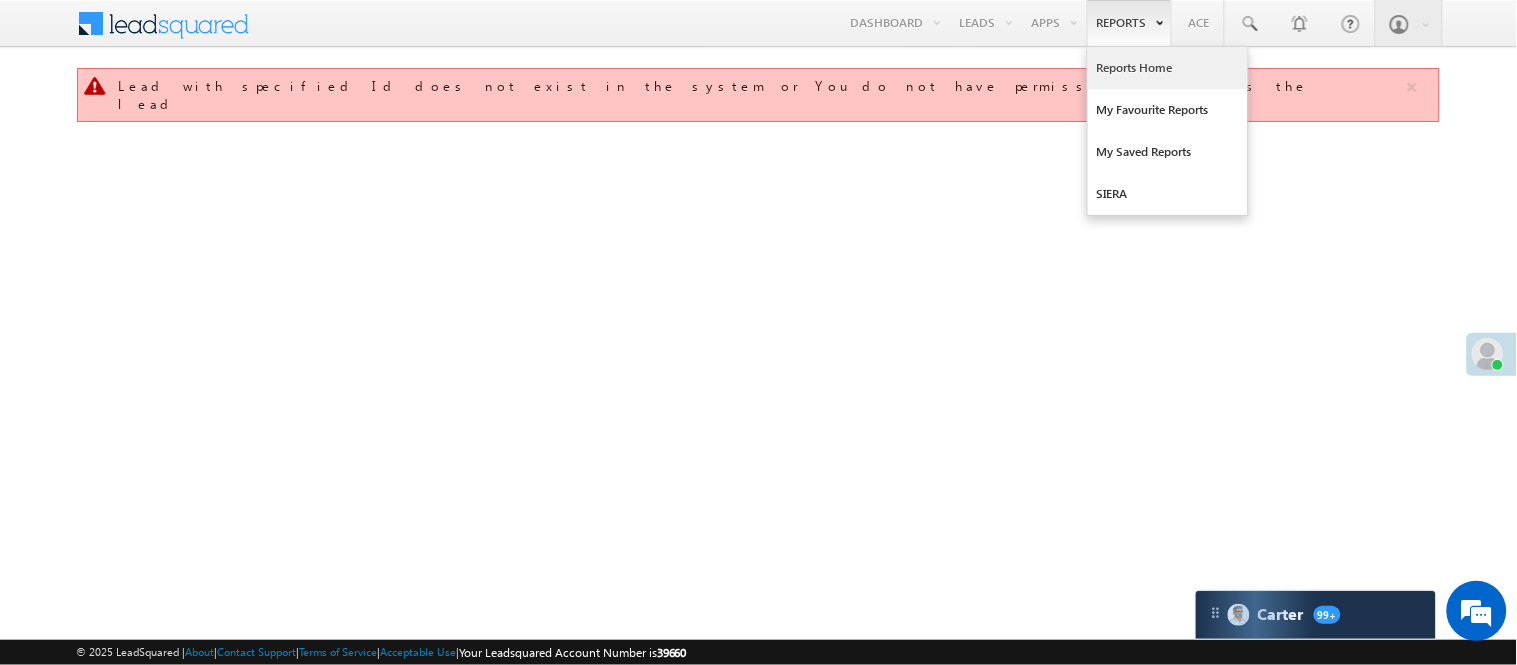 click on "Reports Home" at bounding box center (1168, 68) 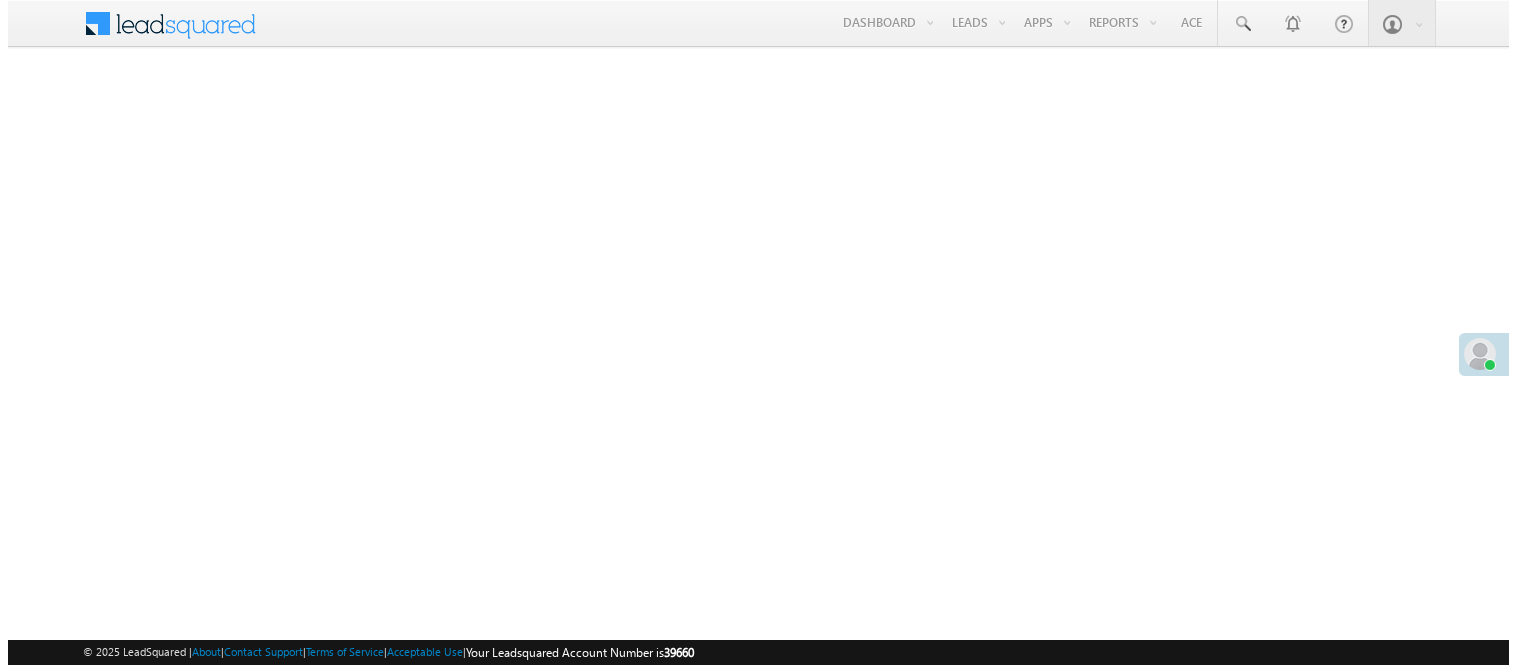 scroll, scrollTop: 0, scrollLeft: 0, axis: both 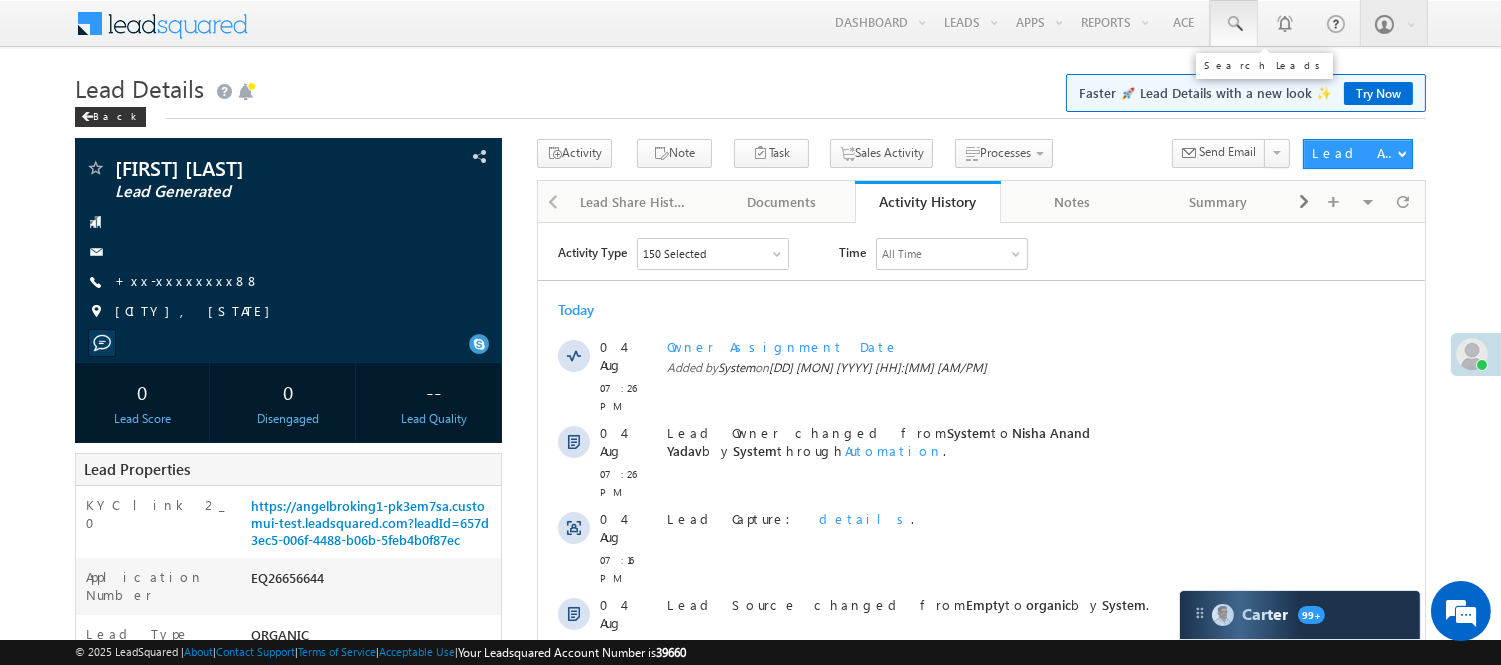 click at bounding box center [1234, 23] 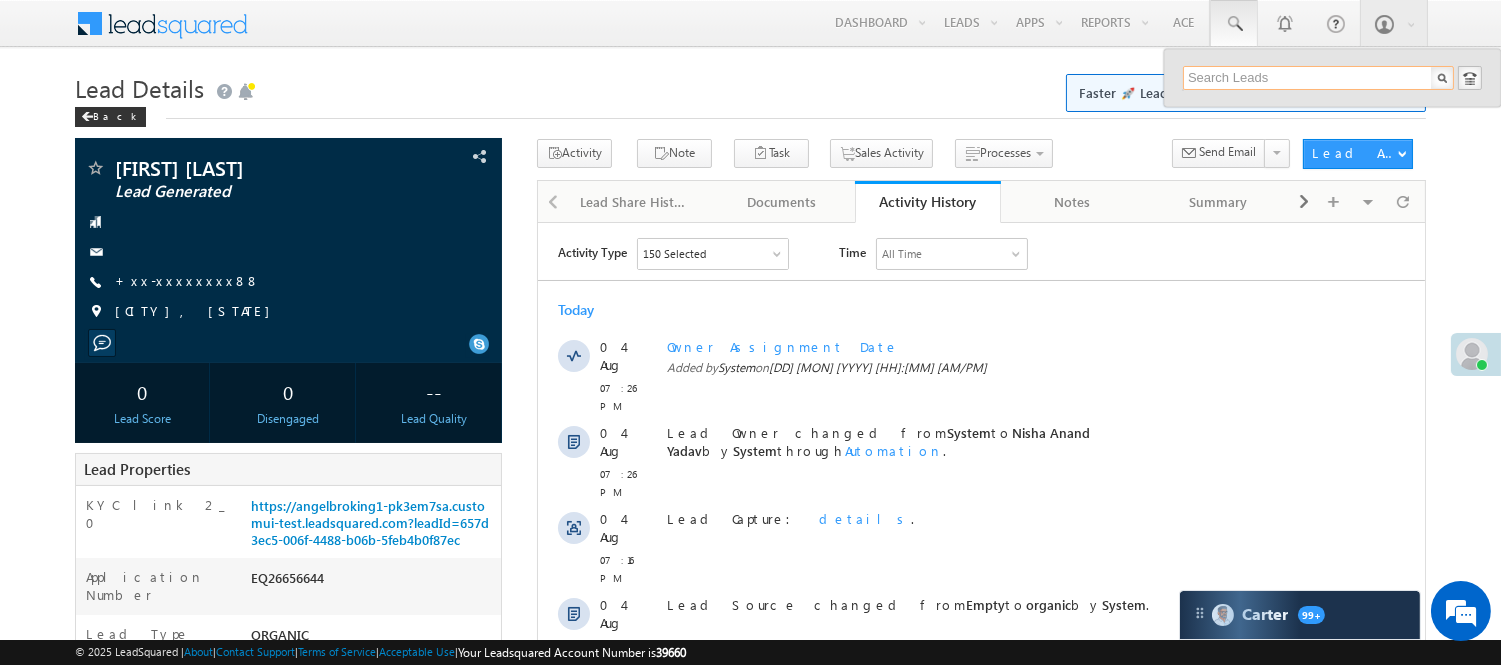 click at bounding box center [1318, 78] 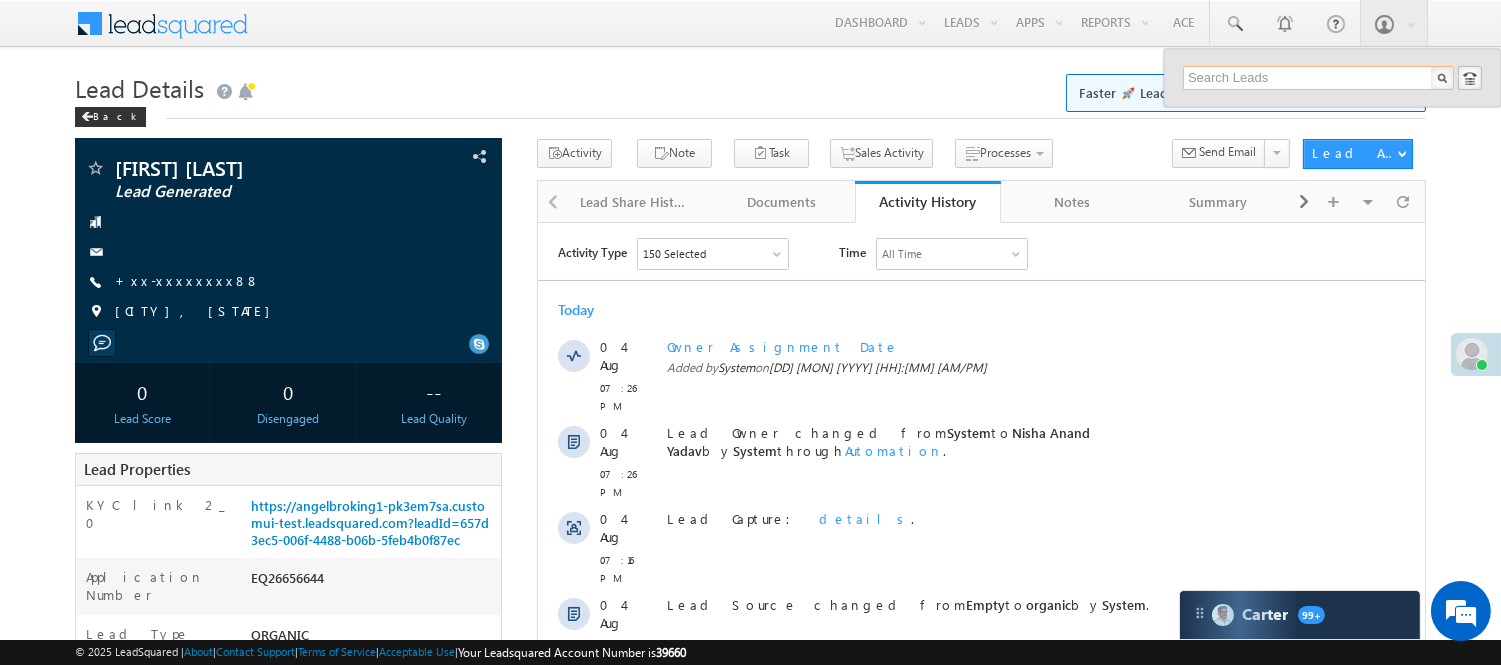 paste on "EQ26552123" 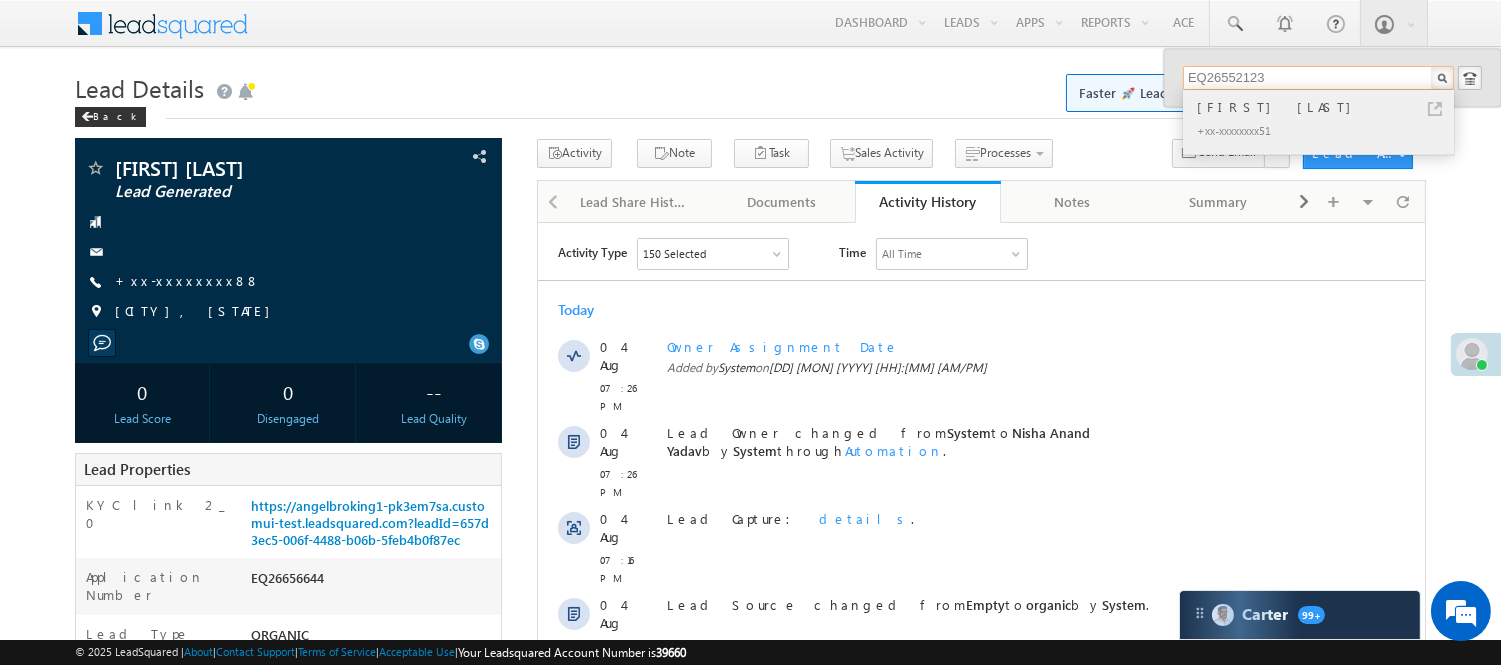 type on "EQ26552123" 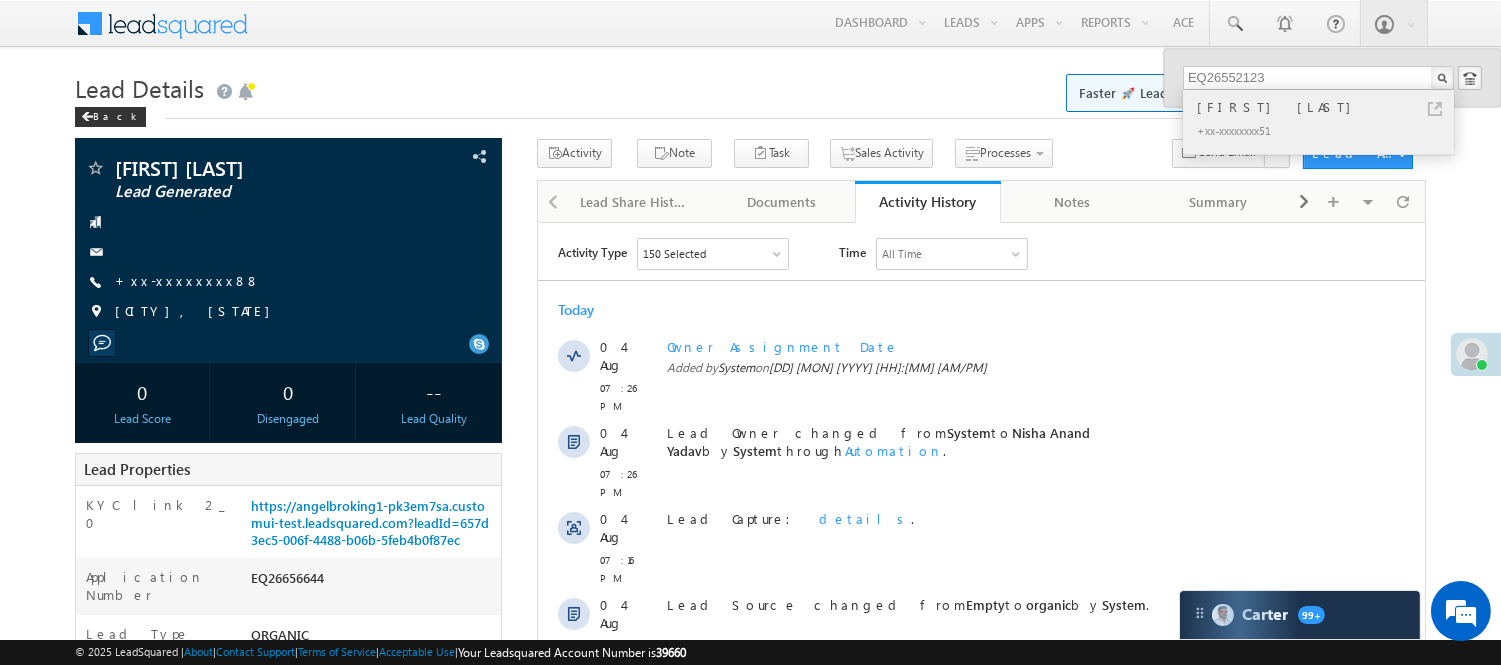 click on "[FIRST] [LAST]" at bounding box center (1327, 107) 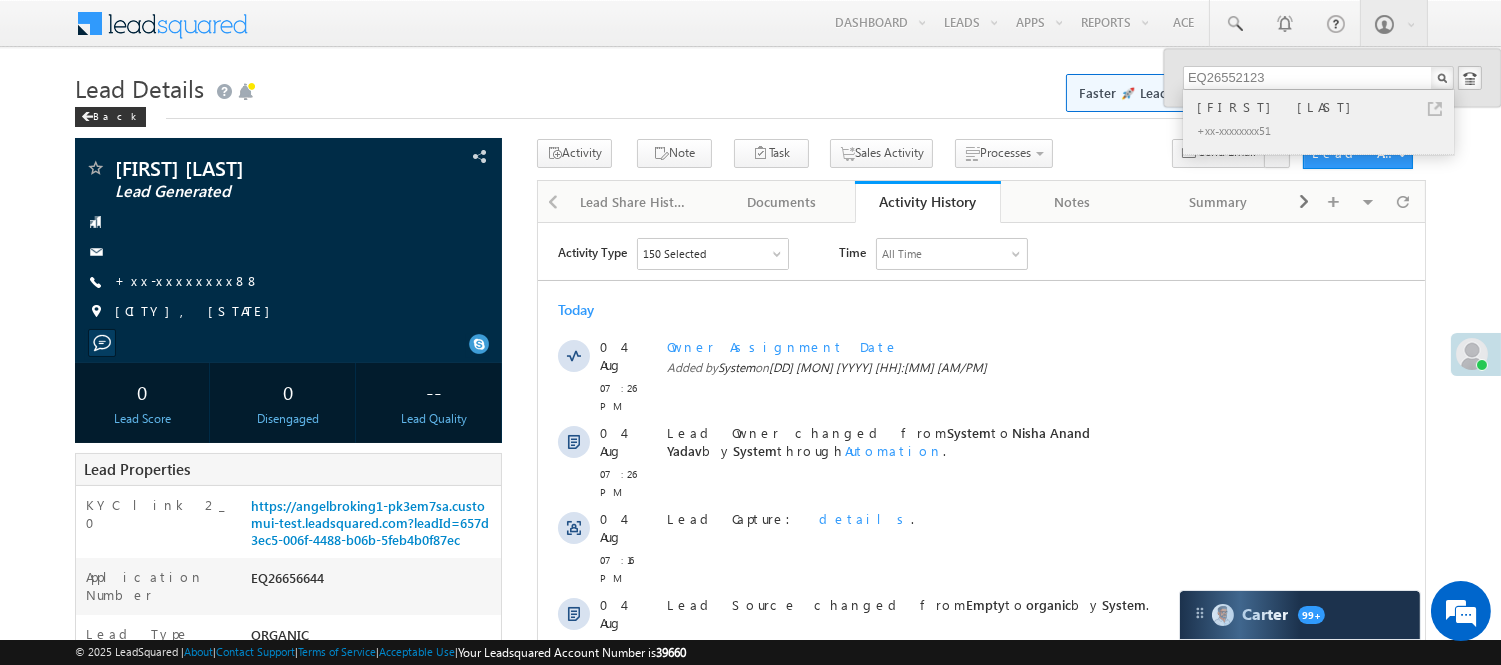 click on "[FIRST] [LAST]" at bounding box center [1327, 107] 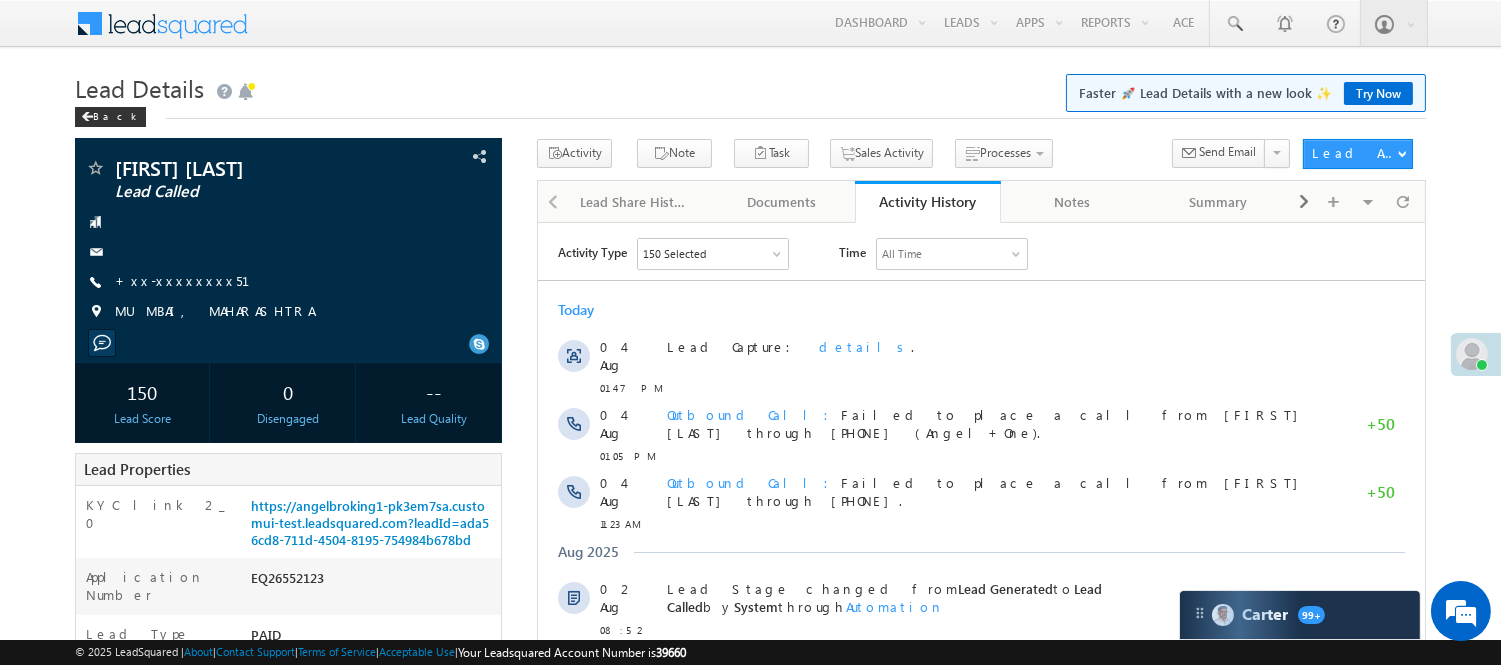 scroll, scrollTop: 0, scrollLeft: 0, axis: both 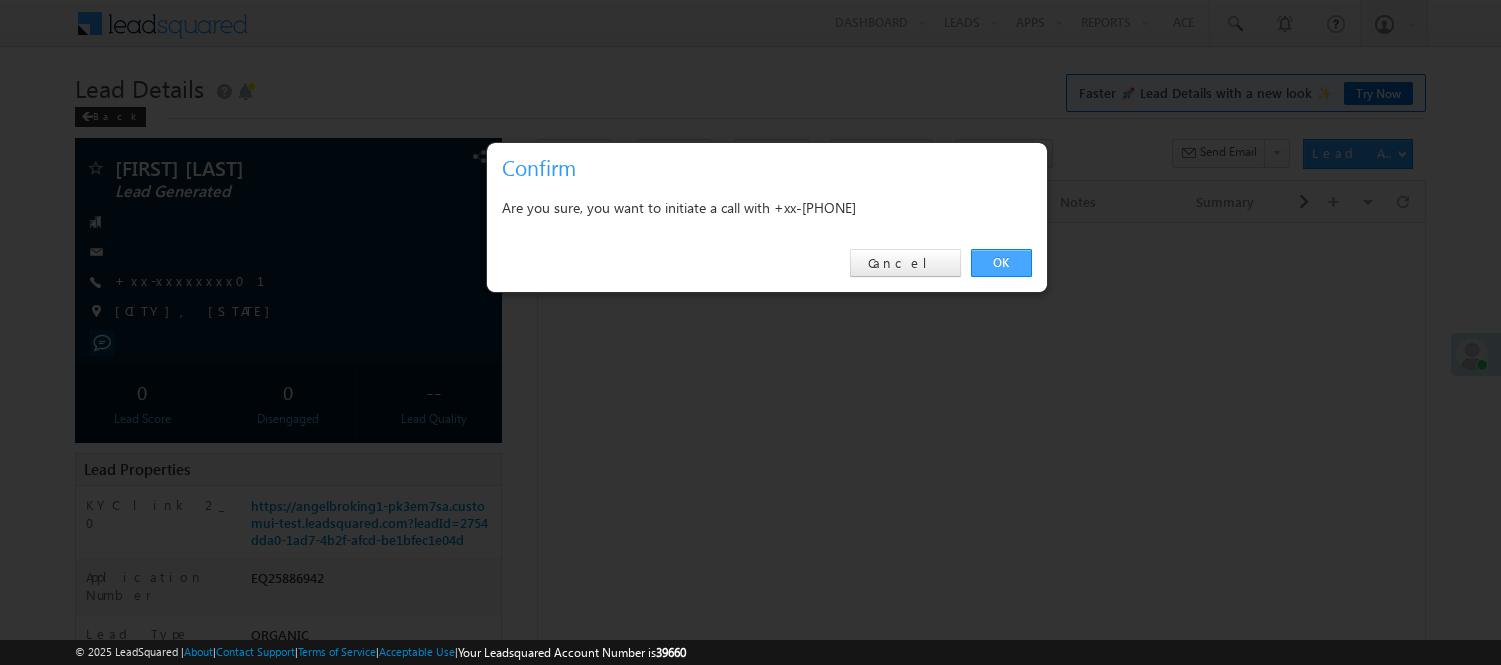 click on "OK Cancel" at bounding box center (767, 263) 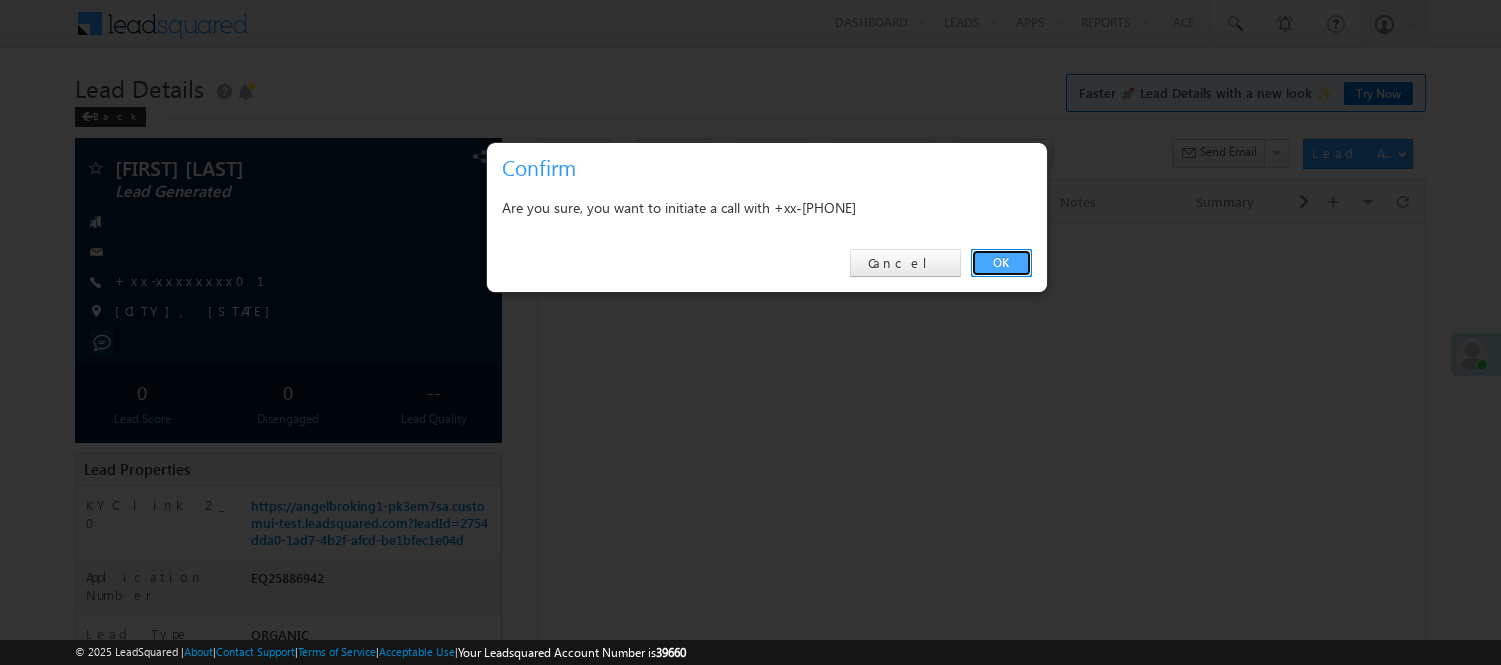 click on "OK" at bounding box center (1001, 263) 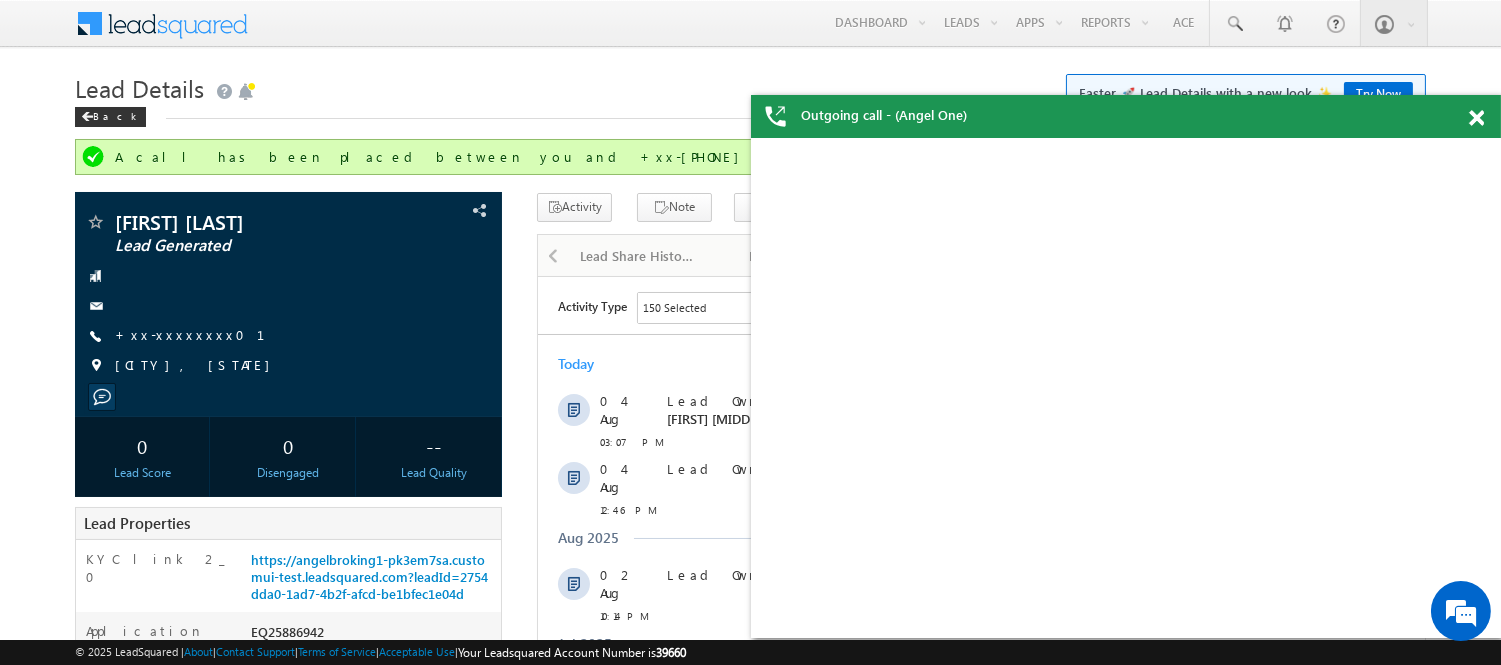 scroll, scrollTop: 0, scrollLeft: 0, axis: both 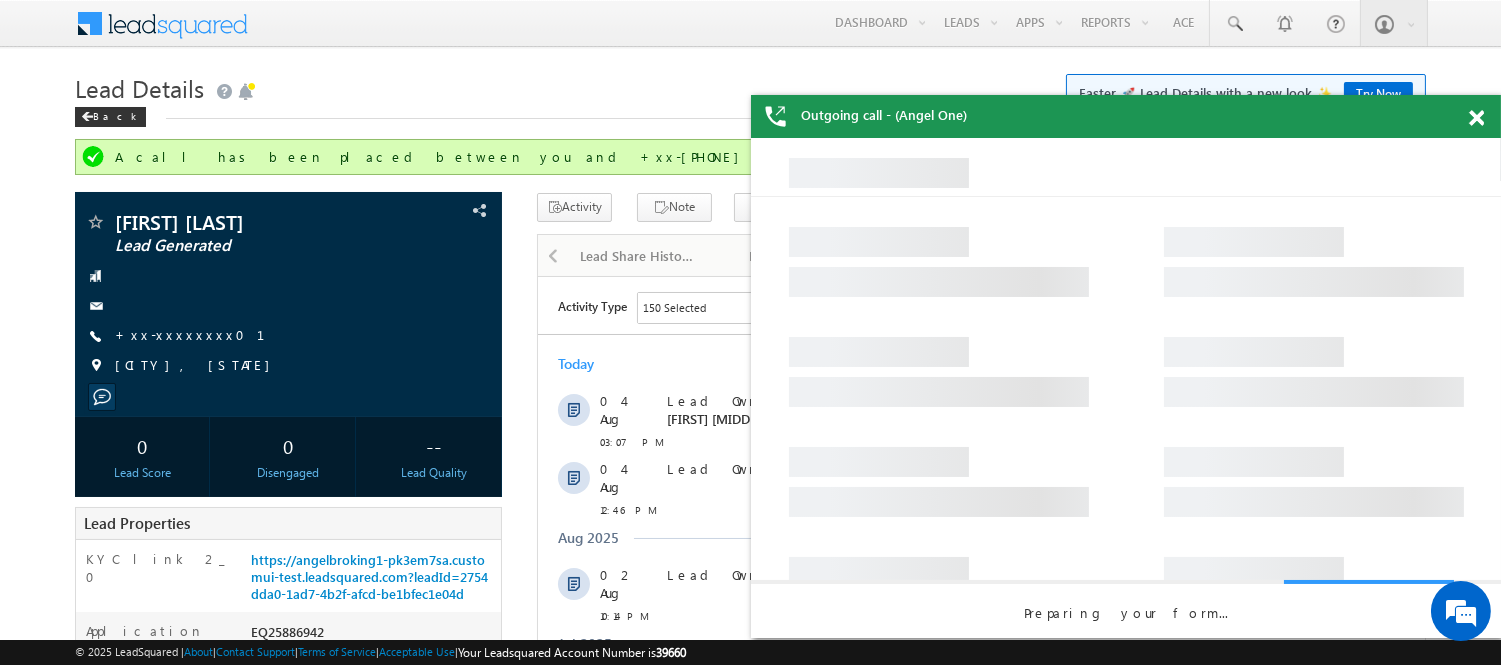 click at bounding box center (1476, 118) 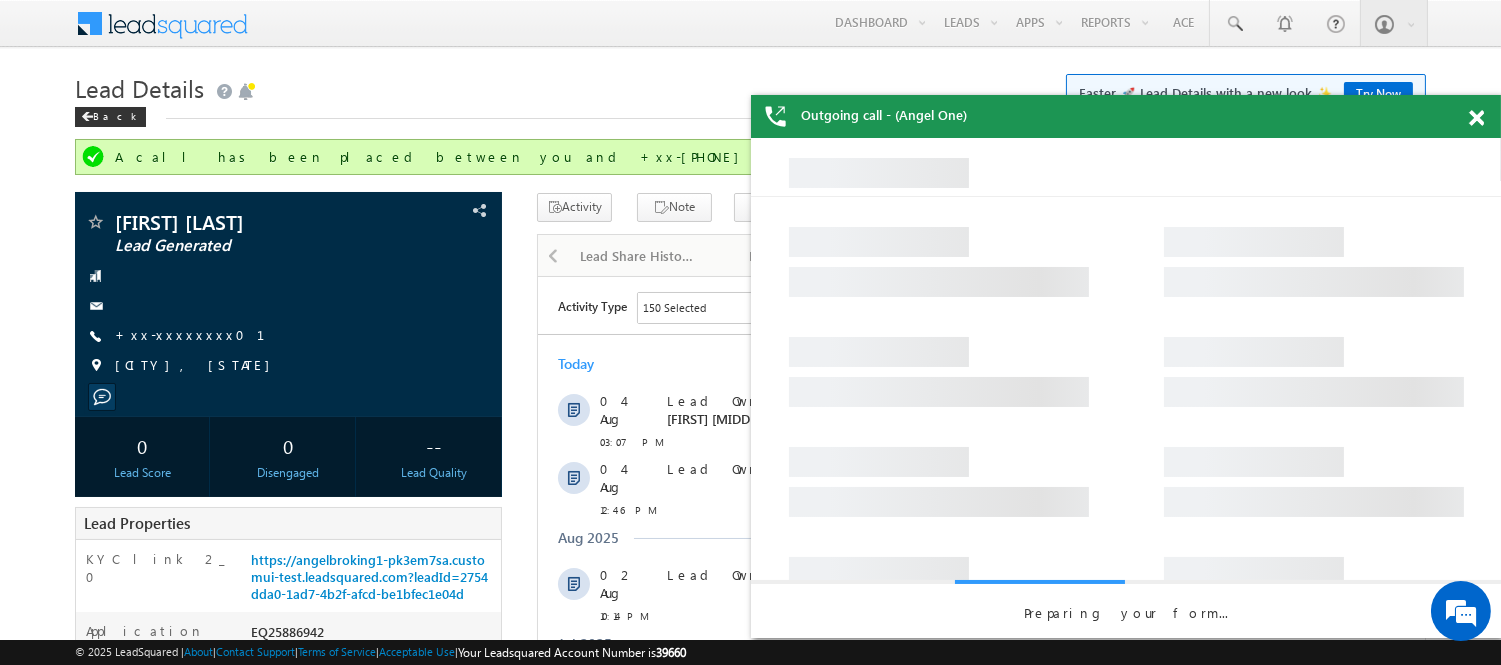 click at bounding box center [1476, 118] 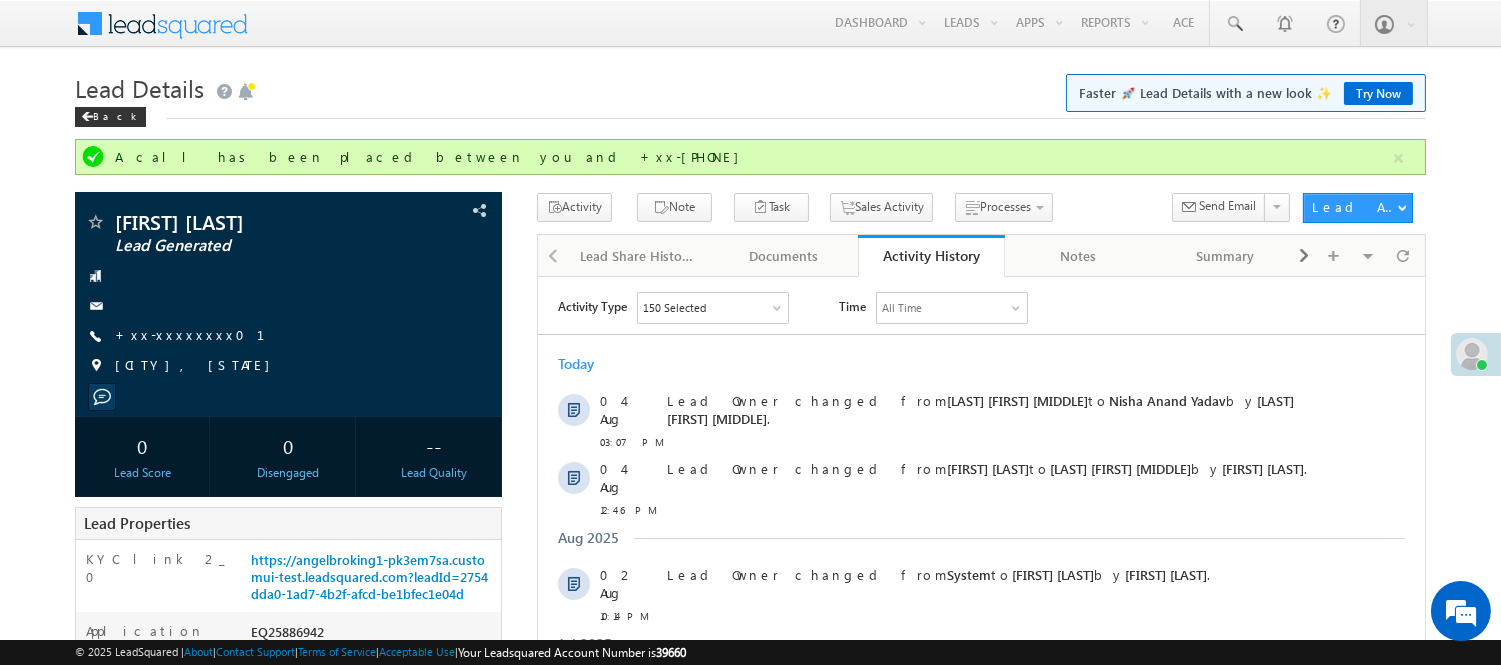 click on "Menu
Nisha Anand Yadav
Nisha .Yada v@ang elbro king. com" at bounding box center (750, 845) 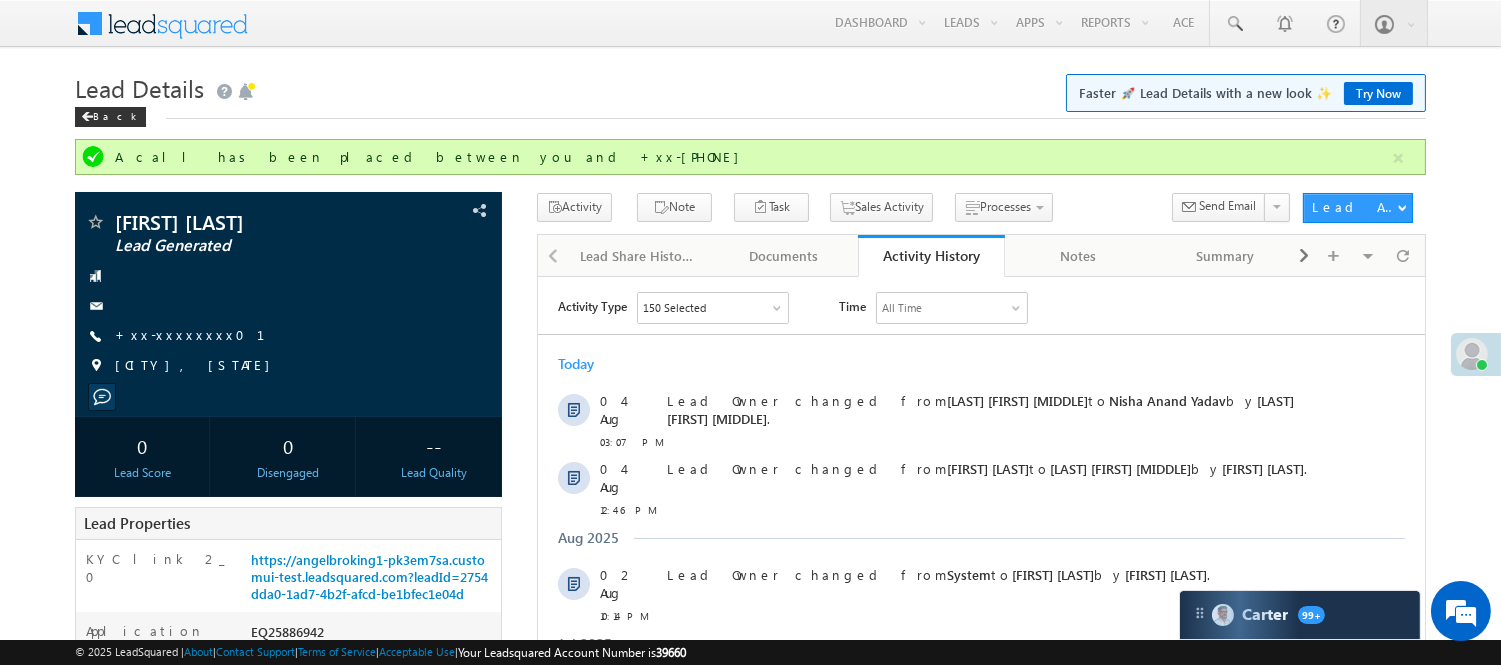 scroll, scrollTop: 0, scrollLeft: 0, axis: both 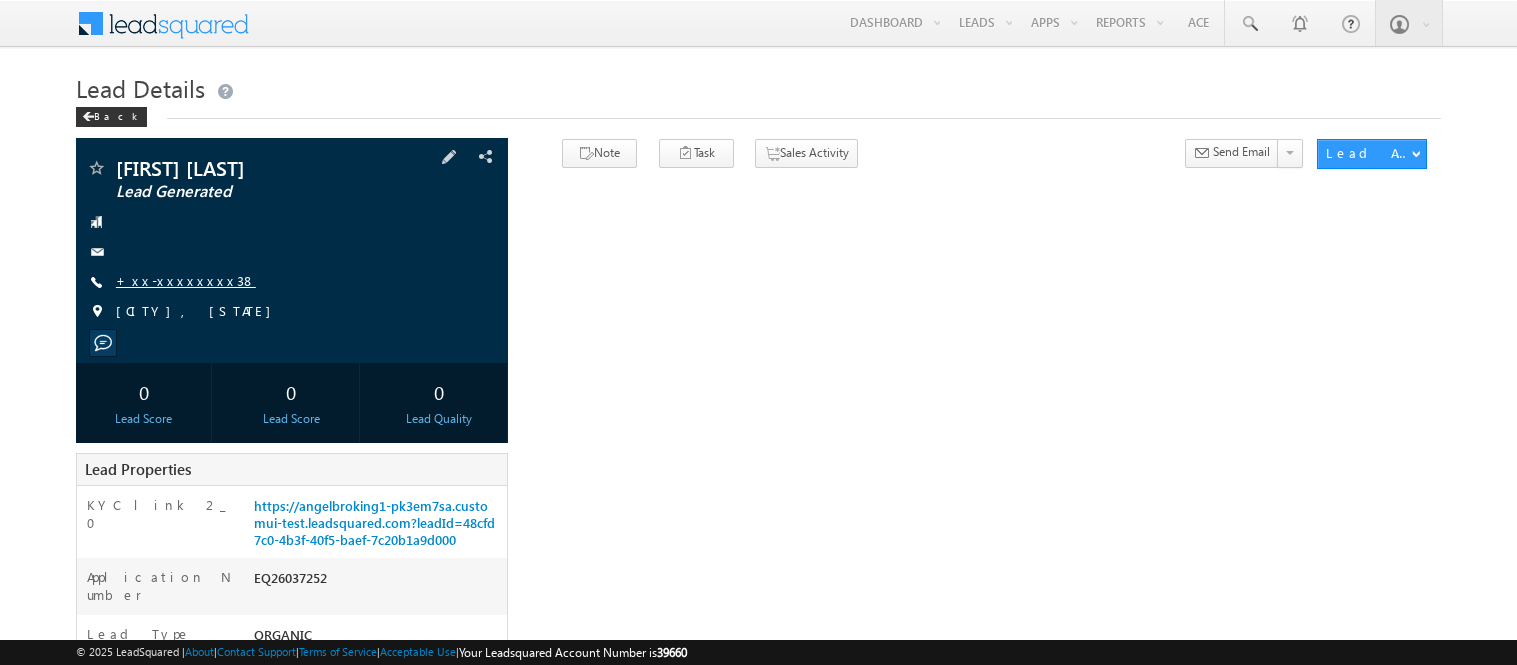 click on "+xx-xxxxxxxx38" at bounding box center (186, 280) 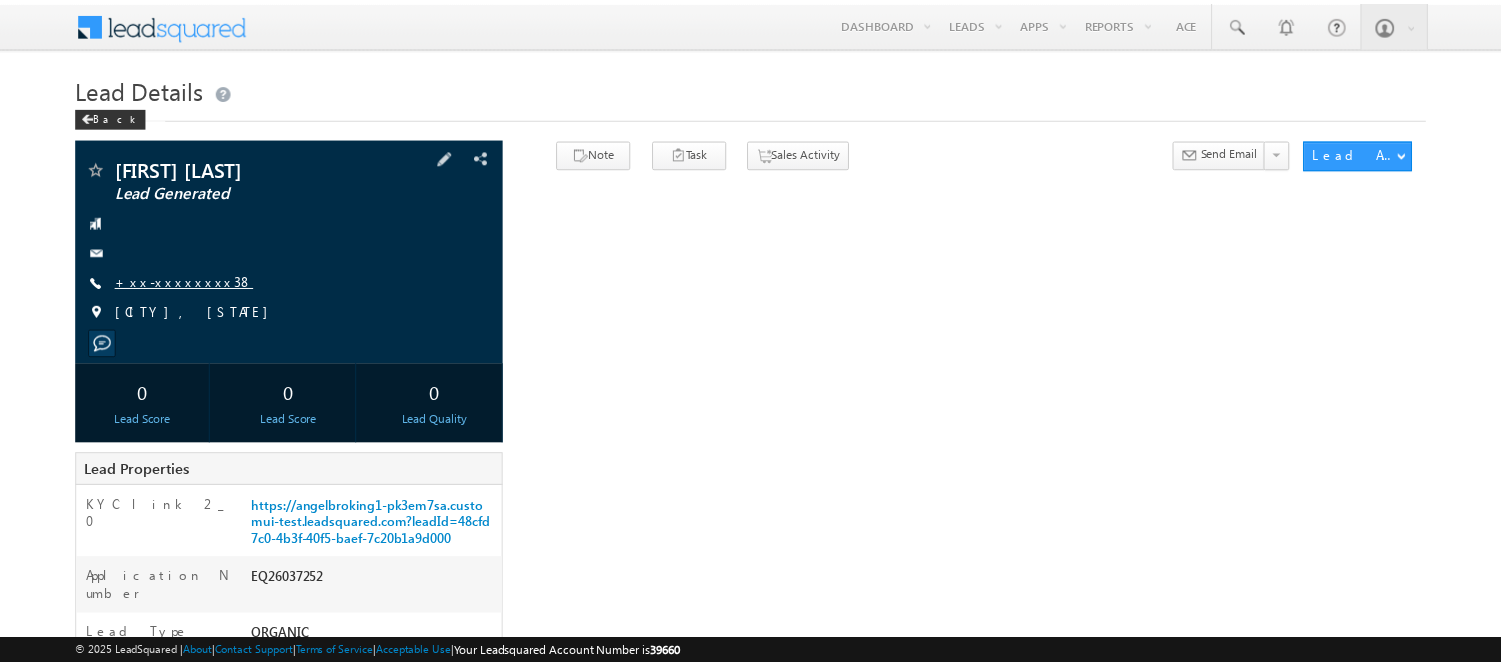 scroll, scrollTop: 0, scrollLeft: 0, axis: both 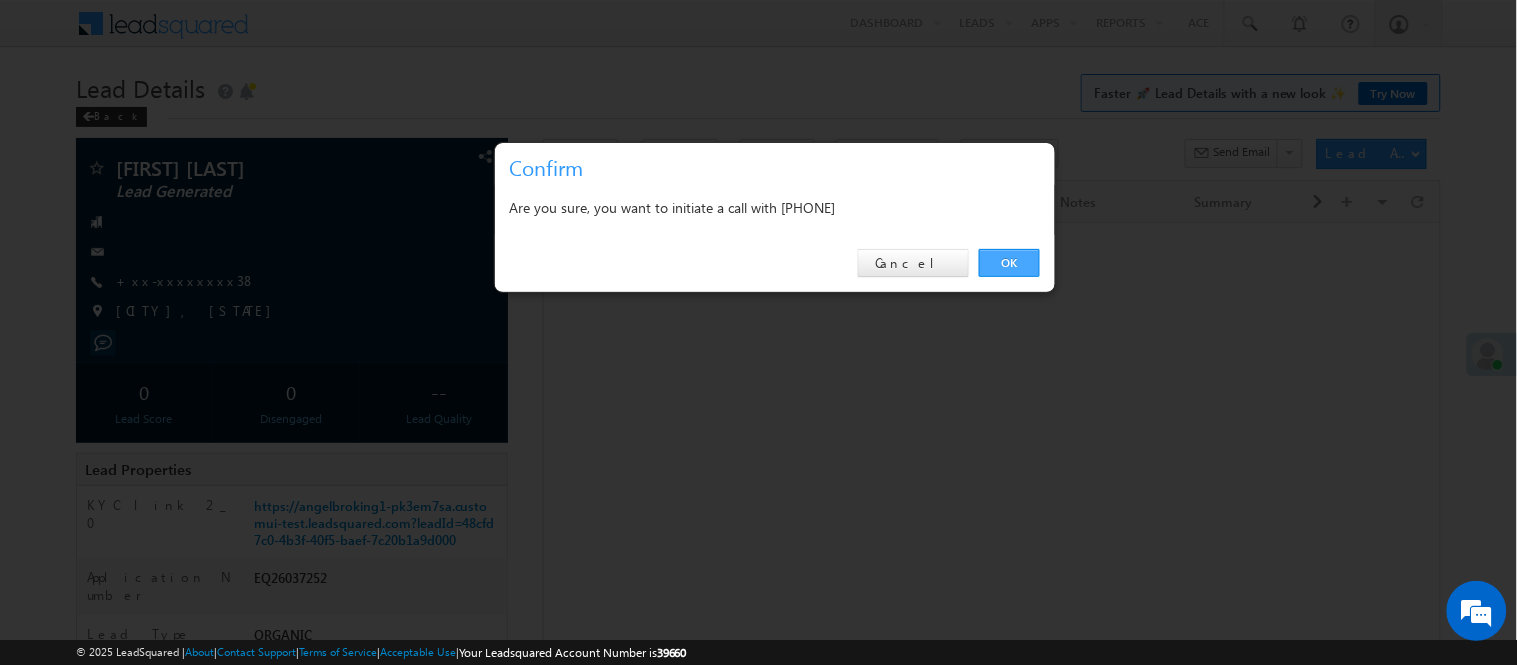 click on "OK" at bounding box center [1009, 263] 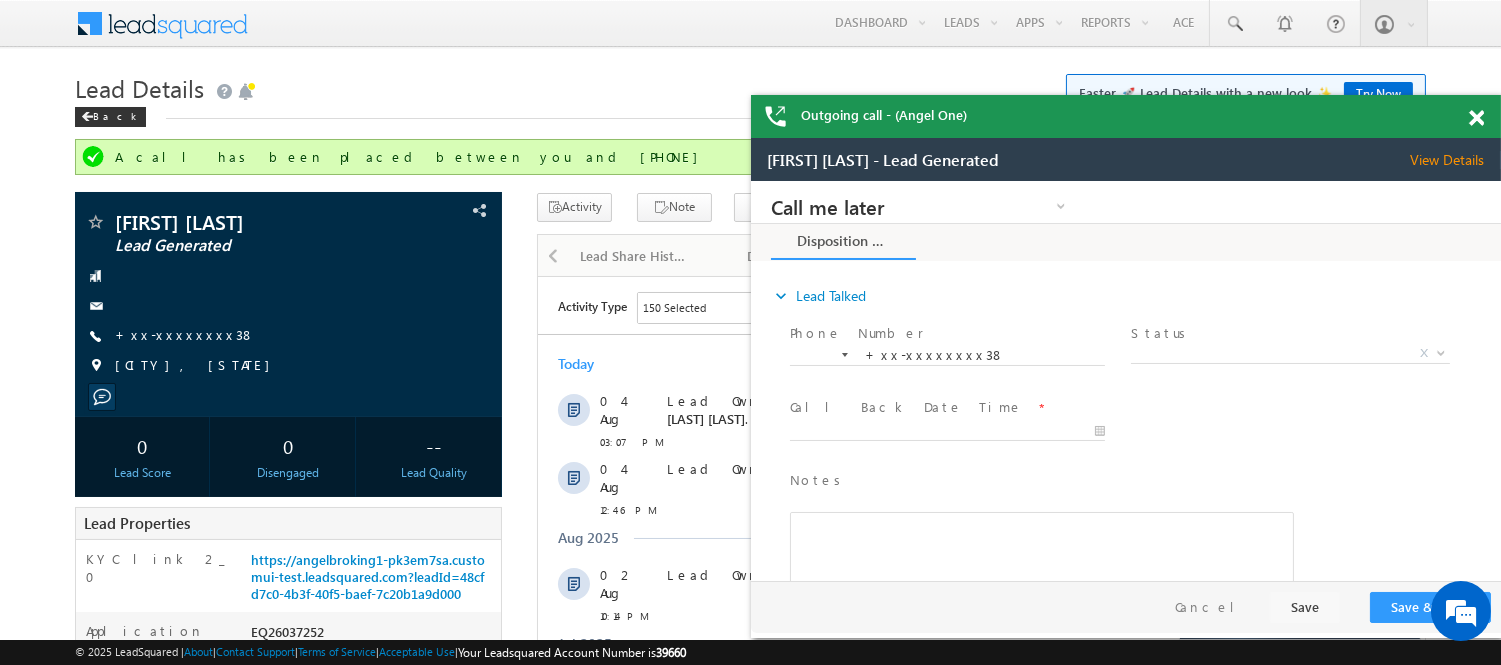 scroll, scrollTop: 0, scrollLeft: 0, axis: both 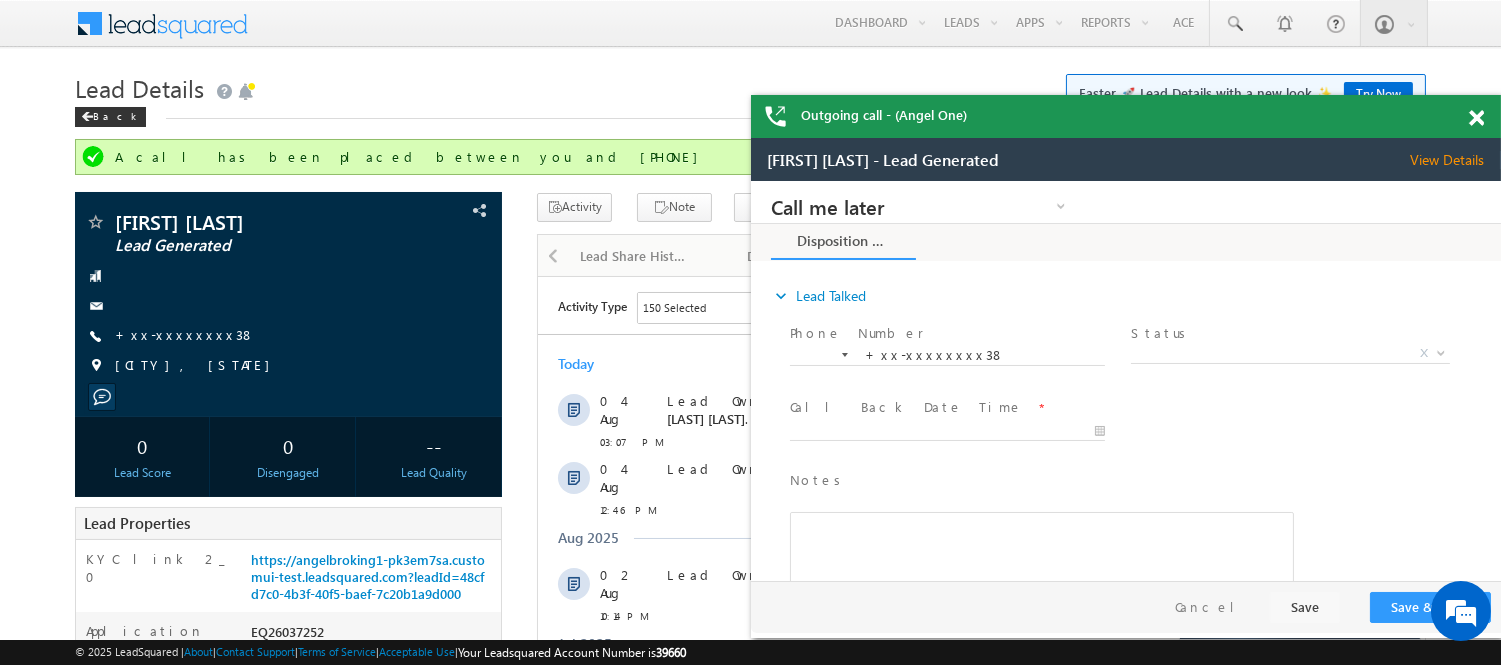 click at bounding box center (1476, 118) 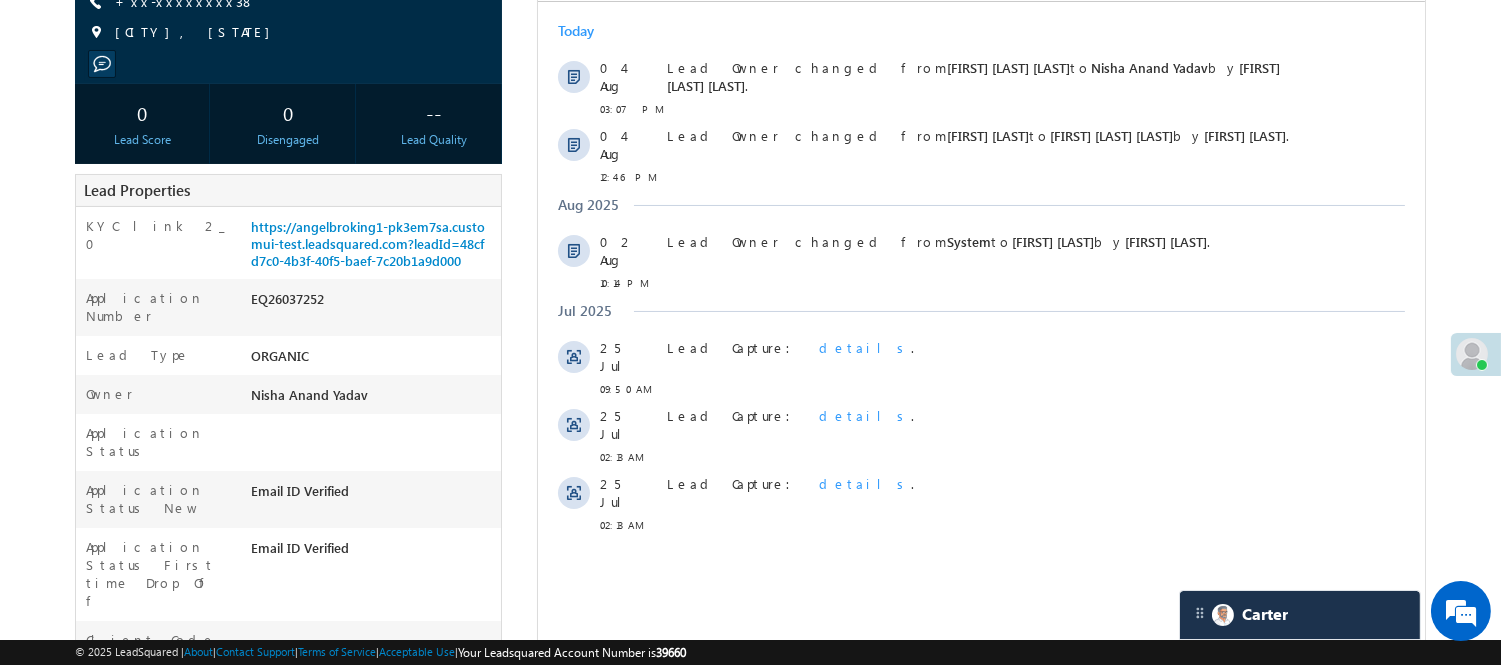 scroll, scrollTop: 0, scrollLeft: 0, axis: both 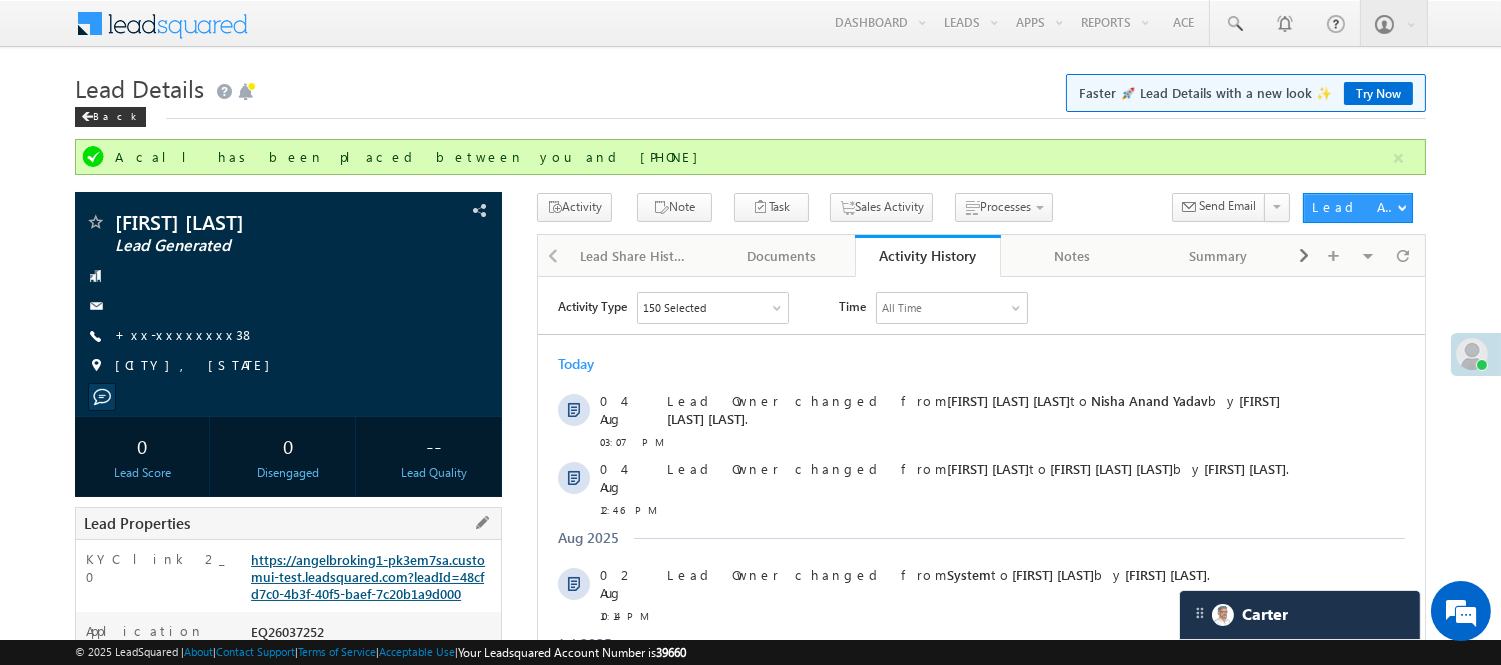 click on "https://angelbroking1-pk3em7sa.customui-test.leadsquared.com?leadId=48cfd7c0-4b3f-40f5-baef-7c20b1a9d000" at bounding box center (368, 576) 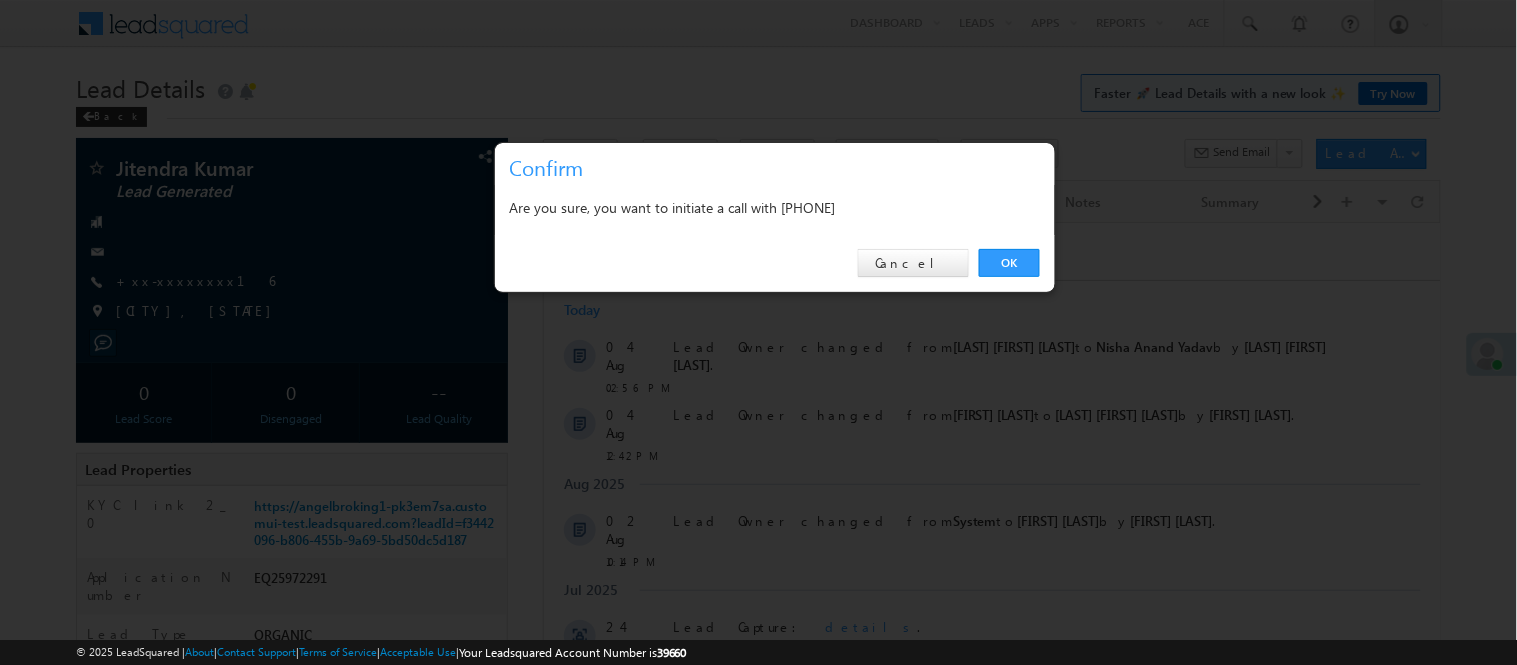 scroll, scrollTop: 0, scrollLeft: 0, axis: both 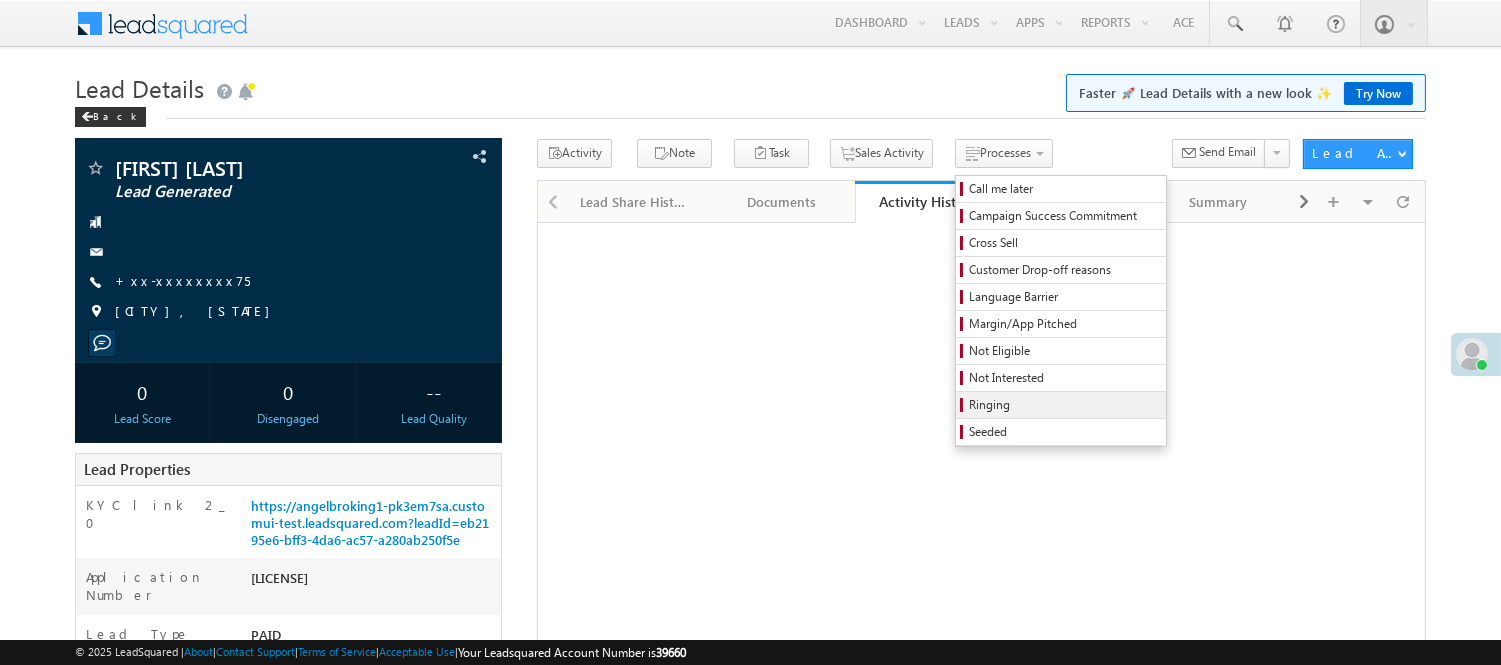 click on "Ringing" at bounding box center (1064, 405) 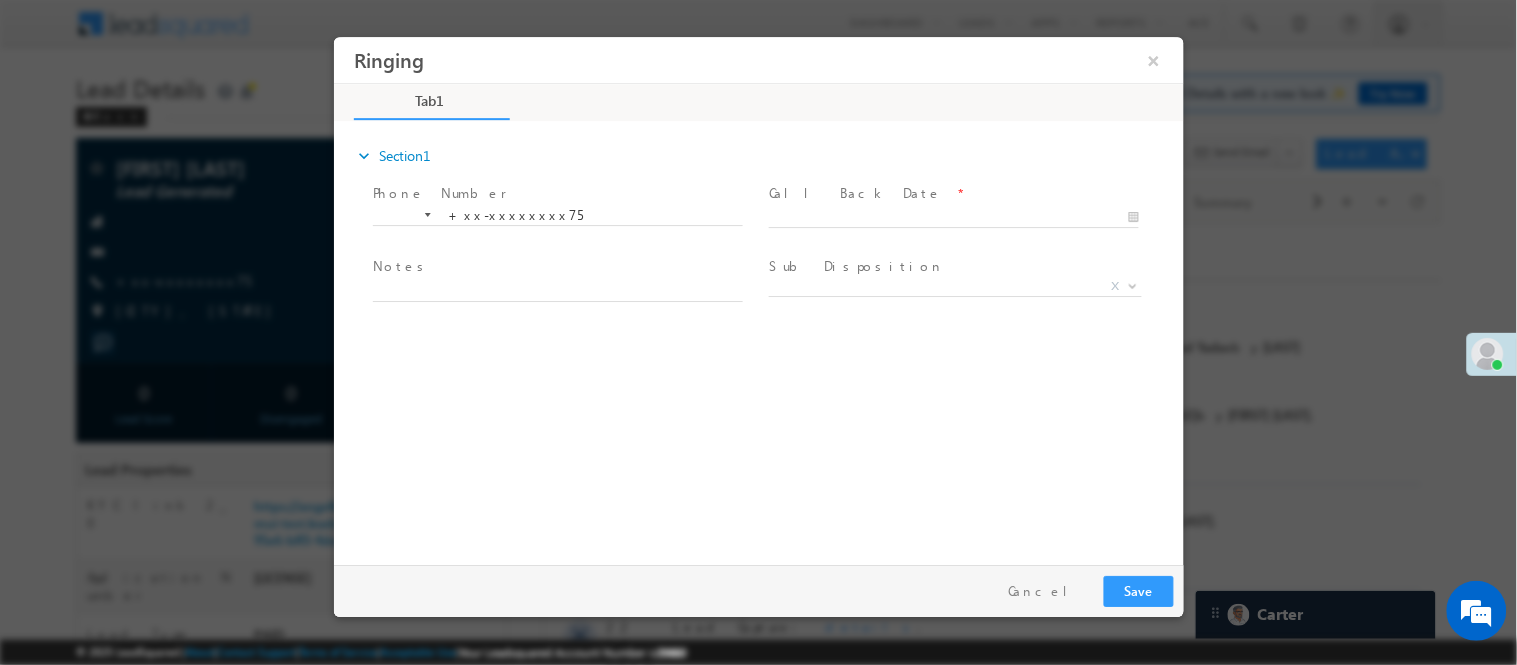 scroll, scrollTop: 0, scrollLeft: 0, axis: both 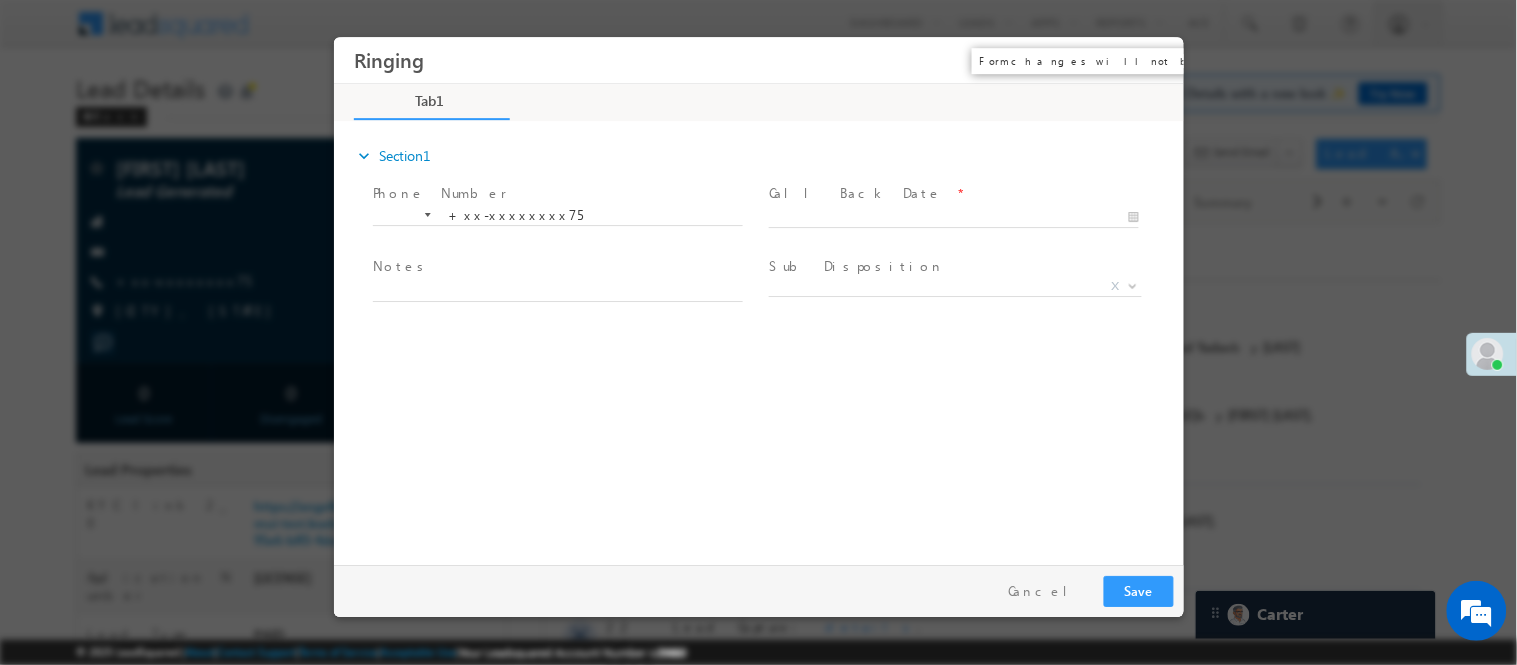 click on "×" at bounding box center [1153, 59] 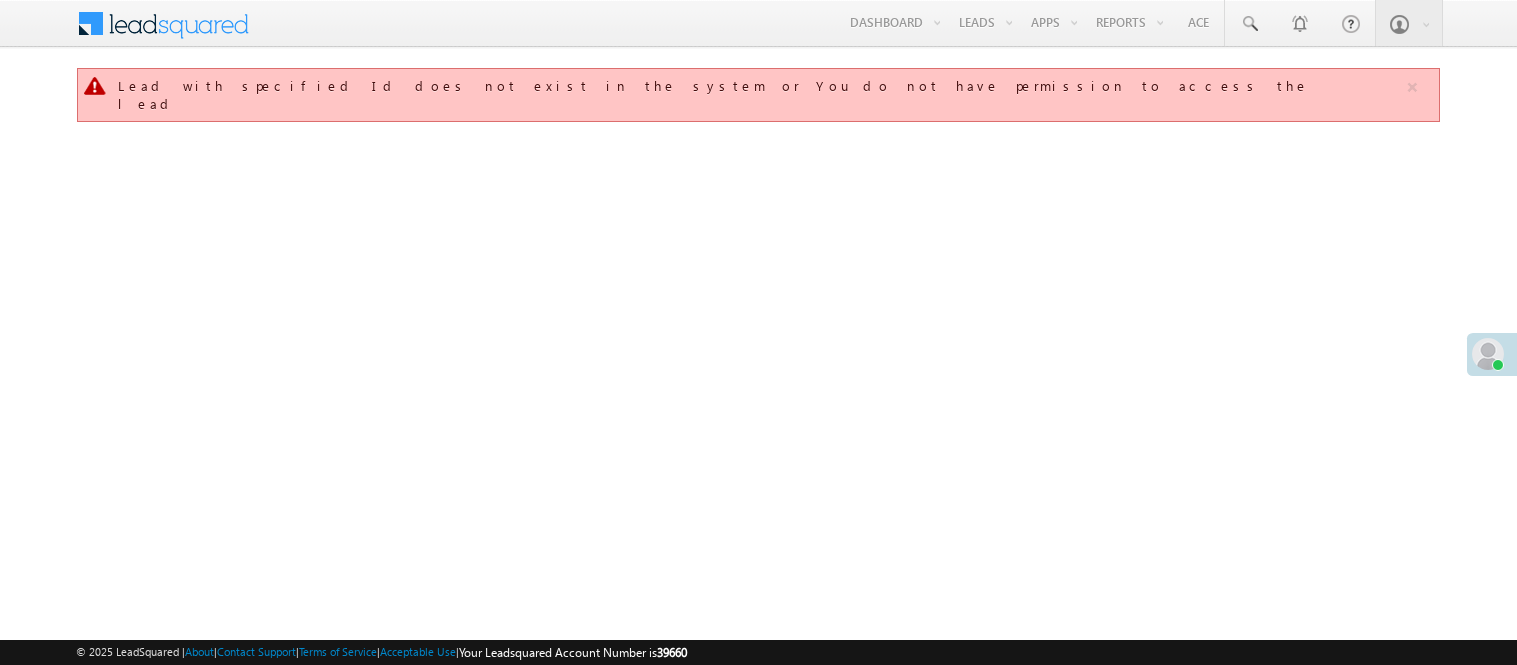 scroll, scrollTop: 0, scrollLeft: 0, axis: both 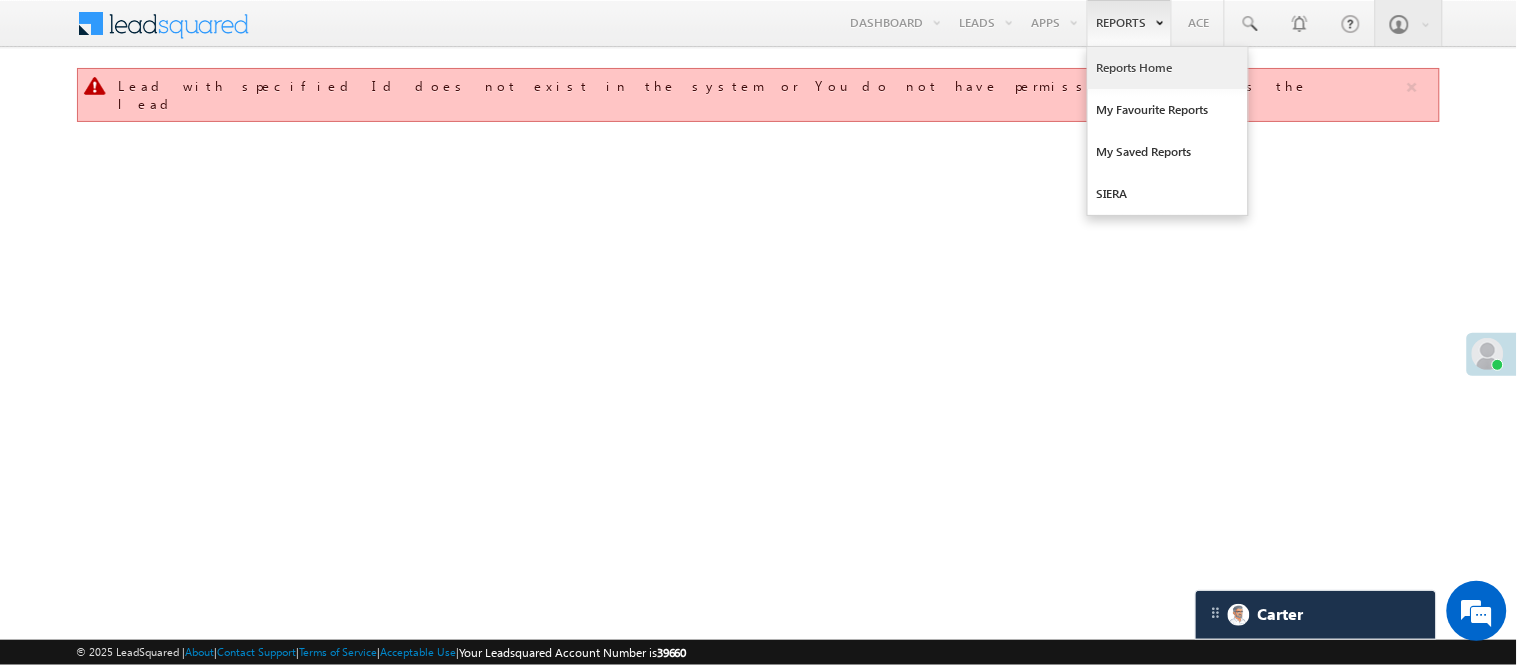 click on "Reports Home" at bounding box center [1168, 68] 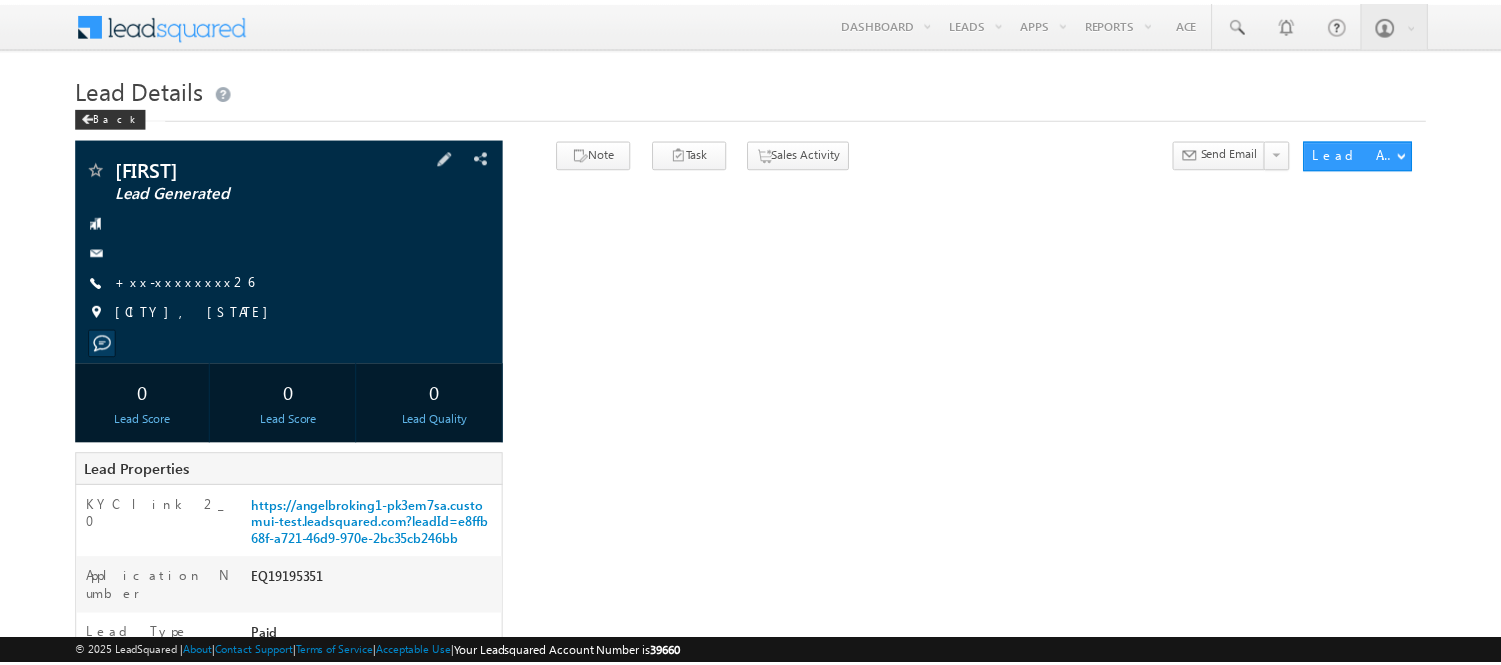 scroll, scrollTop: 0, scrollLeft: 0, axis: both 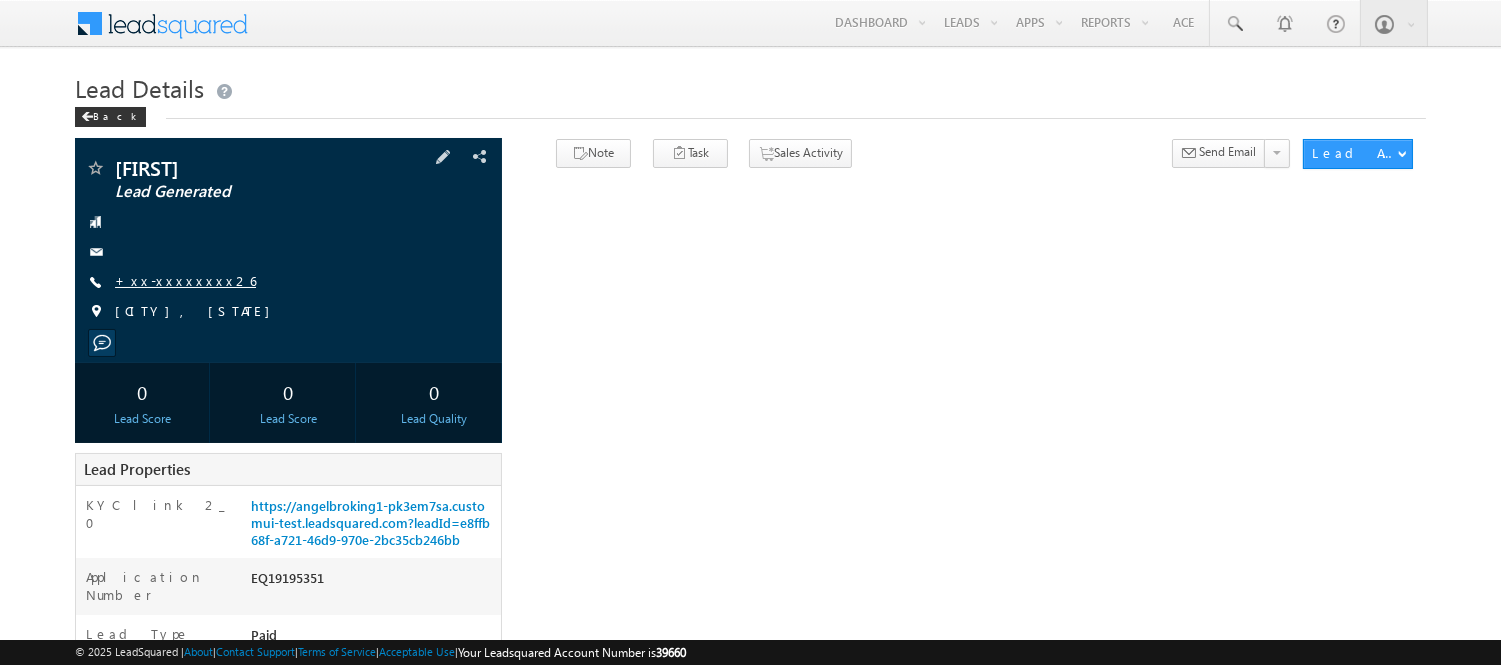 click on "+xx-xxxxxxxx26" at bounding box center (185, 280) 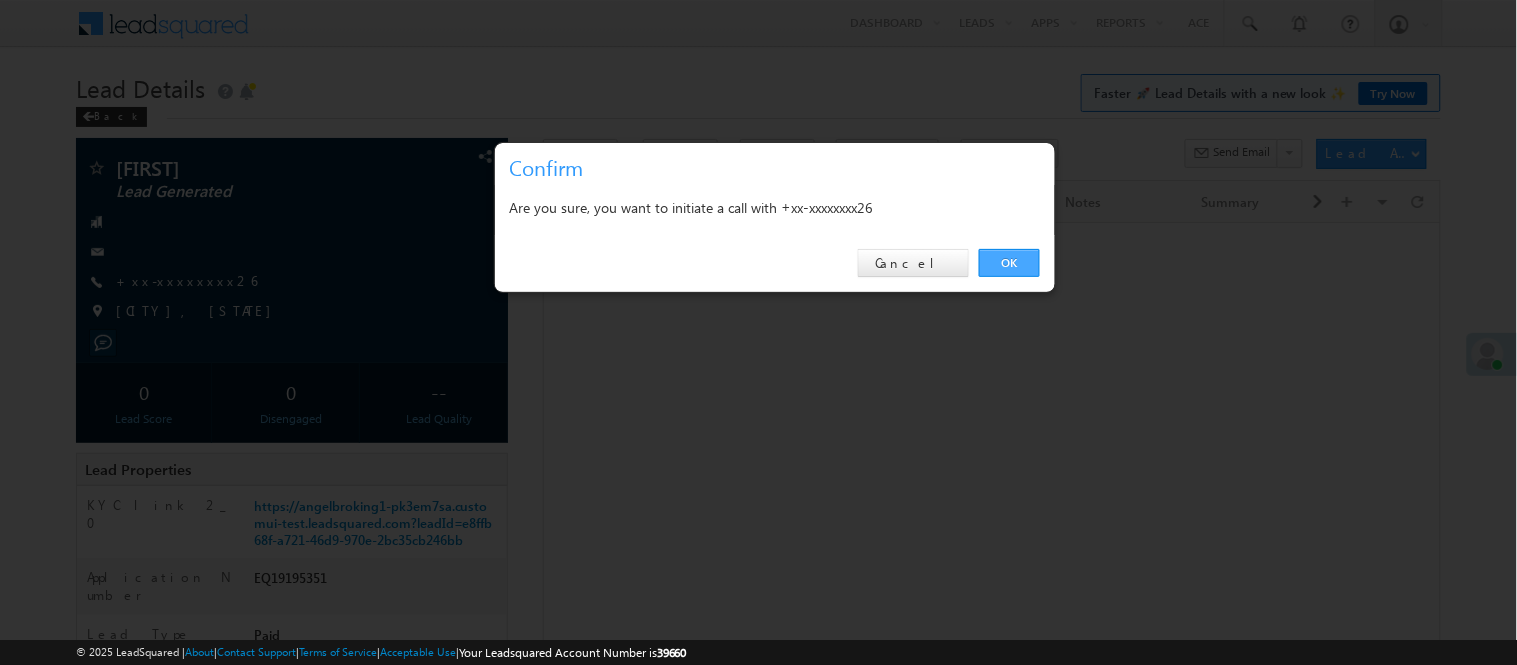 click on "OK" at bounding box center (1009, 263) 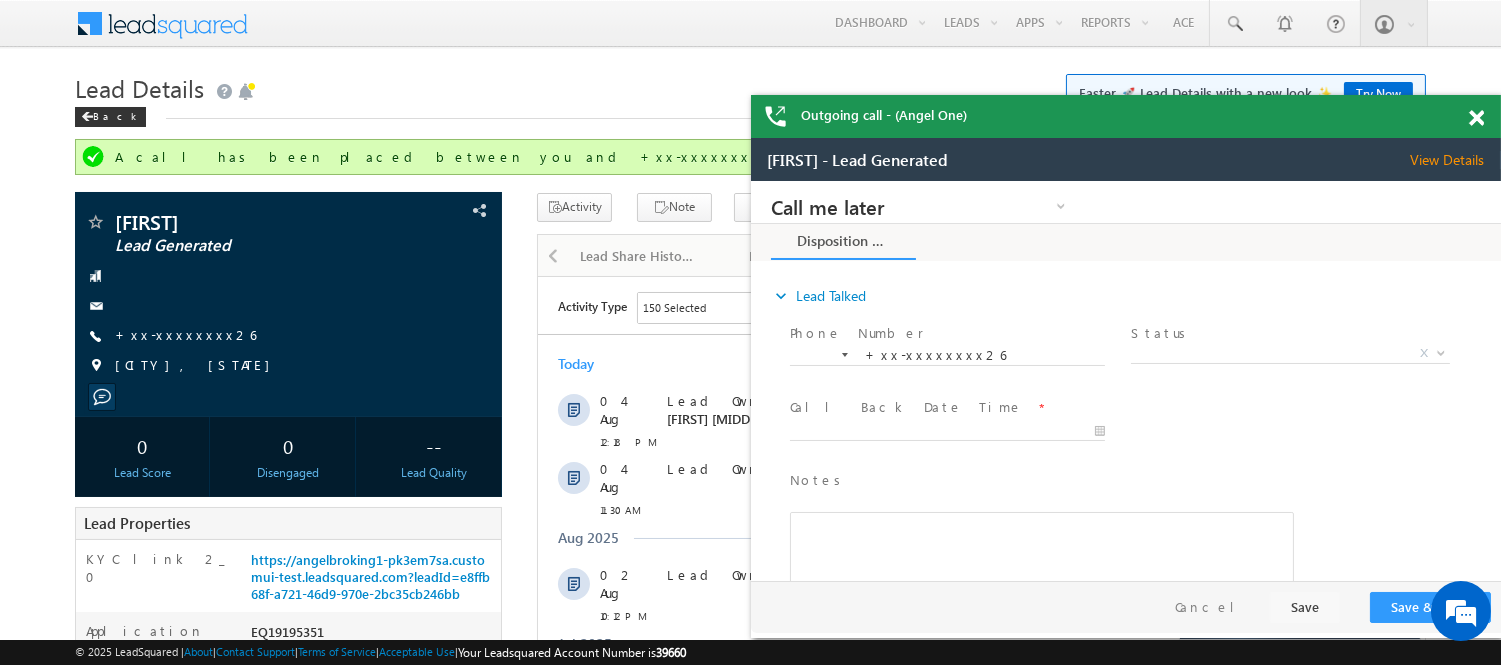 scroll, scrollTop: 0, scrollLeft: 0, axis: both 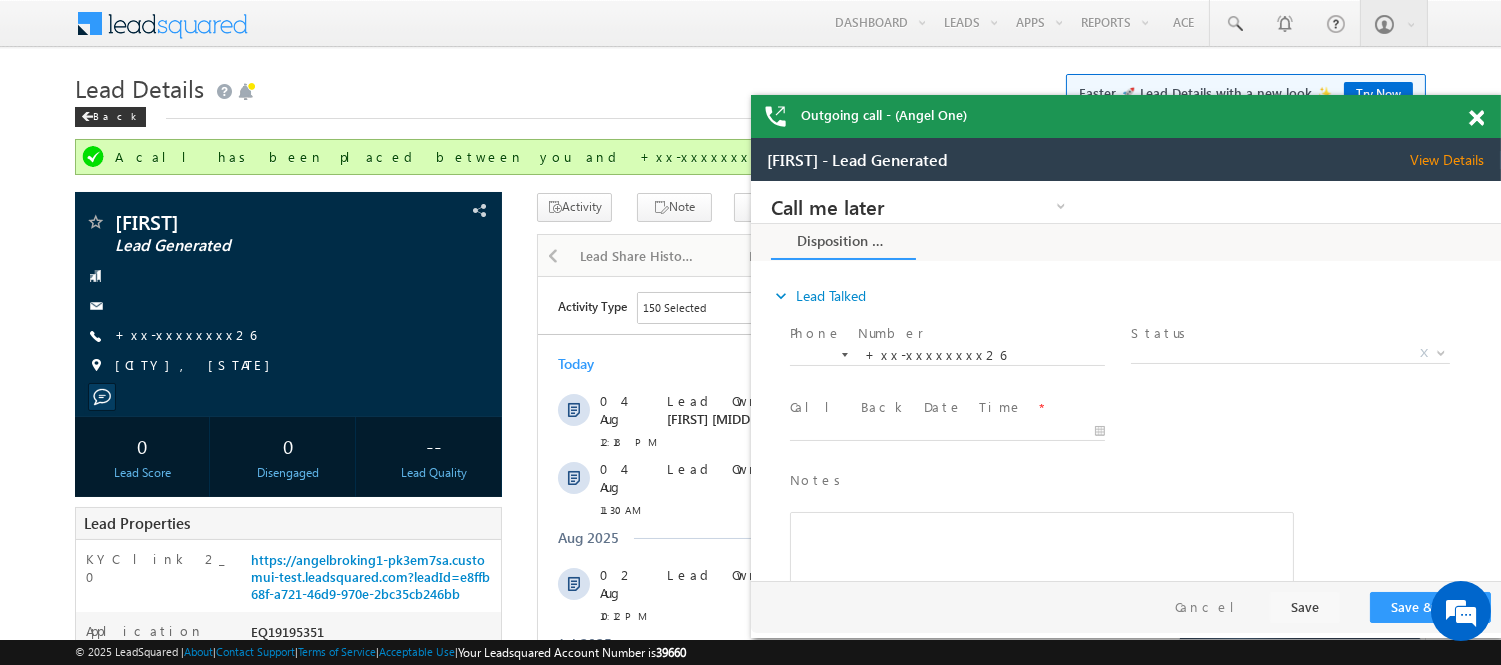 click at bounding box center (1476, 118) 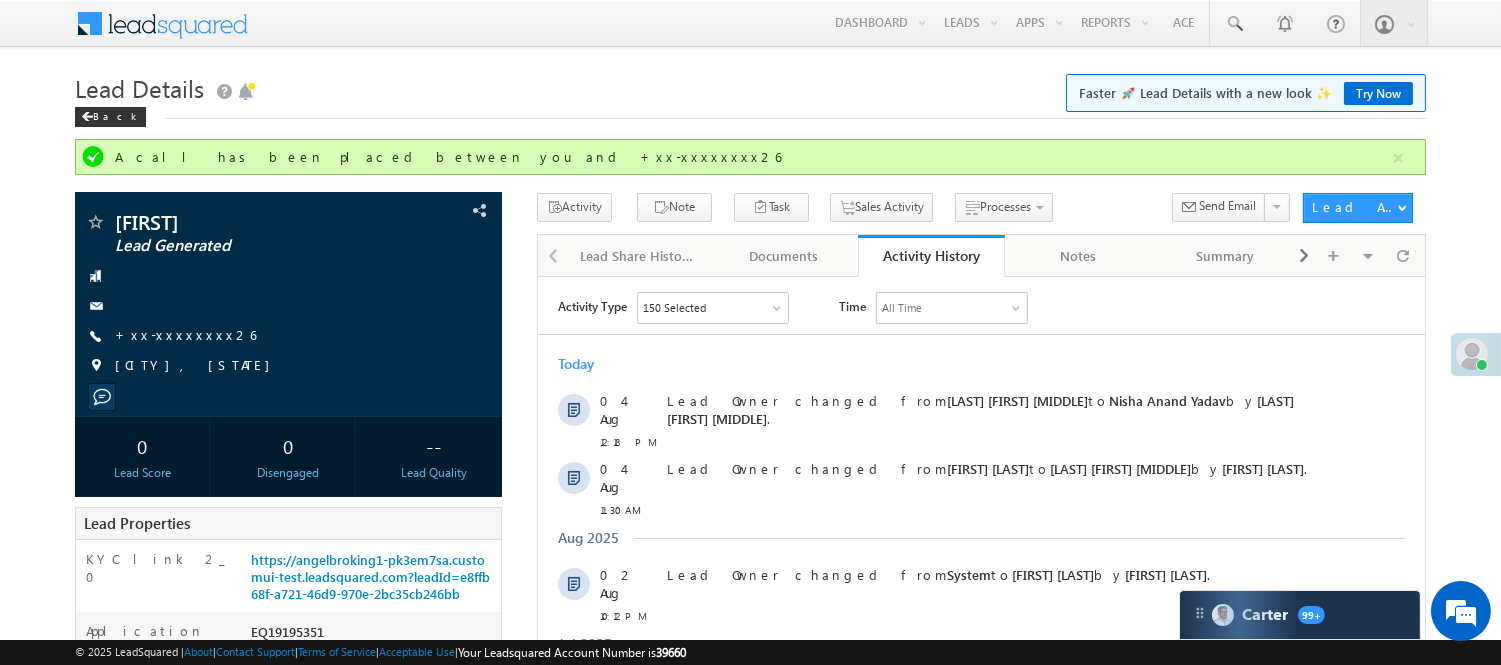 scroll, scrollTop: 0, scrollLeft: 0, axis: both 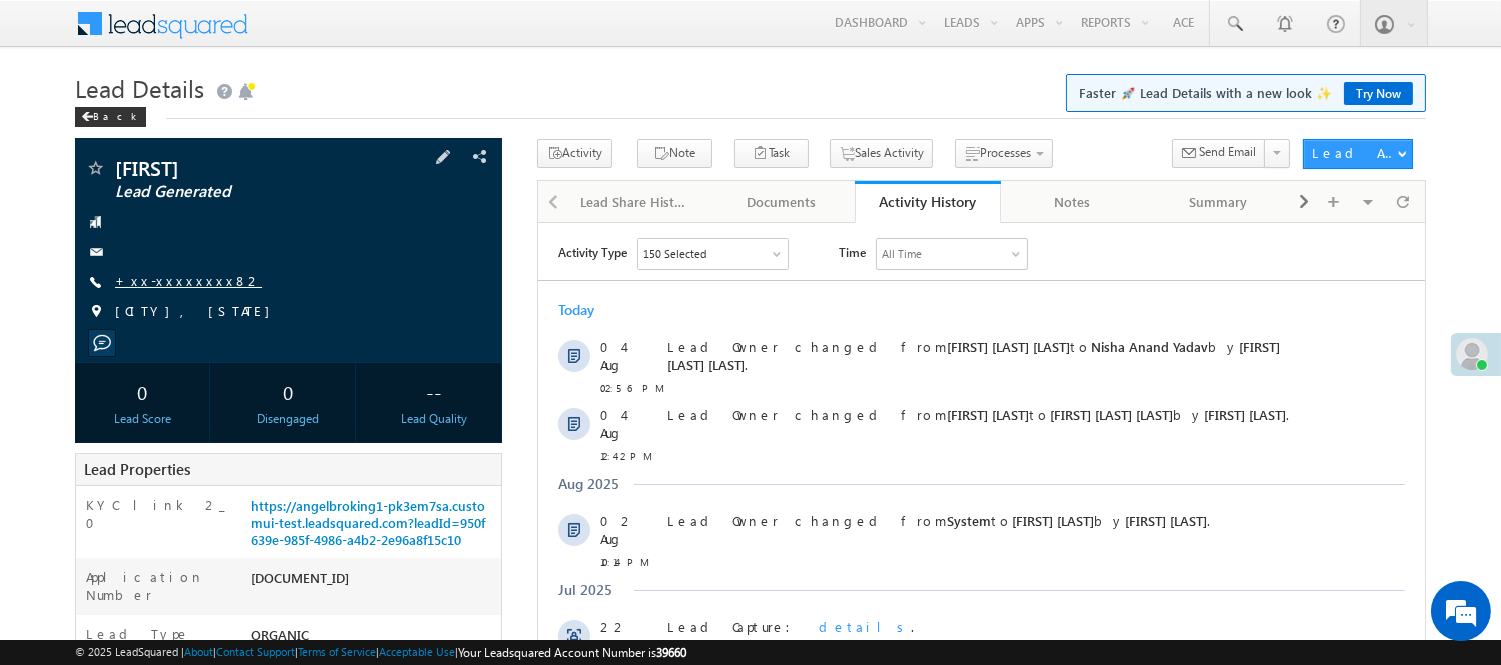 click on "+xx-xxxxxxxx82" at bounding box center [188, 280] 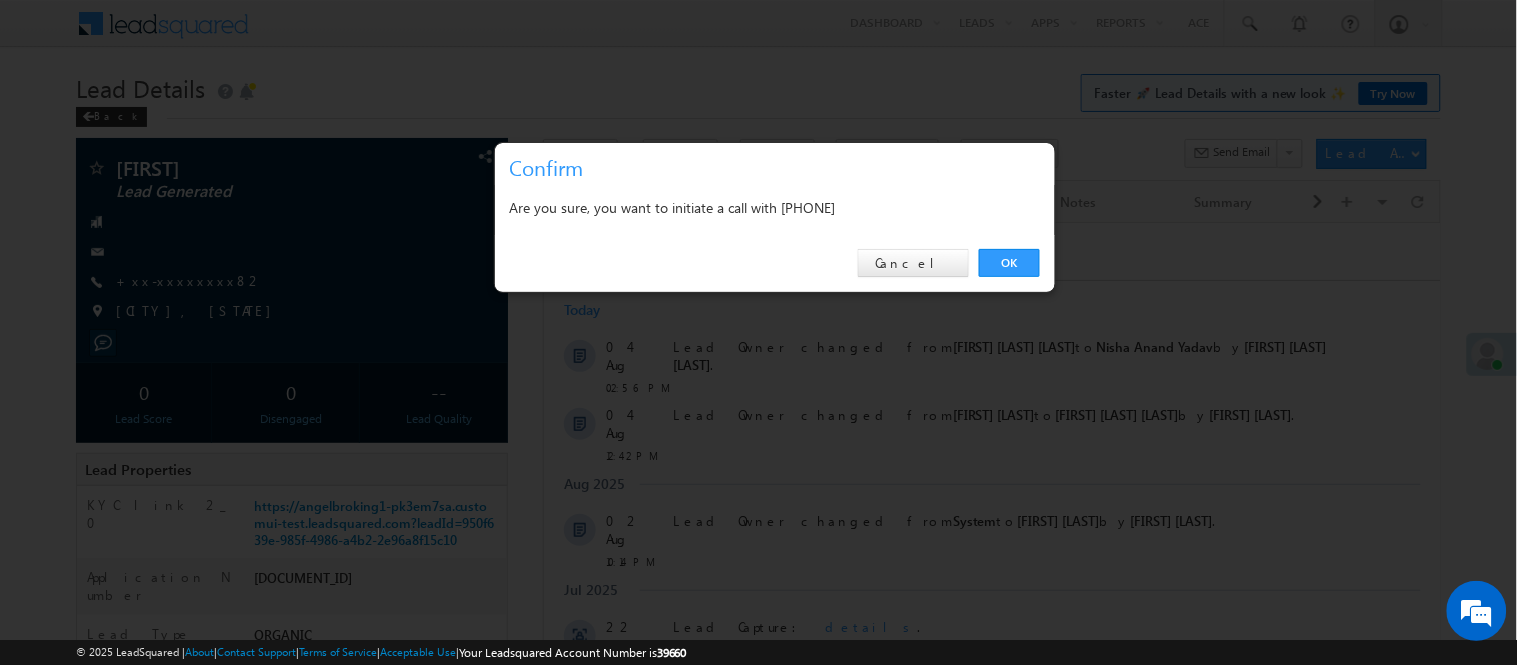 click on "OK" at bounding box center (1009, 263) 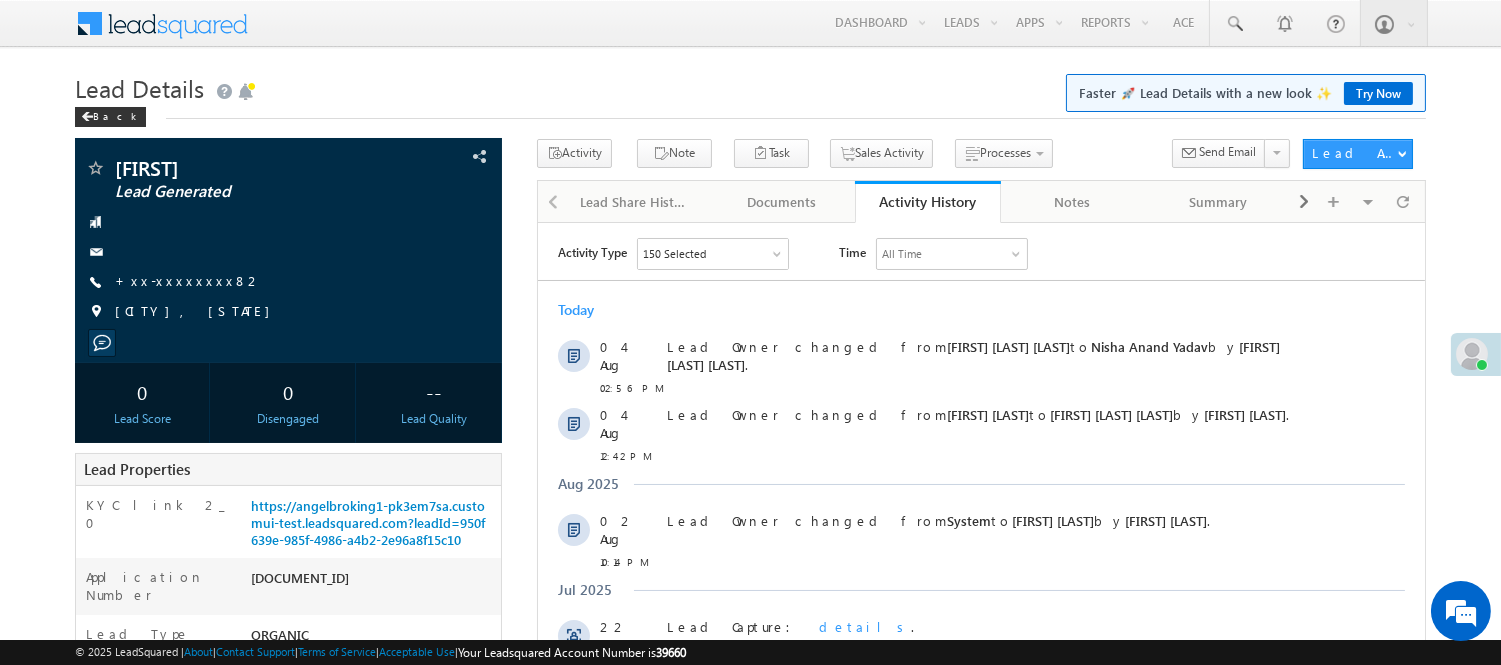 scroll, scrollTop: 0, scrollLeft: 0, axis: both 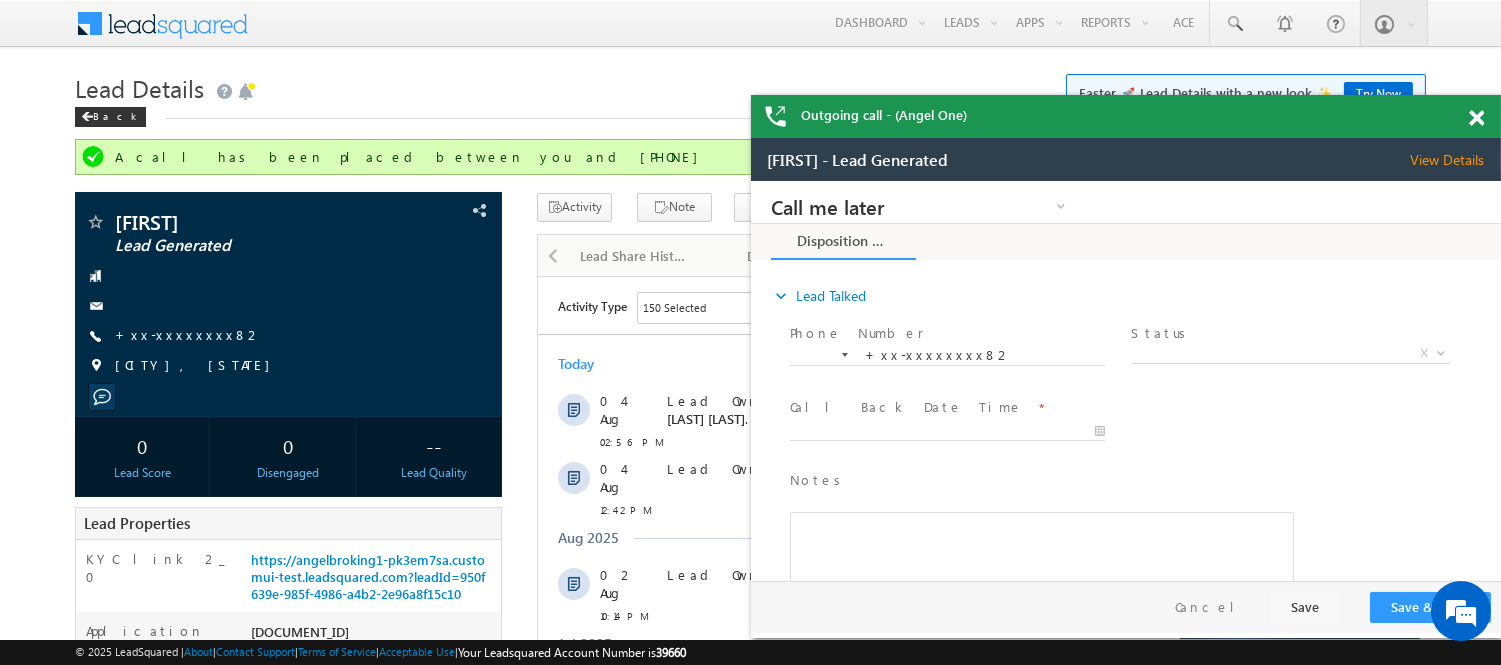 click at bounding box center (1476, 118) 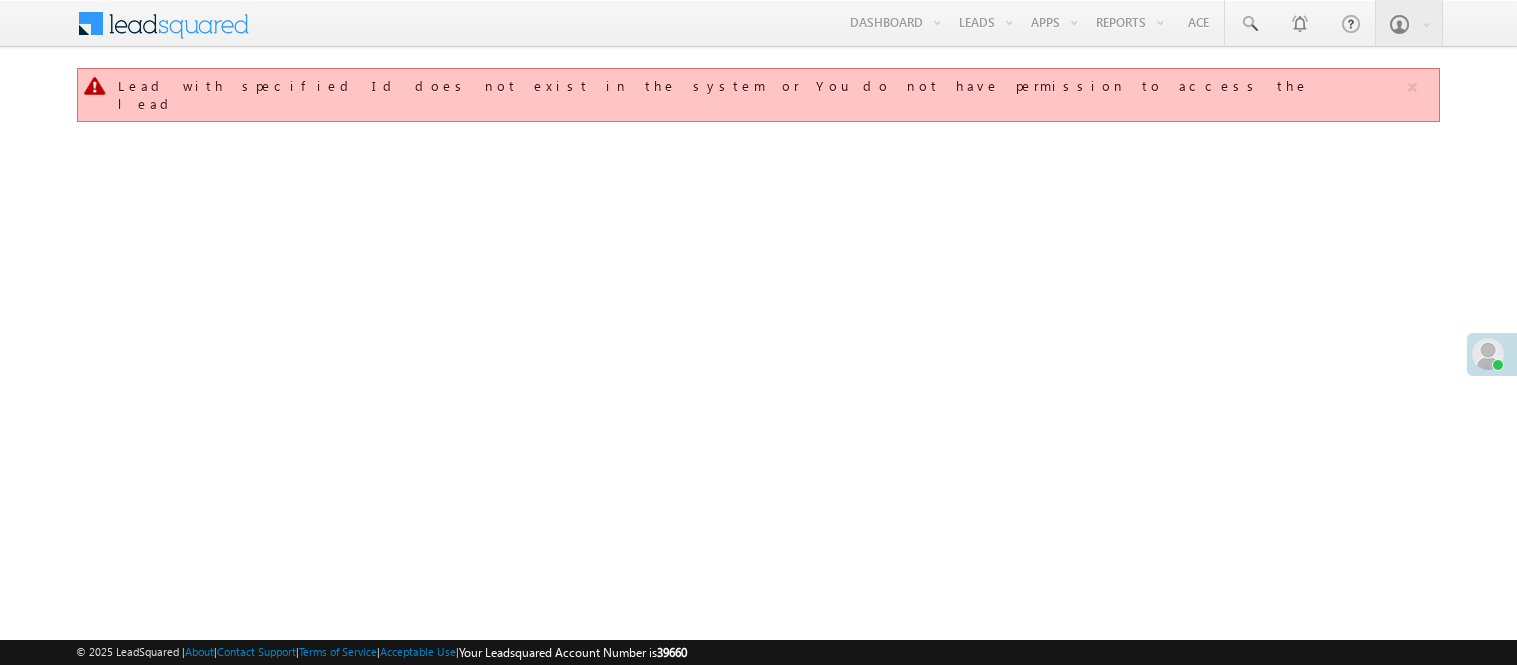 scroll, scrollTop: 0, scrollLeft: 0, axis: both 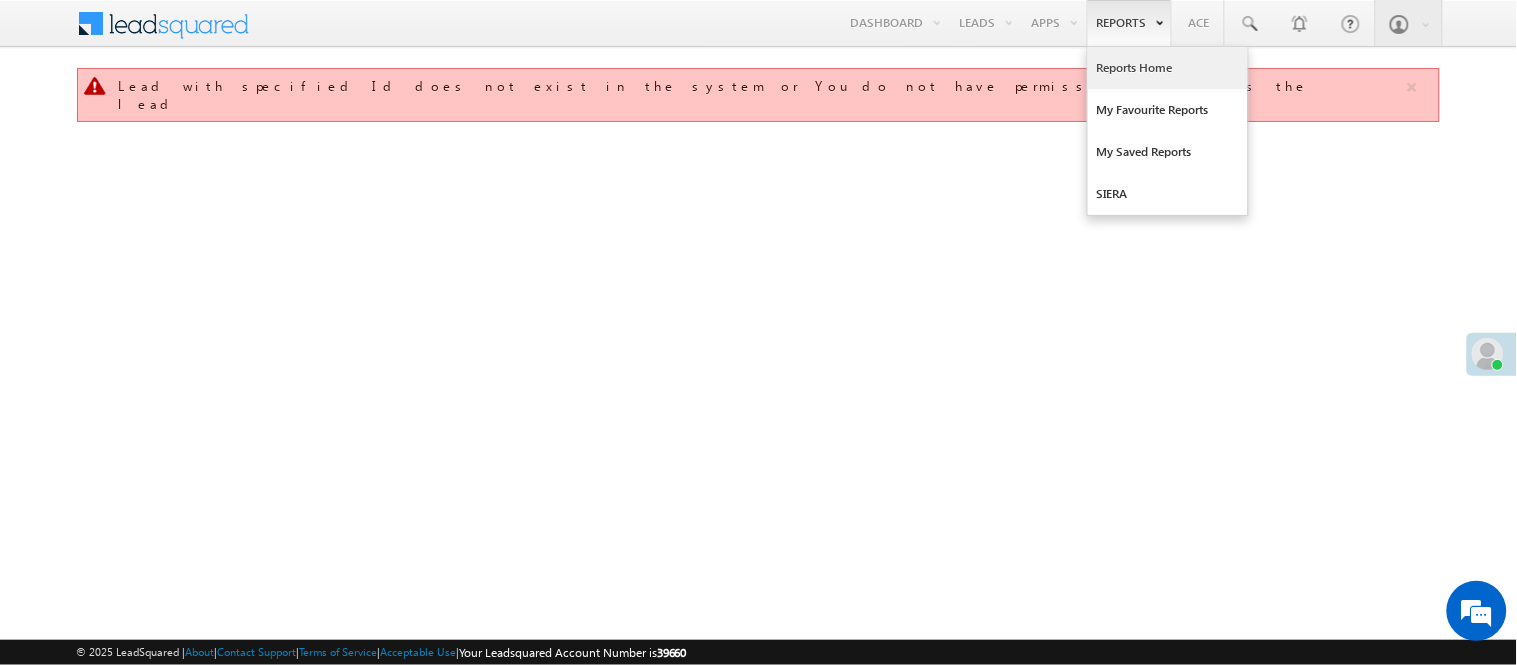 click on "Reports Home" at bounding box center (1168, 68) 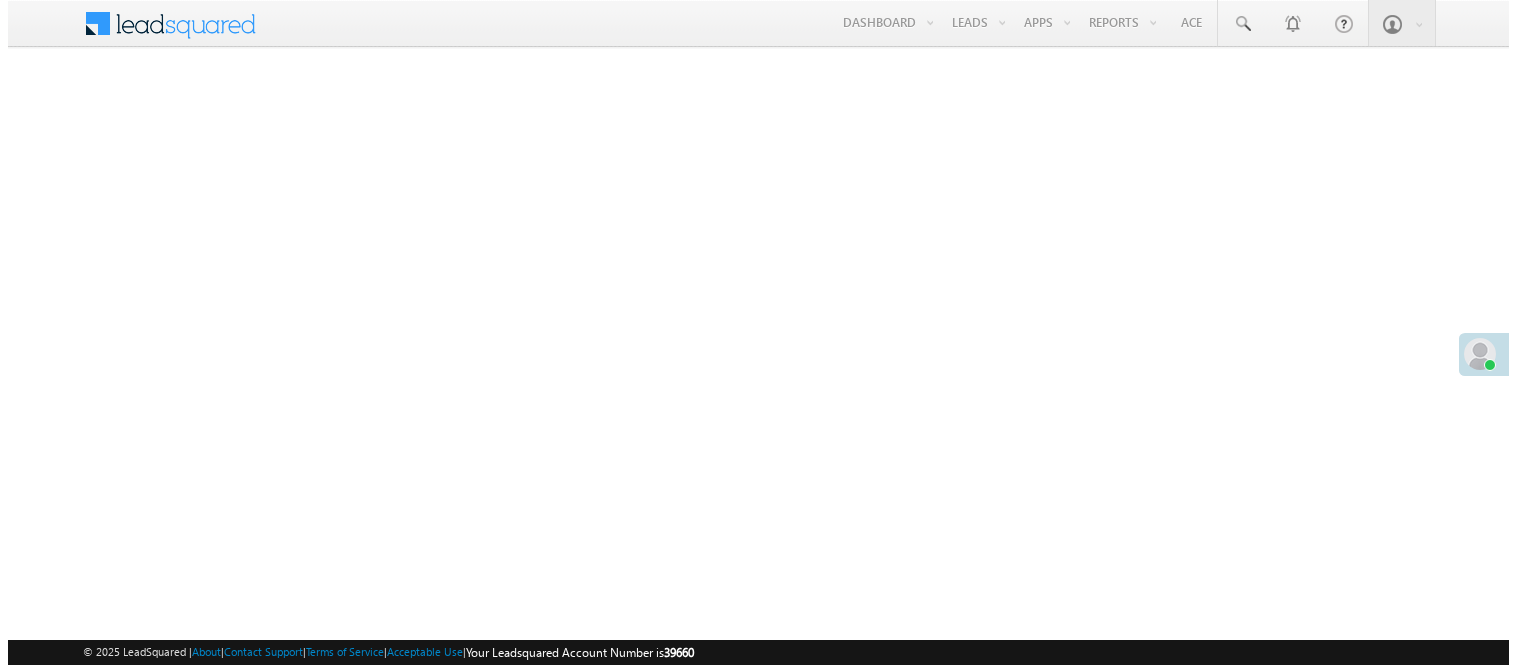 scroll, scrollTop: 0, scrollLeft: 0, axis: both 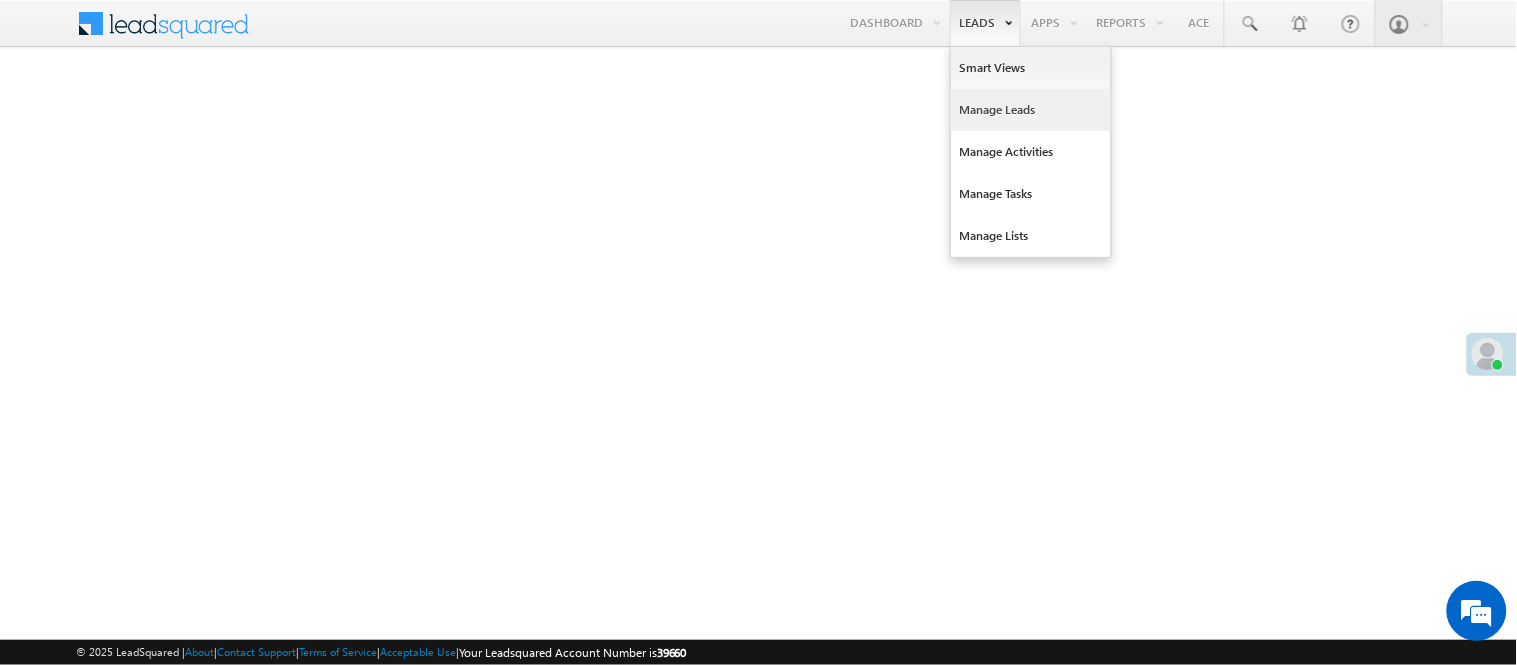 click on "Manage Leads" at bounding box center [1031, 110] 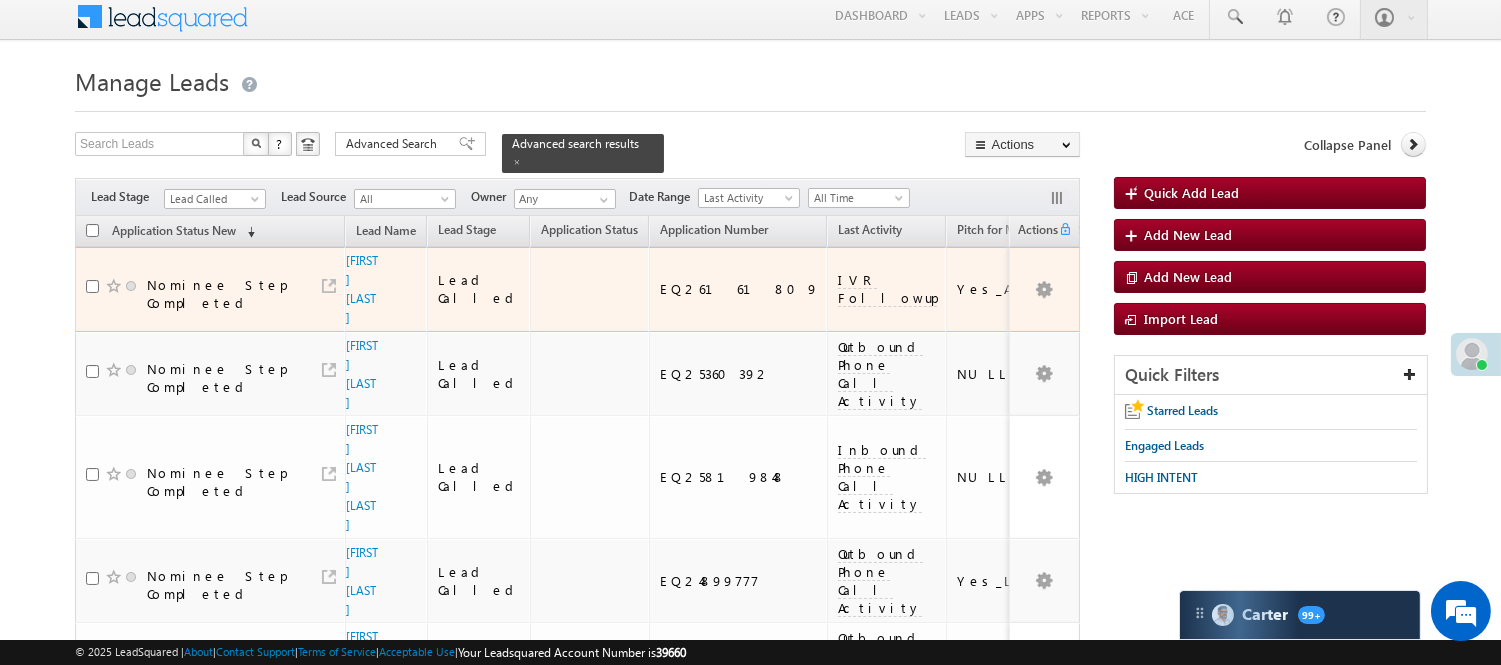 scroll, scrollTop: 0, scrollLeft: 0, axis: both 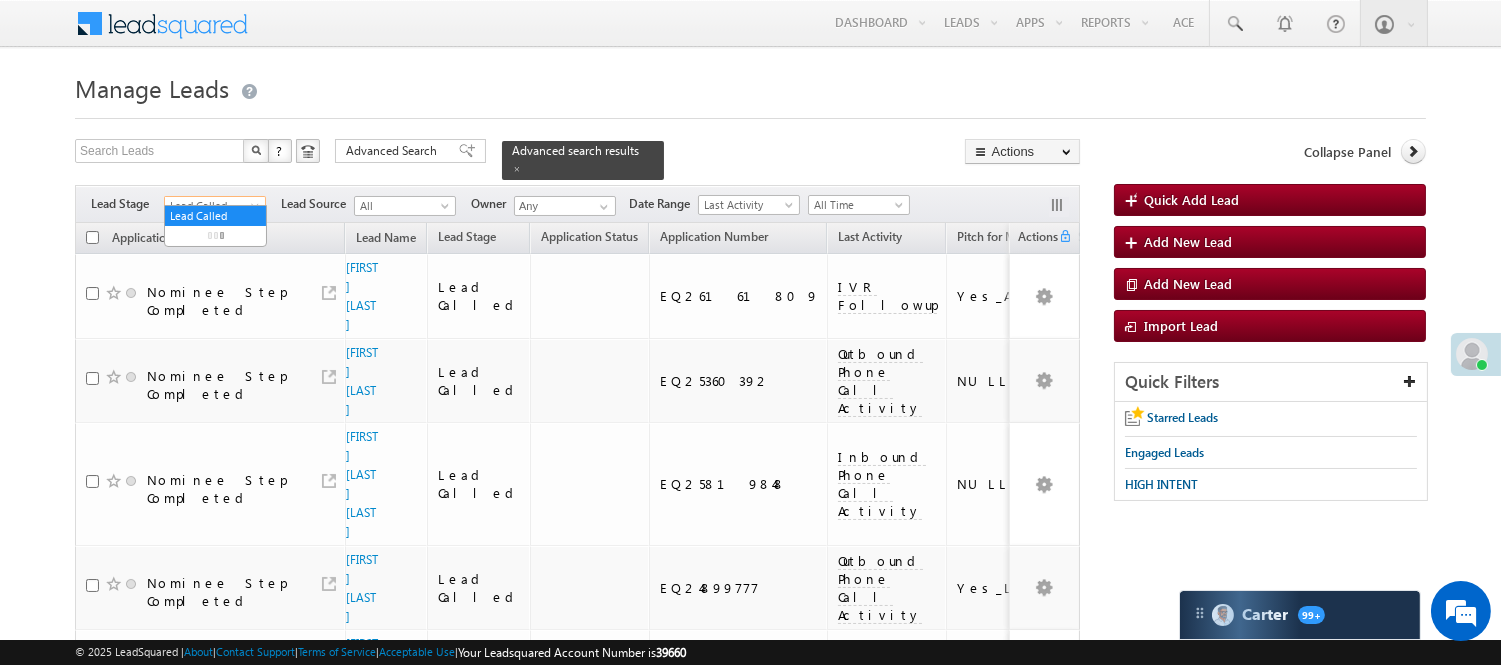 click on "Lead Called" at bounding box center (212, 206) 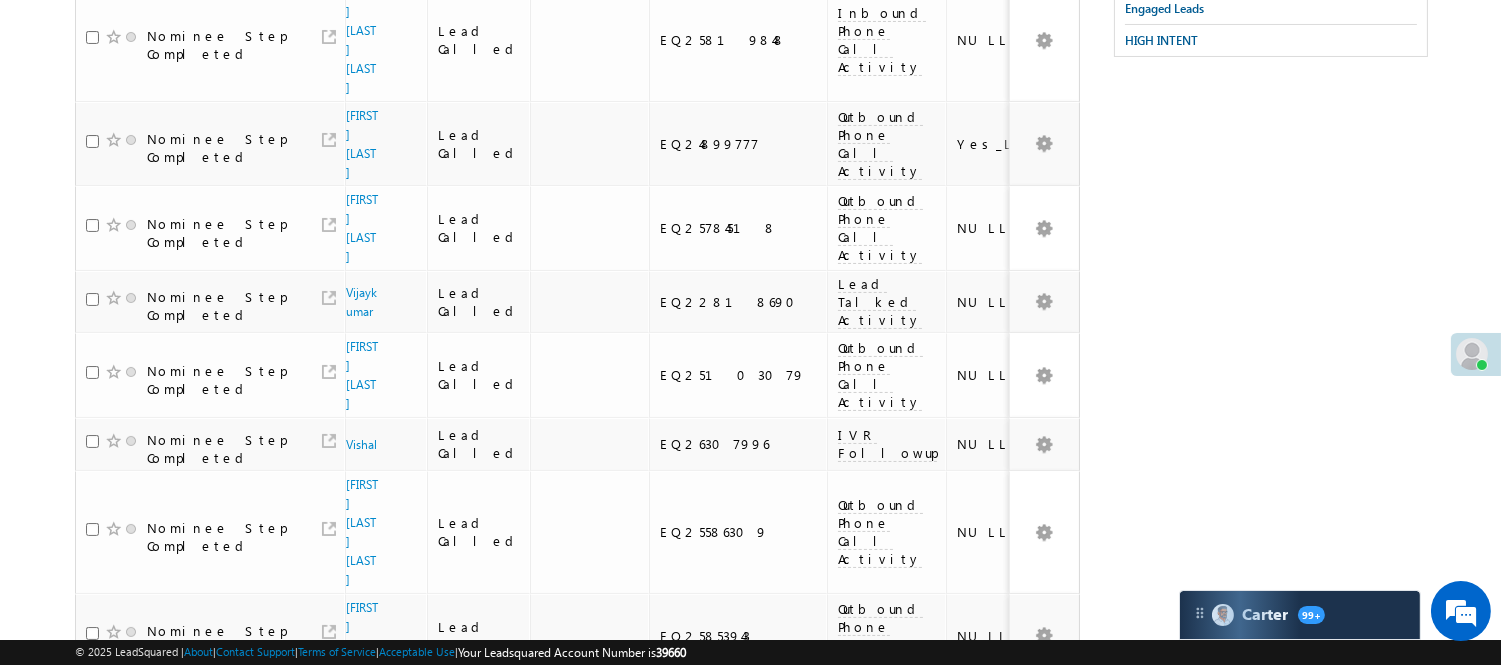 scroll, scrollTop: 0, scrollLeft: 0, axis: both 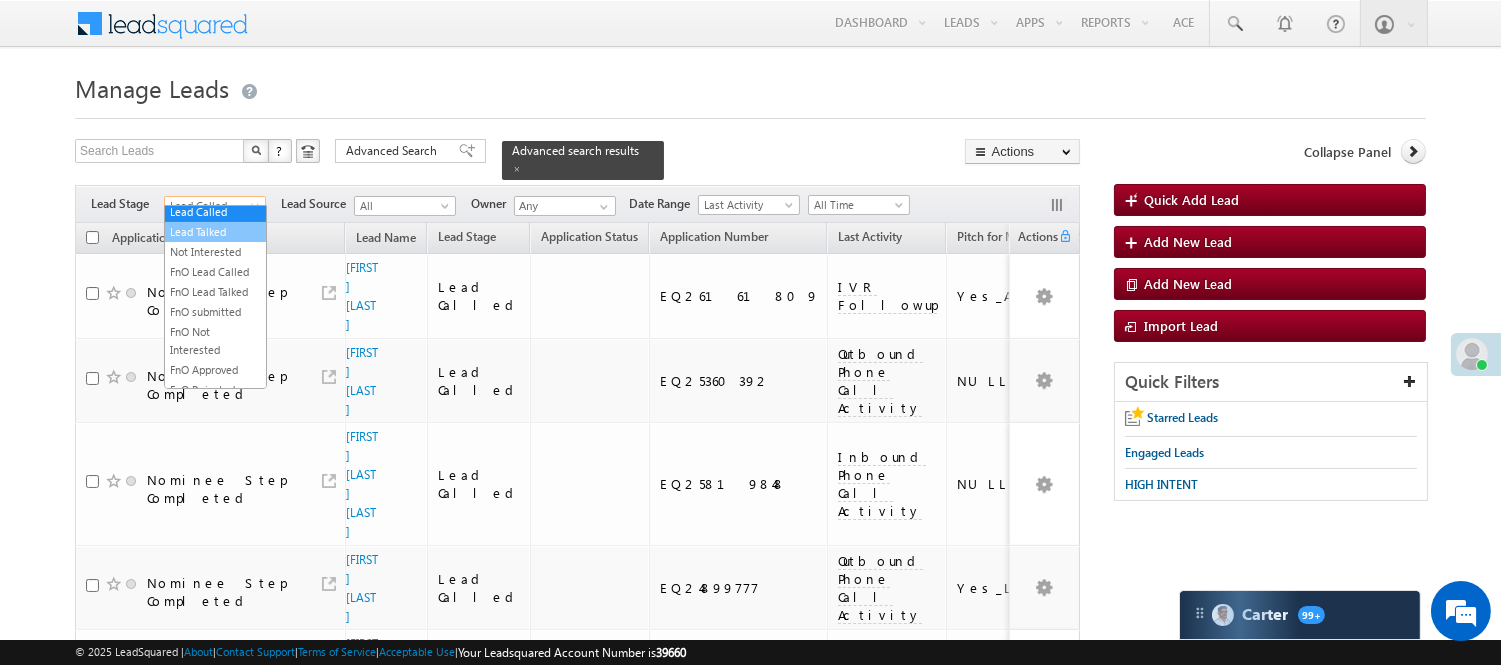 click on "Lead Talked" at bounding box center (215, 232) 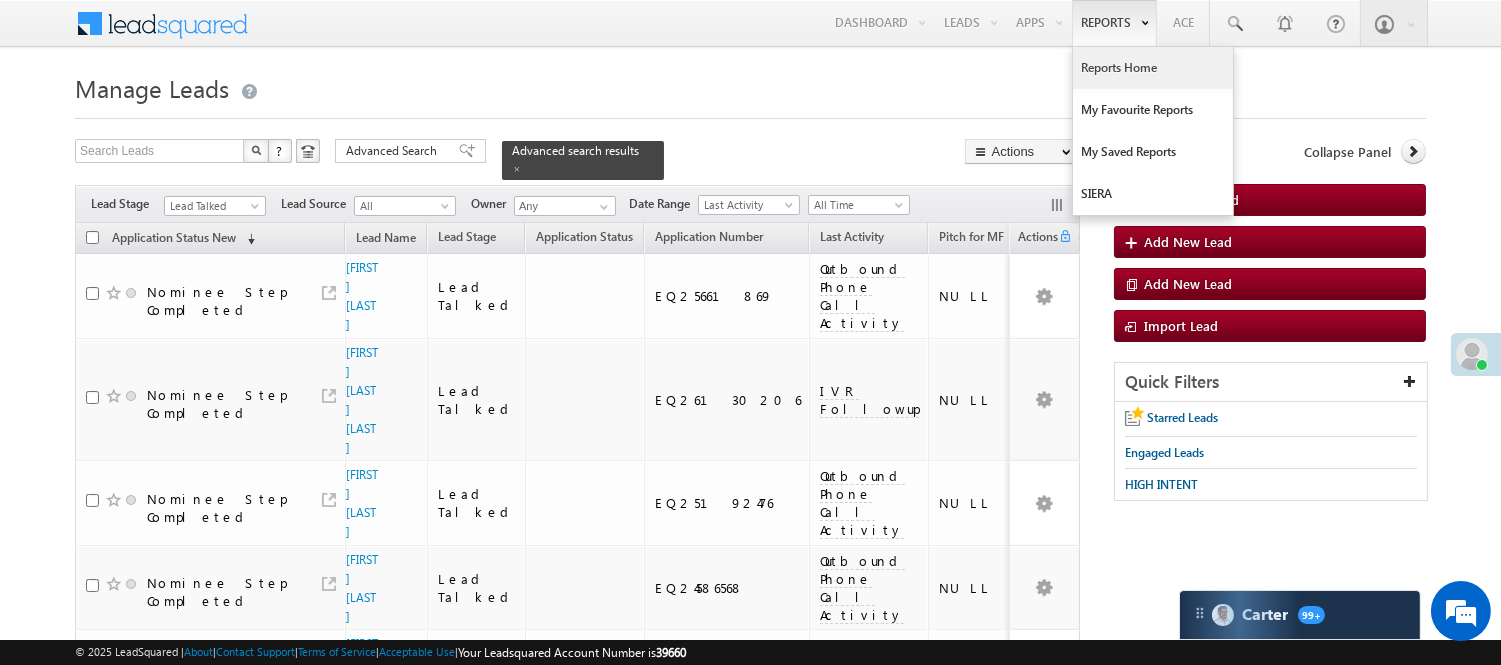 click on "Reports Home" at bounding box center [1153, 68] 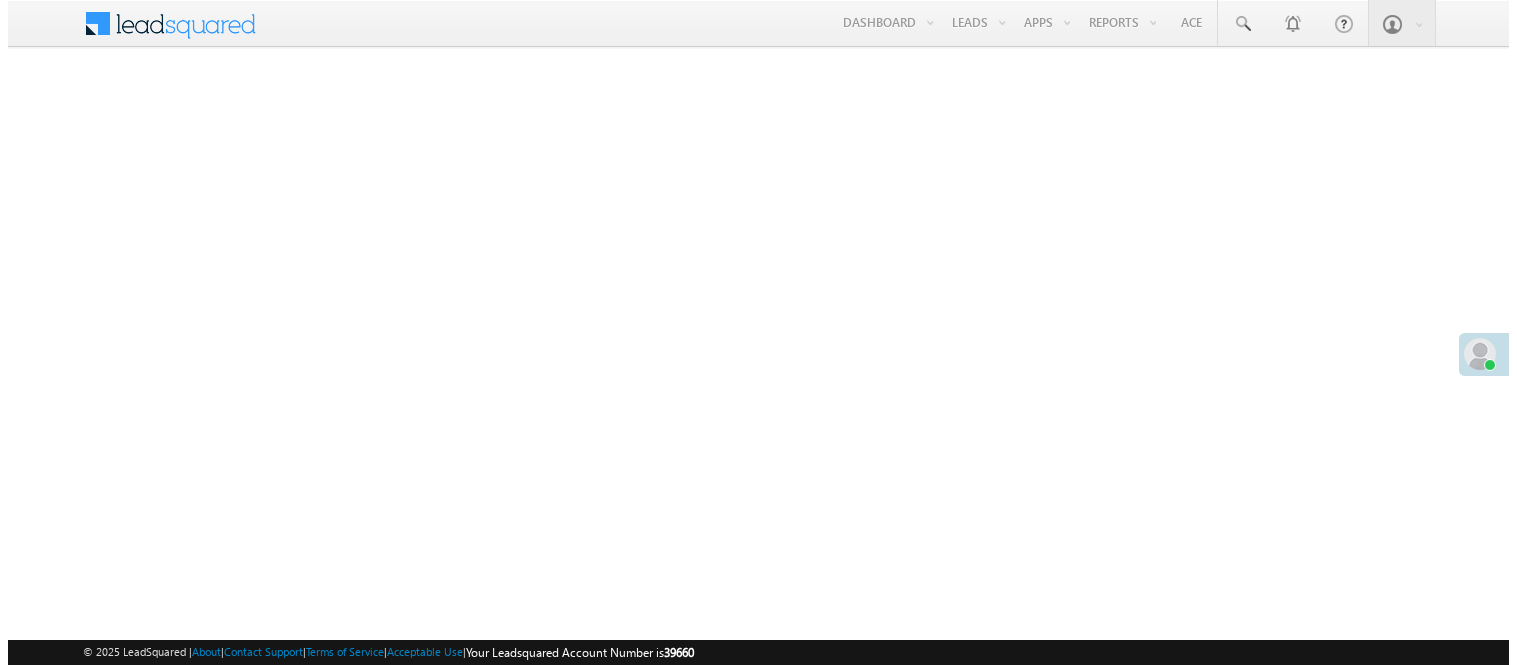 scroll, scrollTop: 0, scrollLeft: 0, axis: both 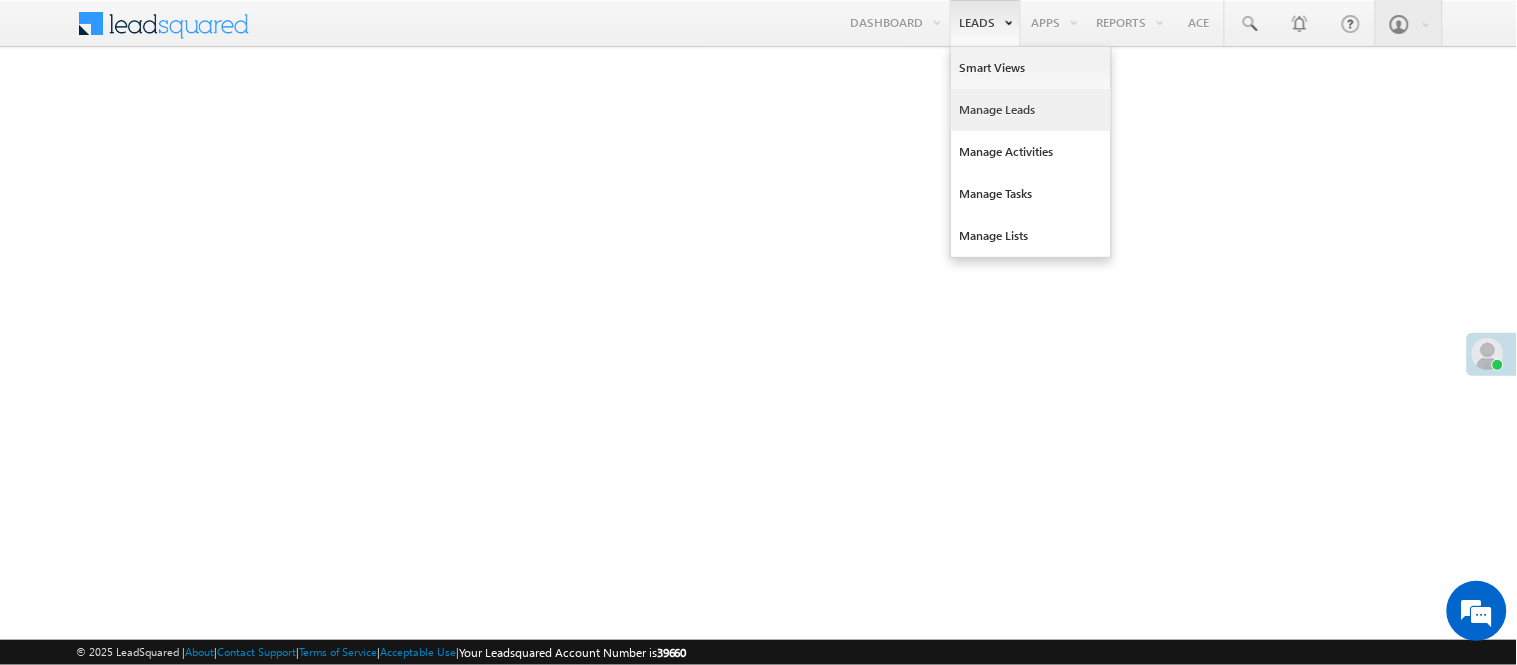 click on "Manage Leads" at bounding box center [1031, 110] 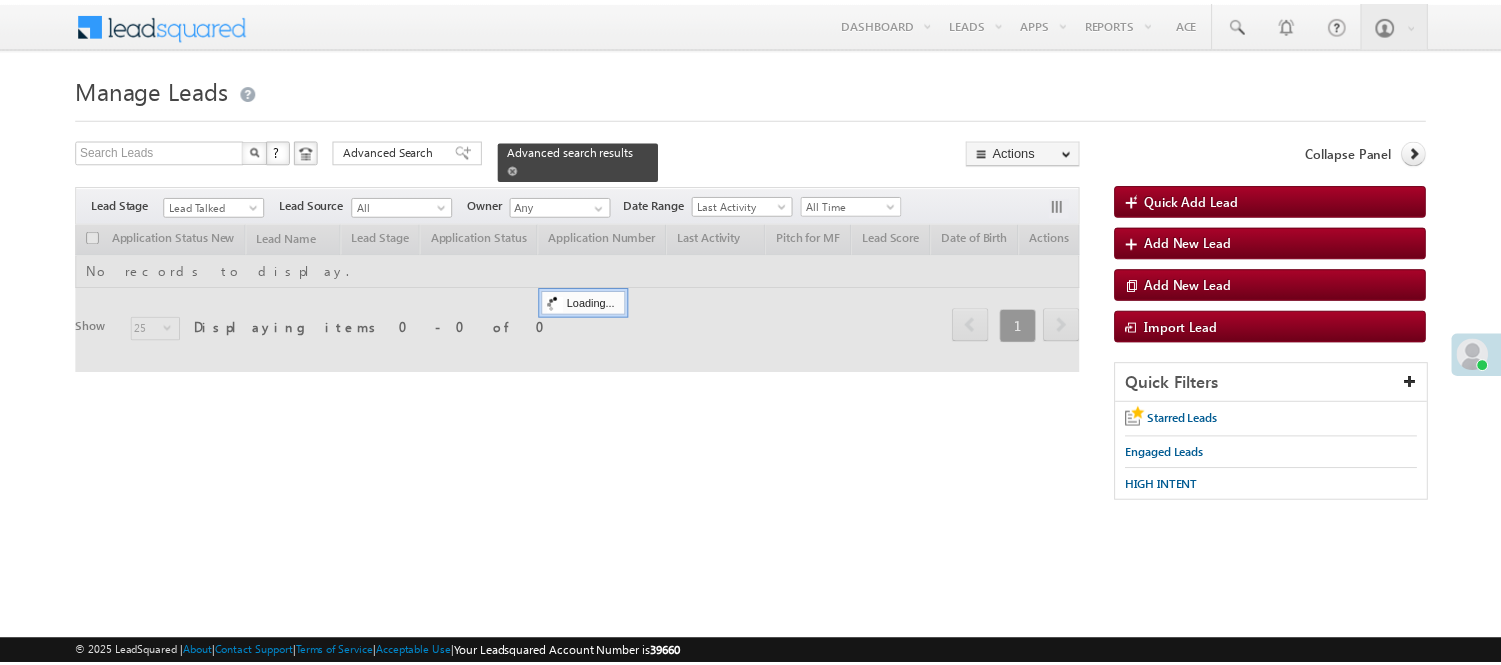 scroll, scrollTop: 0, scrollLeft: 0, axis: both 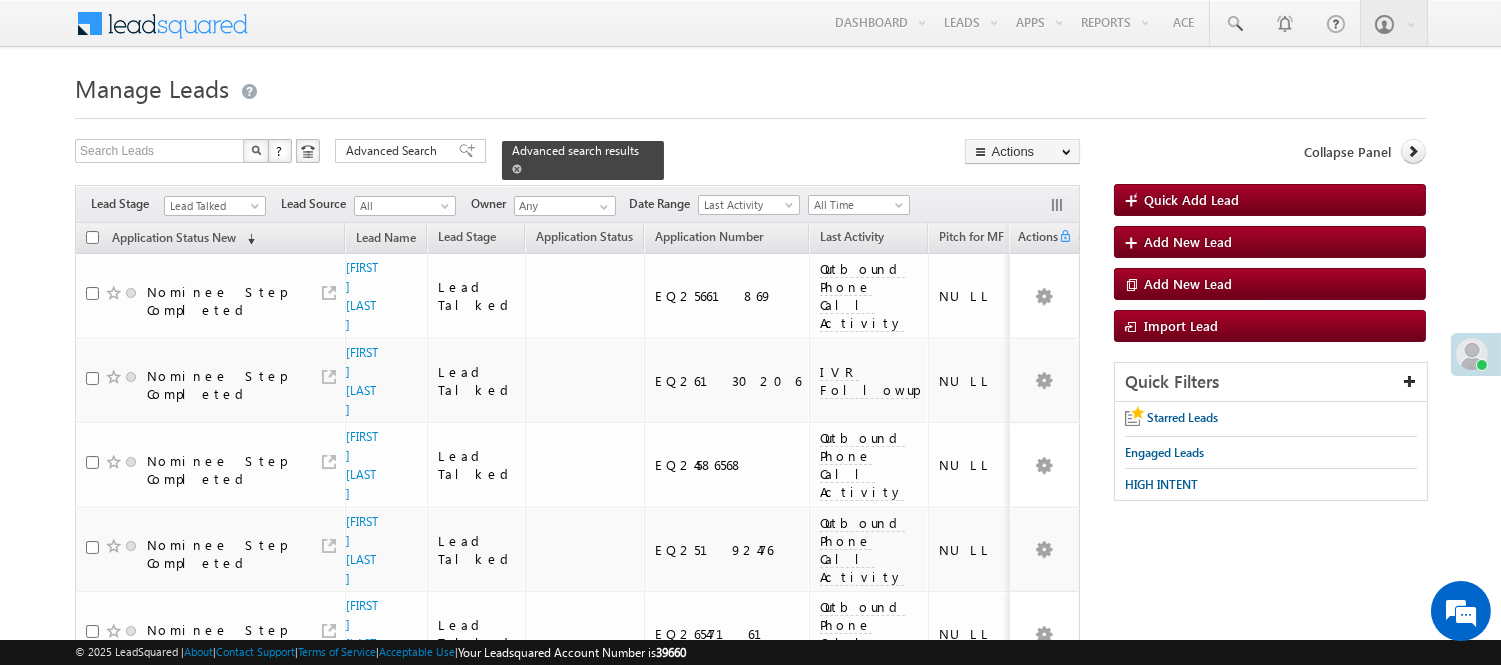 click on "Advanced search results" at bounding box center [583, 160] 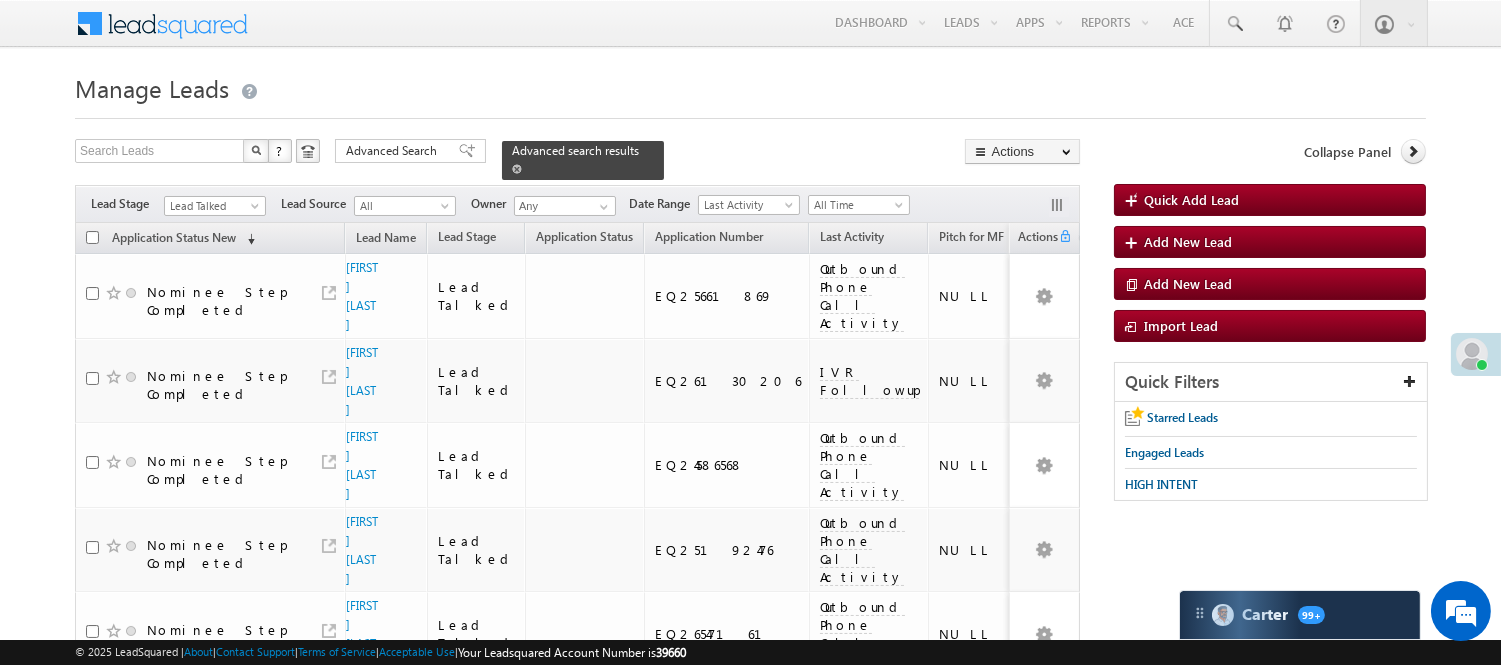 click at bounding box center (517, 169) 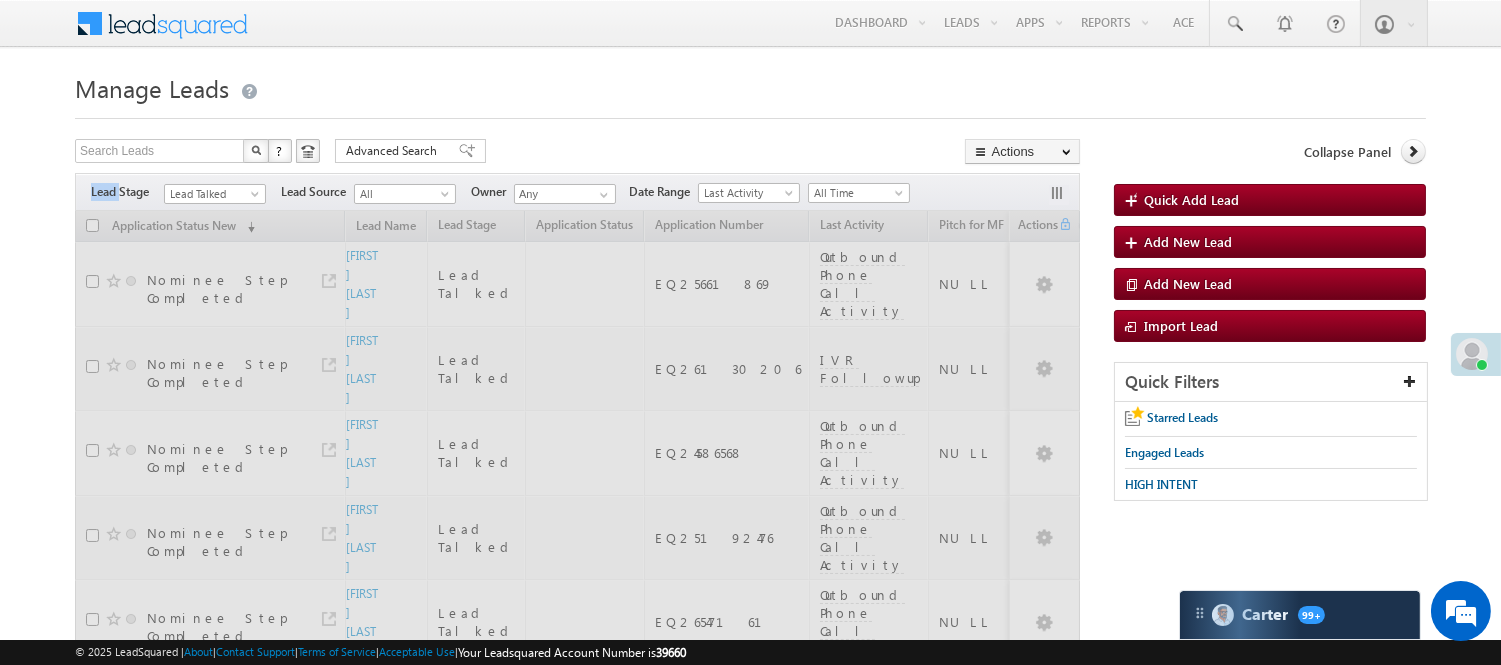 click on "Search Leads X ?   11 results found
Advanced Search
Advanced Search
Advanced search results
Actions Export Leads Reset all Filters
Actions Export Leads Bulk Update Send Email Add to List Add Activity Change Owner Change Stage Delete Merge Leads" at bounding box center (577, 153) 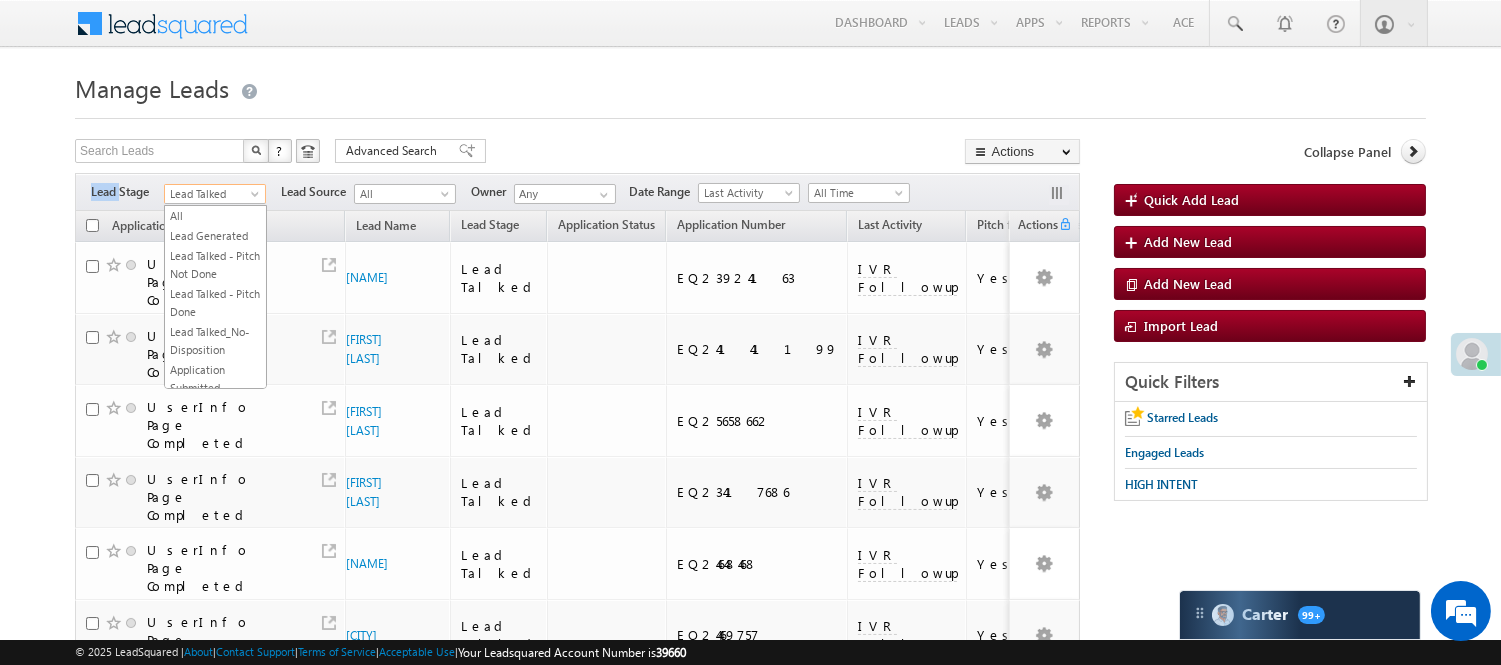 scroll, scrollTop: 265, scrollLeft: 0, axis: vertical 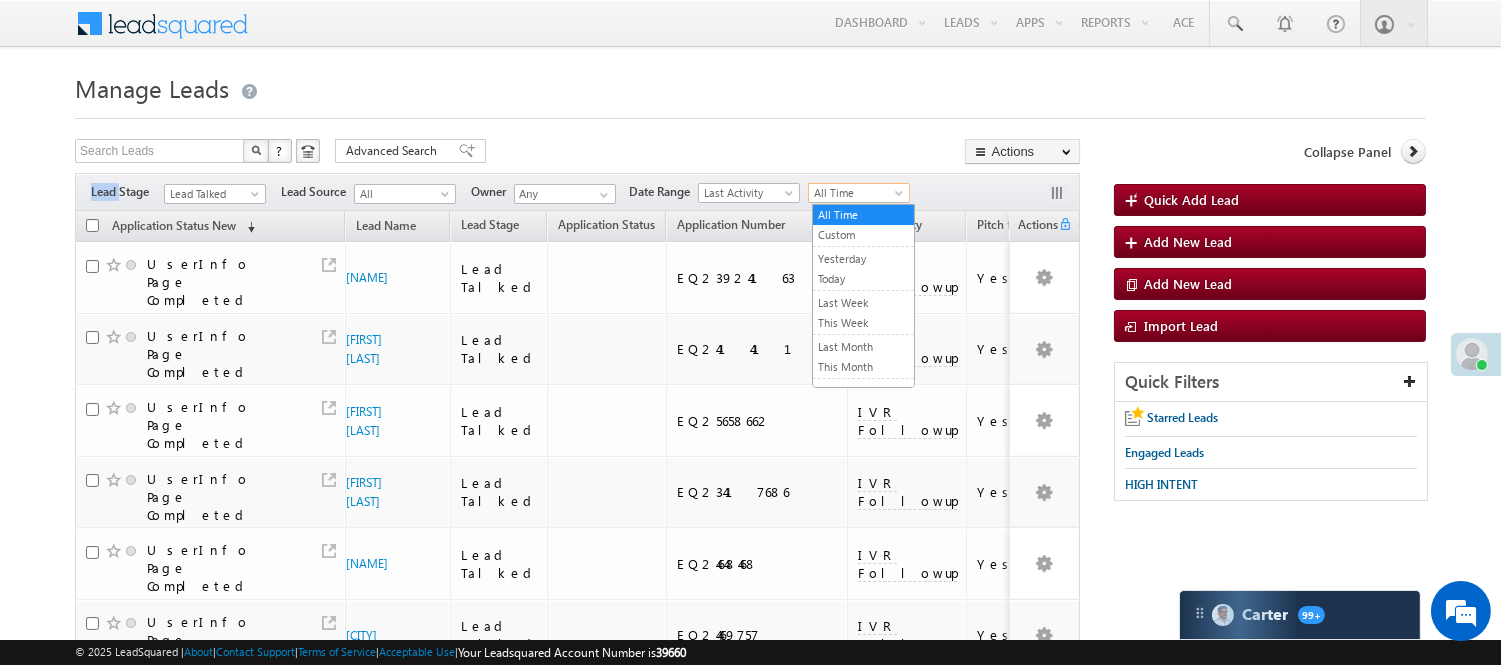 click on "All Time" at bounding box center (856, 193) 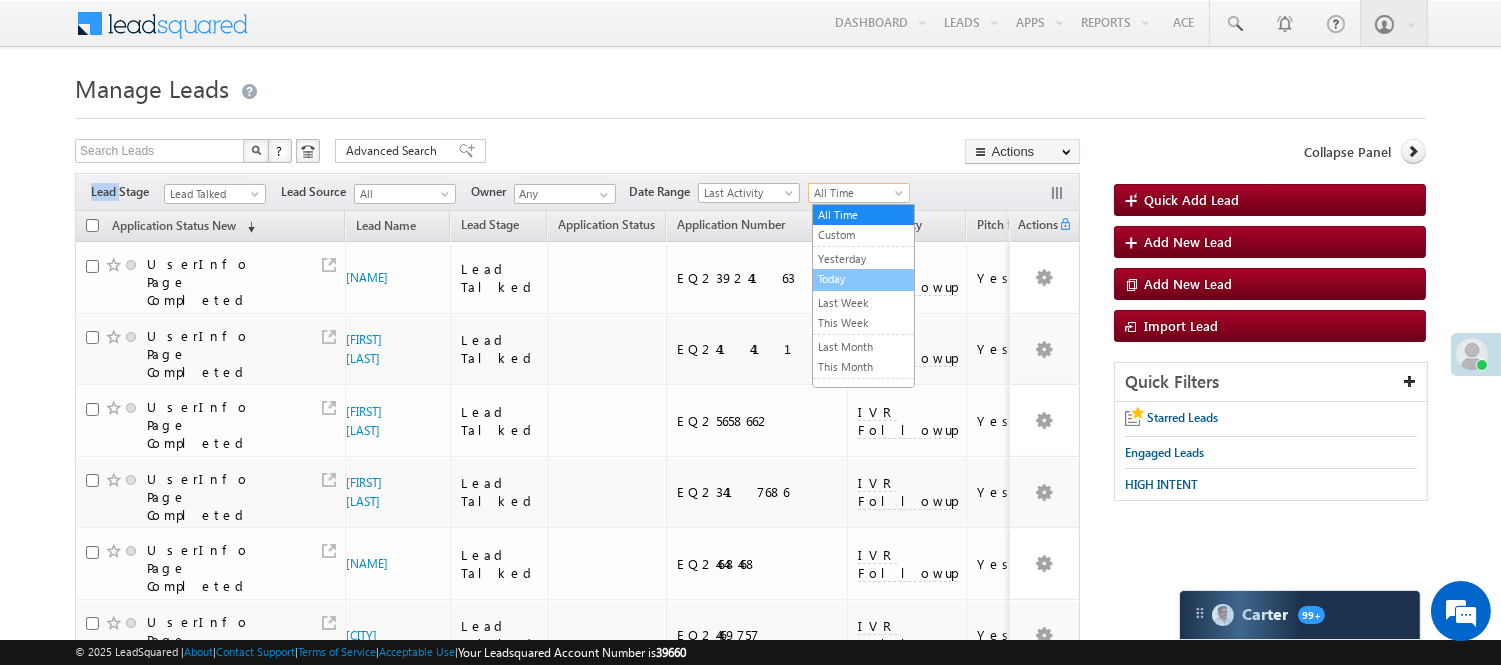 click on "Today" at bounding box center (863, 279) 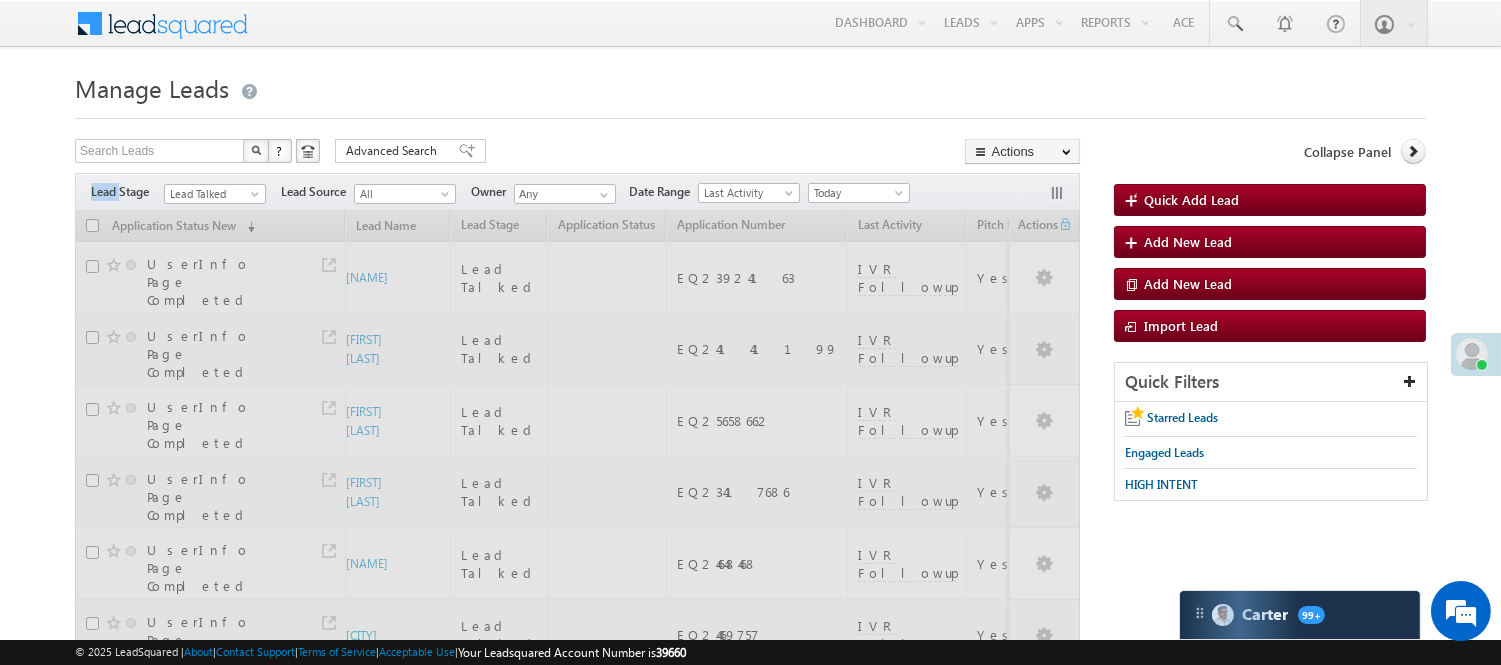 click on "Lead Talked" at bounding box center (212, 194) 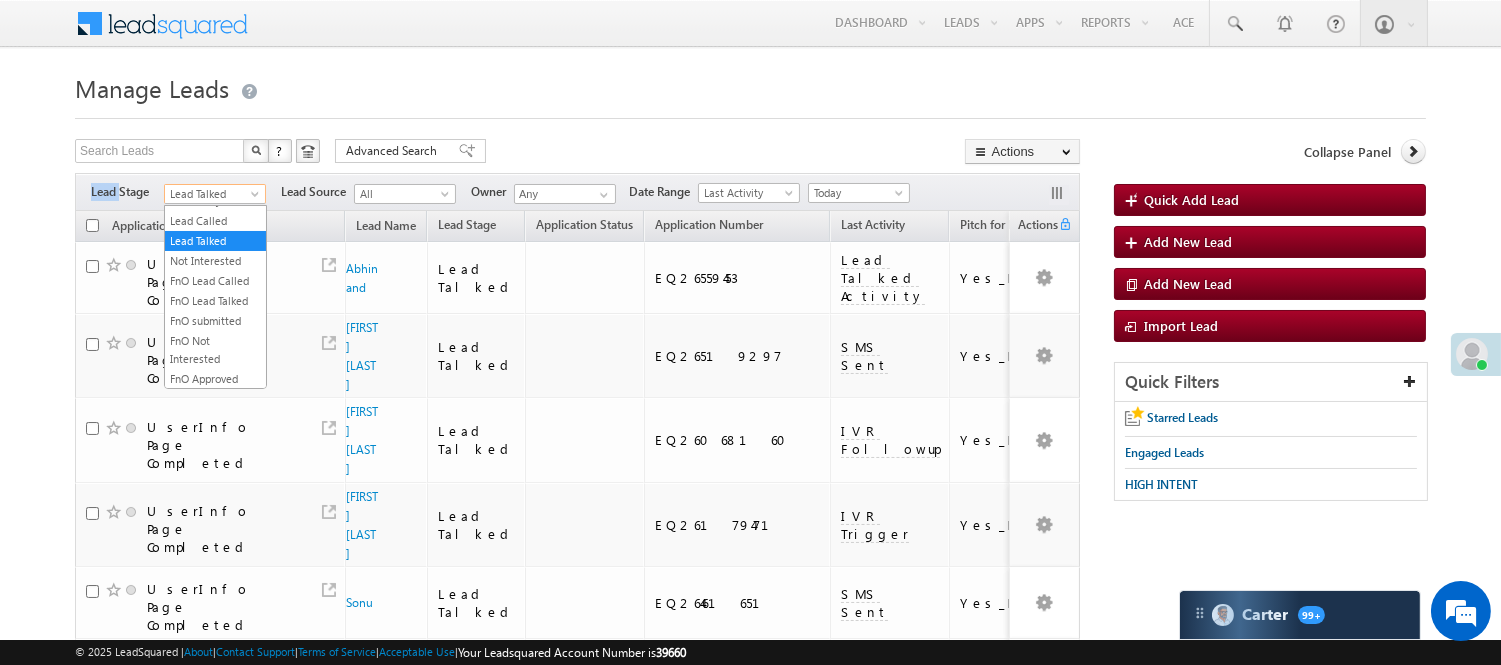 scroll, scrollTop: 496, scrollLeft: 0, axis: vertical 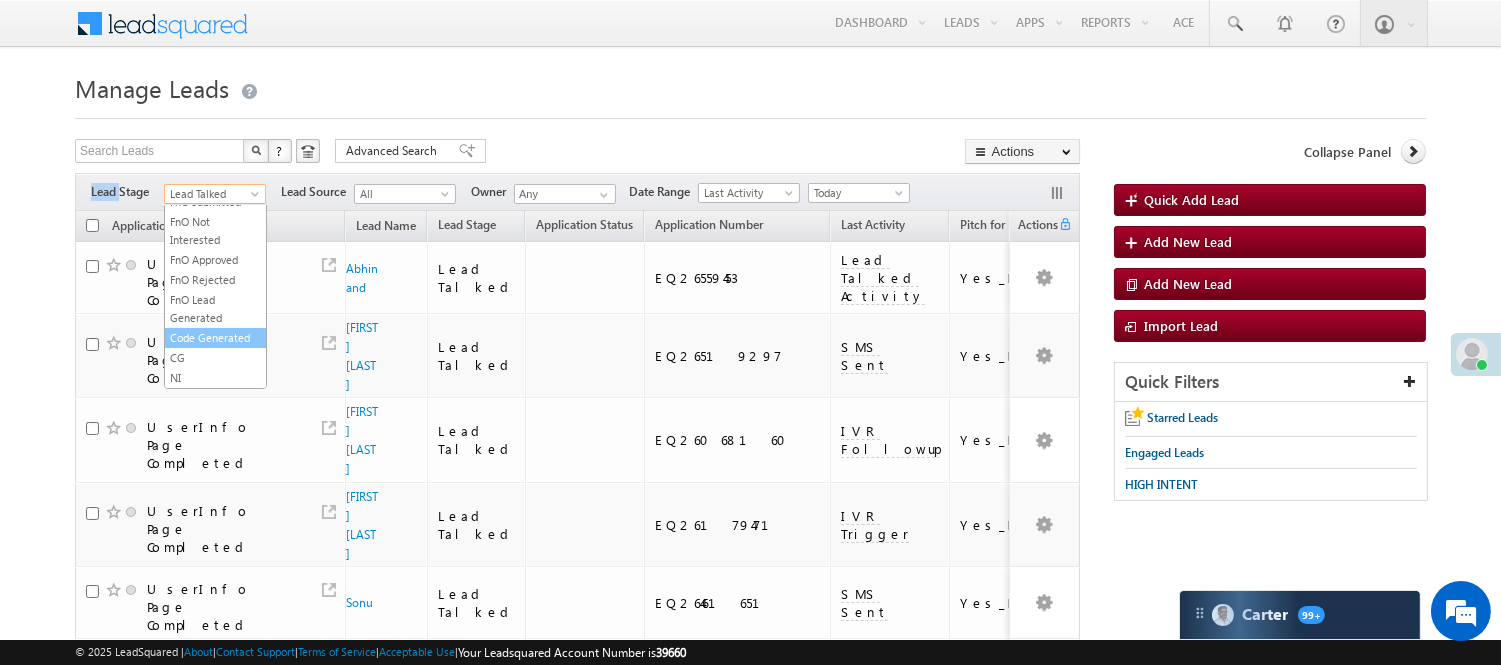 click on "Code Generated" at bounding box center [215, 338] 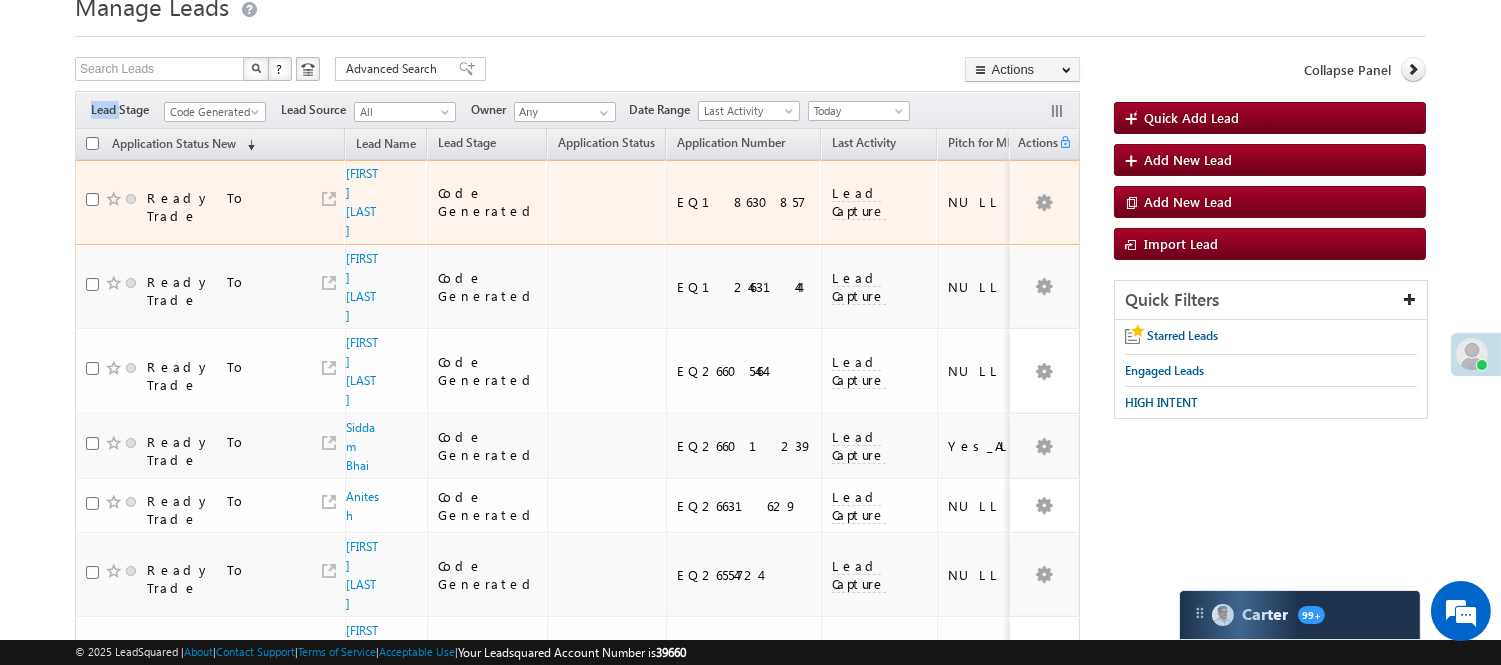 scroll, scrollTop: 0, scrollLeft: 0, axis: both 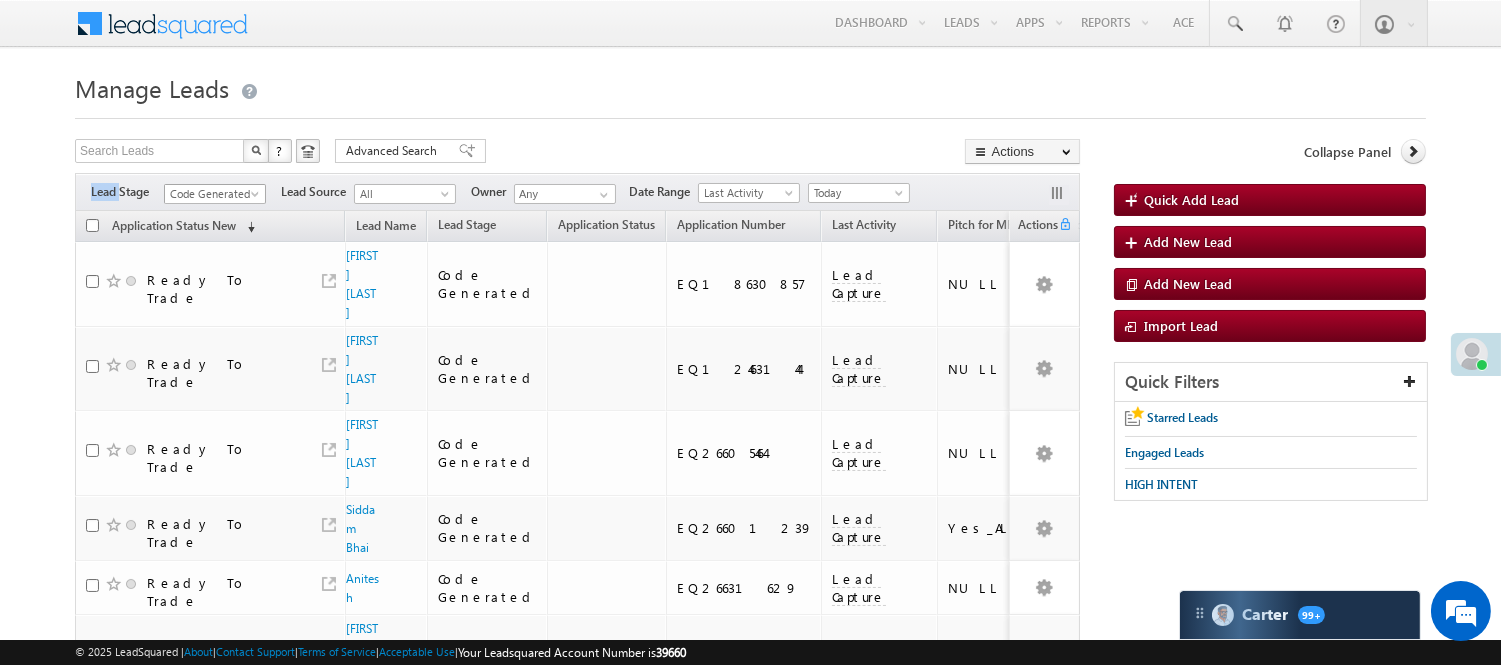 click on "Code Generated" at bounding box center [212, 194] 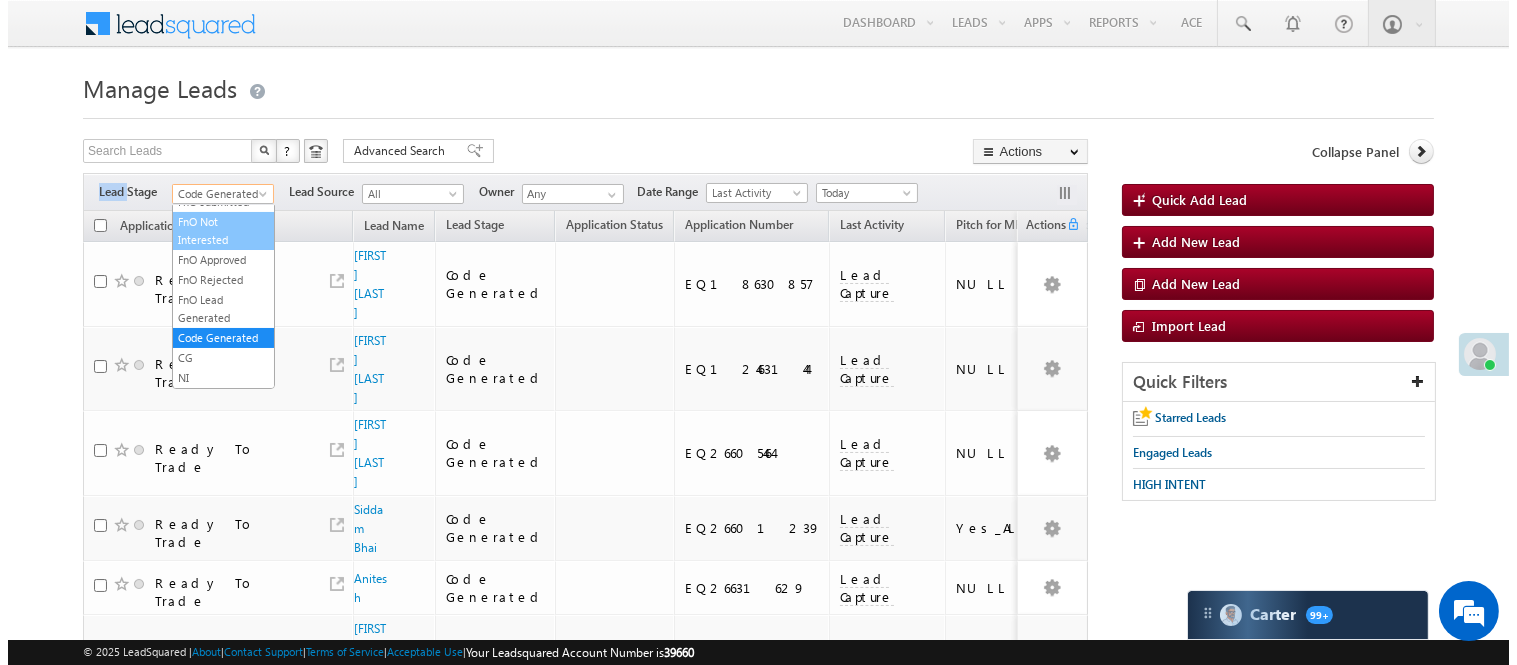 scroll, scrollTop: 0, scrollLeft: 0, axis: both 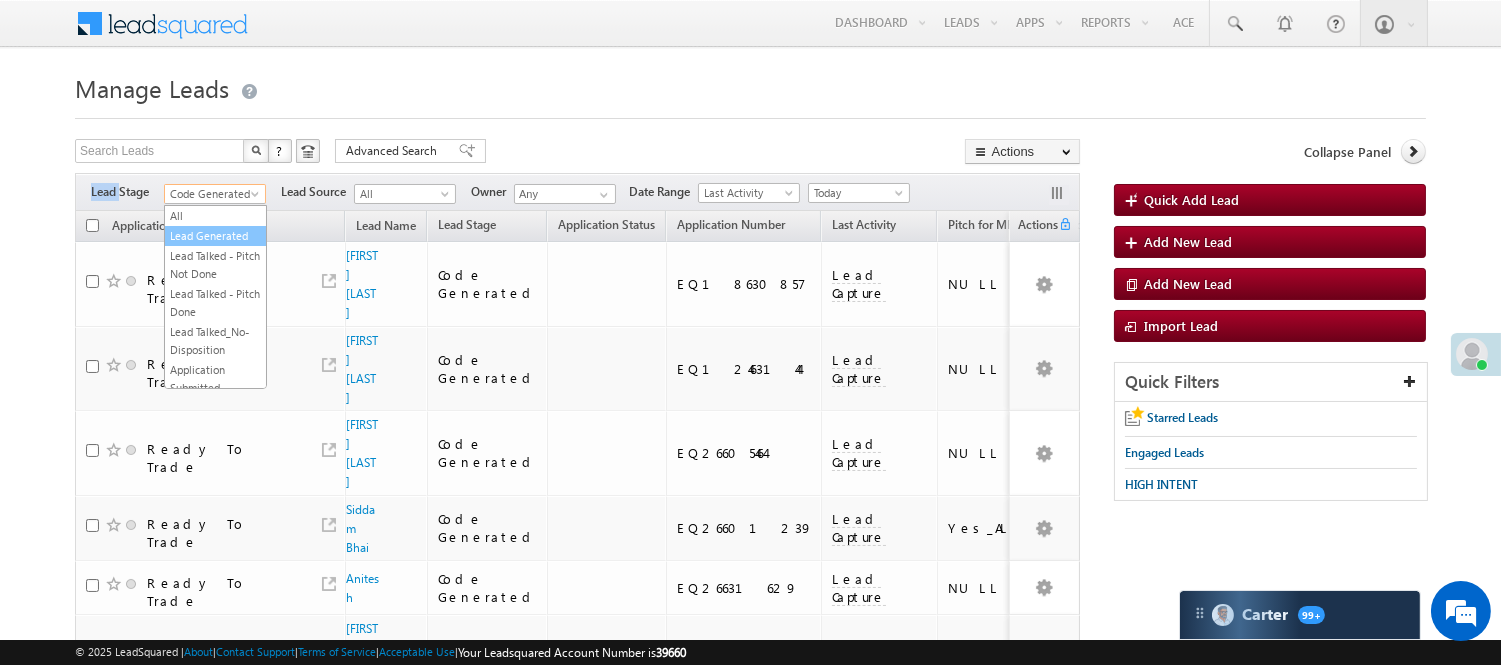 click on "Lead Generated" at bounding box center (215, 236) 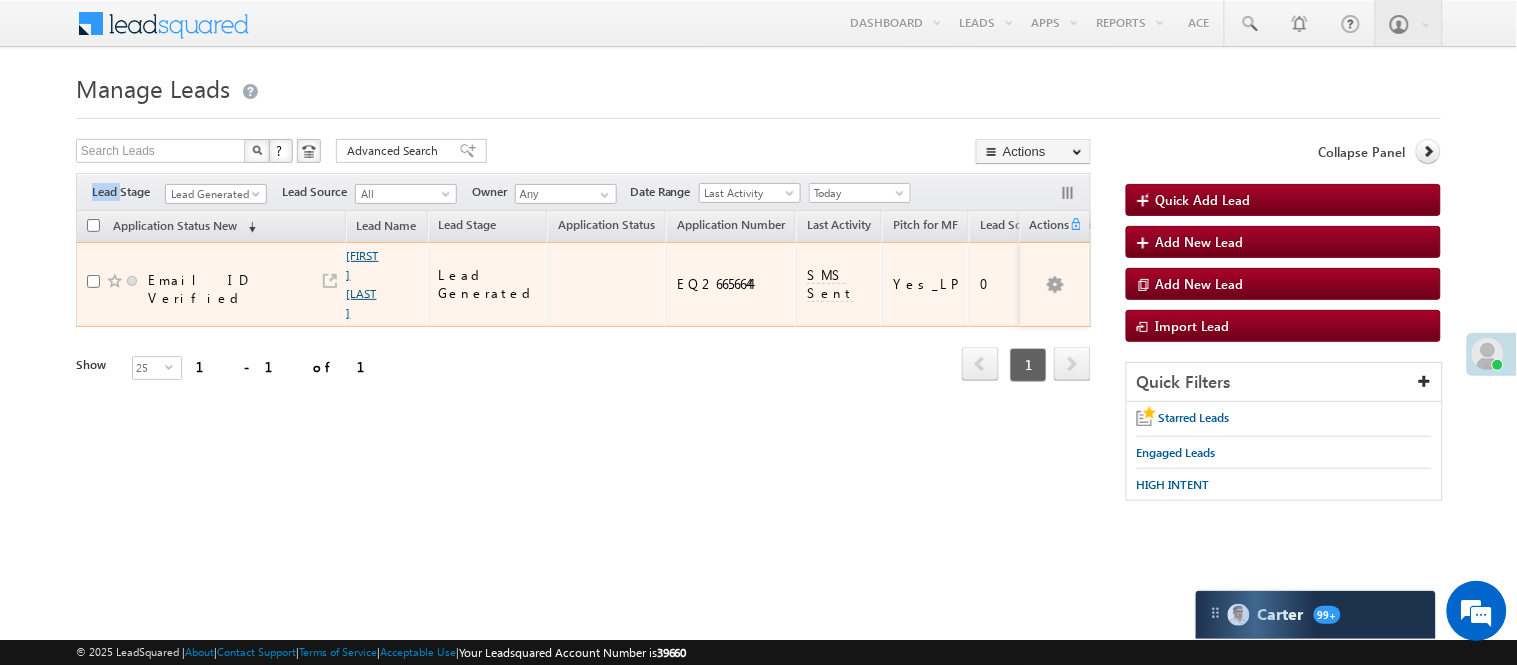 click on "Sudip Kalwar" at bounding box center [363, 284] 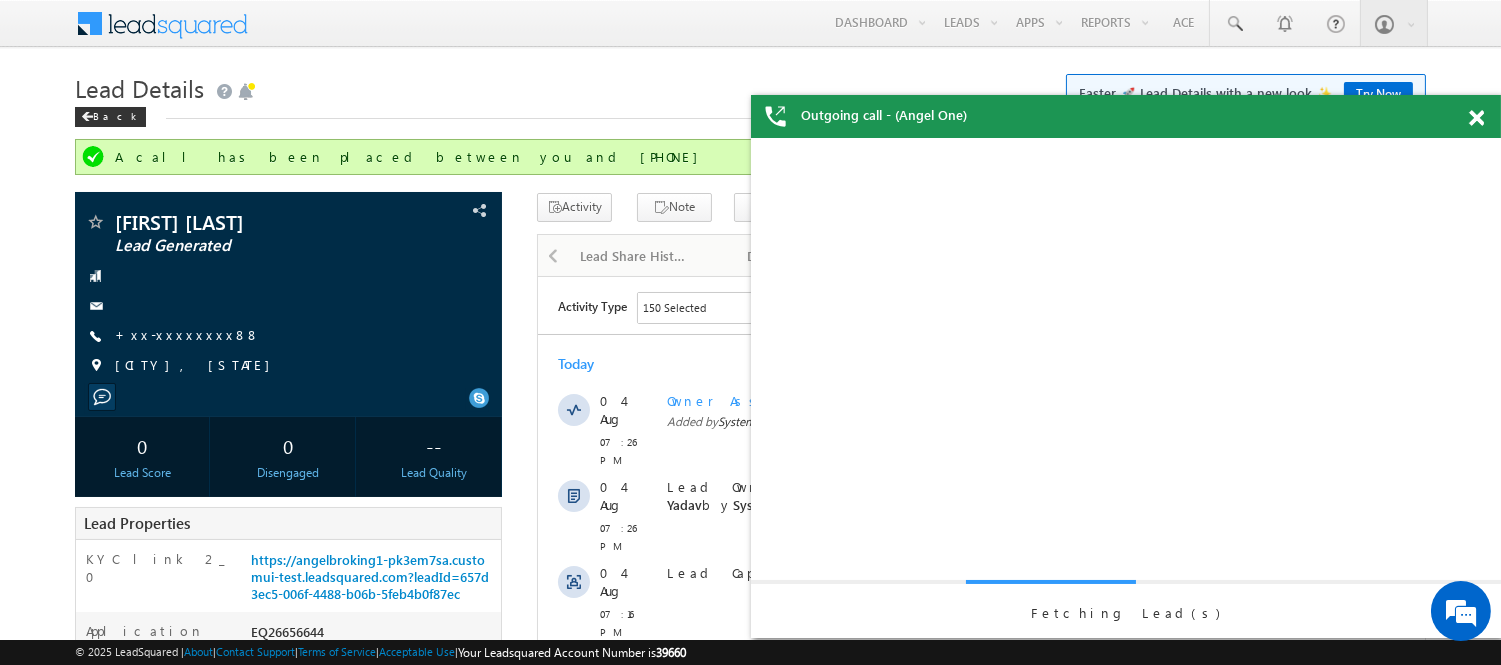 scroll, scrollTop: 0, scrollLeft: 0, axis: both 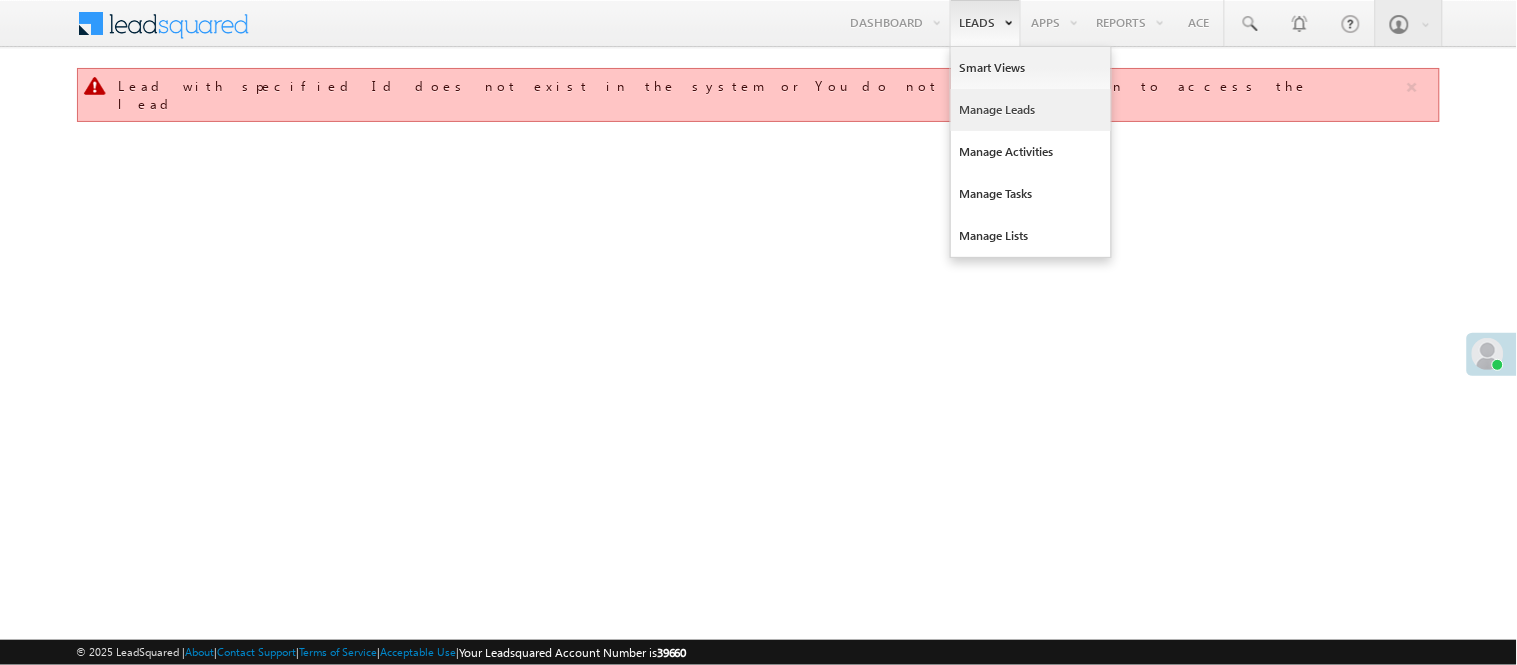 click on "Manage Leads" at bounding box center [1031, 110] 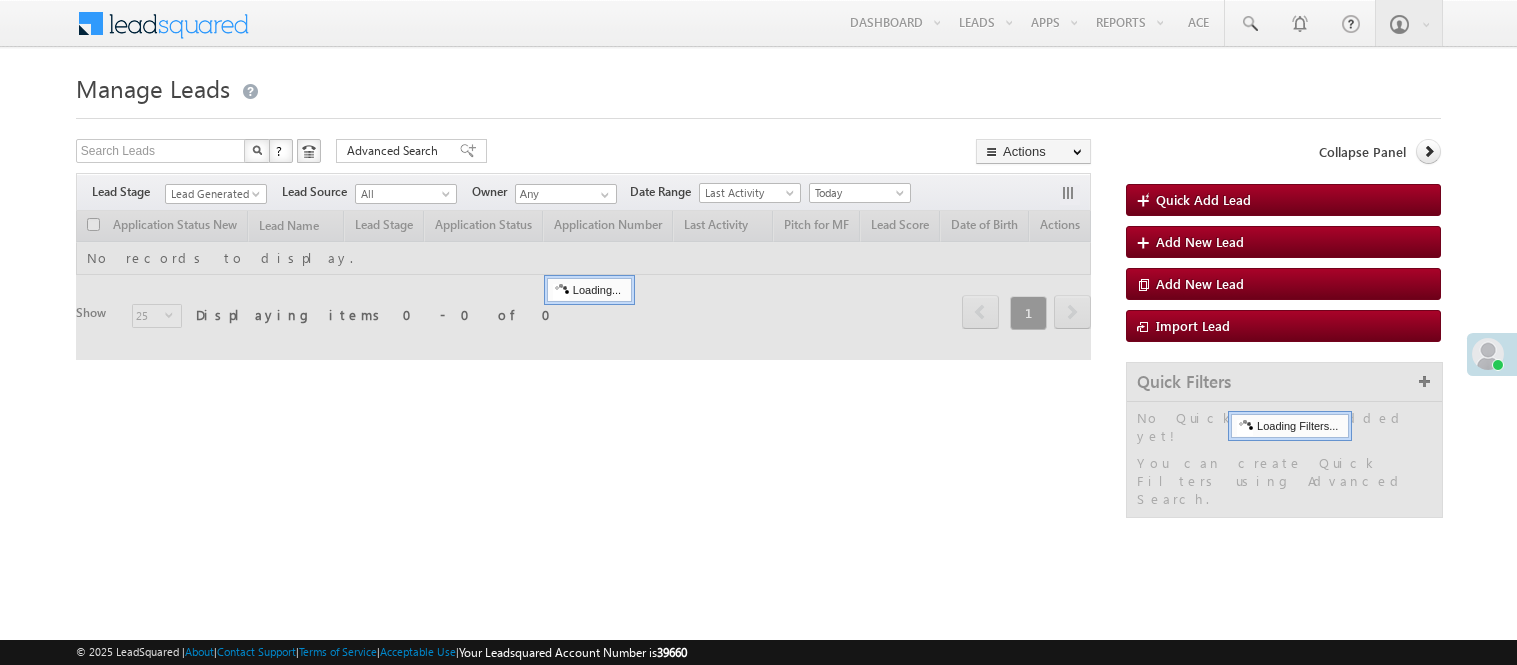 scroll, scrollTop: 0, scrollLeft: 0, axis: both 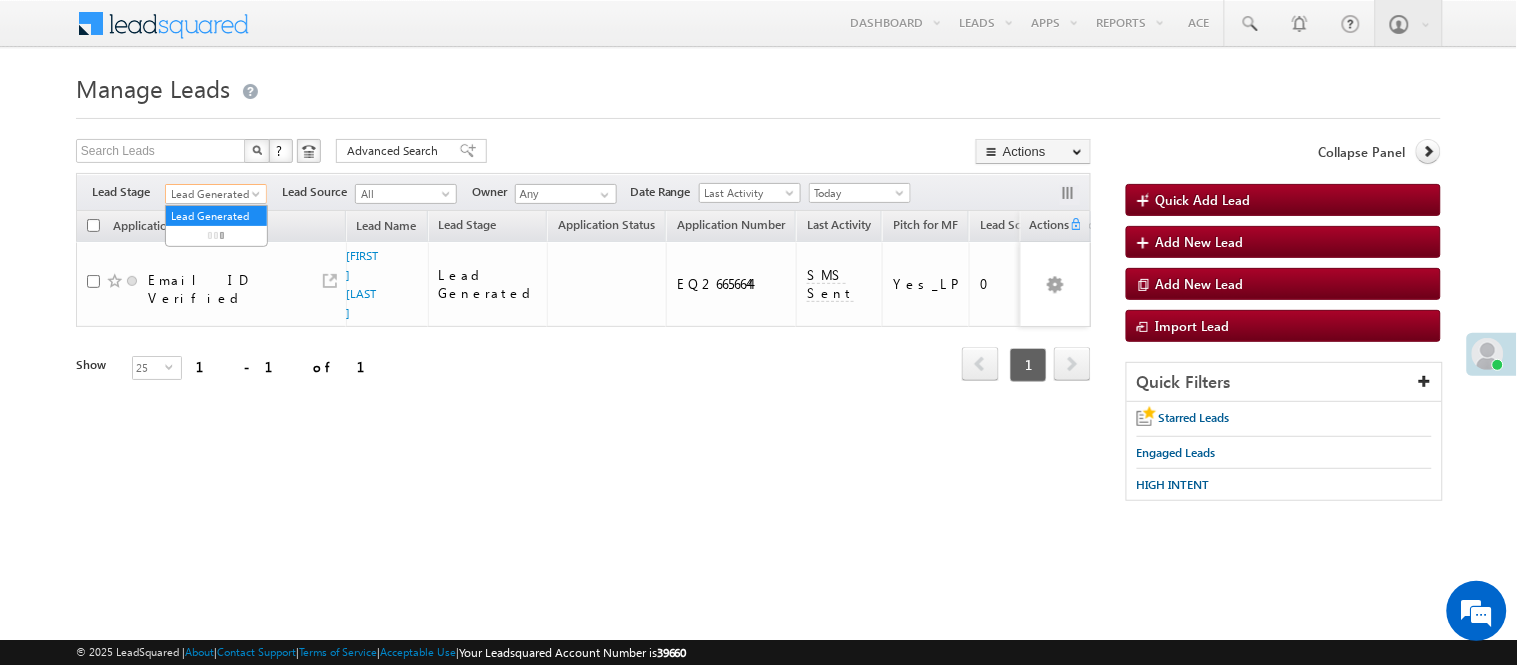 click on "Lead Generated" at bounding box center [213, 194] 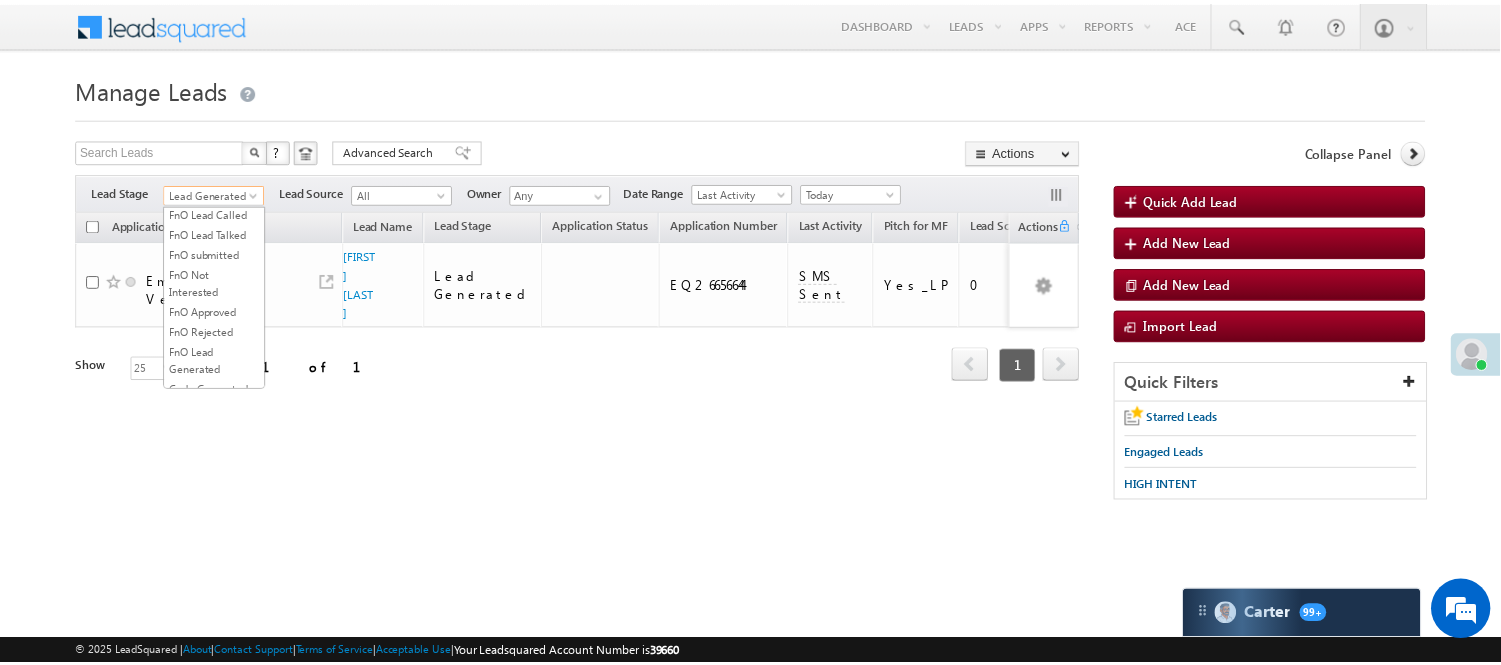 scroll, scrollTop: 333, scrollLeft: 0, axis: vertical 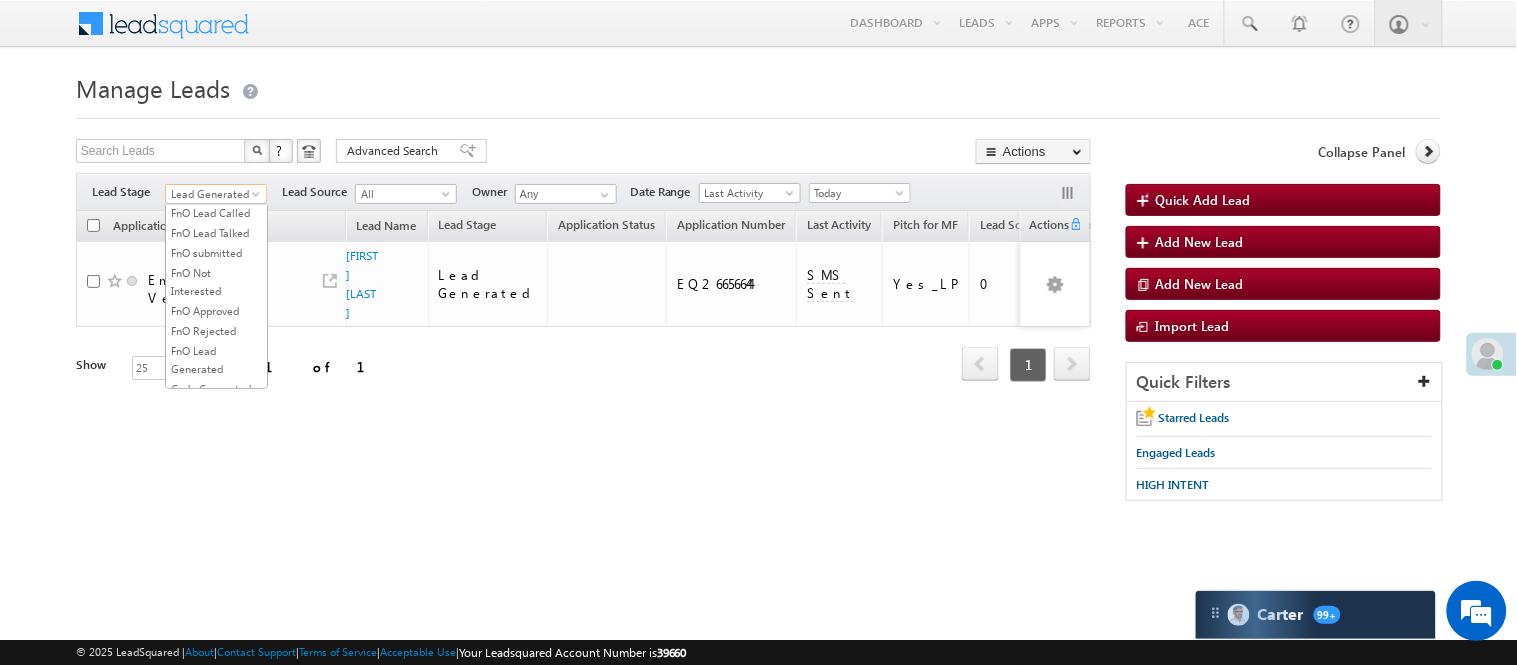 click on "Lead Talked" at bounding box center [216, 173] 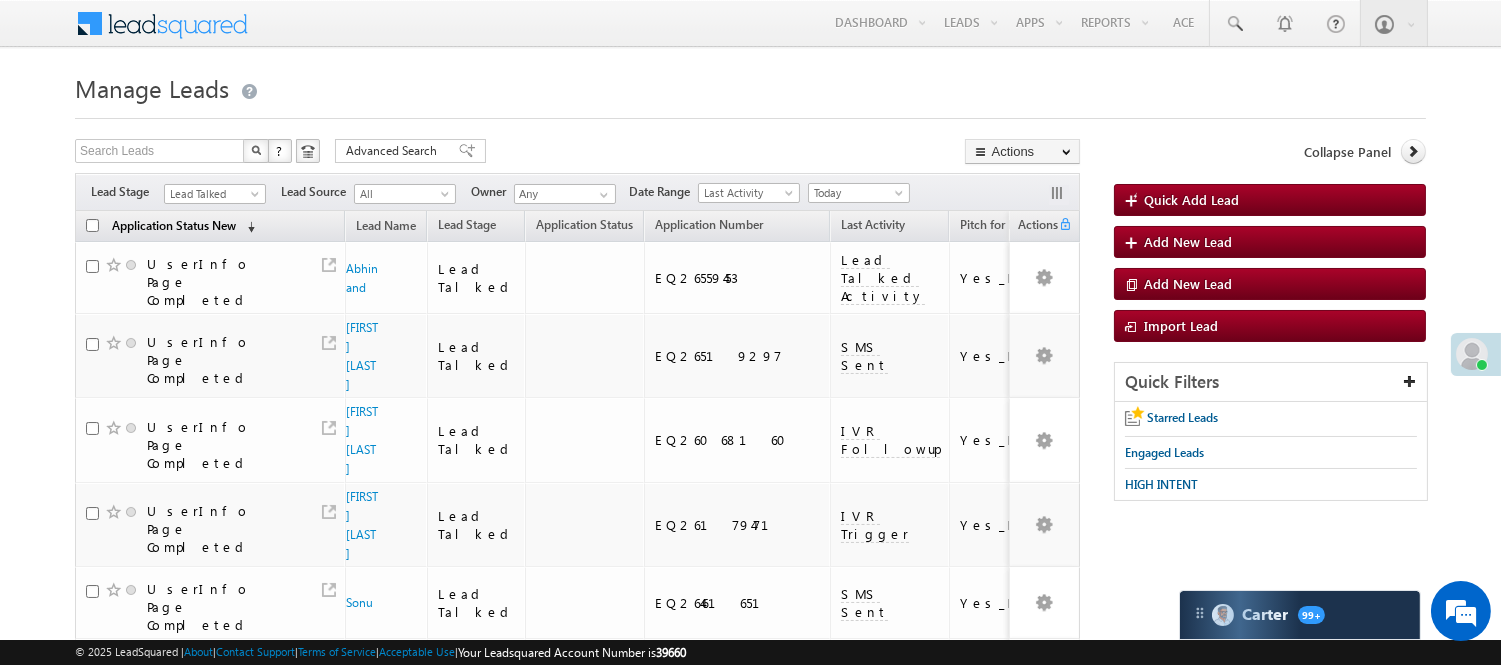 scroll, scrollTop: 0, scrollLeft: 0, axis: both 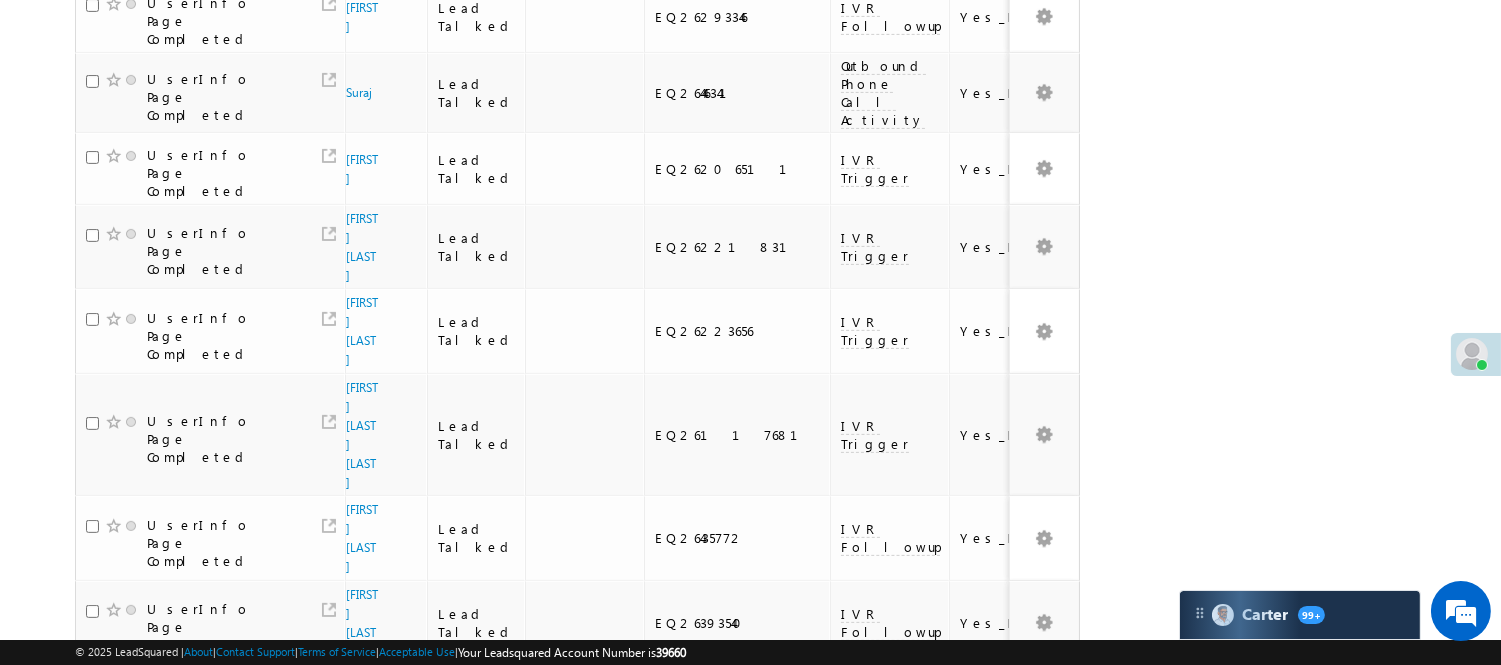 click on "2" at bounding box center (898, 1138) 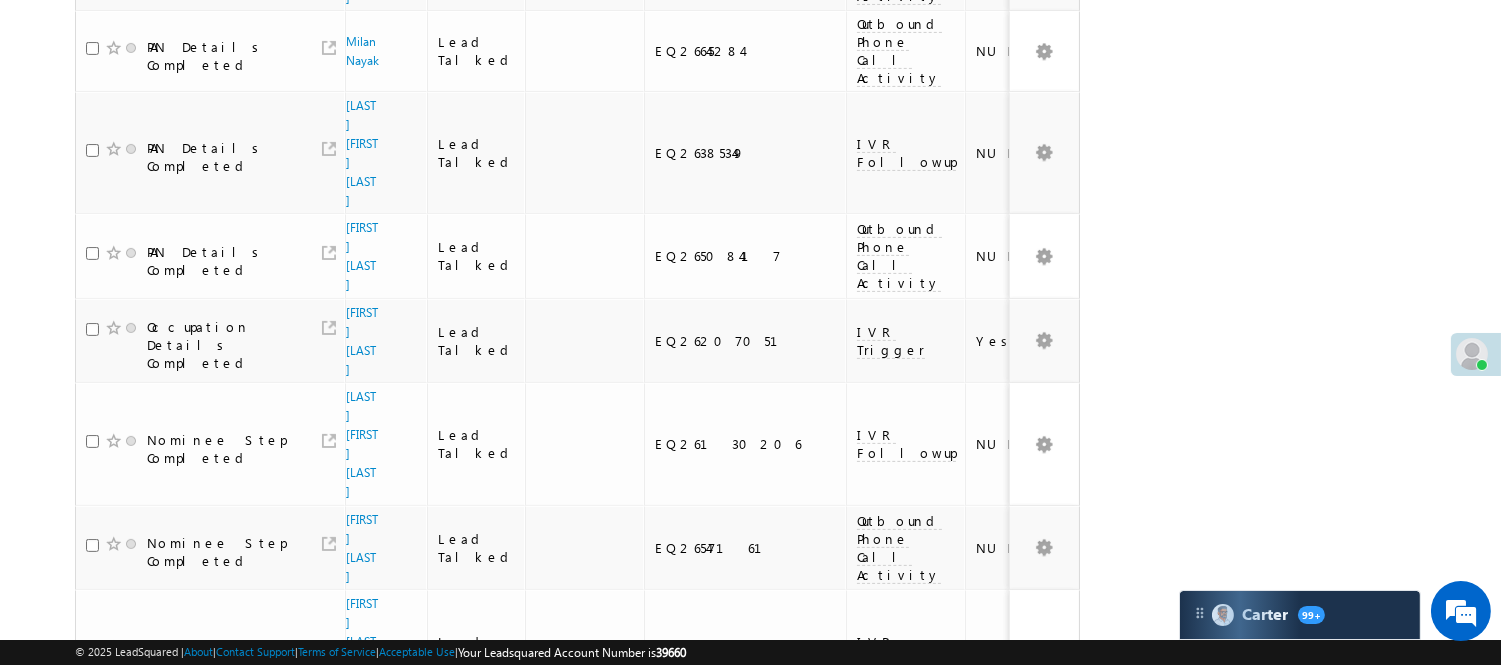 scroll, scrollTop: 483, scrollLeft: 0, axis: vertical 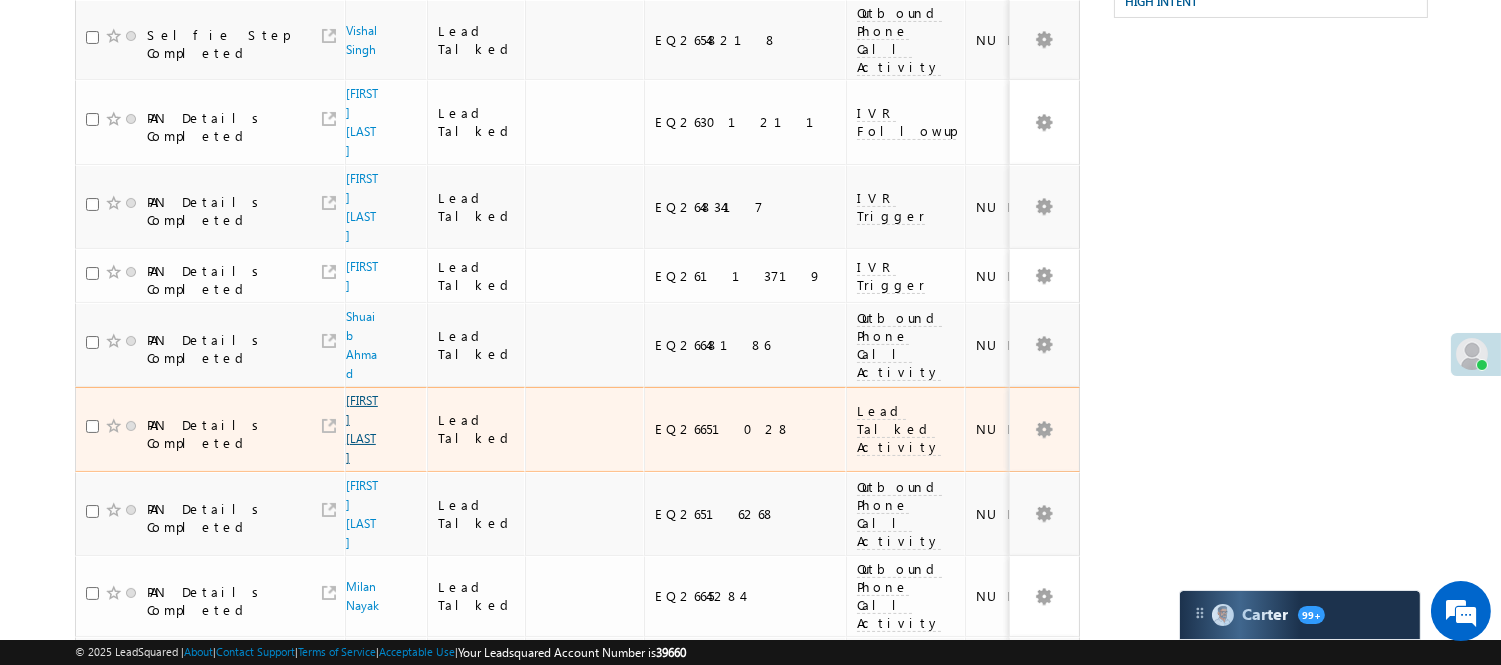click on "Rajesh mahangu" at bounding box center [362, 429] 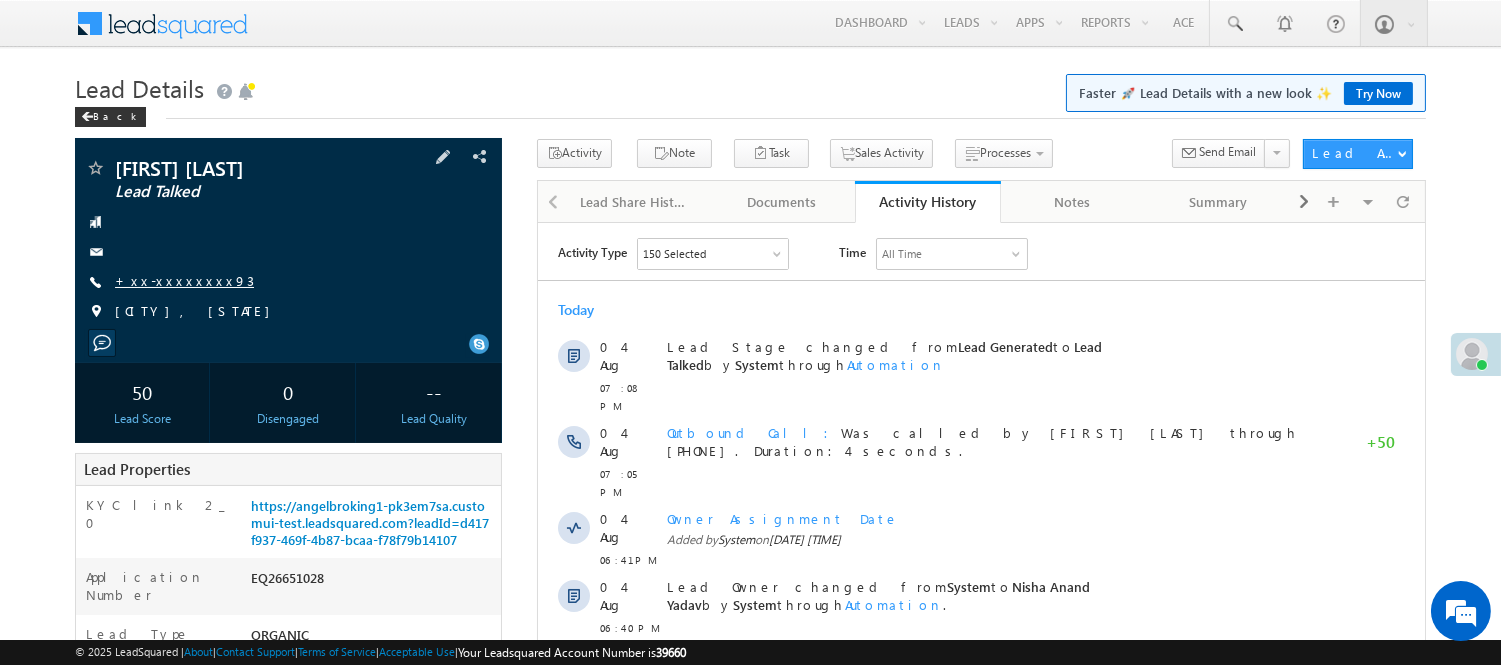 scroll, scrollTop: 0, scrollLeft: 0, axis: both 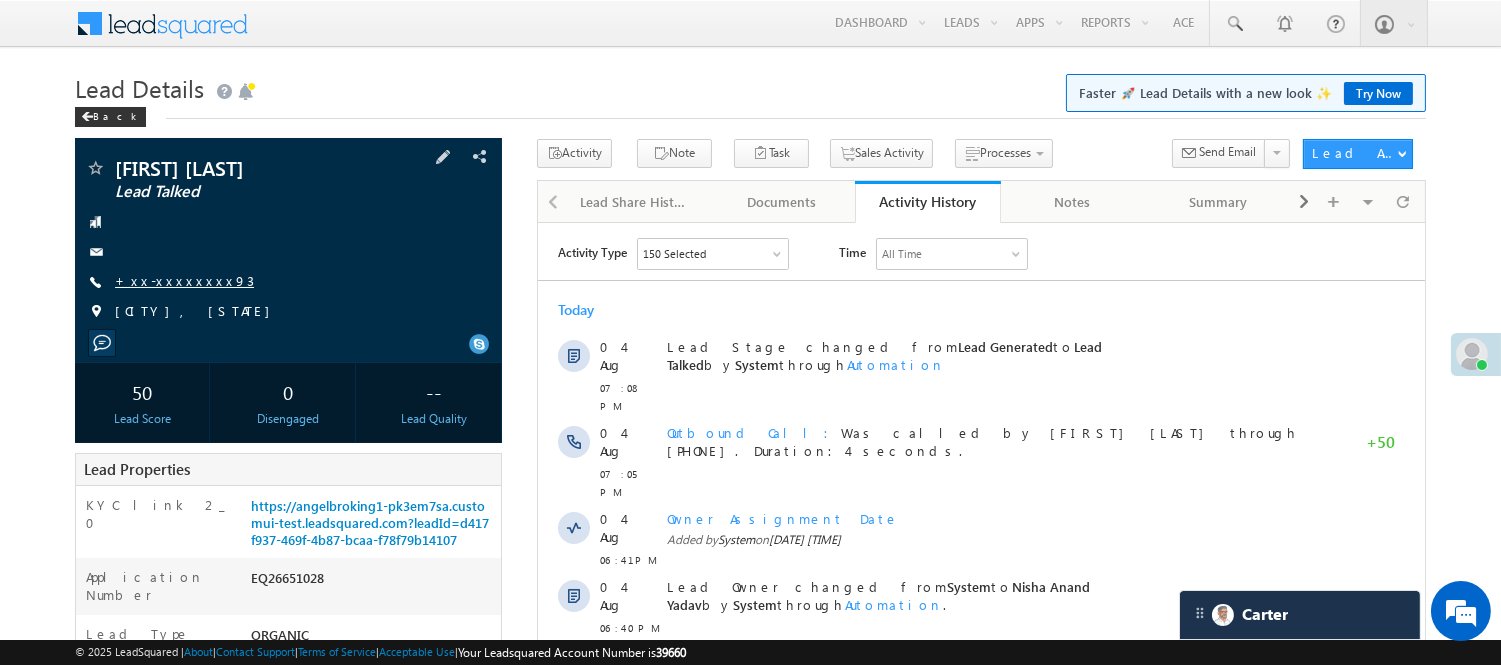 click on "+xx-xxxxxxxx93" at bounding box center [184, 280] 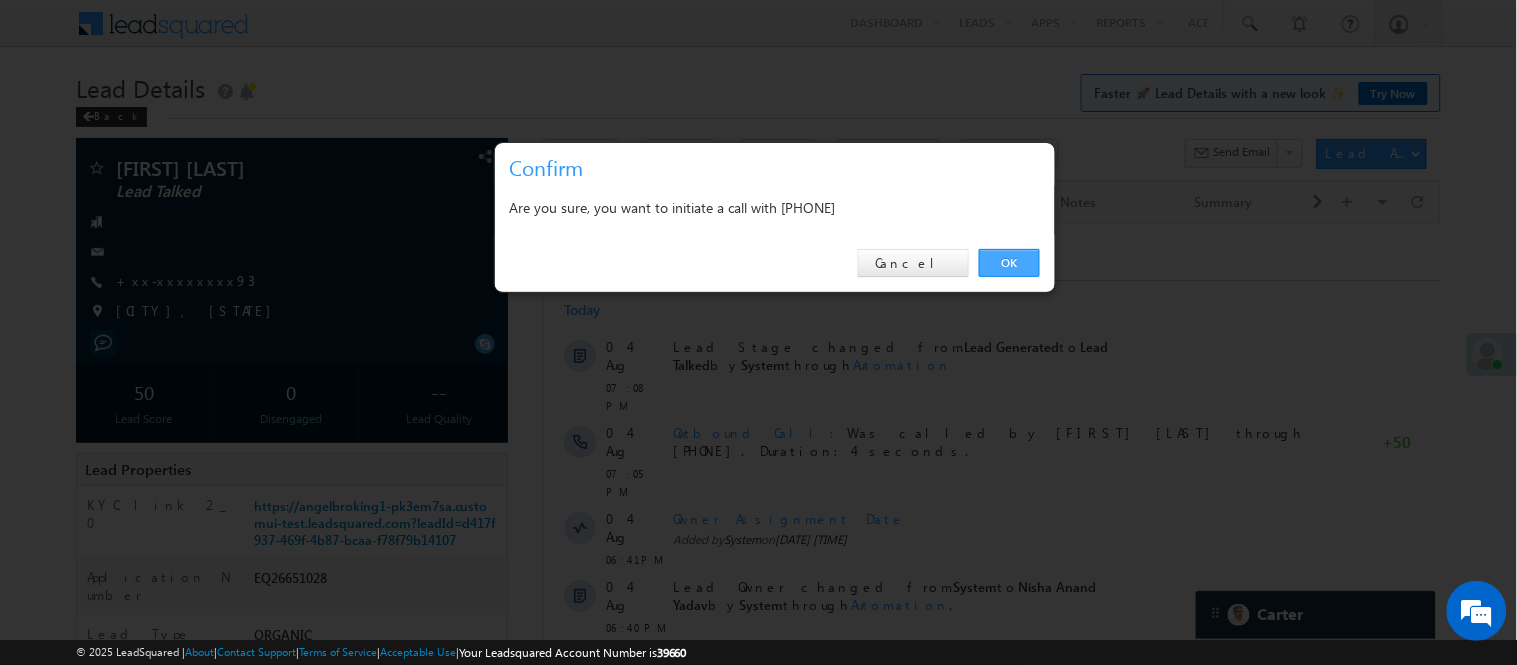drag, startPoint x: 1018, startPoint y: 261, endPoint x: 480, endPoint y: 37, distance: 582.7692 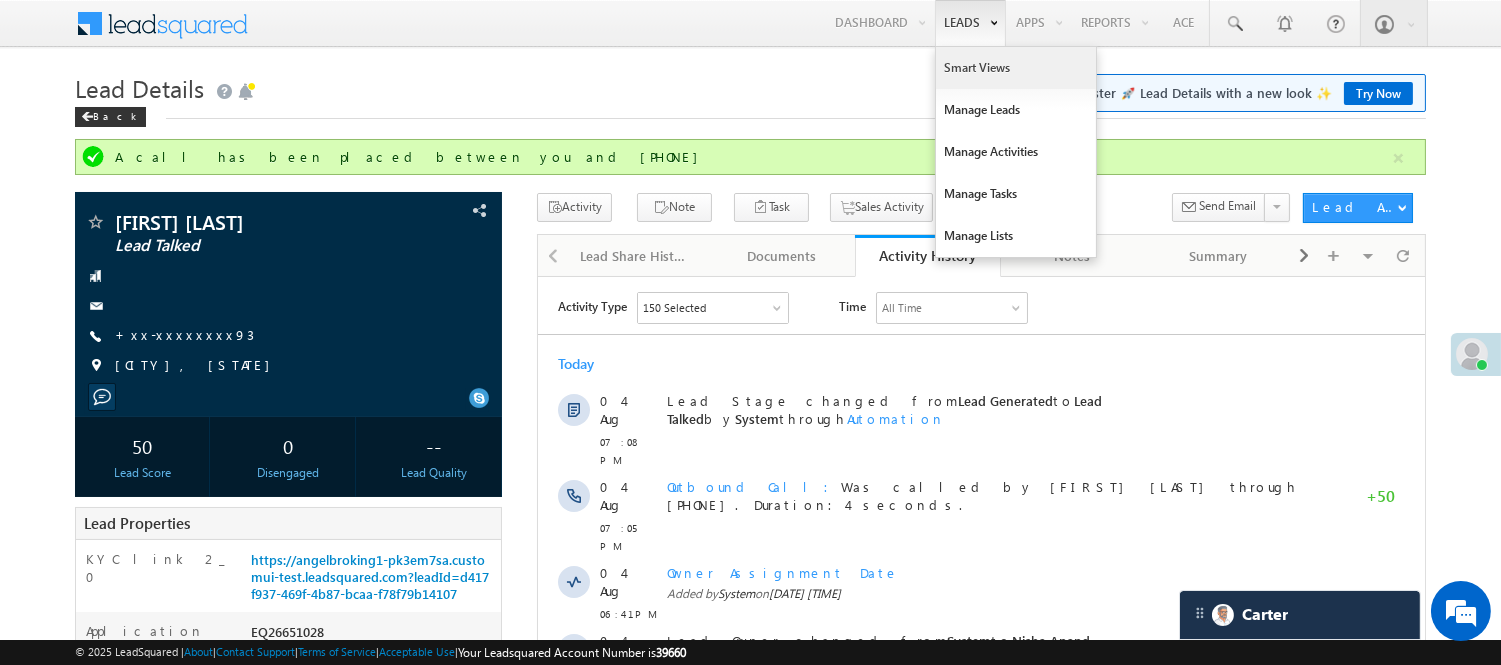 click on "Smart Views" at bounding box center [1016, 68] 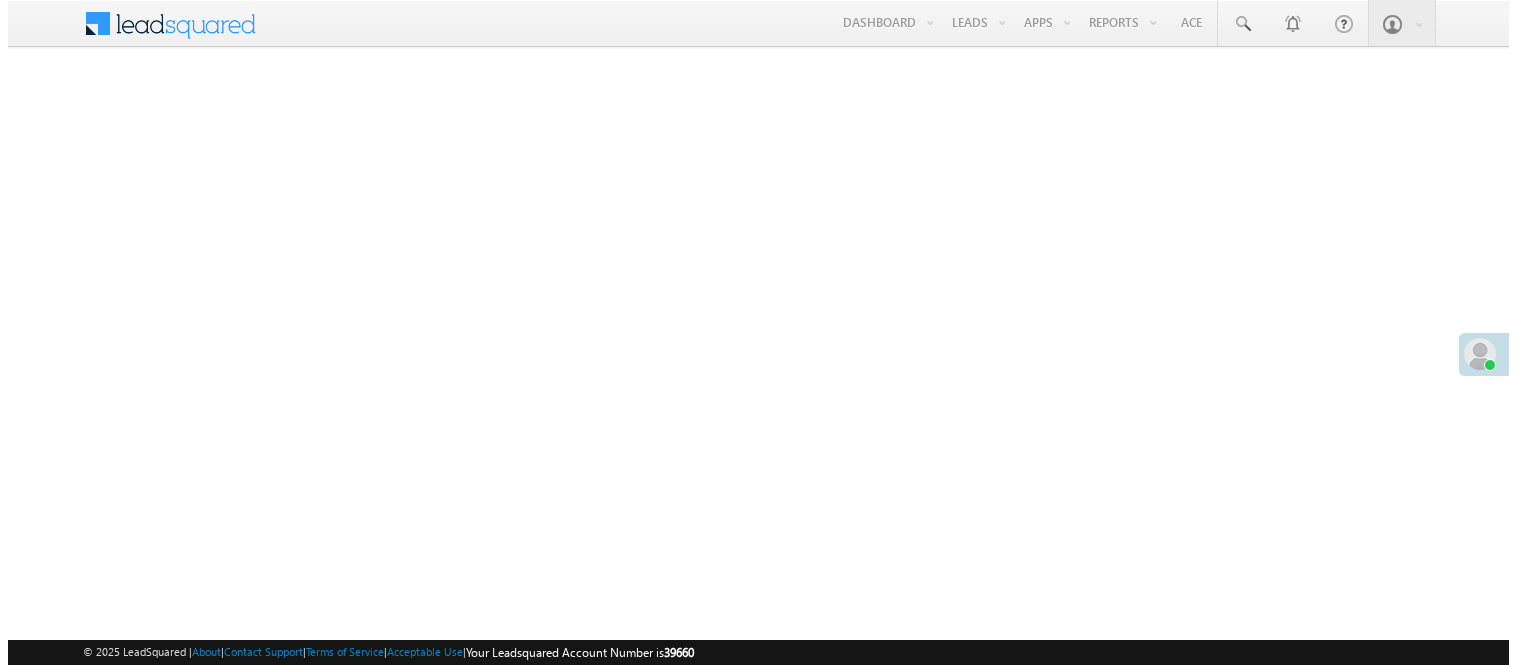 scroll, scrollTop: 0, scrollLeft: 0, axis: both 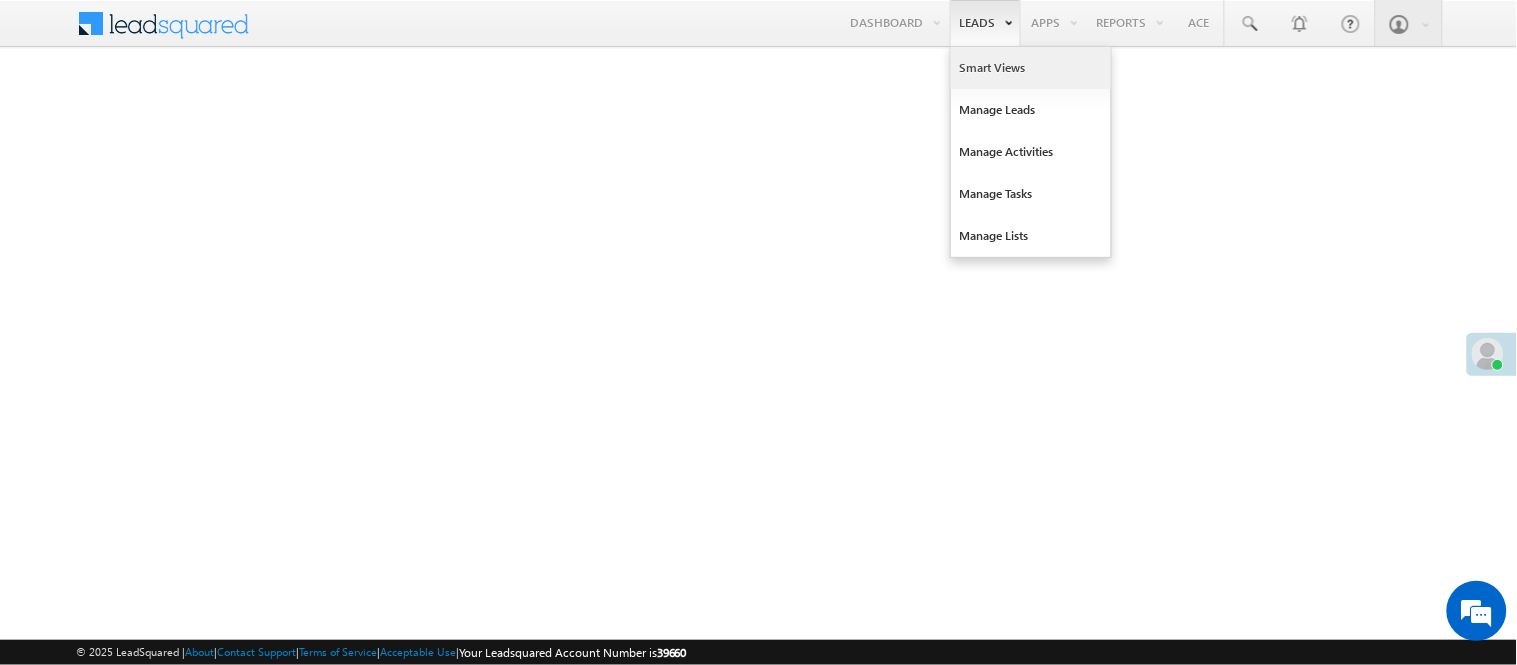 click on "Smart Views" at bounding box center (1031, 68) 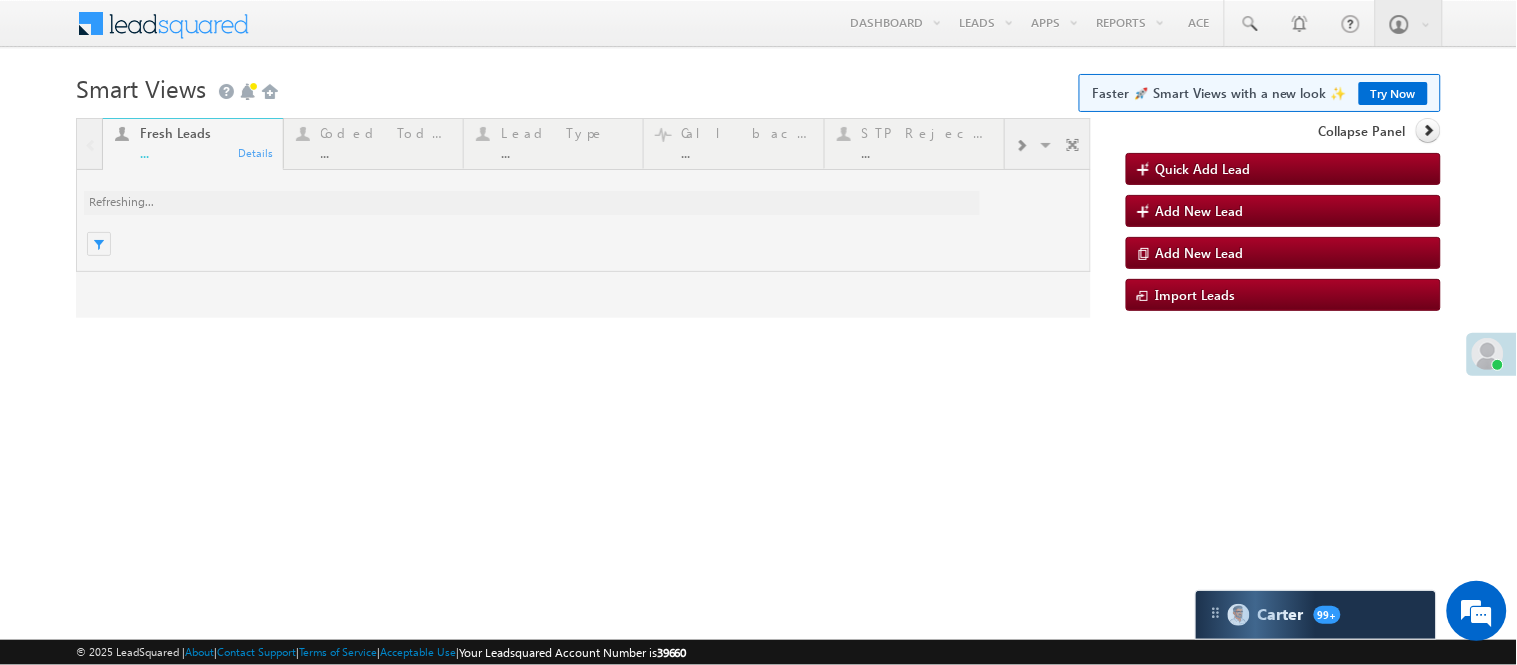 scroll, scrollTop: 0, scrollLeft: 0, axis: both 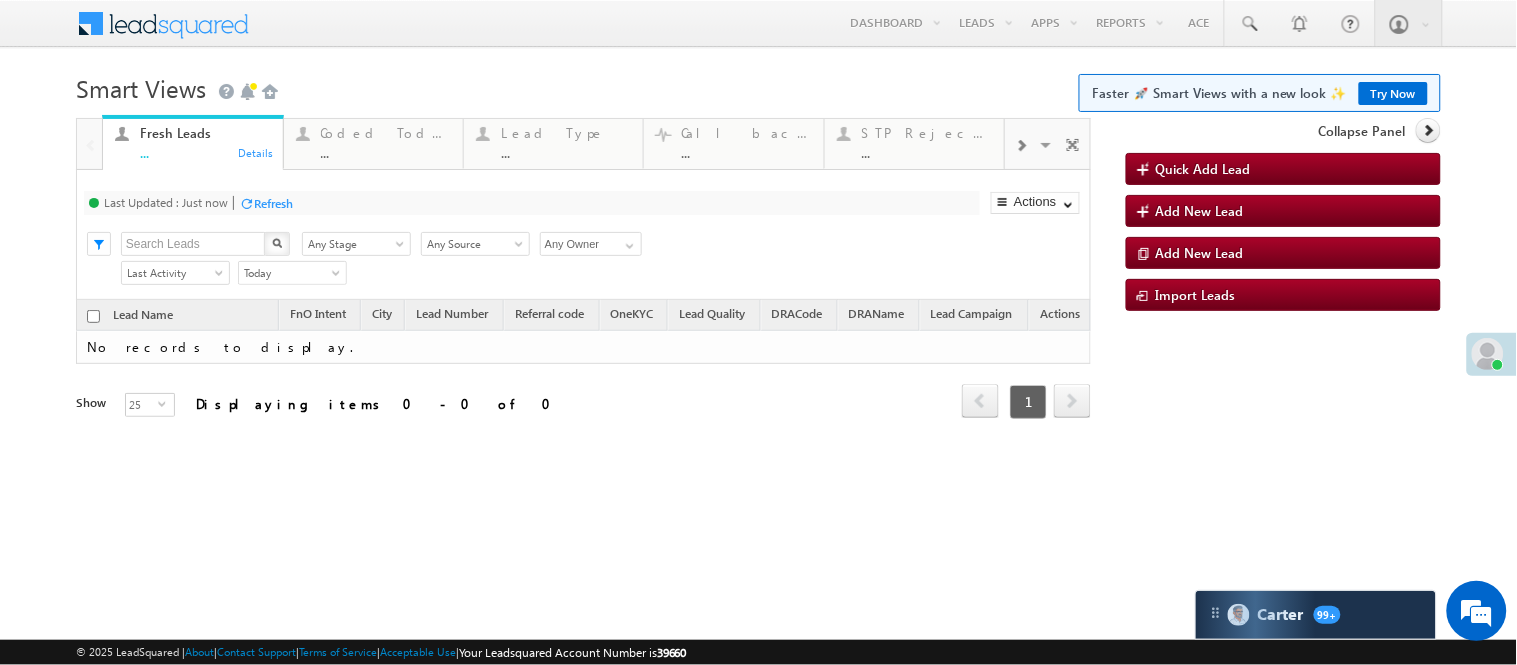 click on "Any Source" at bounding box center [472, 244] 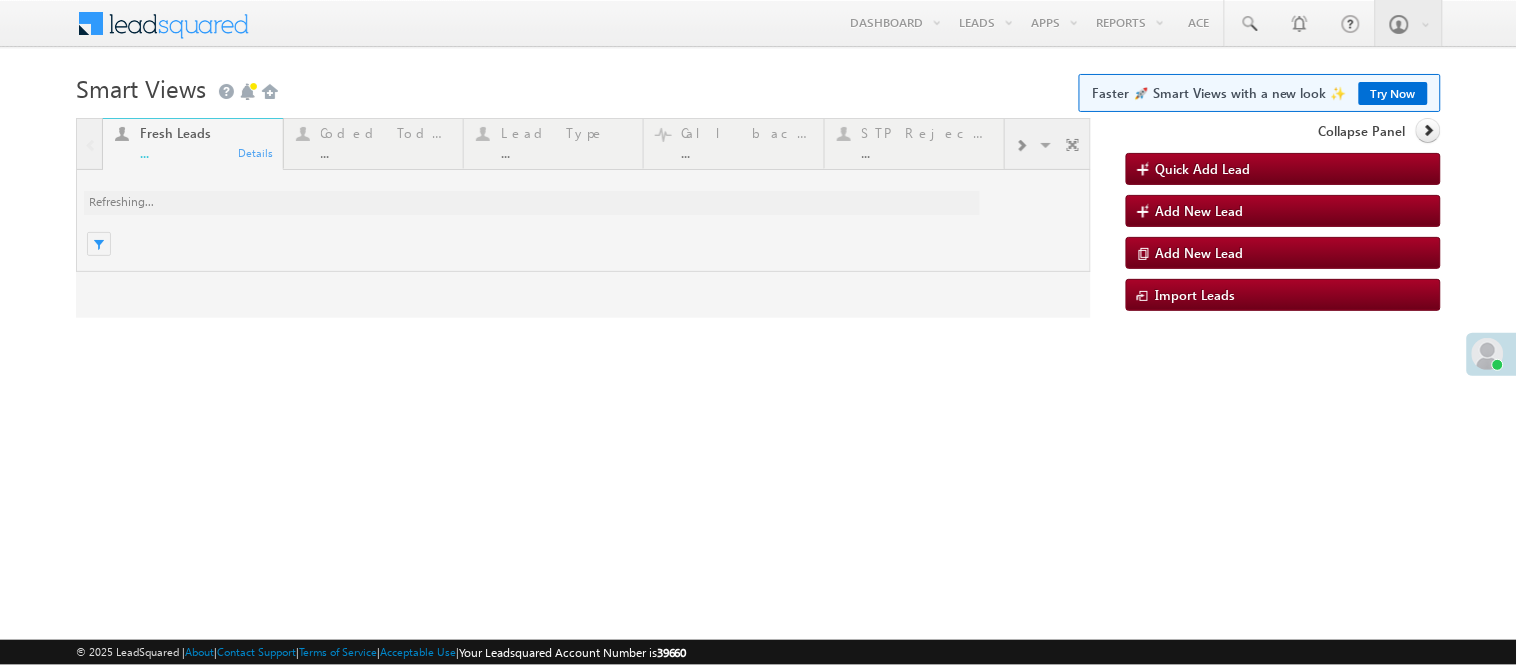 scroll, scrollTop: 0, scrollLeft: 0, axis: both 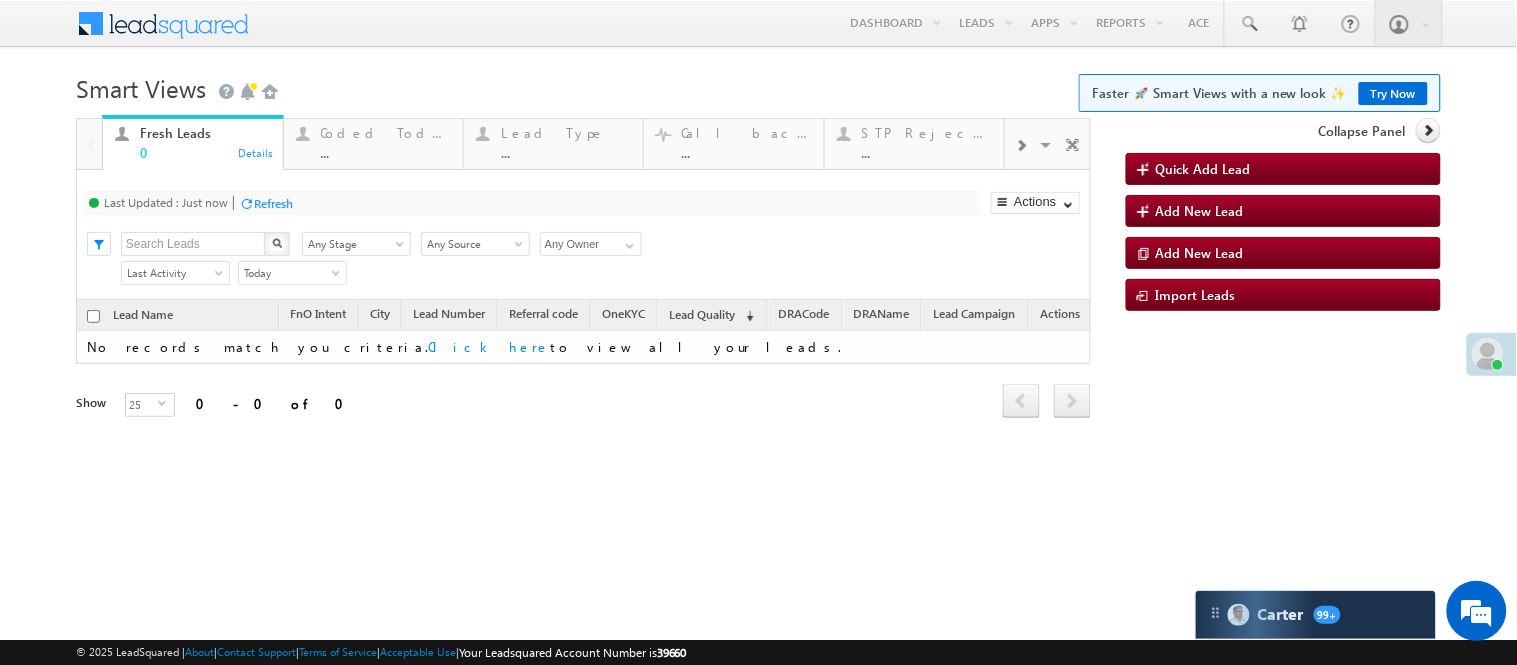 click on "Today" at bounding box center [289, 273] 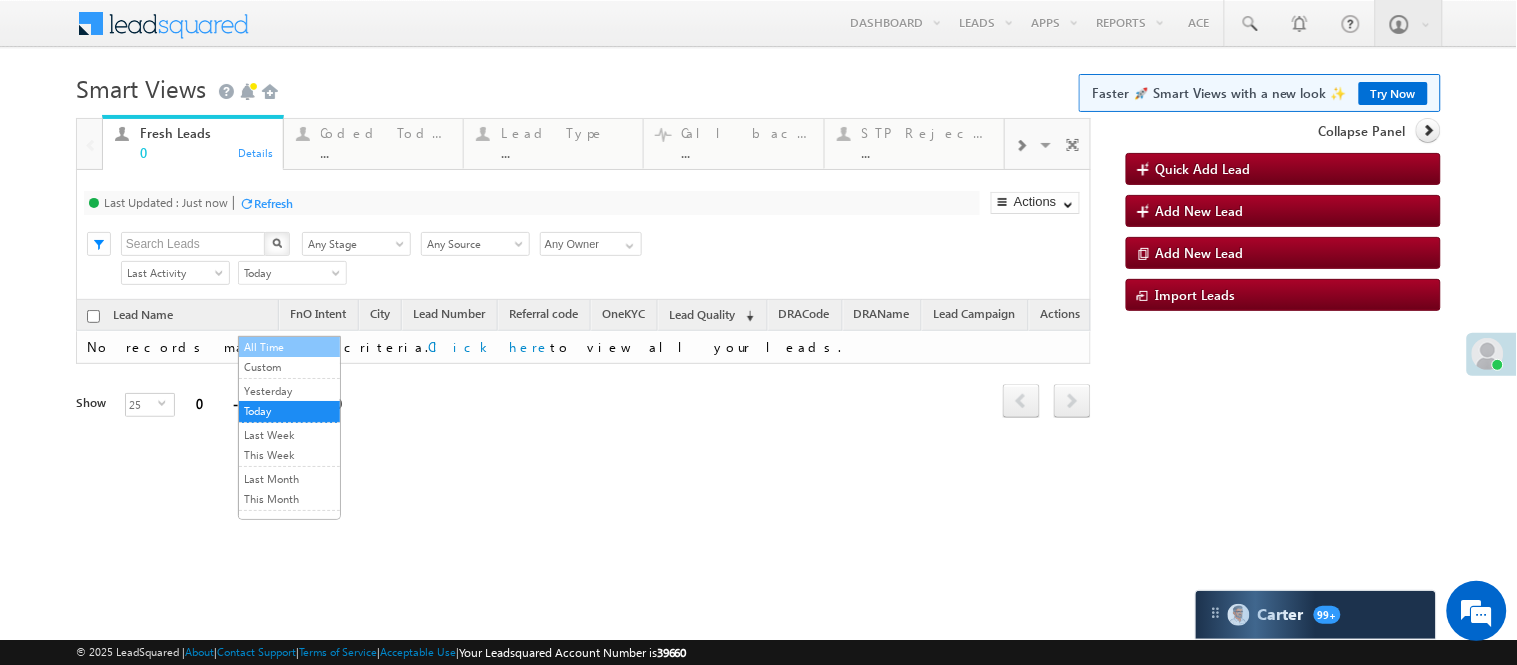 click on "All Time" at bounding box center [289, 347] 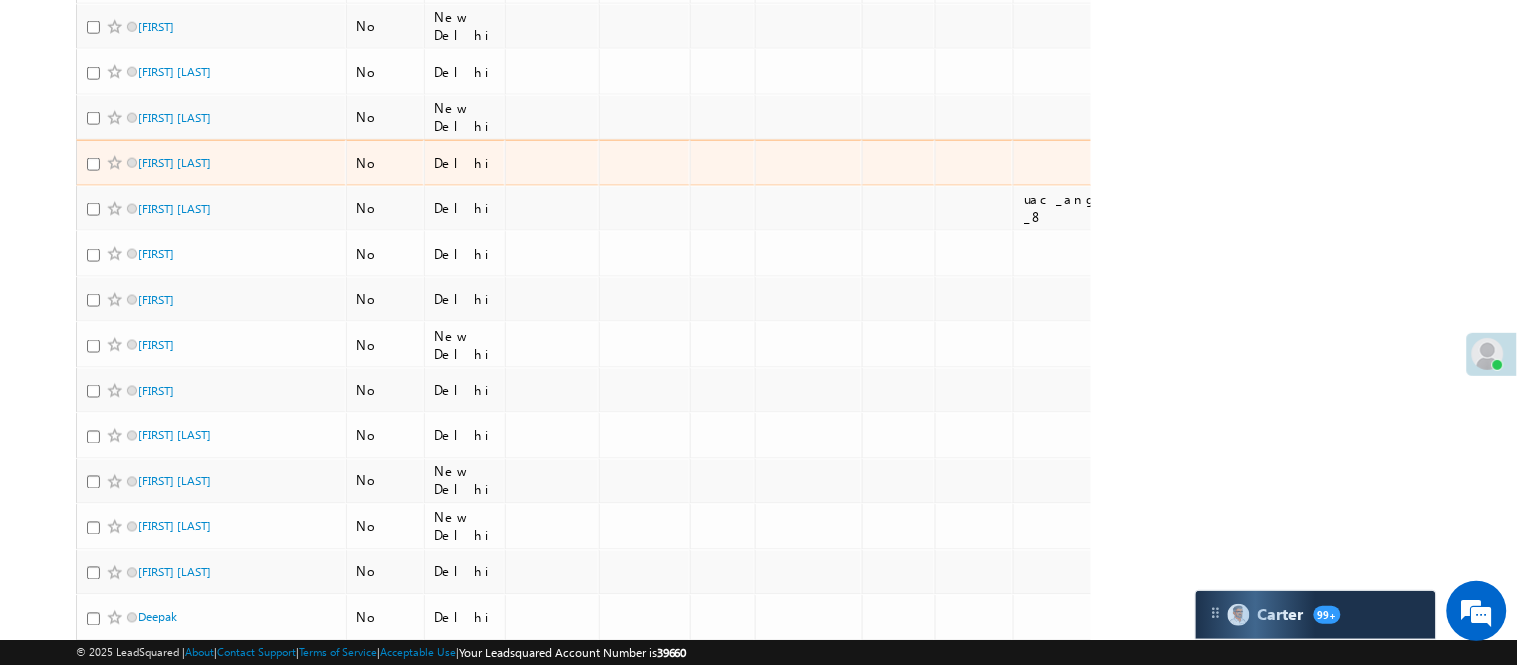 scroll, scrollTop: 0, scrollLeft: 0, axis: both 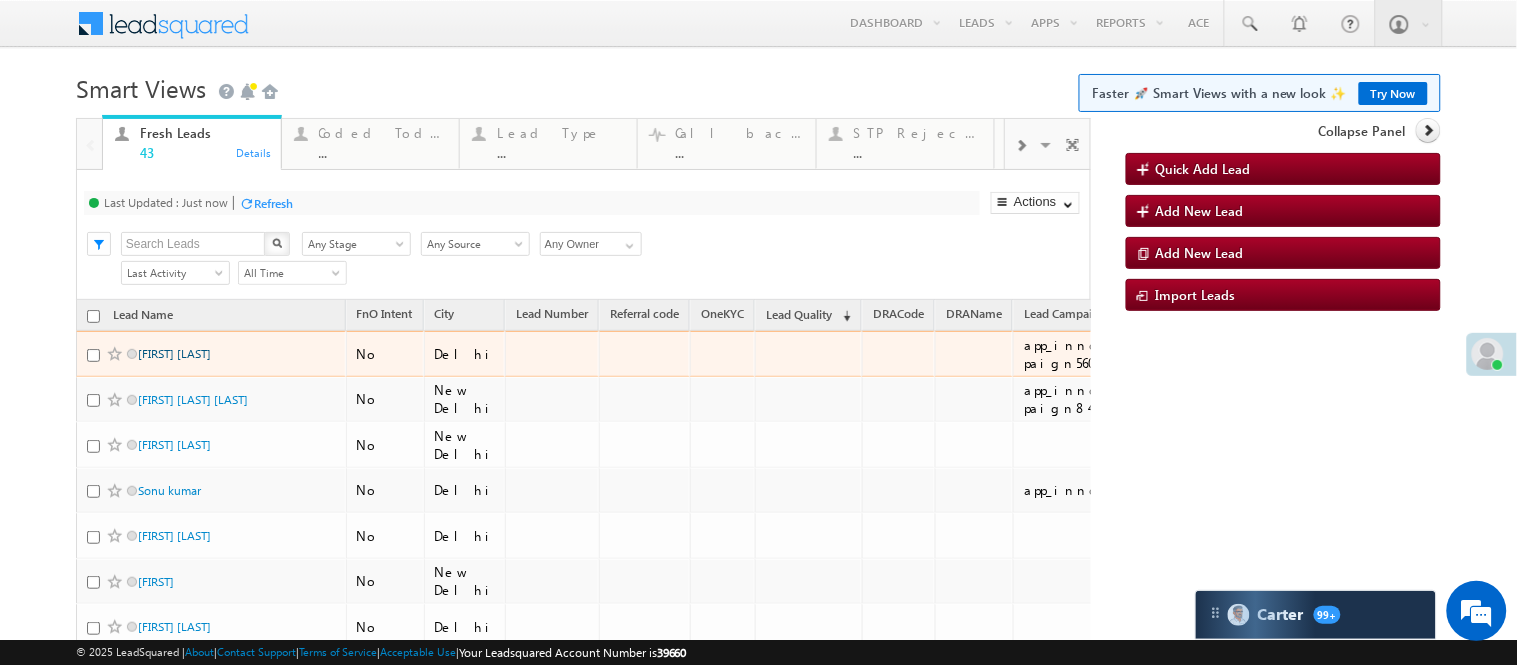 click on "[FIRST] [LAST]" at bounding box center [174, 353] 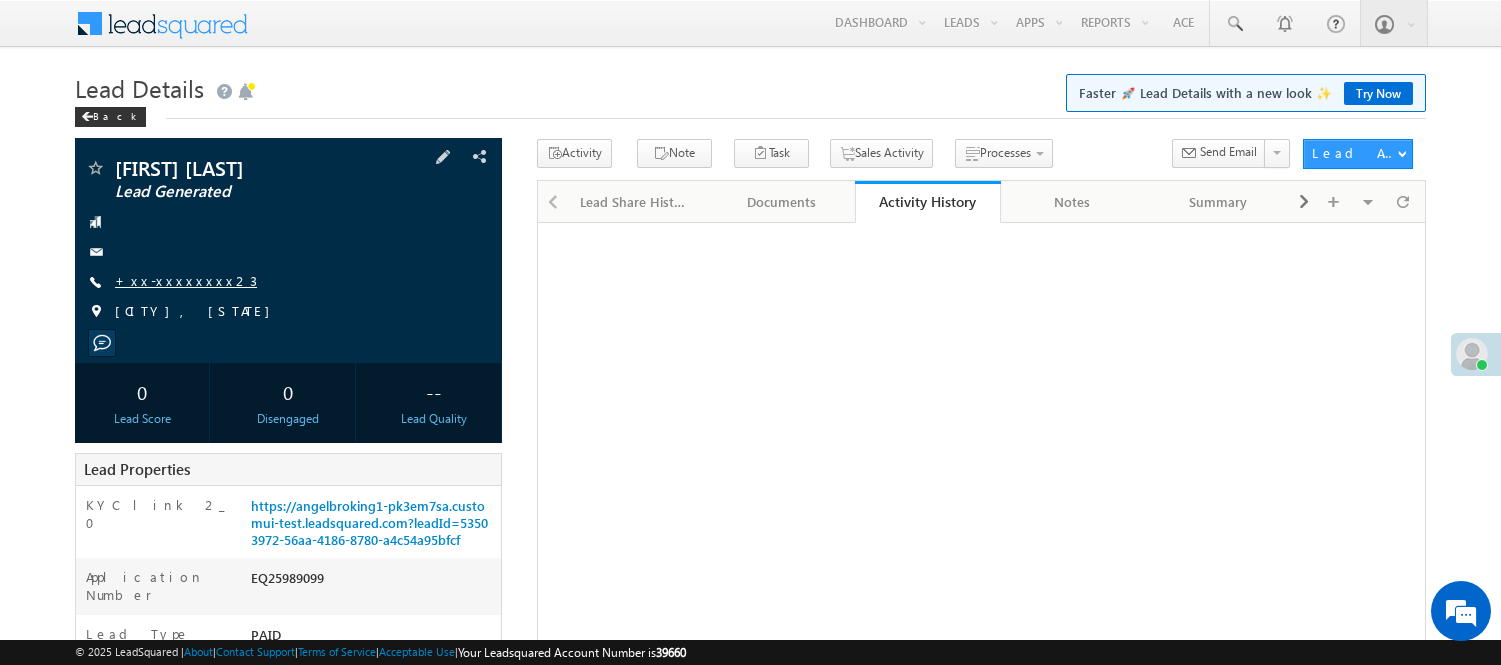 click on "+xx-xxxxxxxx23" at bounding box center [186, 282] 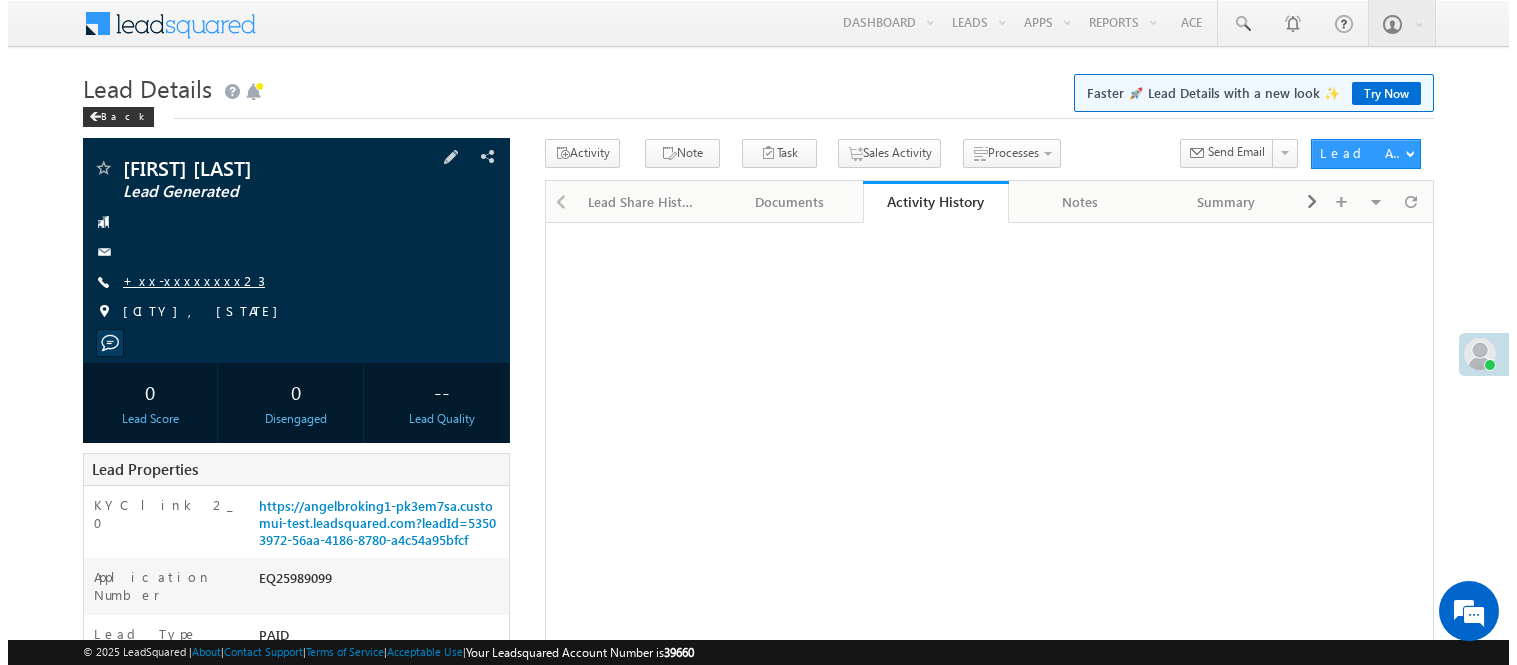 scroll, scrollTop: 0, scrollLeft: 0, axis: both 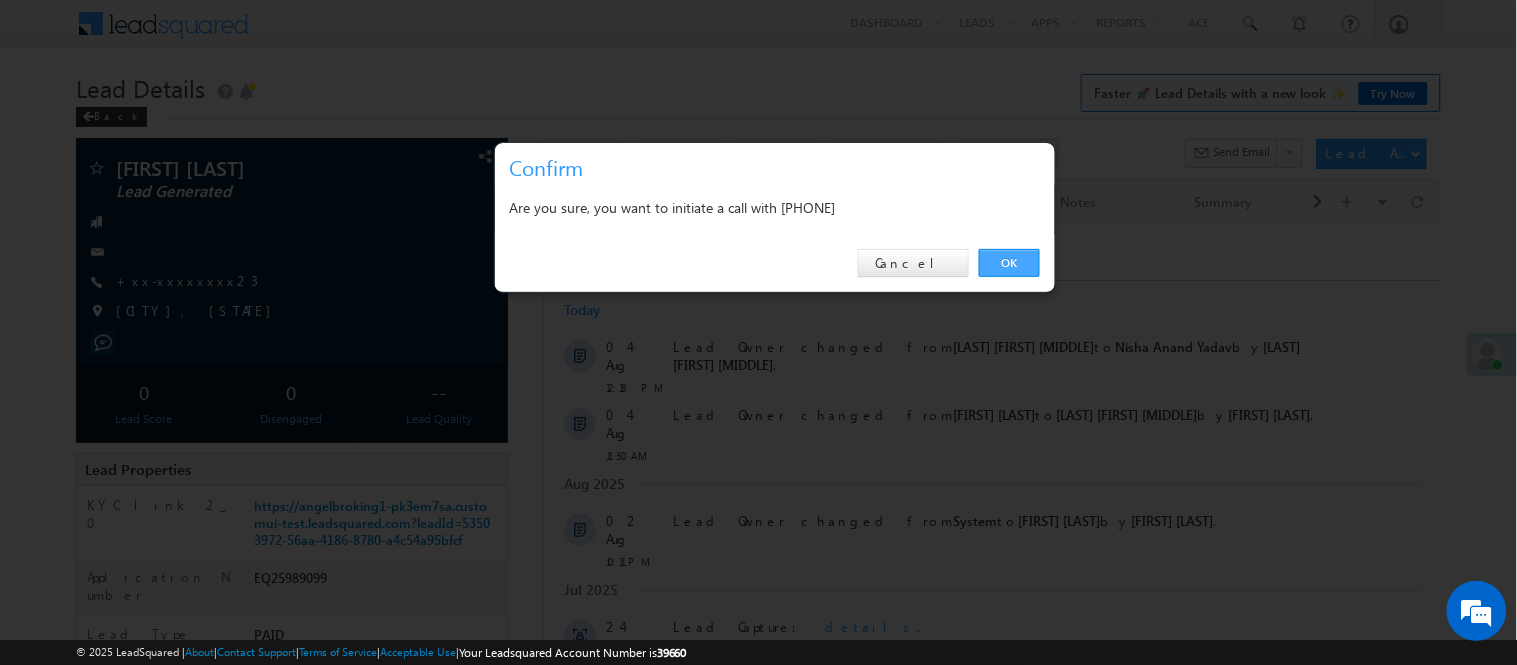 click on "OK" at bounding box center (1009, 263) 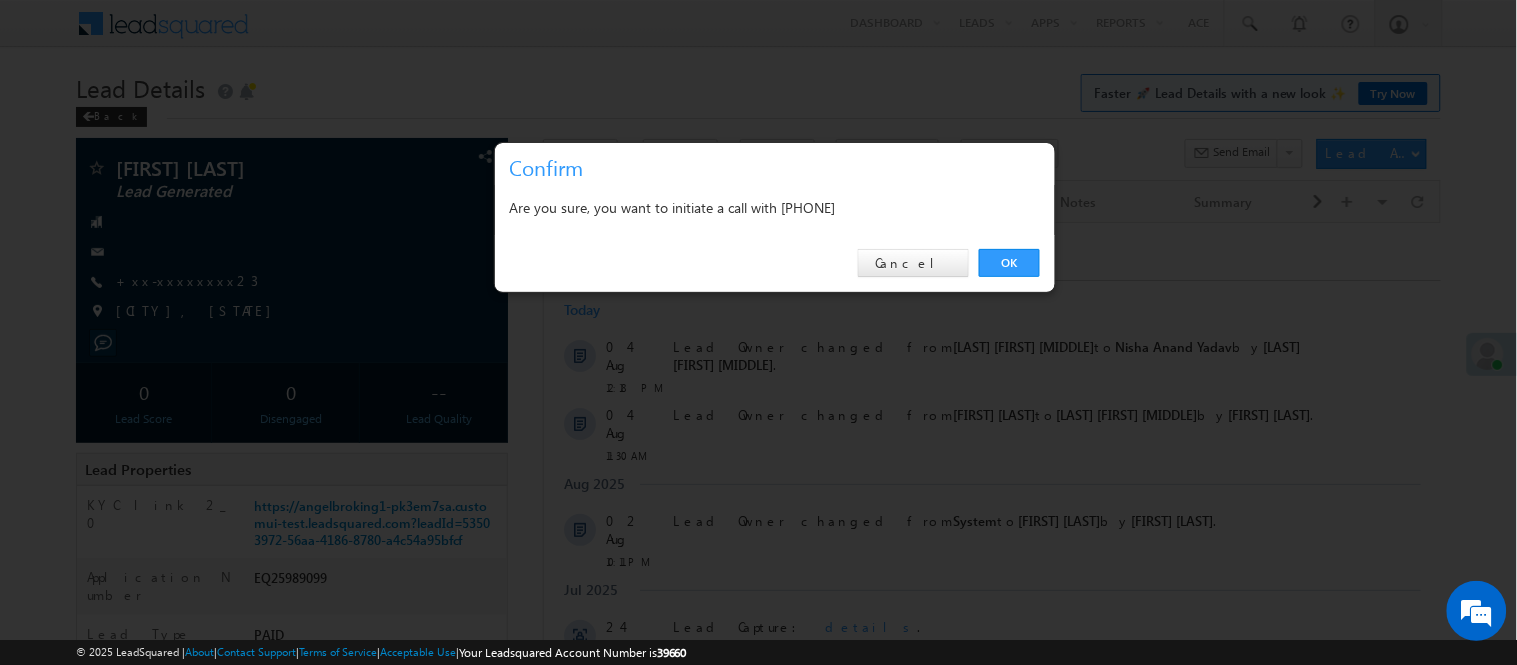 click on "All Time" at bounding box center (957, 253) 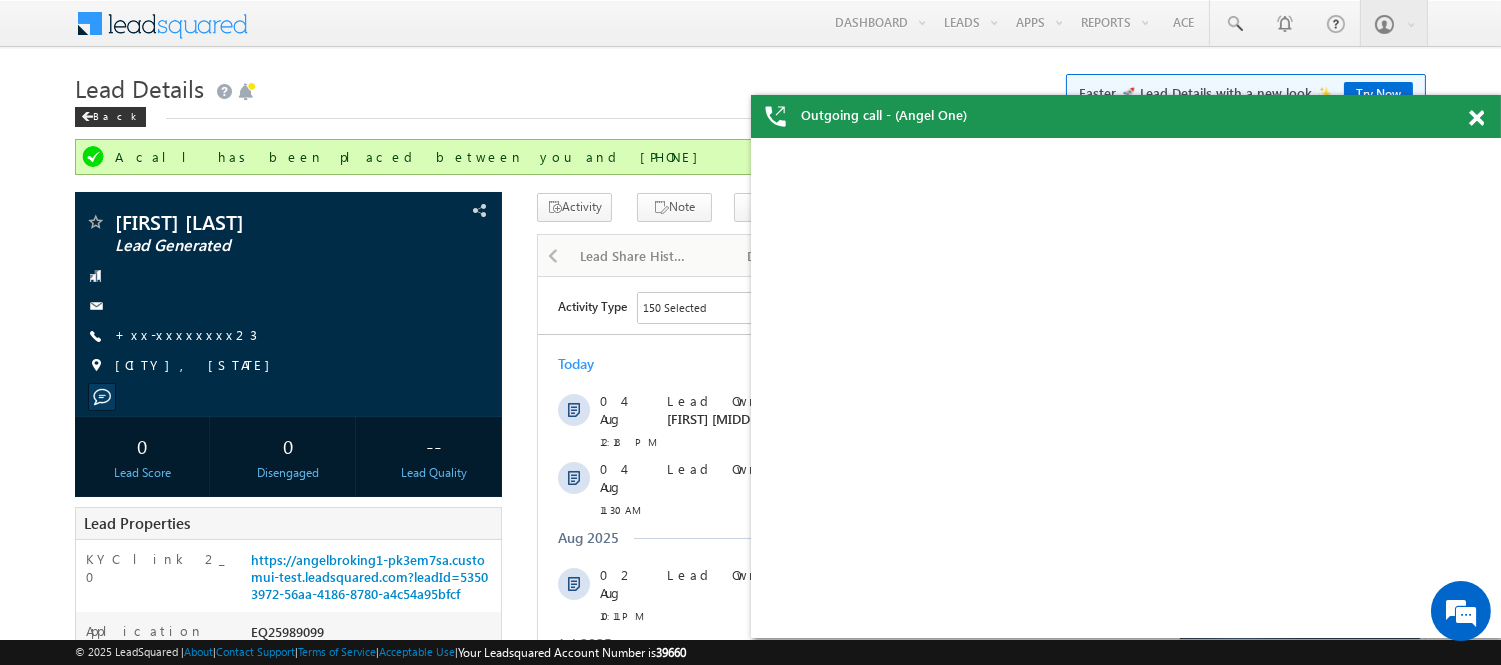 scroll, scrollTop: 0, scrollLeft: 0, axis: both 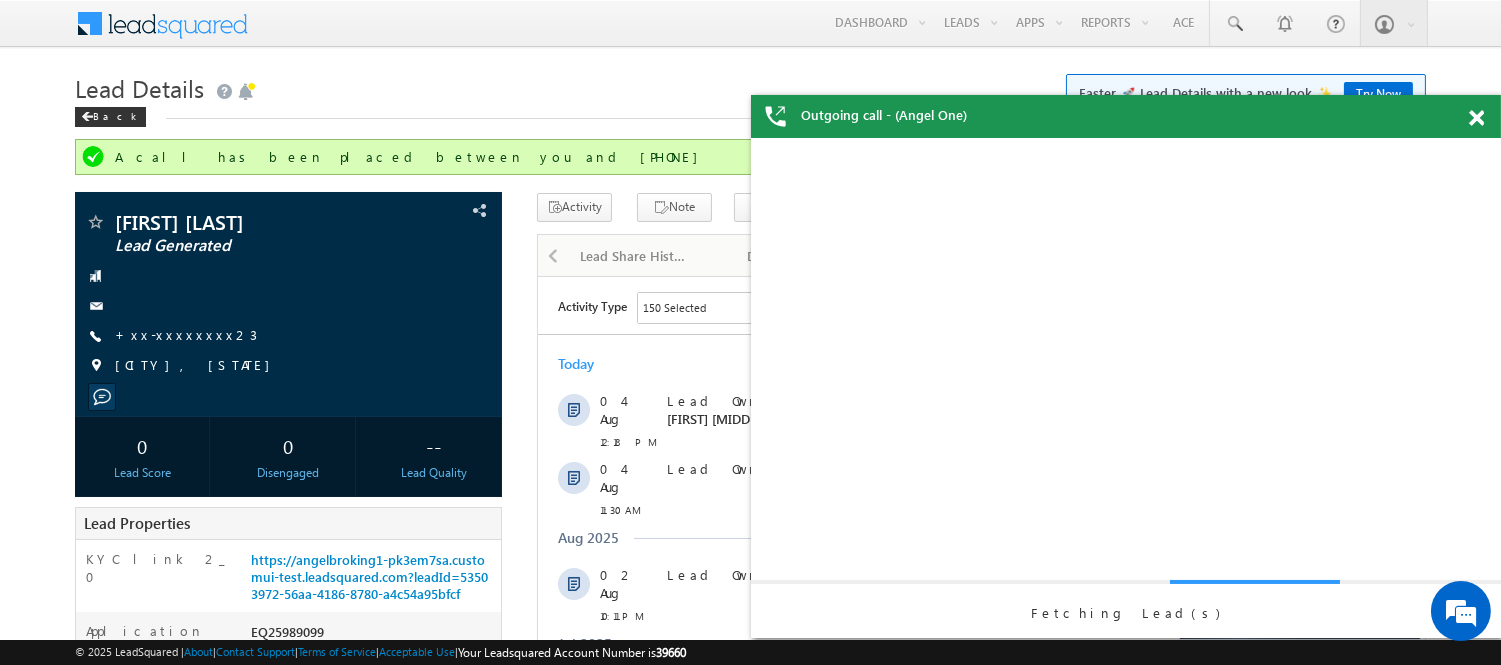 click at bounding box center (1476, 118) 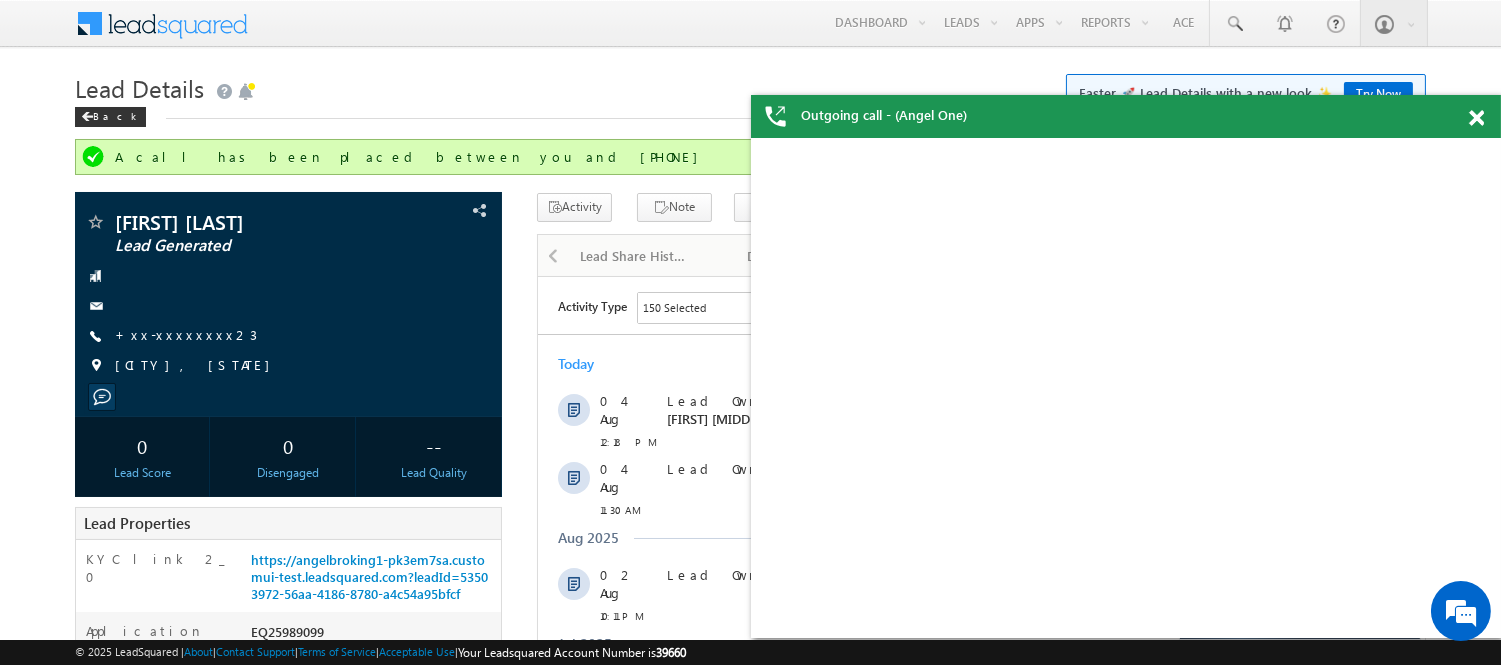 scroll, scrollTop: 0, scrollLeft: 0, axis: both 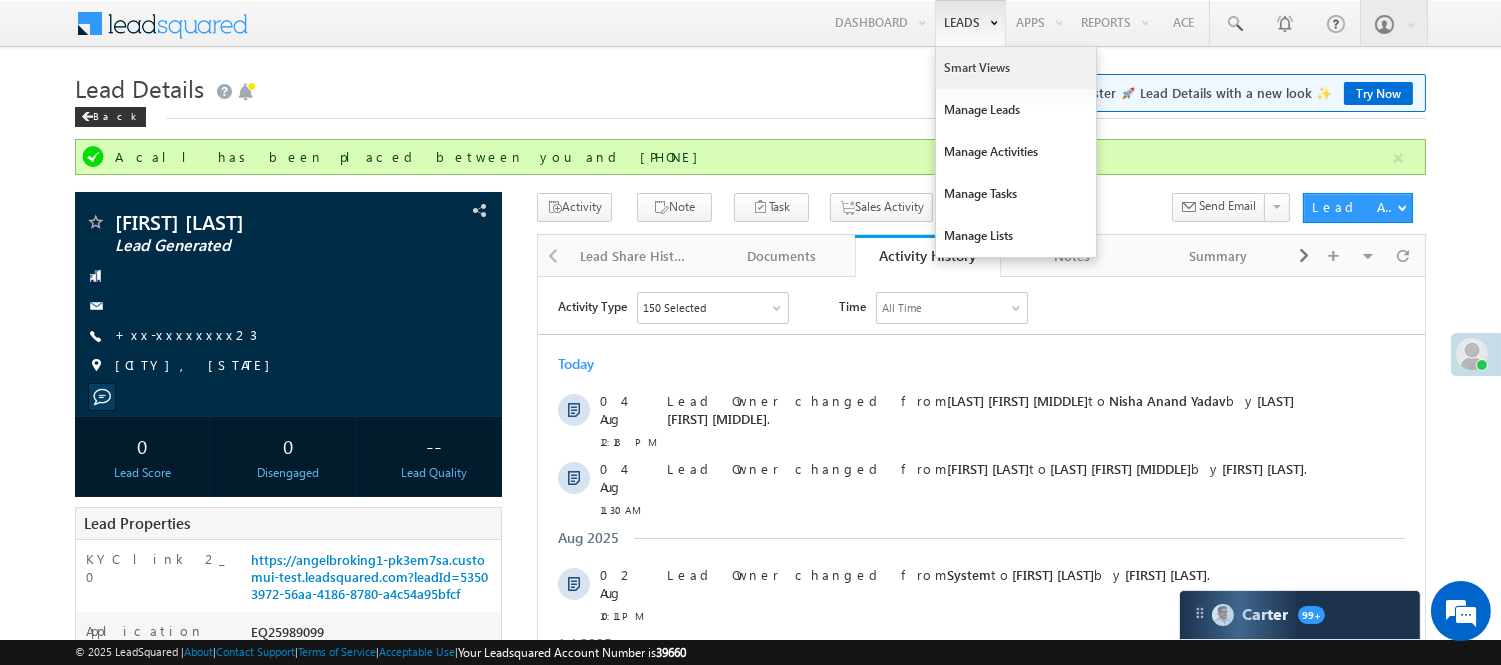 click on "Smart Views" at bounding box center (1016, 68) 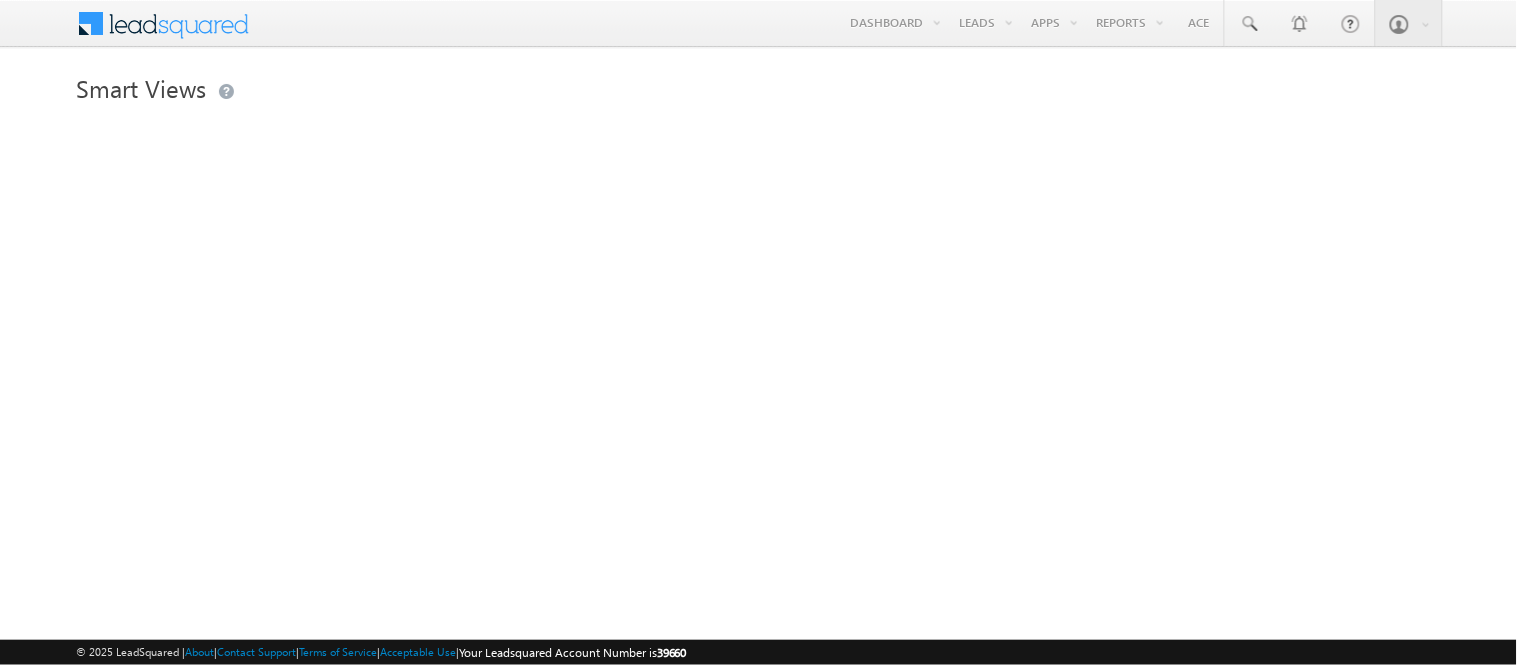 scroll, scrollTop: 0, scrollLeft: 0, axis: both 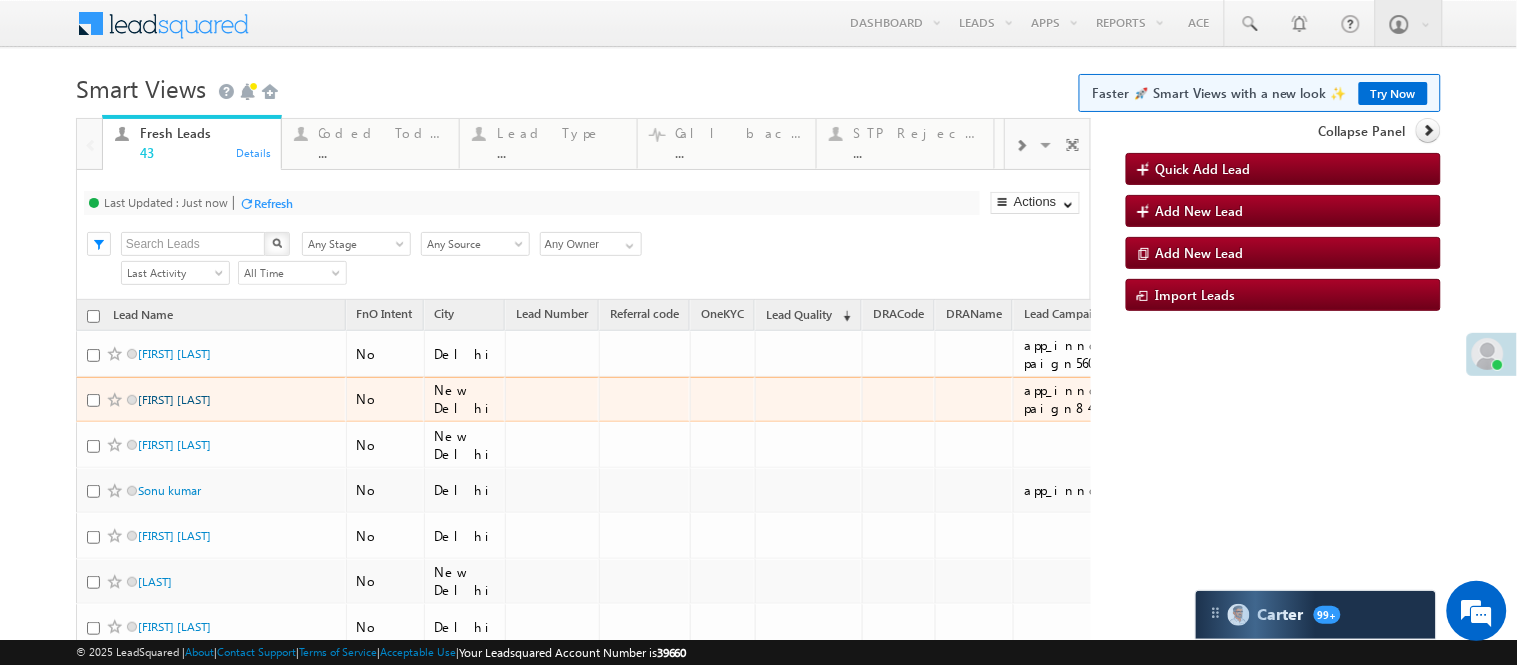 click on "Mayandeep singh bajaj" at bounding box center [174, 399] 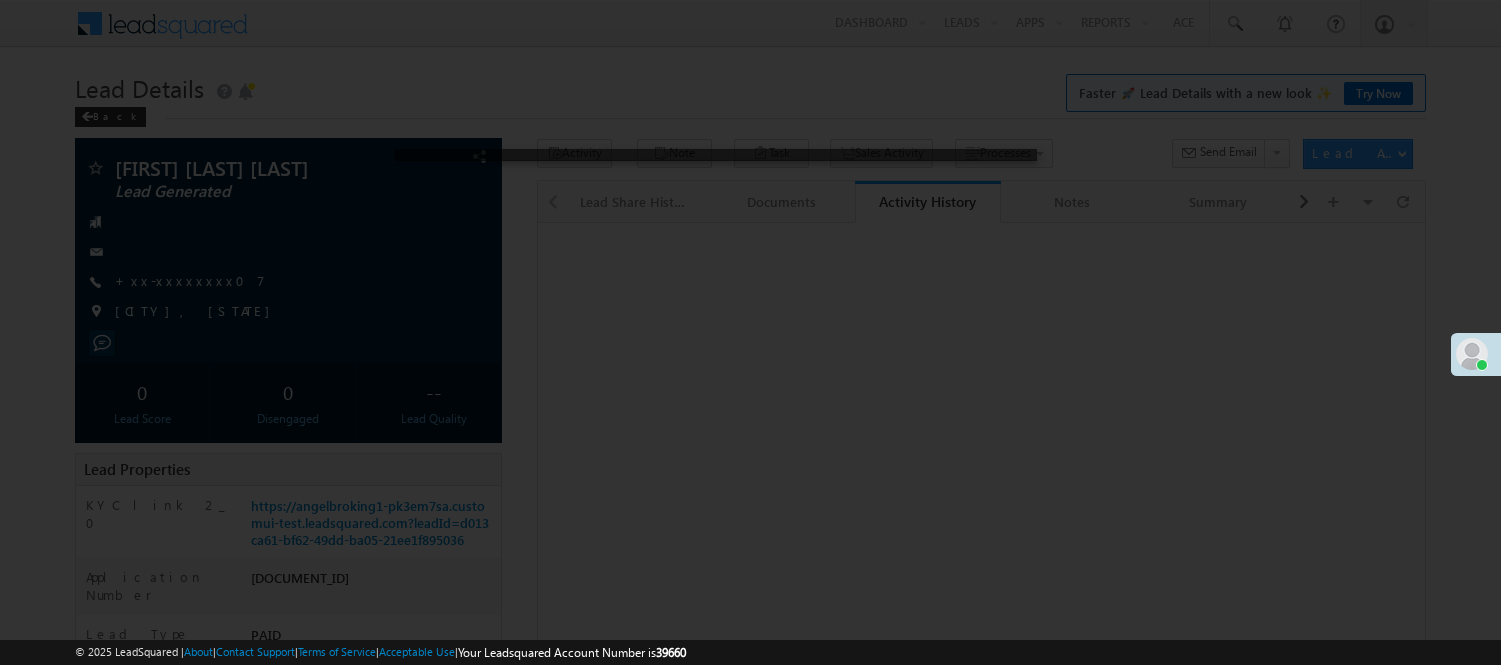 scroll, scrollTop: 0, scrollLeft: 0, axis: both 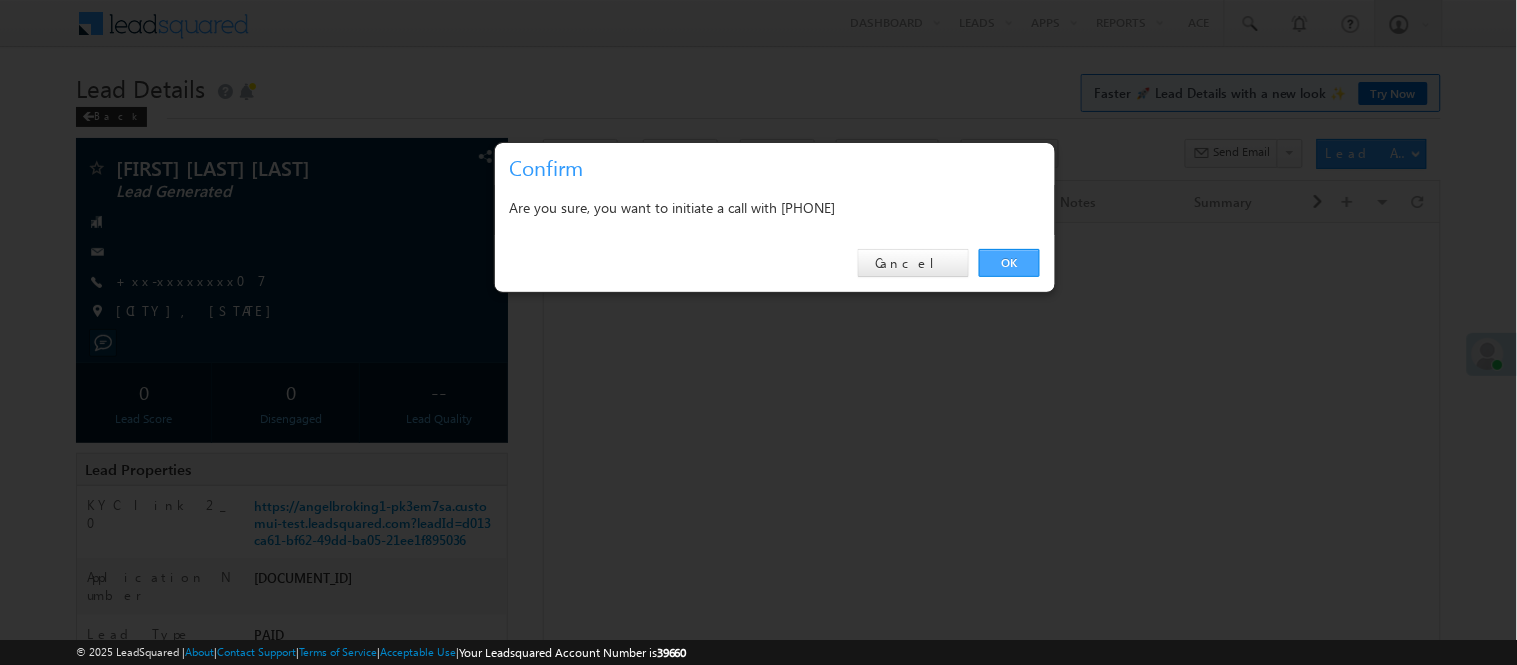 click on "OK" at bounding box center [1009, 263] 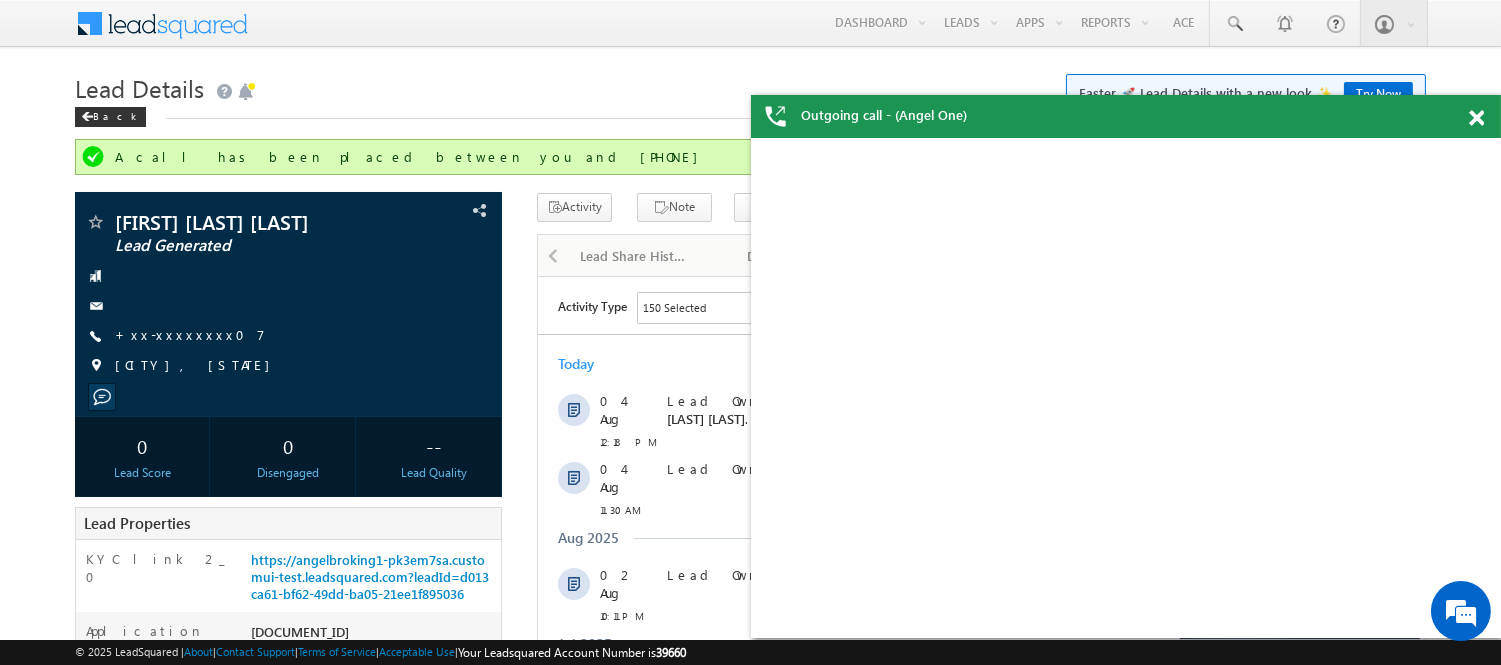 scroll, scrollTop: 0, scrollLeft: 0, axis: both 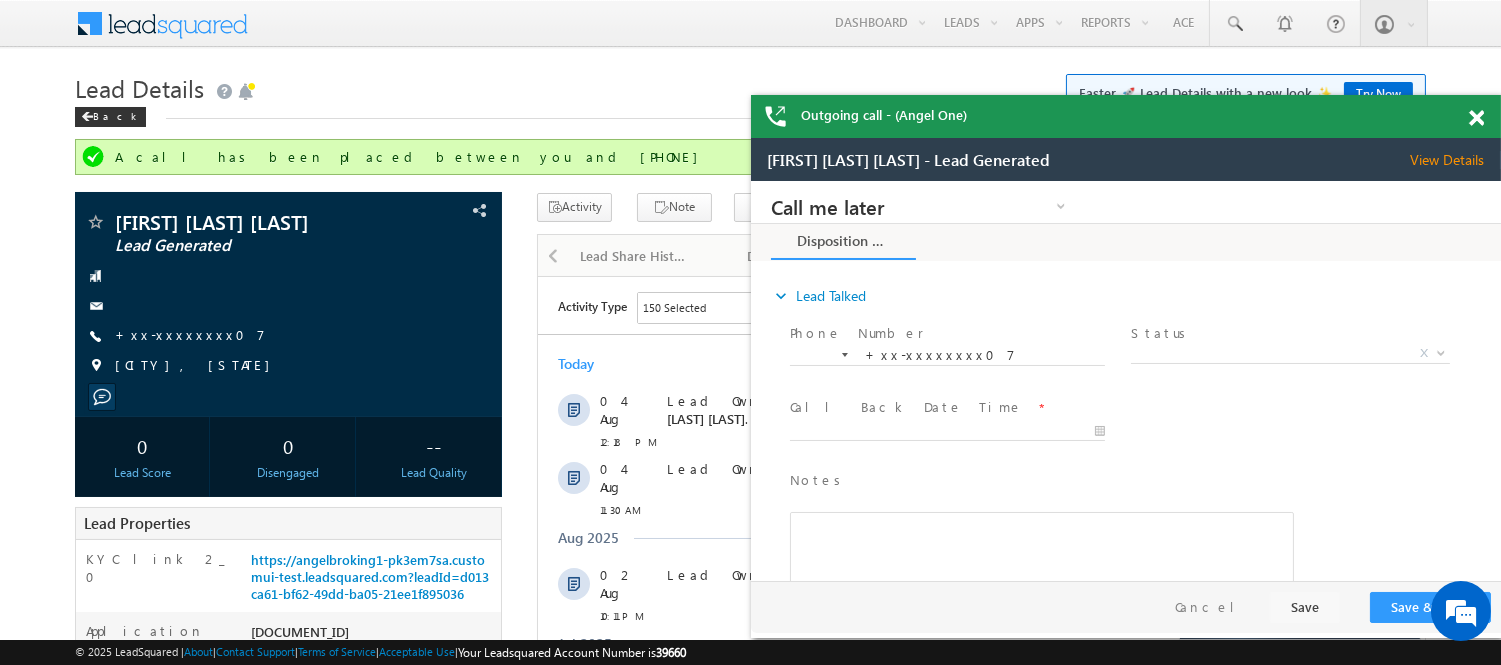 click at bounding box center (1487, 114) 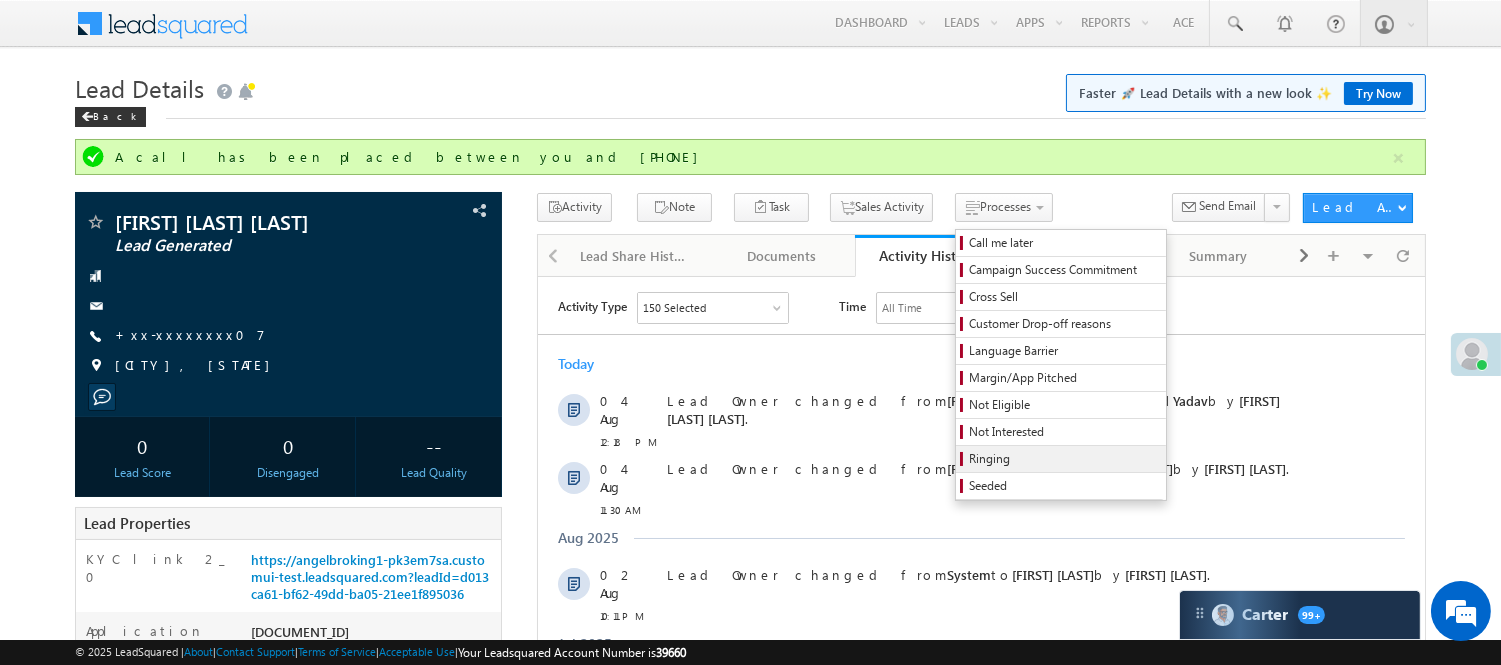 click on "Ringing" at bounding box center (1064, 459) 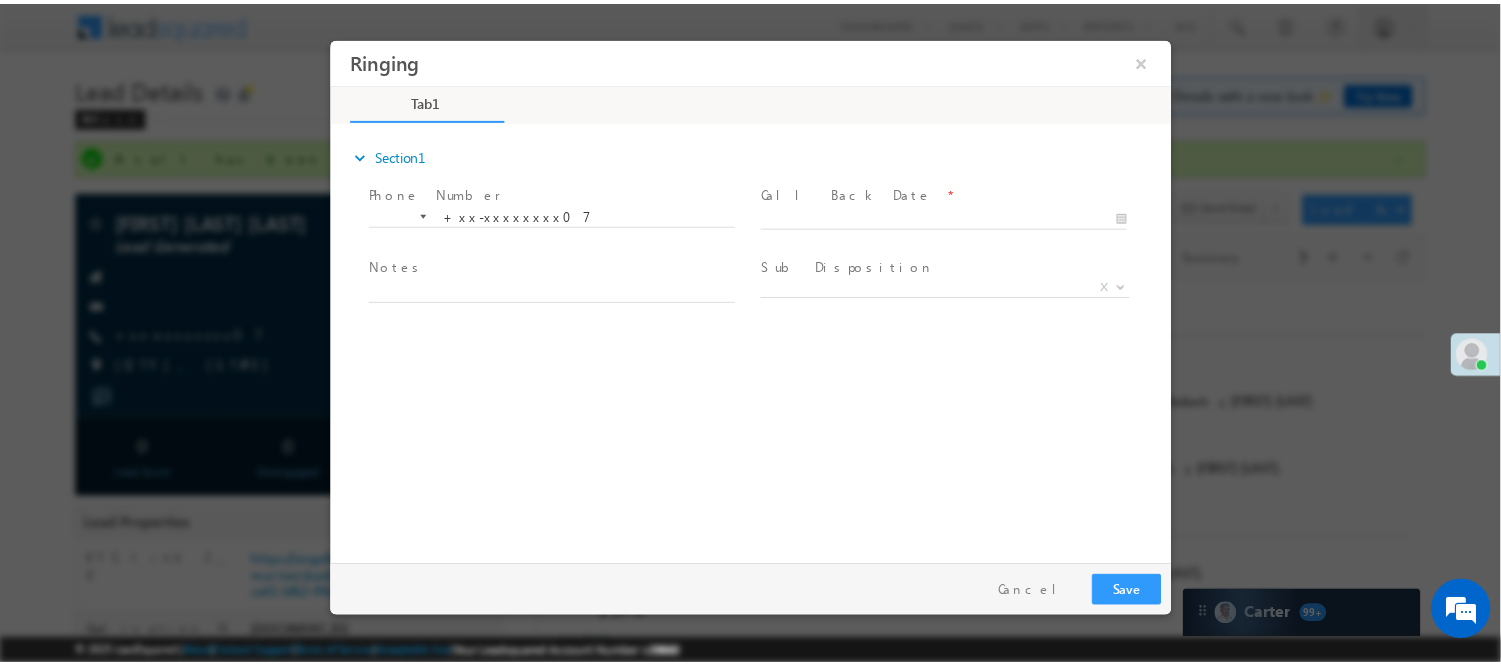 scroll, scrollTop: 0, scrollLeft: 0, axis: both 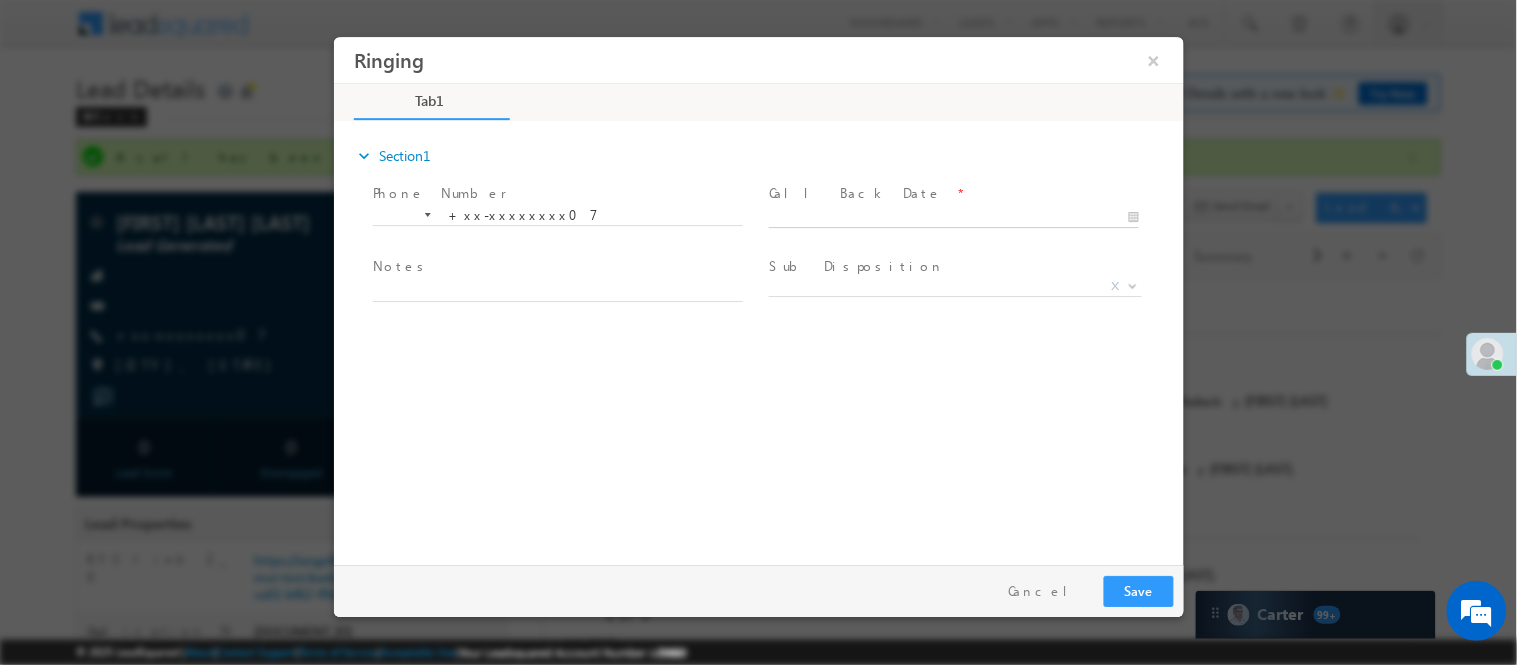 click on "Ringing
×" at bounding box center [758, 295] 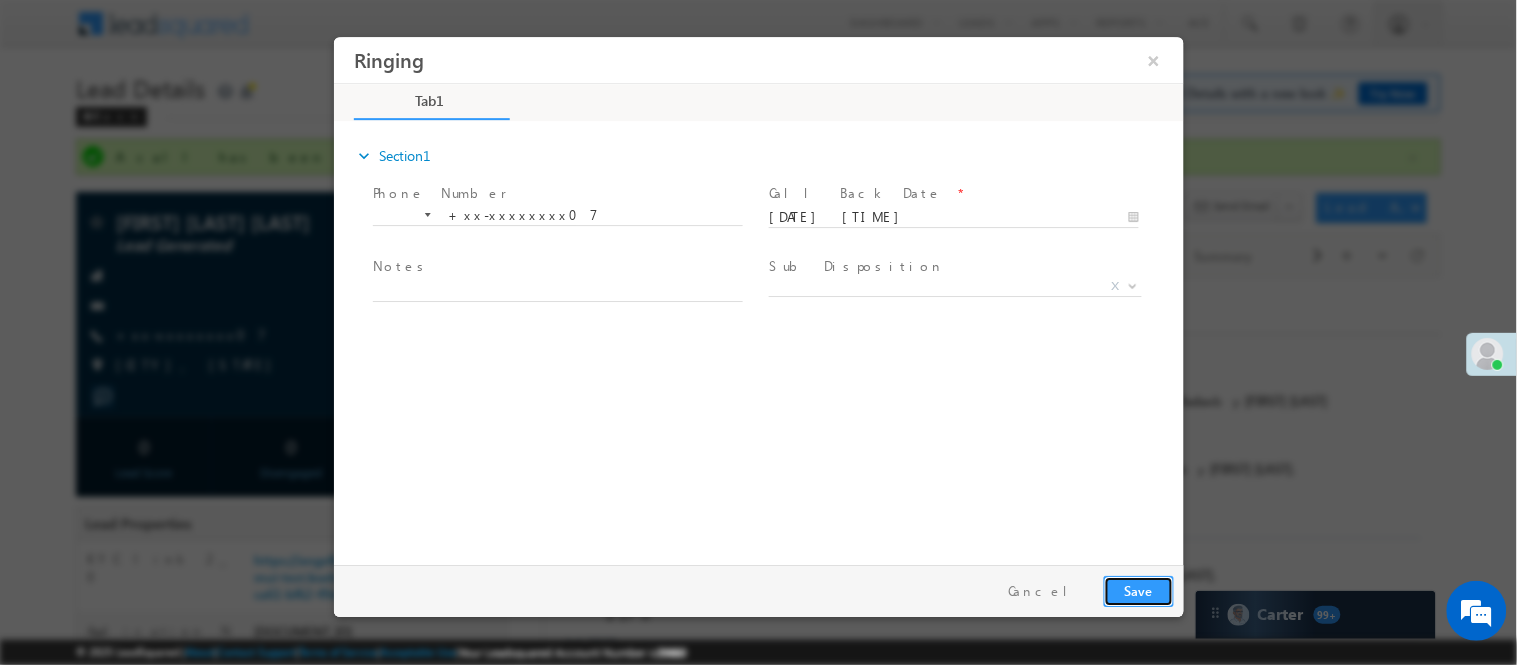 click on "Save" at bounding box center (1138, 590) 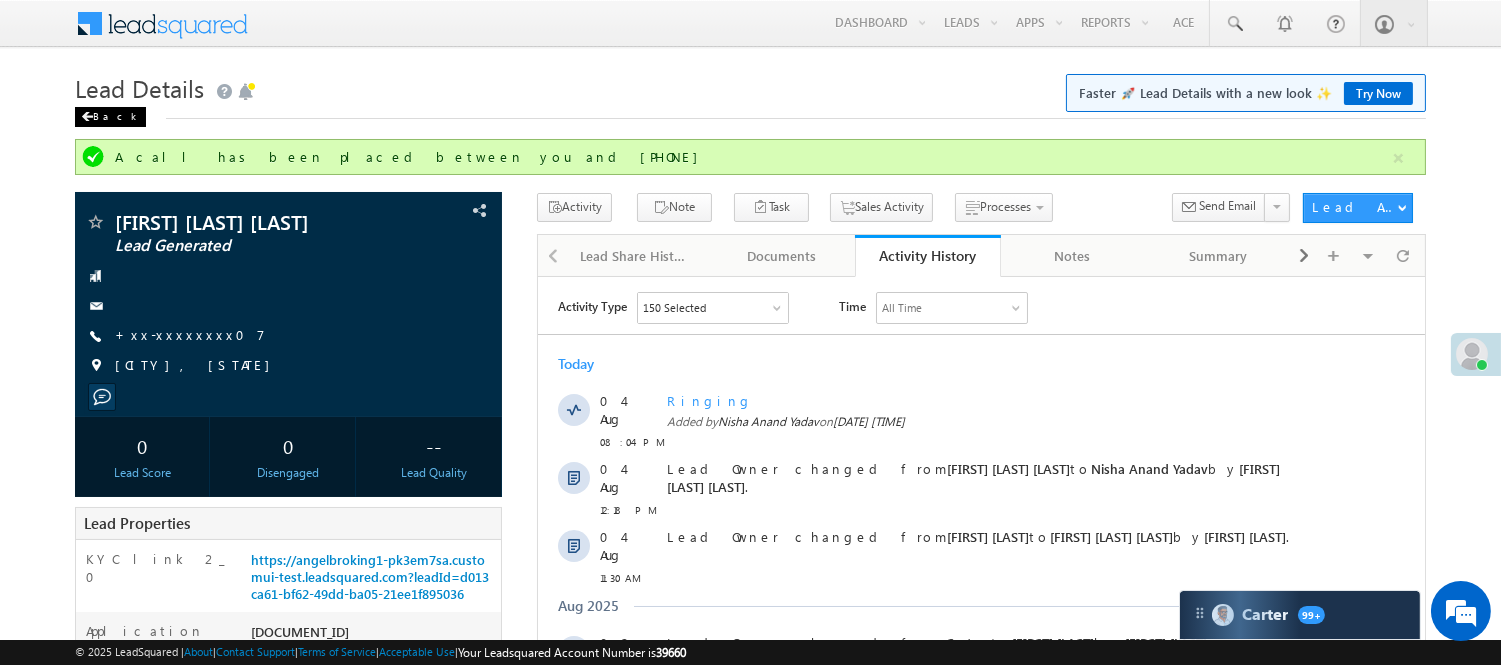 click on "Back" at bounding box center [110, 117] 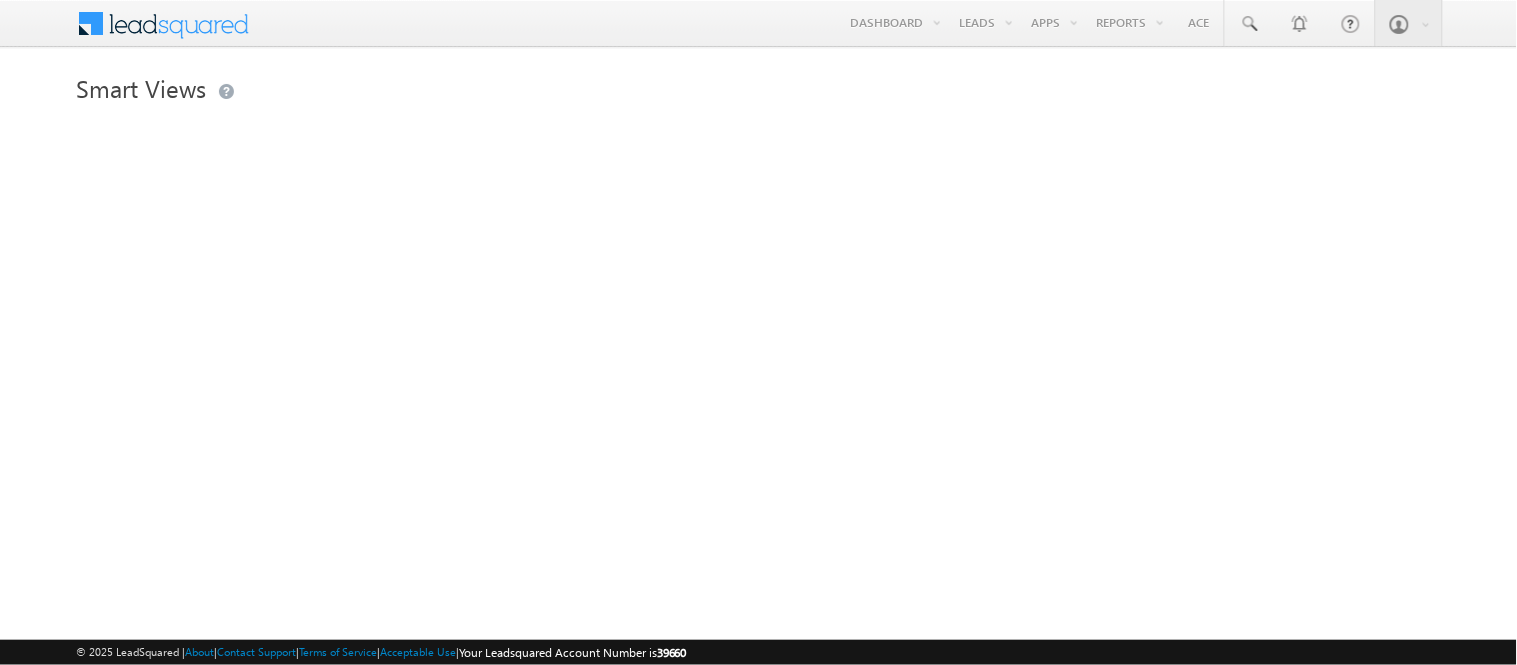scroll, scrollTop: 0, scrollLeft: 0, axis: both 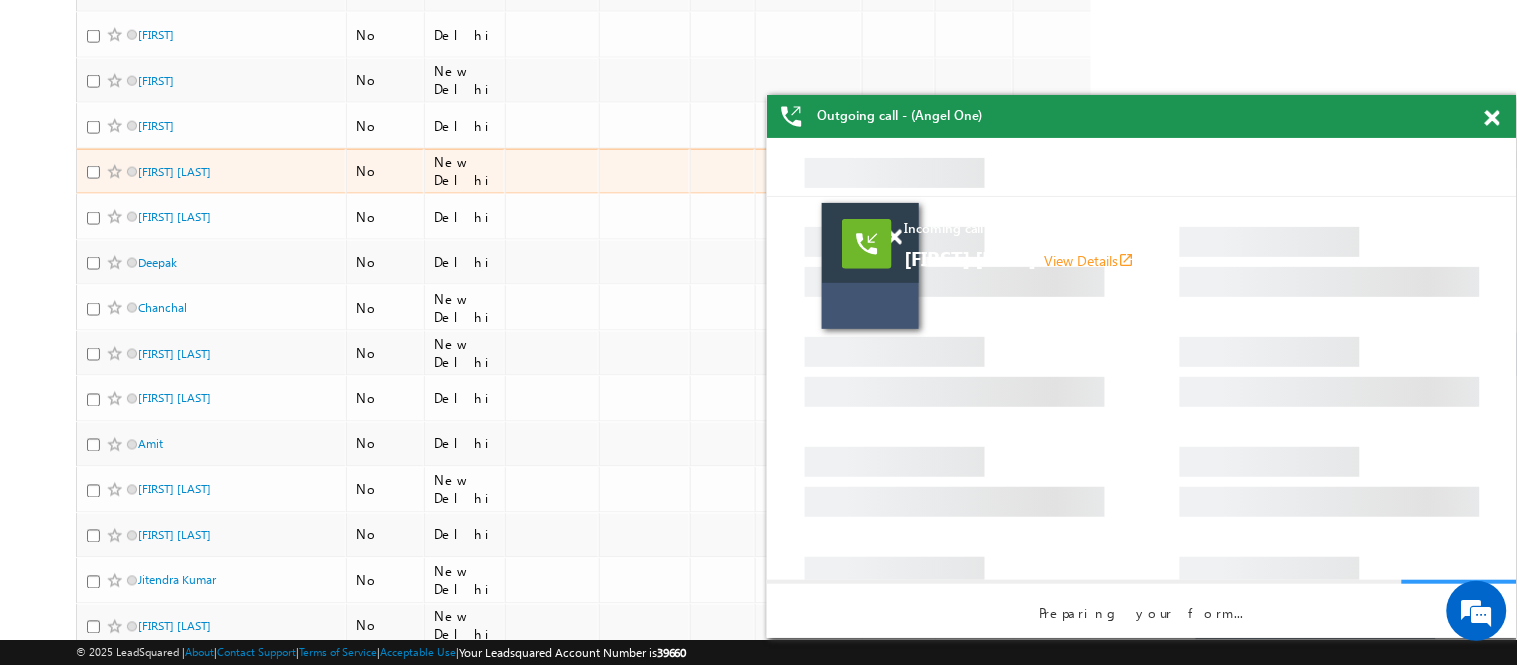 click on "Shivika Pant" at bounding box center [174, -239] 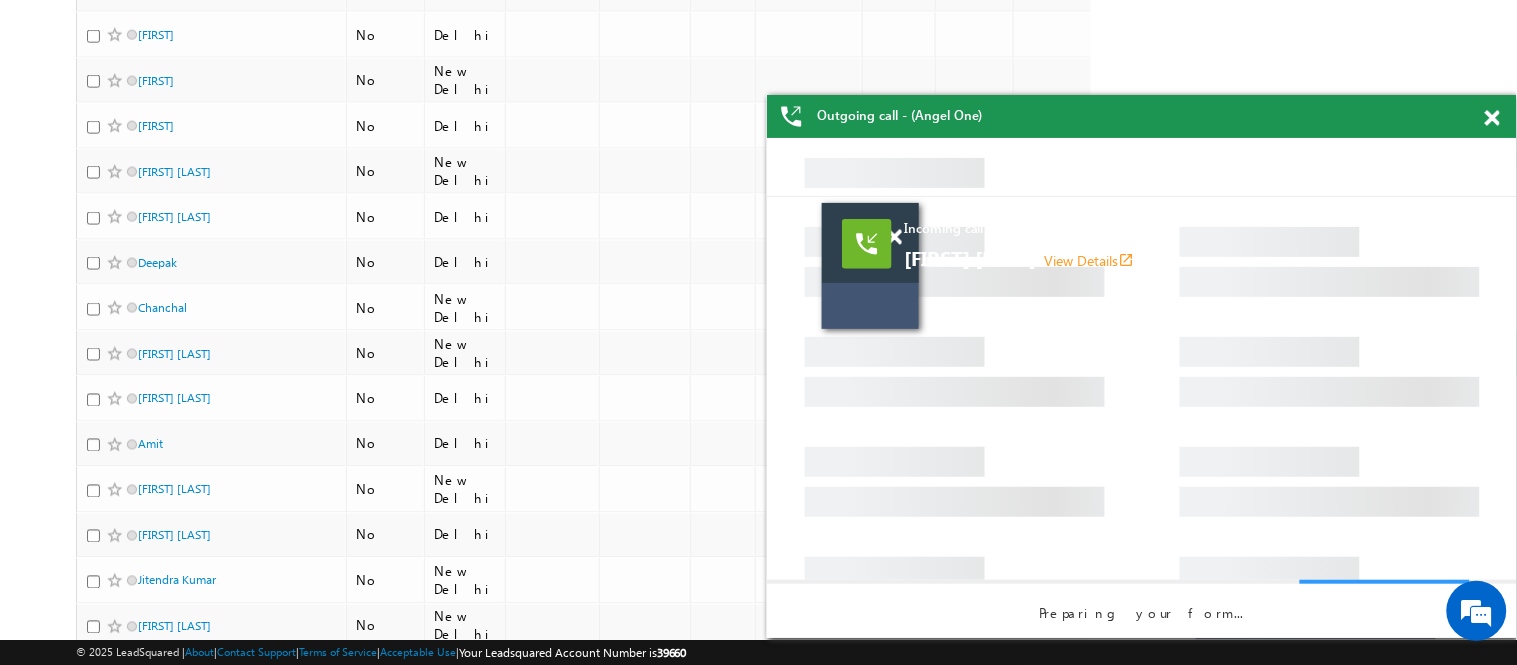 click on "[FIRST] [LAST]" at bounding box center [174, -239] 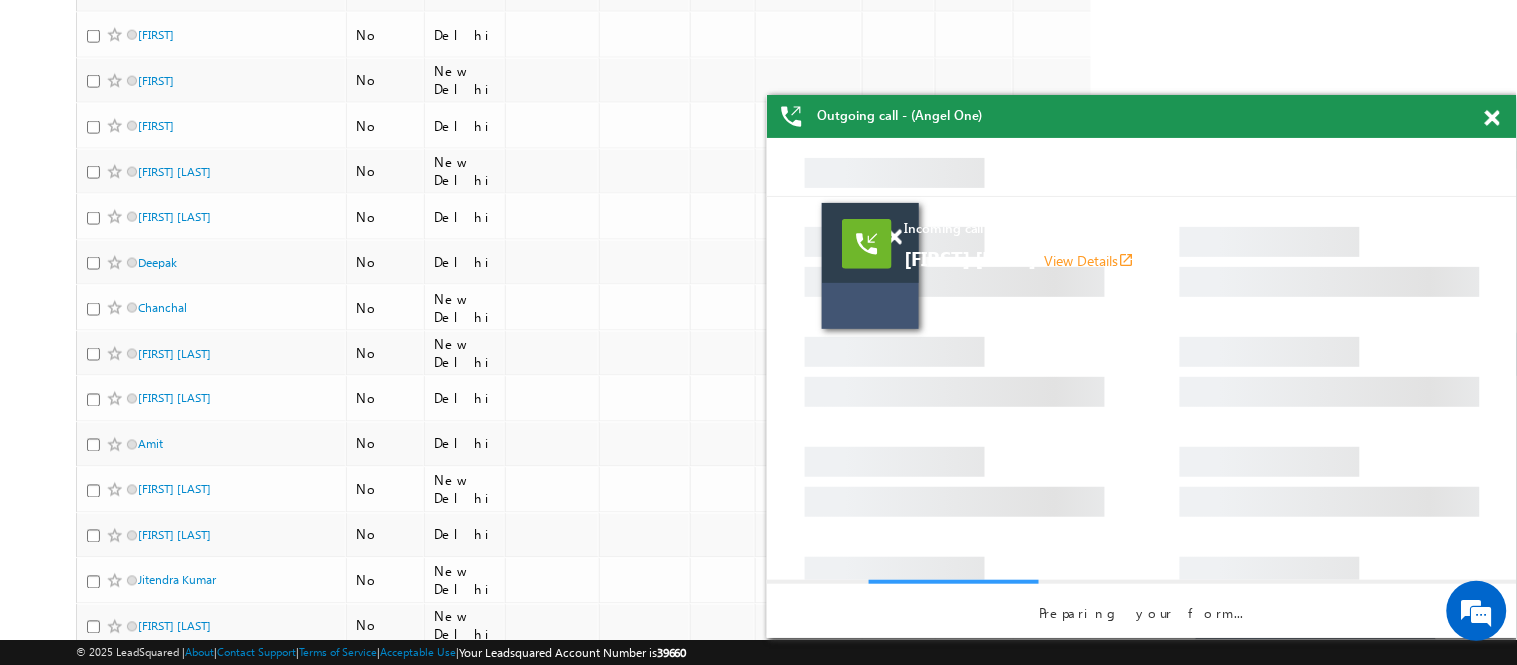 scroll, scrollTop: 147, scrollLeft: 0, axis: vertical 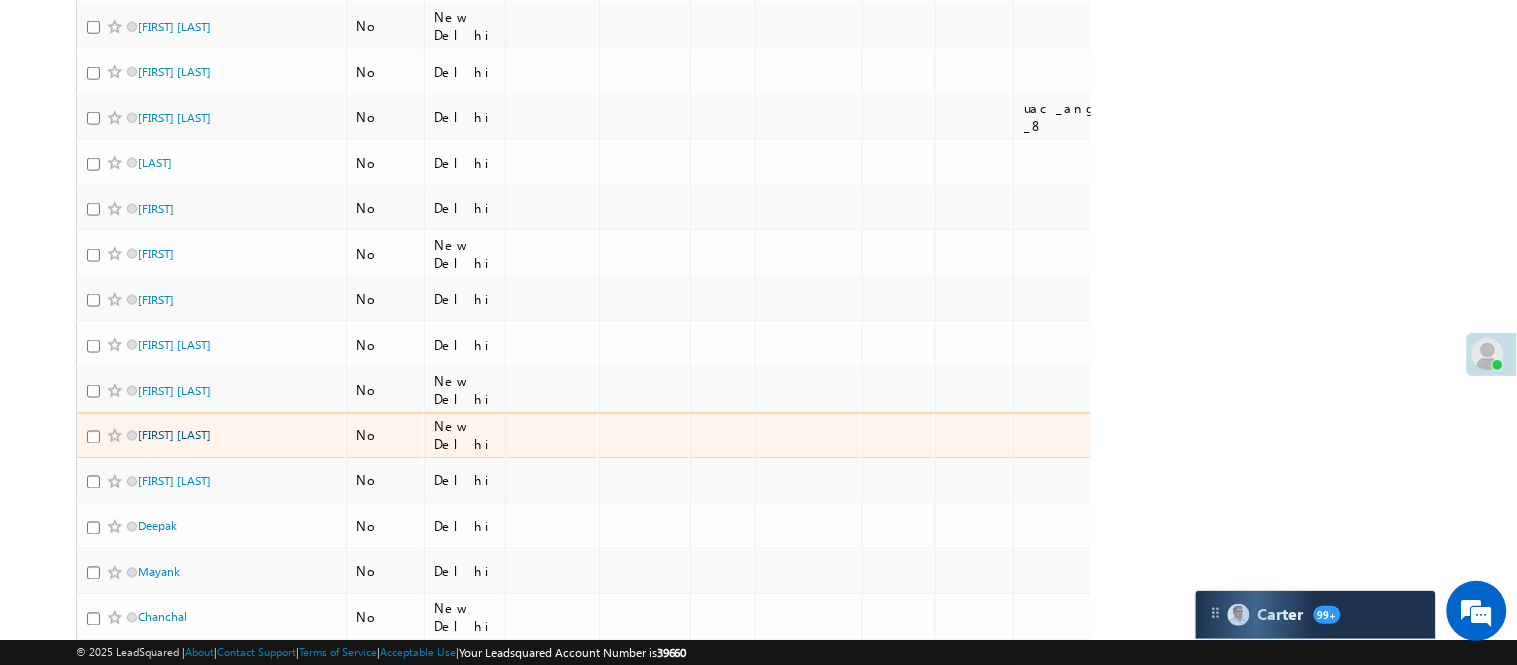 click on "[FIRST] [LAST]" at bounding box center [174, 435] 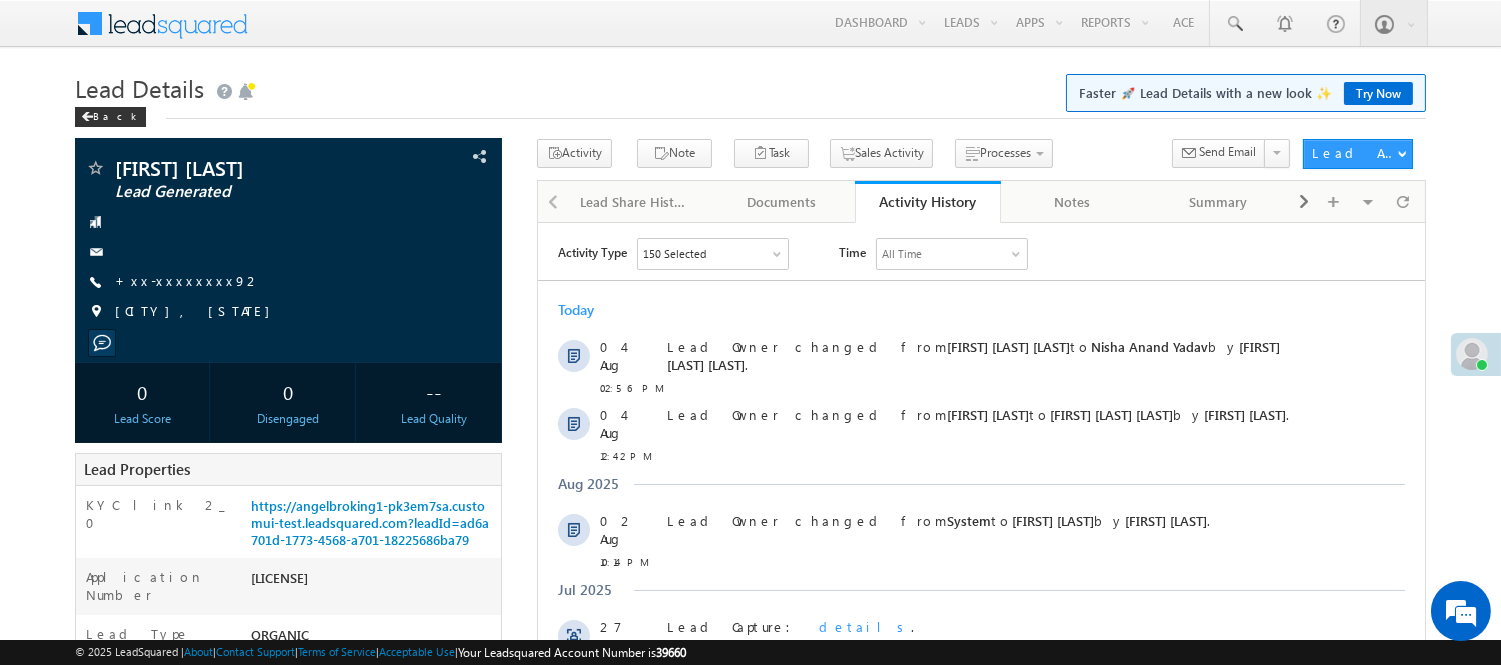 scroll, scrollTop: 0, scrollLeft: 0, axis: both 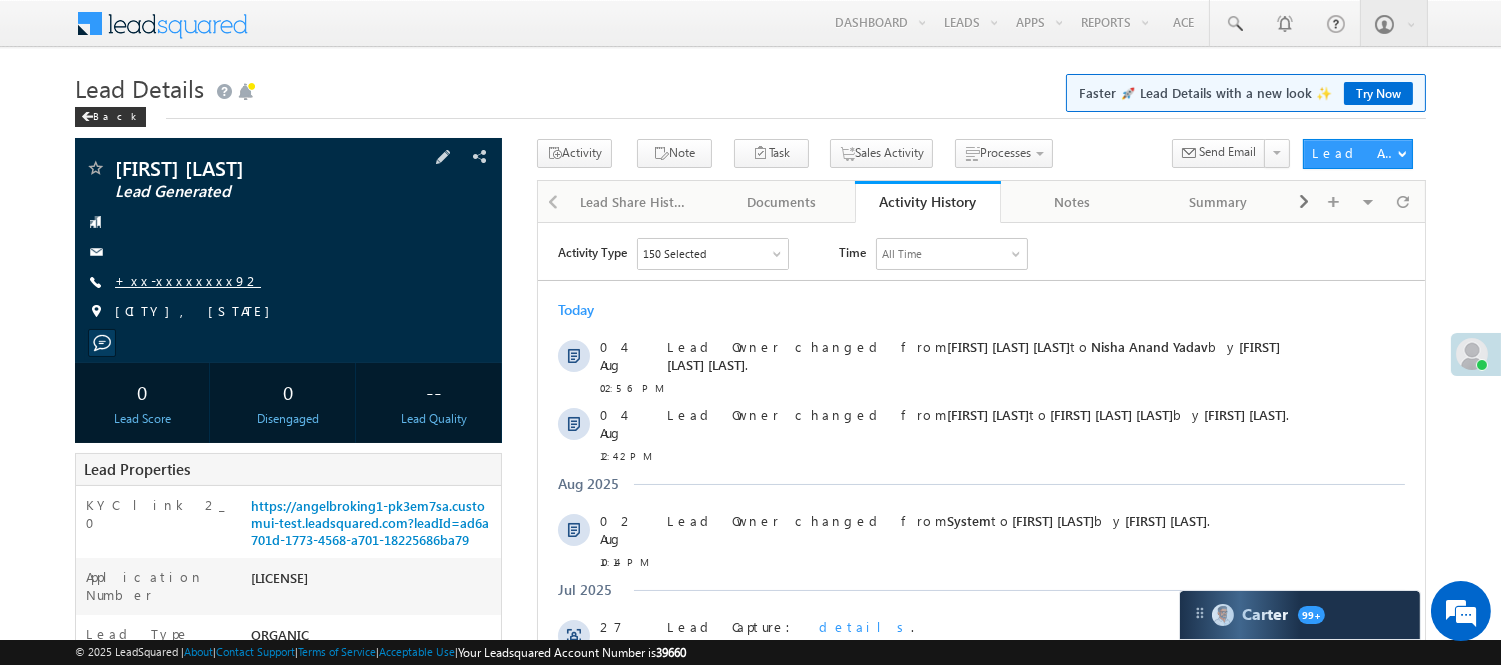 click on "+xx-xxxxxxxx92" at bounding box center (188, 280) 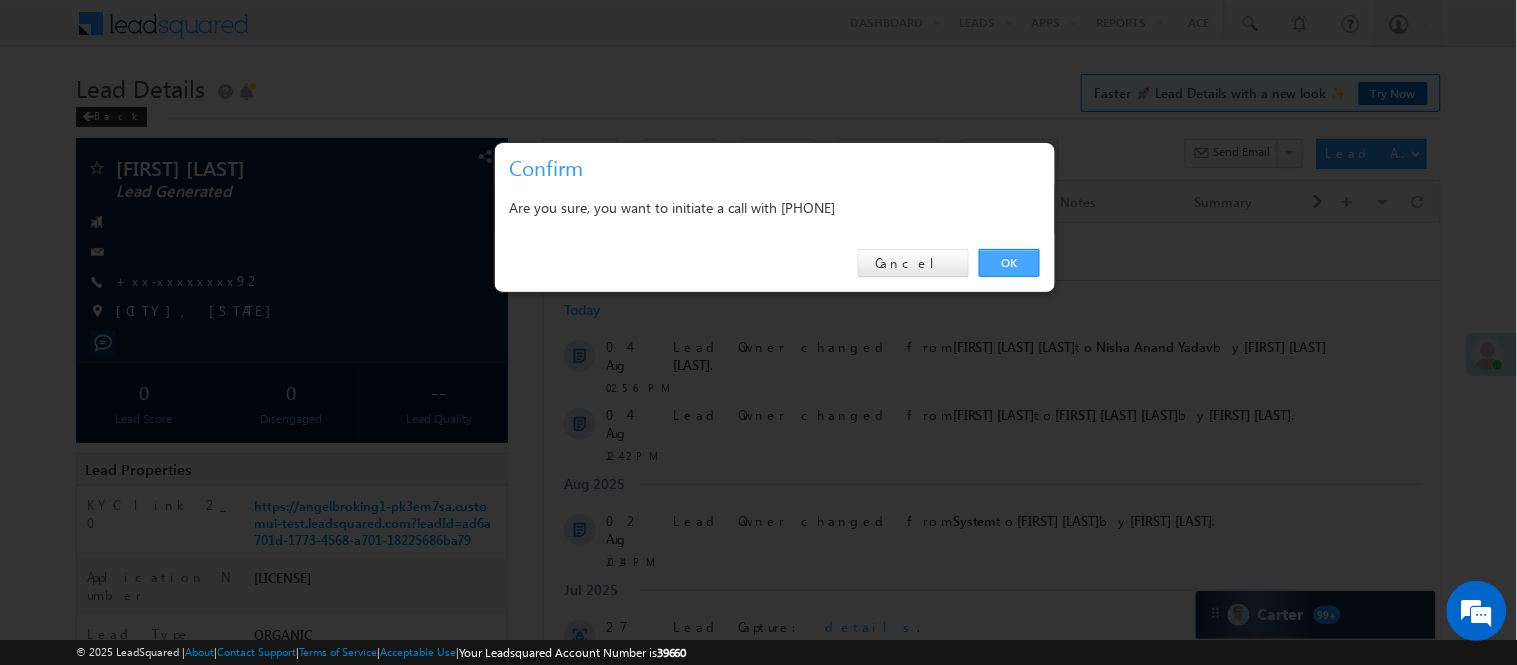 click on "OK" at bounding box center (1009, 263) 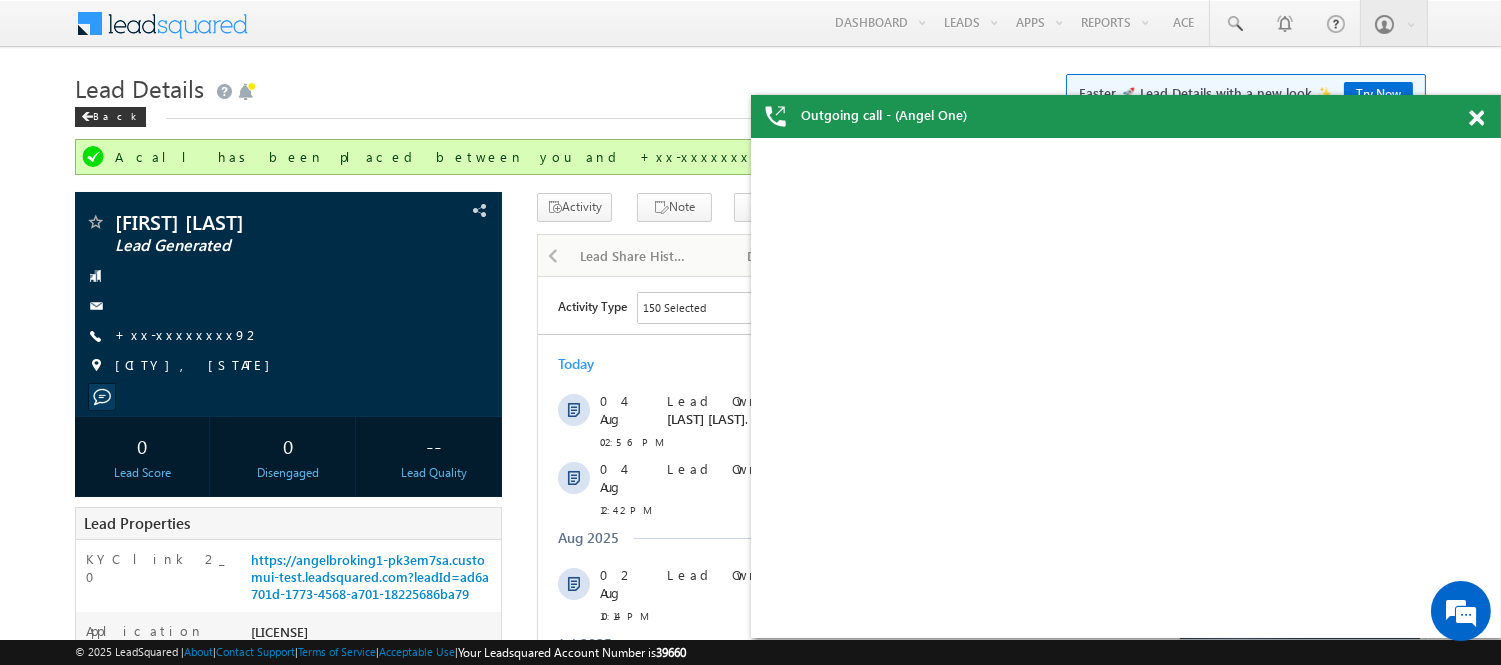 scroll, scrollTop: 0, scrollLeft: 0, axis: both 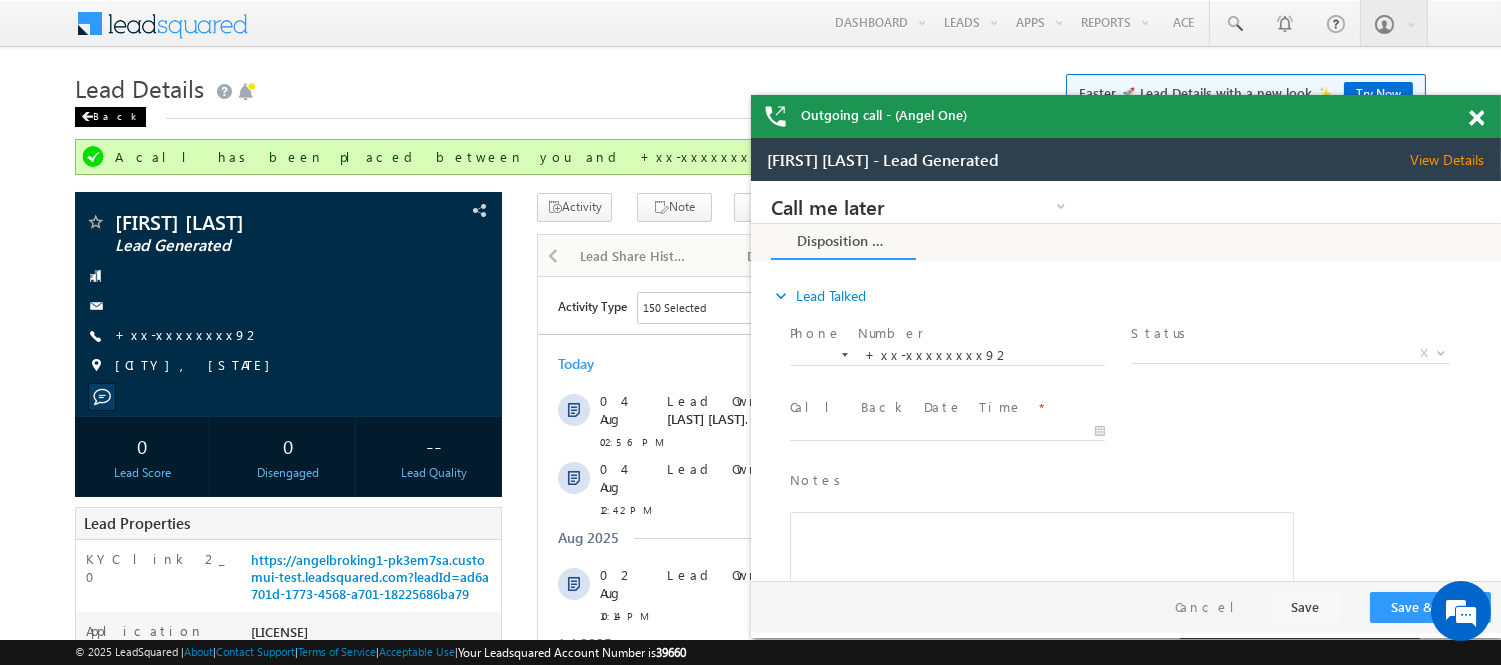 click on "Back" at bounding box center (110, 117) 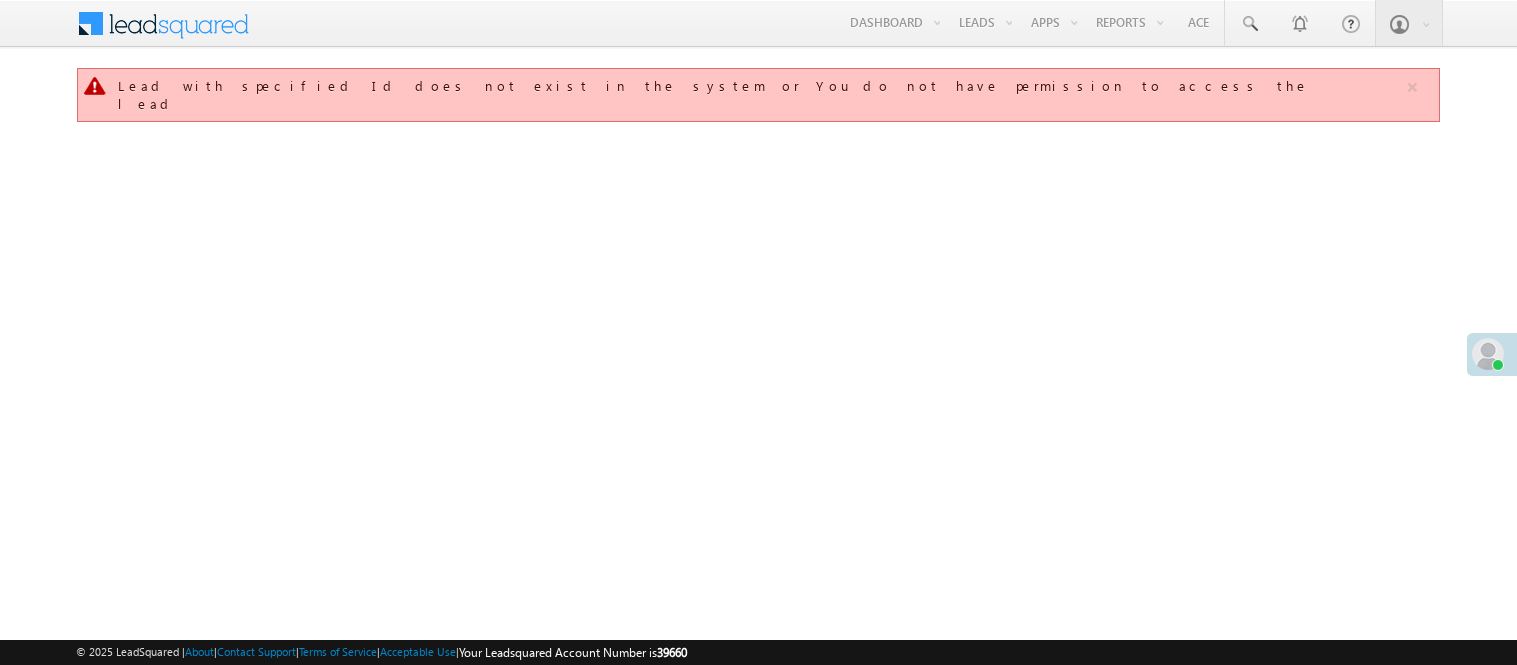 scroll, scrollTop: 0, scrollLeft: 0, axis: both 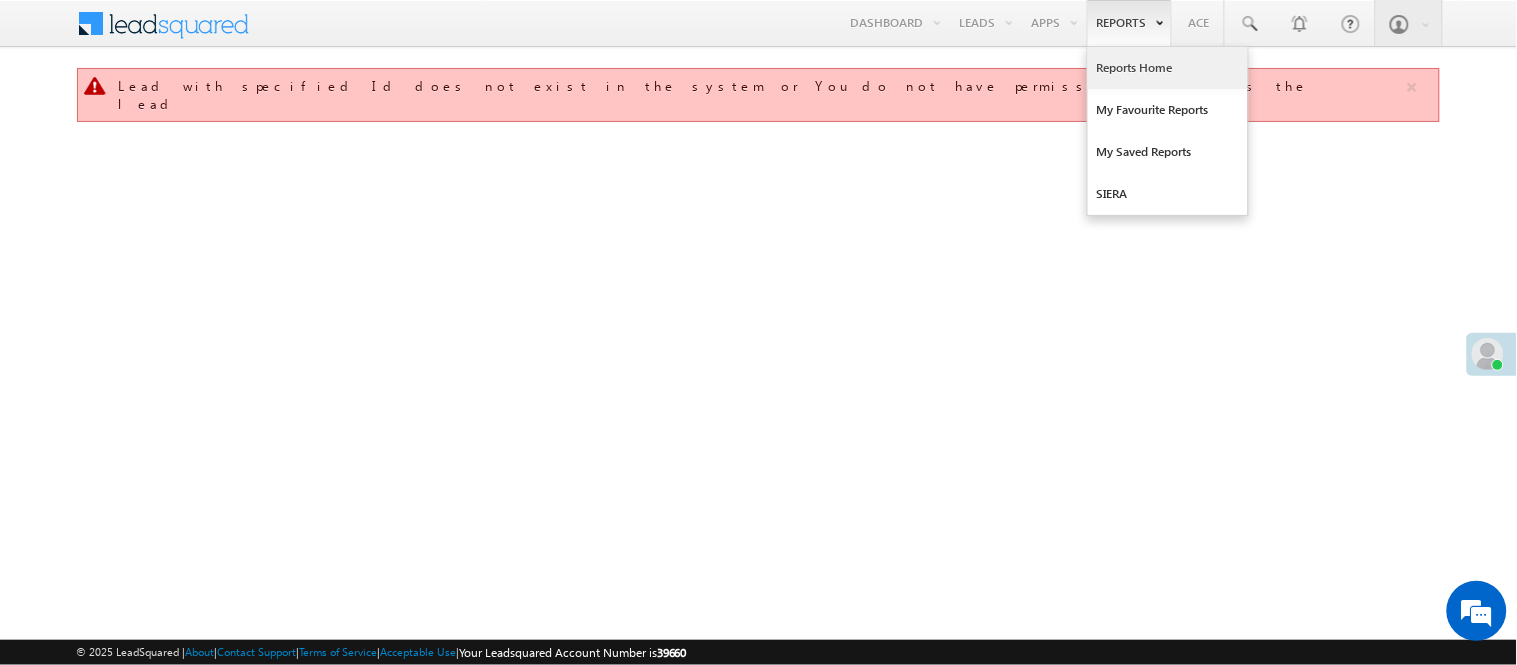 click on "Reports Home" at bounding box center (1168, 68) 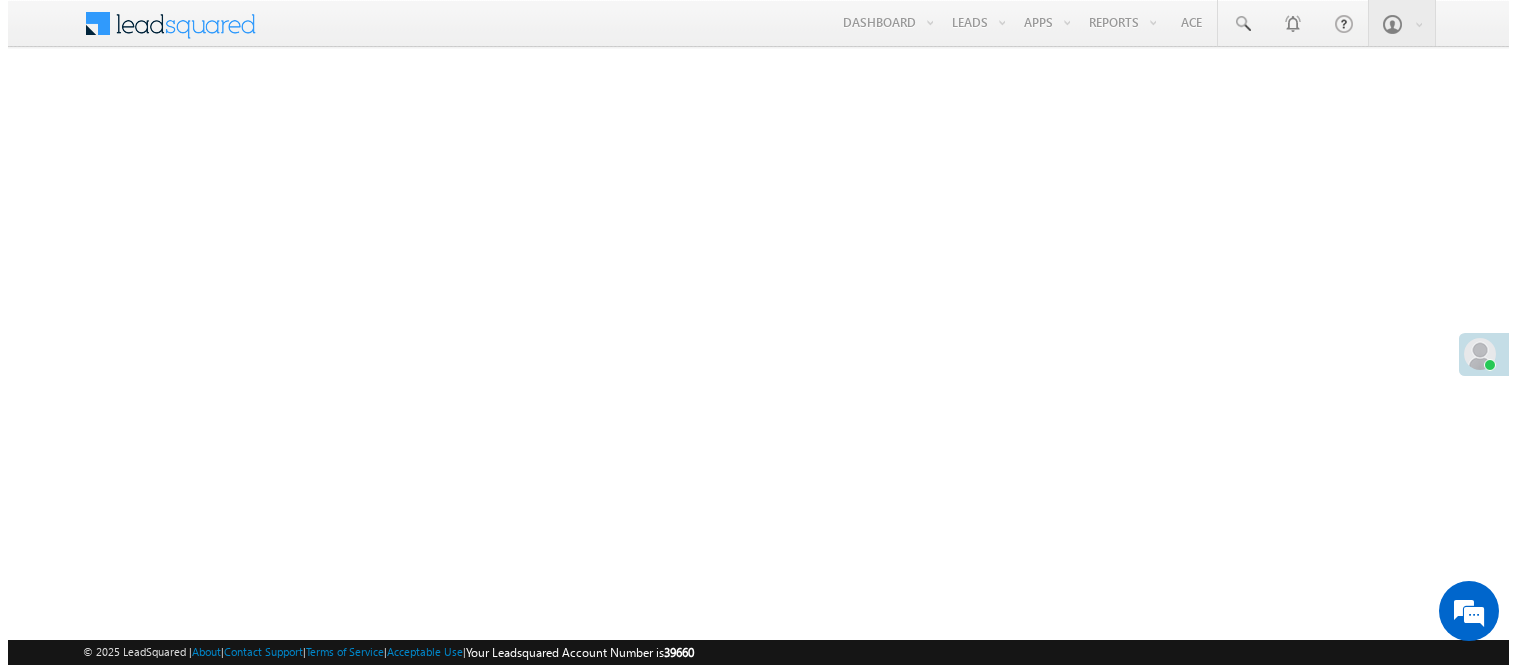 scroll, scrollTop: 0, scrollLeft: 0, axis: both 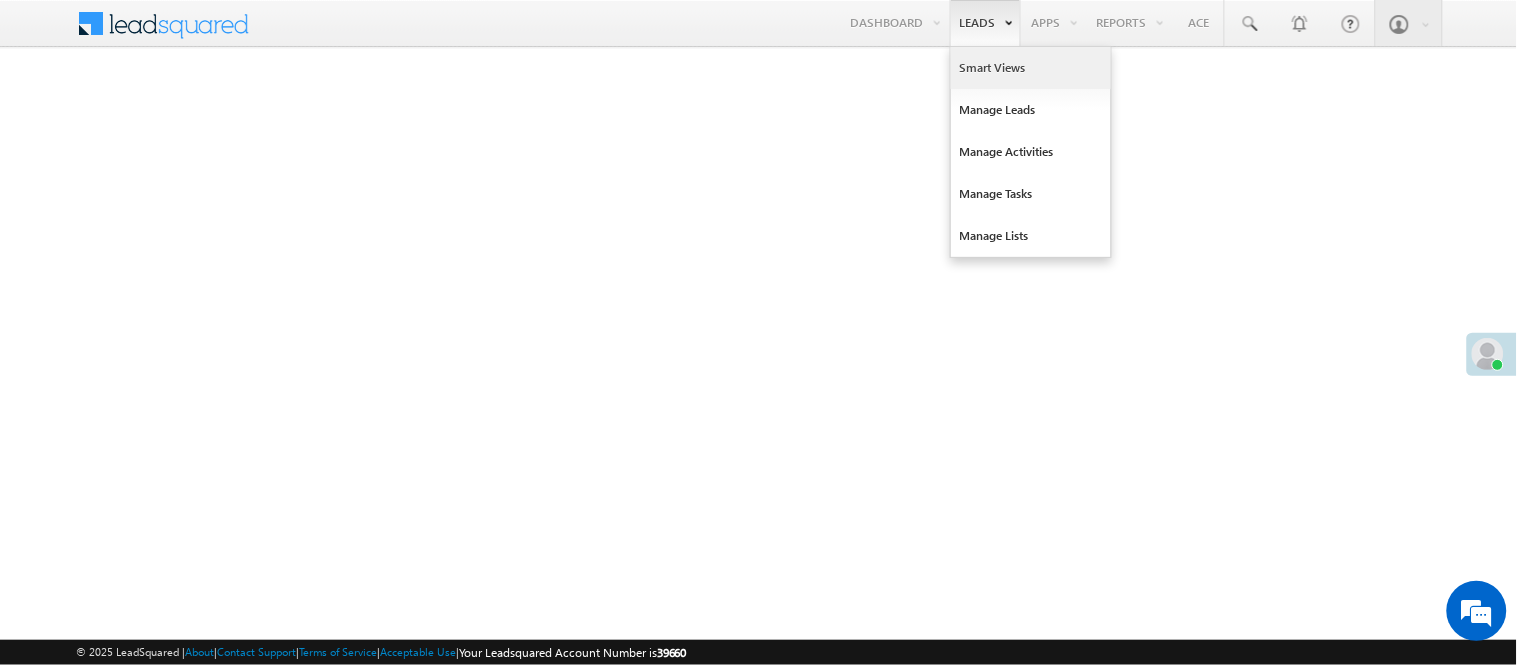 click on "Smart Views" at bounding box center (1031, 68) 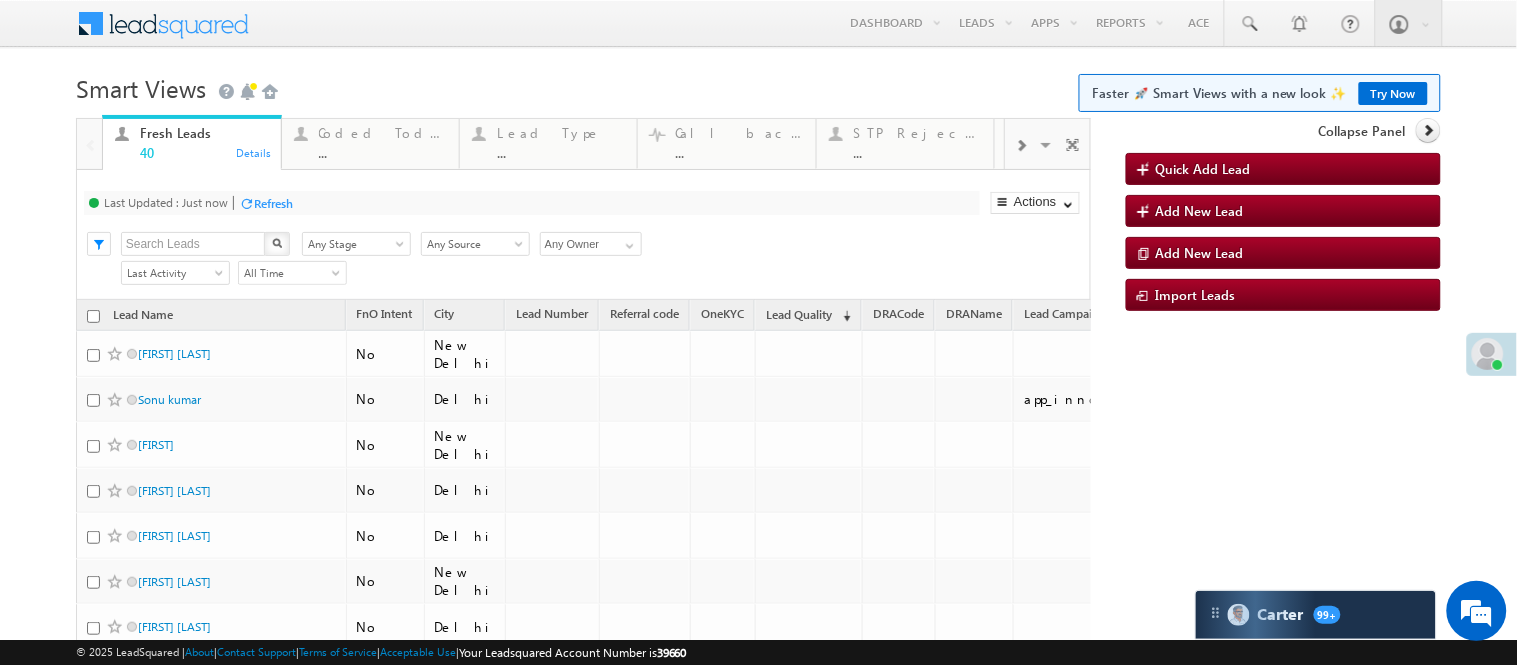 scroll, scrollTop: 1000, scrollLeft: 0, axis: vertical 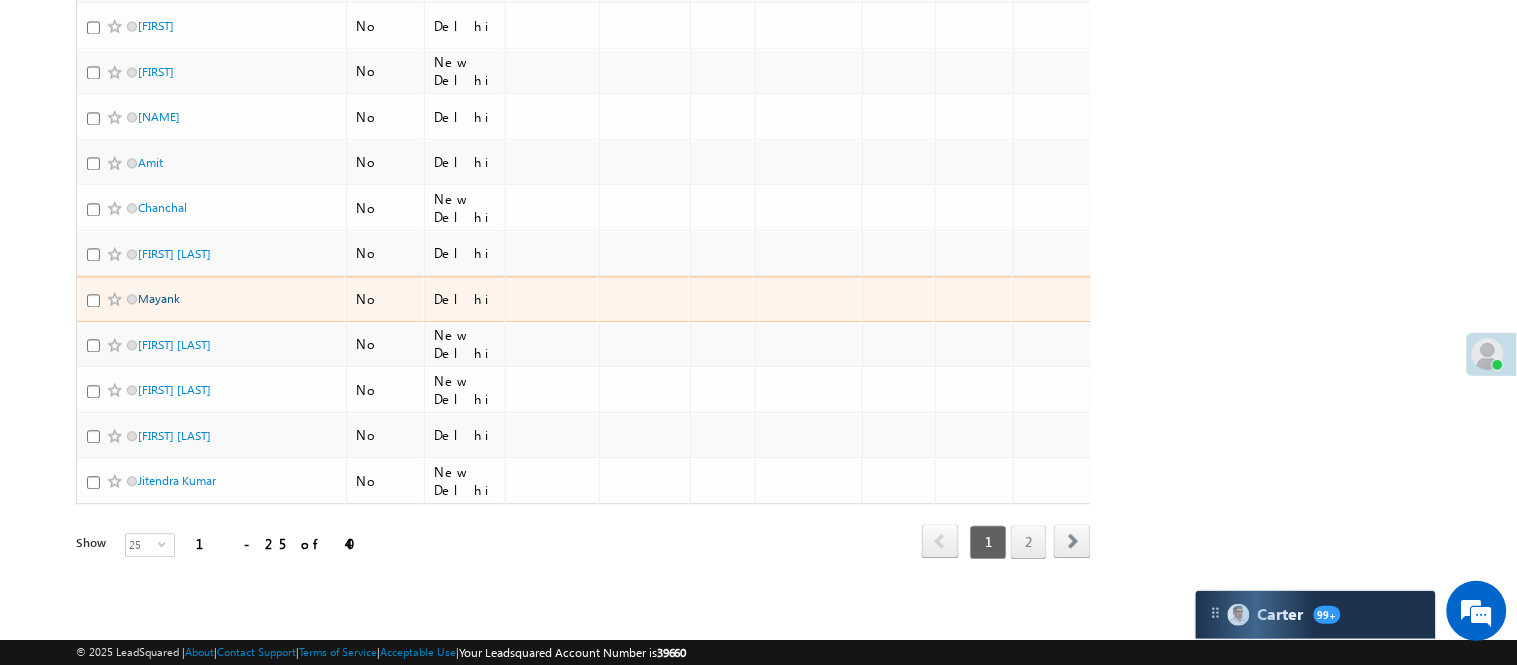 click on "Mayank" at bounding box center (159, 299) 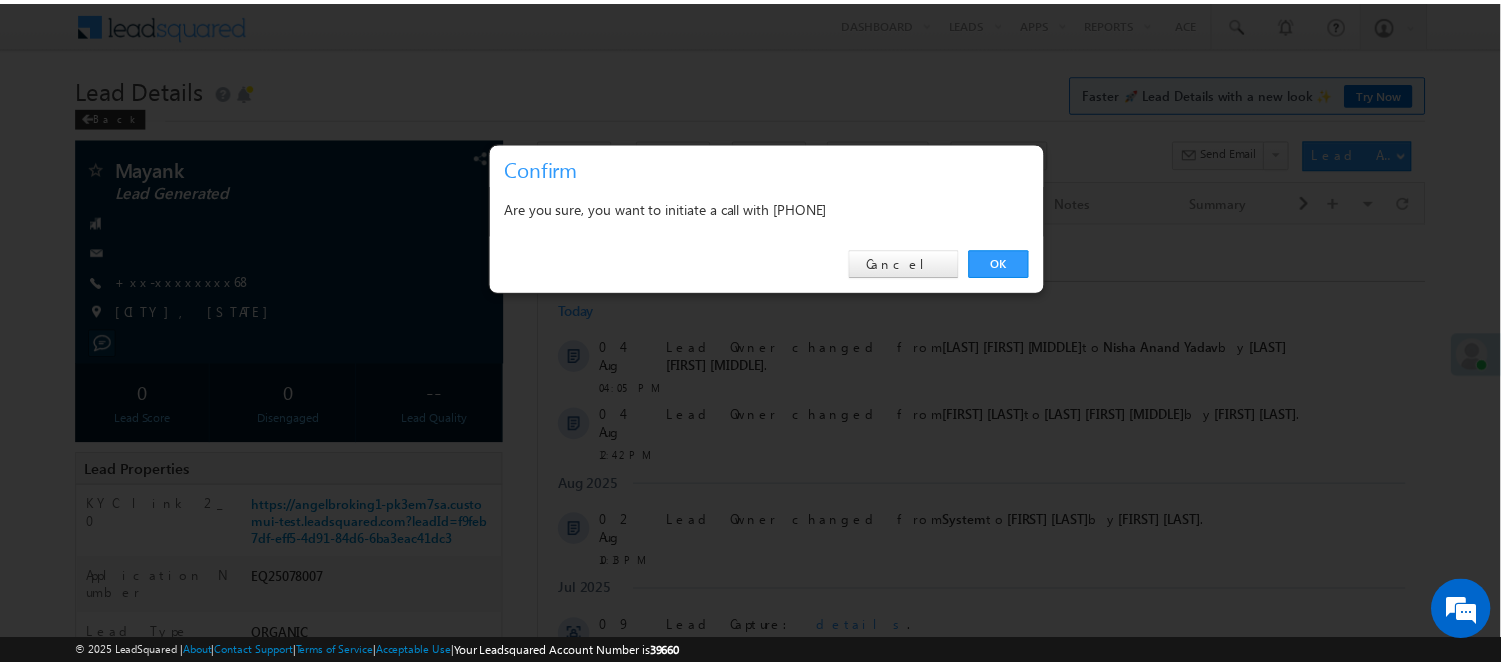 scroll, scrollTop: 0, scrollLeft: 0, axis: both 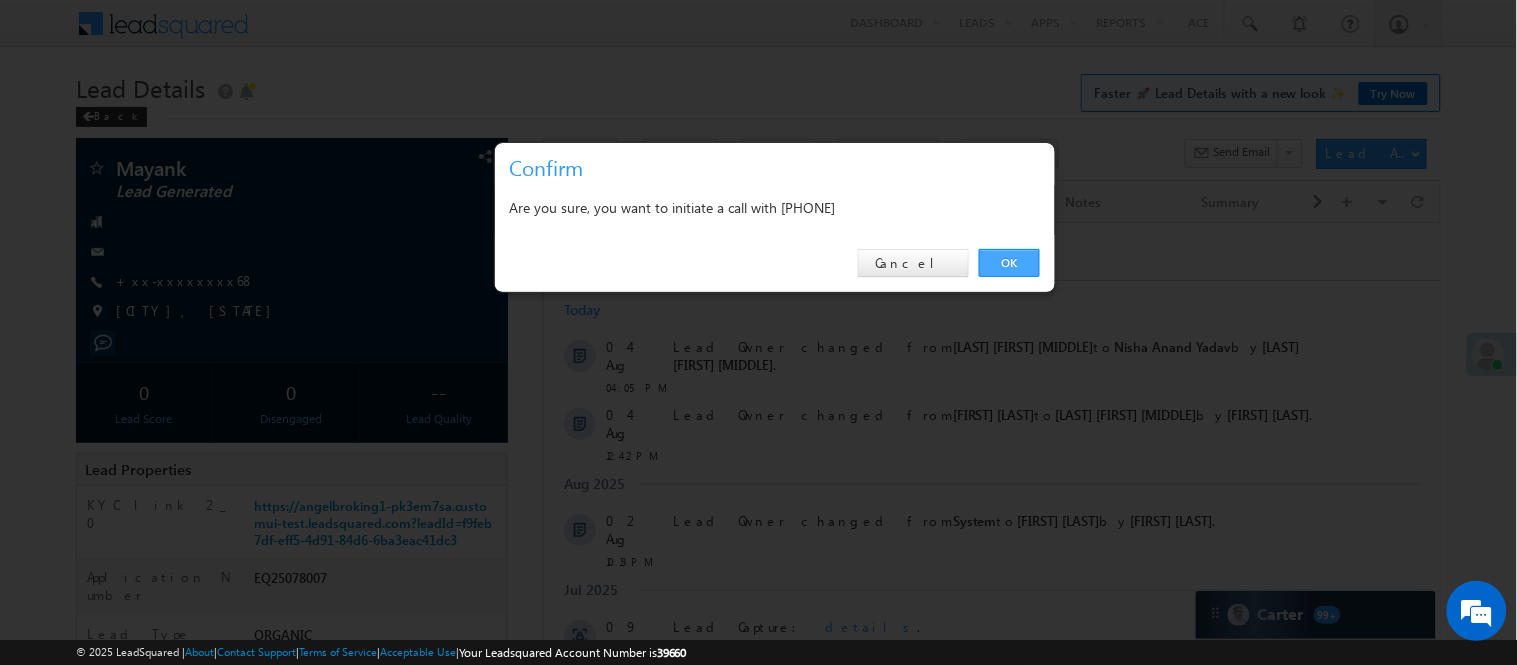 click on "OK" at bounding box center [1009, 263] 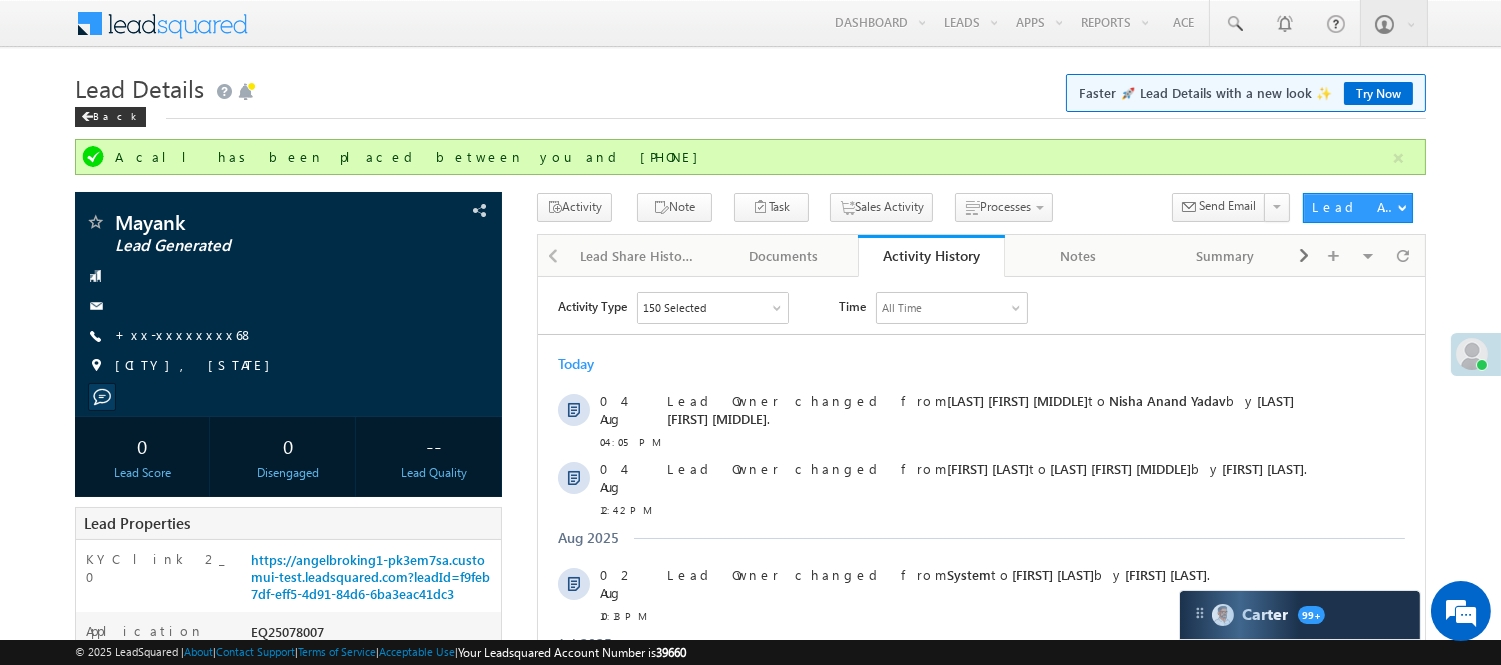 scroll, scrollTop: 0, scrollLeft: 0, axis: both 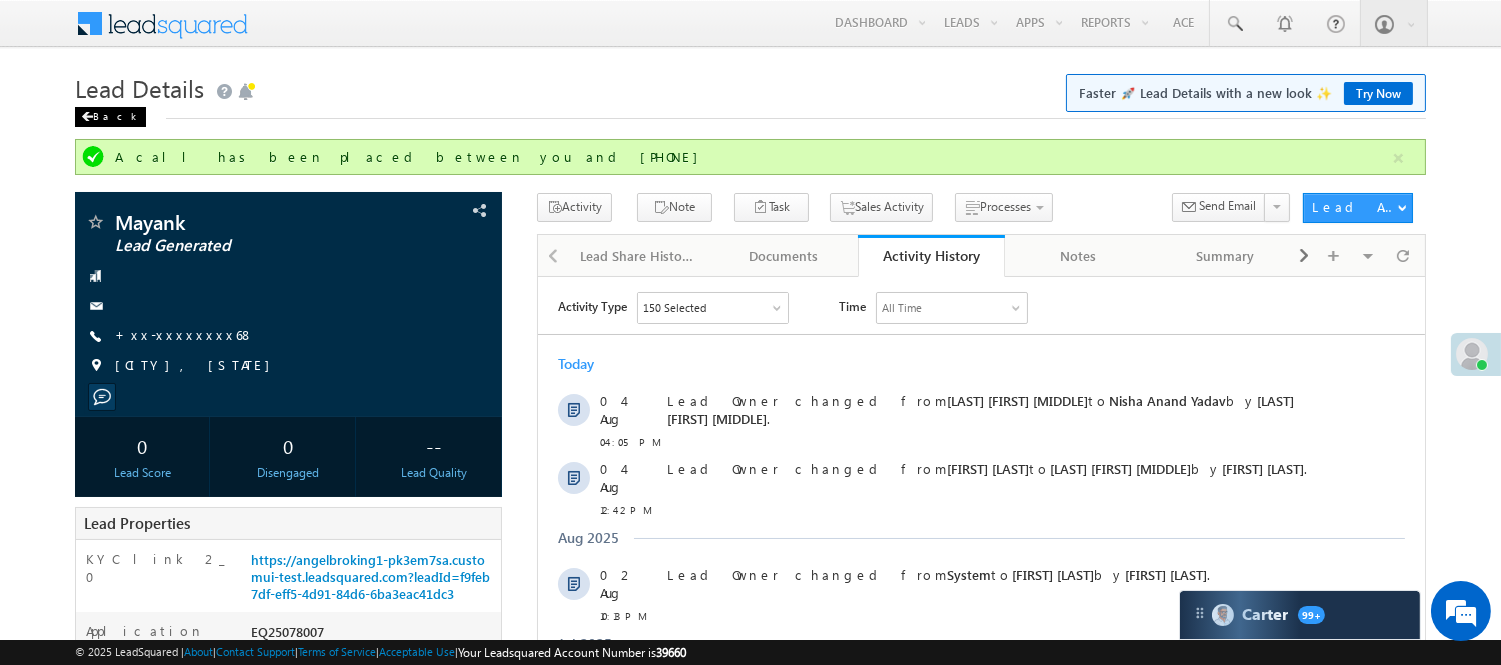 click on "Back" at bounding box center [110, 117] 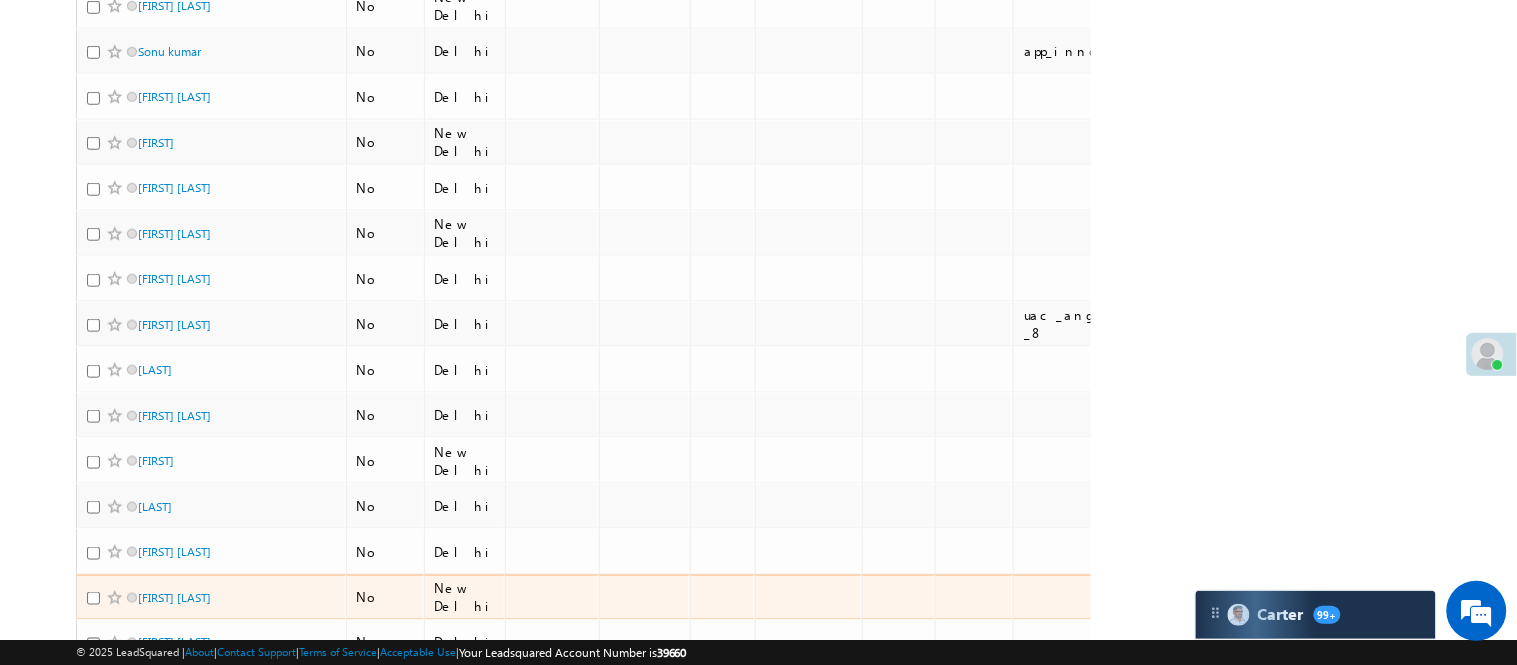 scroll, scrollTop: 555, scrollLeft: 0, axis: vertical 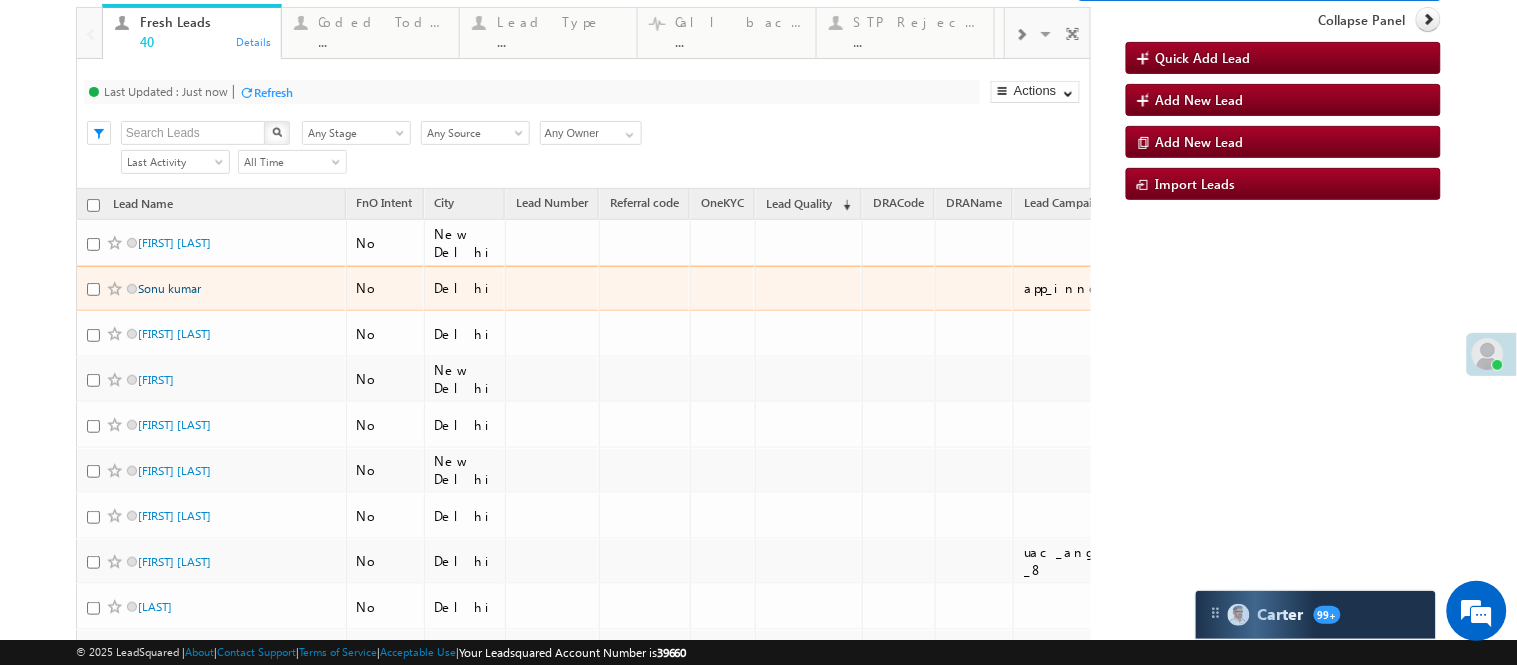click on "Sonu kumar" at bounding box center (169, 288) 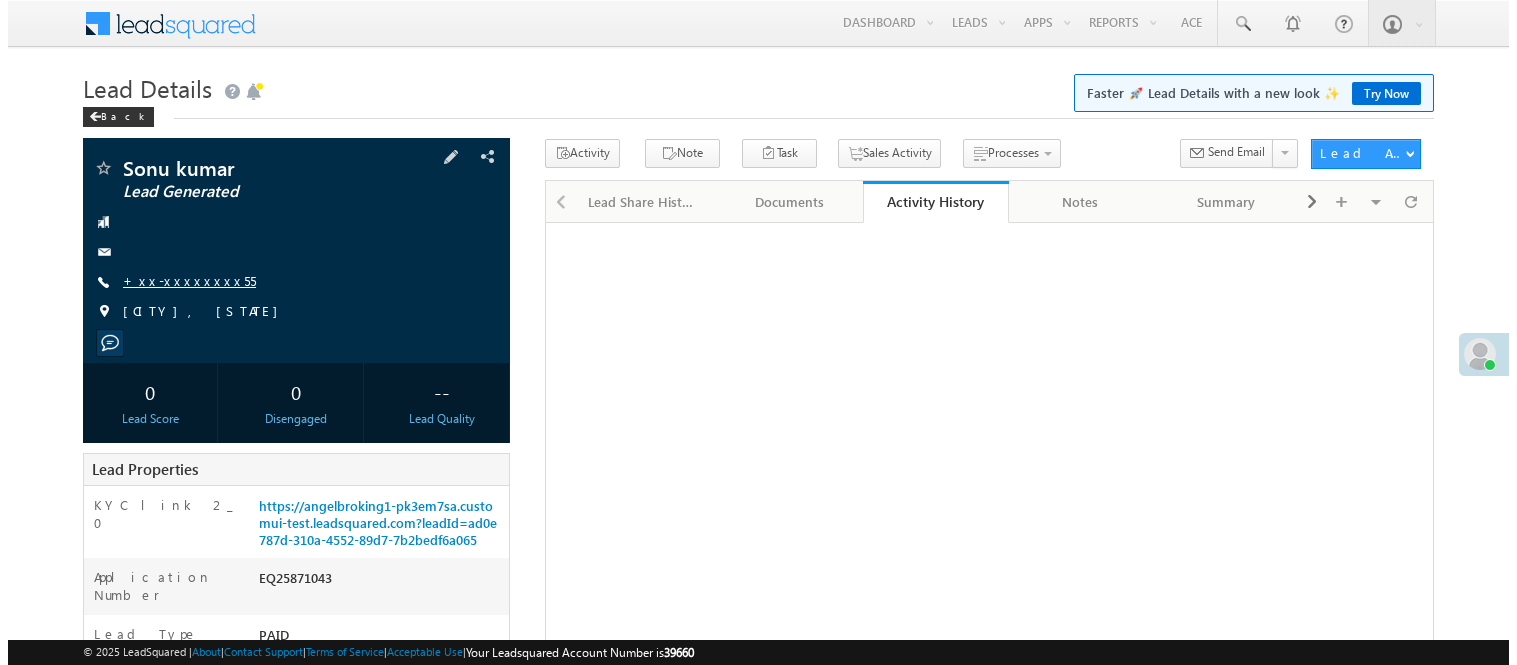 scroll, scrollTop: 0, scrollLeft: 0, axis: both 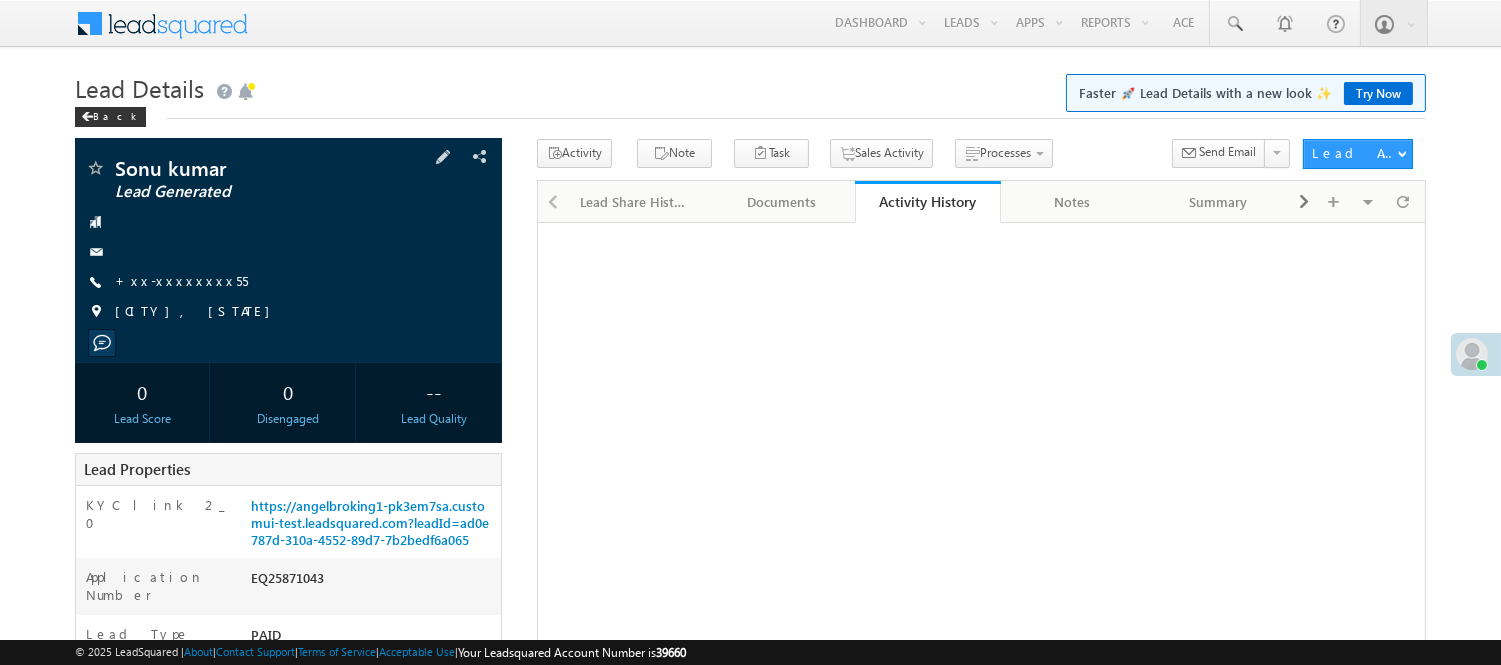 click on "[FIRST] [LAST]
Lead Generated
[PHONE]" at bounding box center [288, 245] 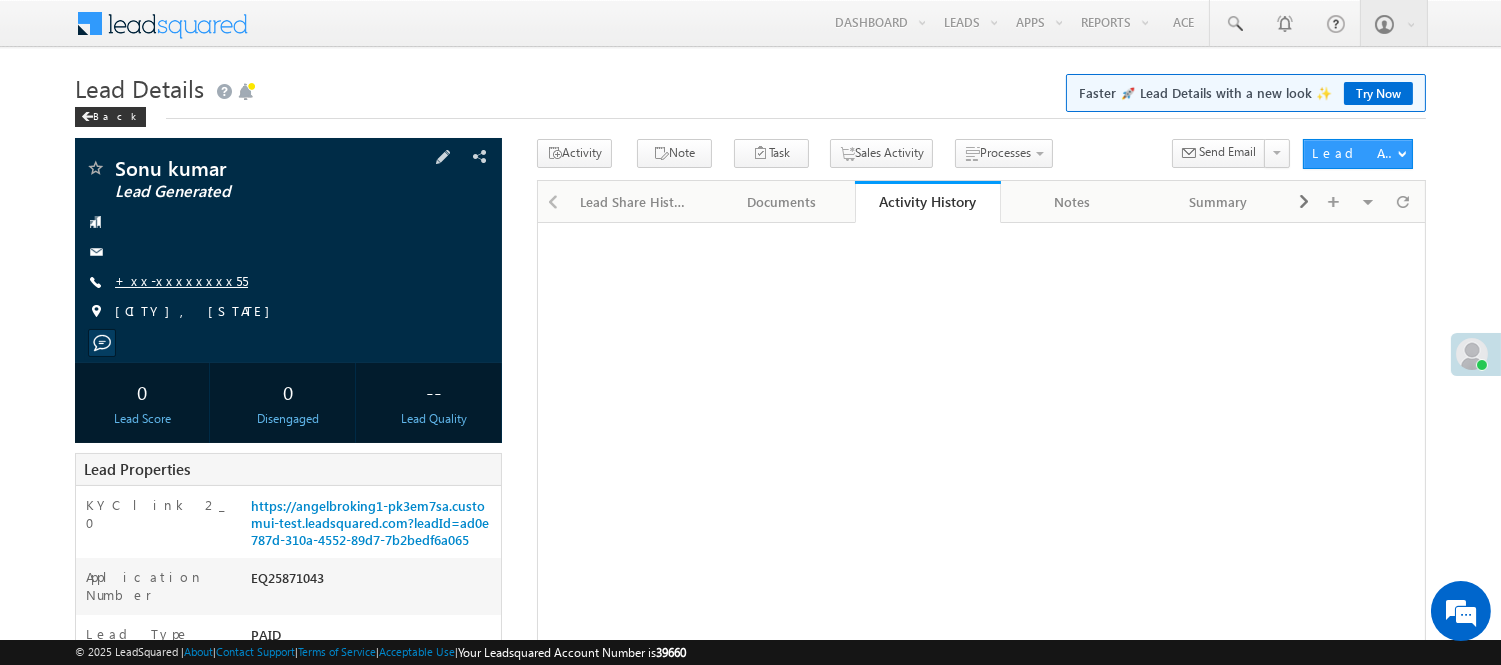 click on "+xx-xxxxxxxx55" at bounding box center [181, 280] 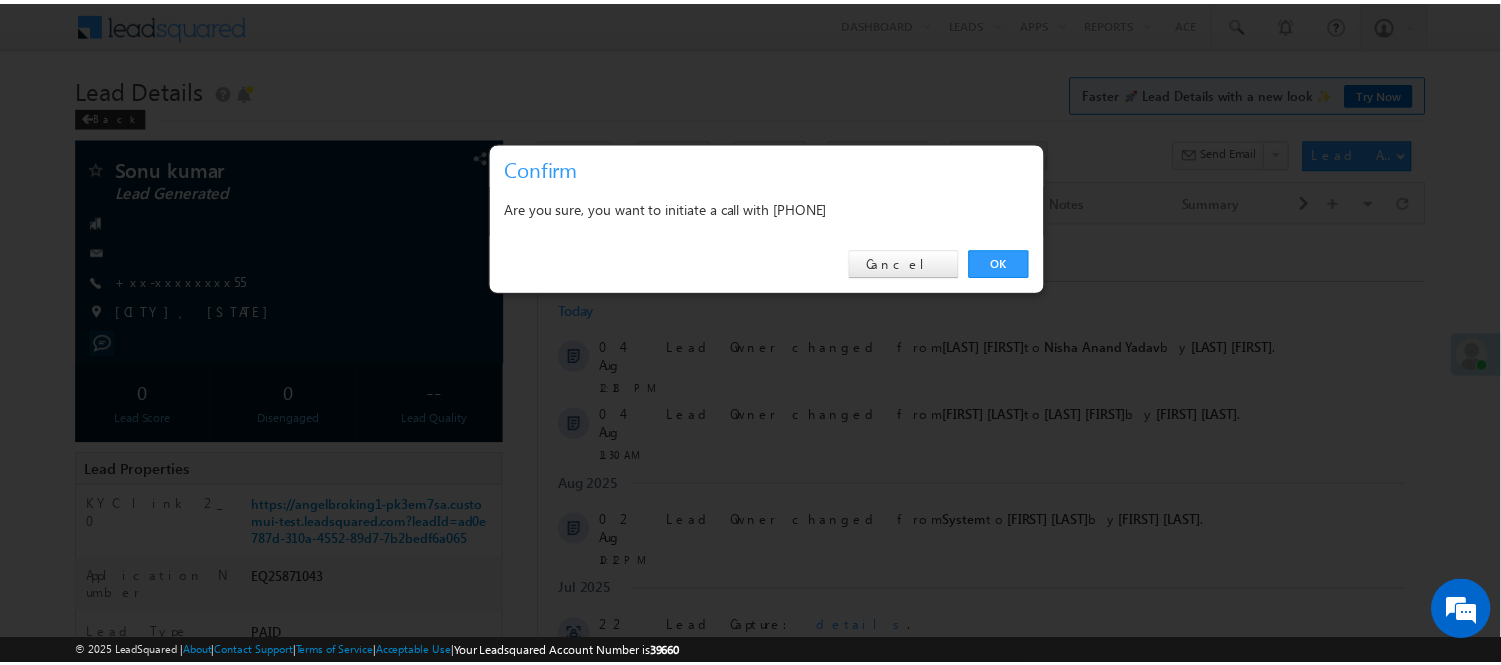 scroll, scrollTop: 0, scrollLeft: 0, axis: both 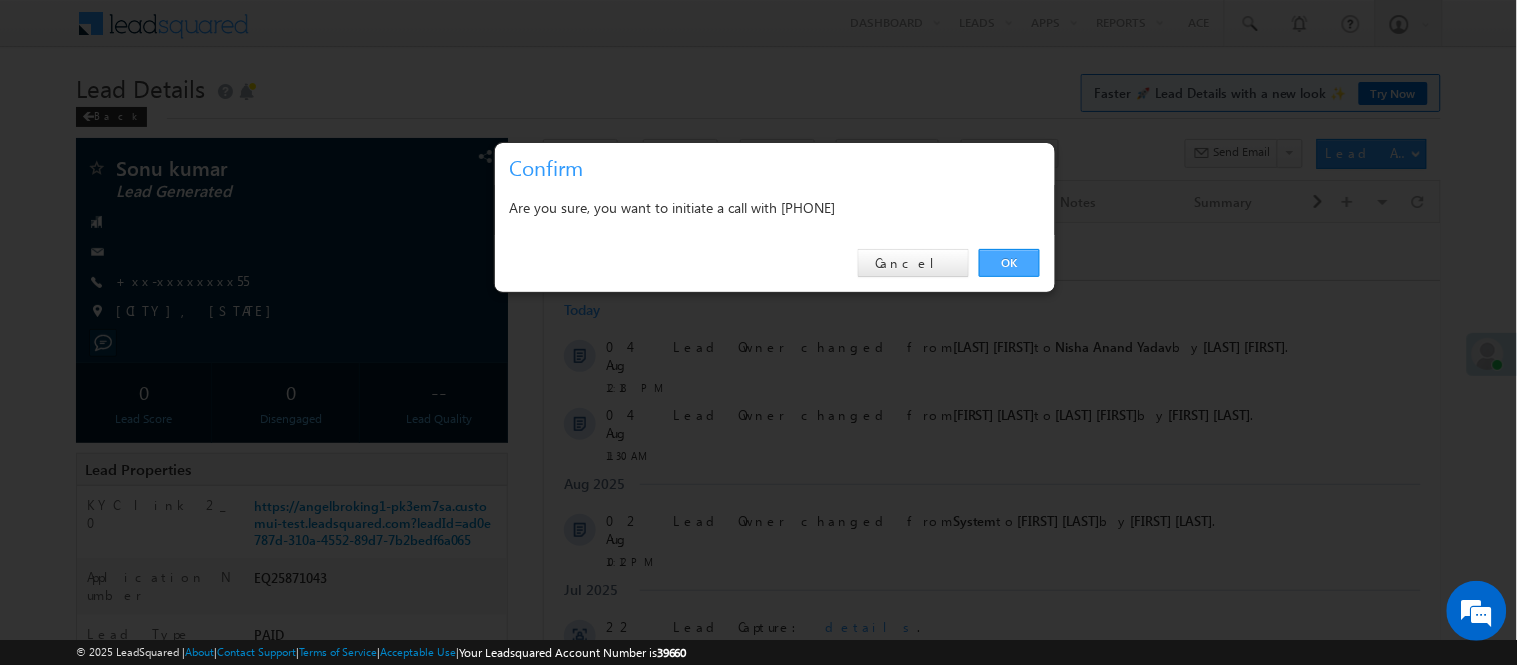 click on "OK" at bounding box center [1009, 263] 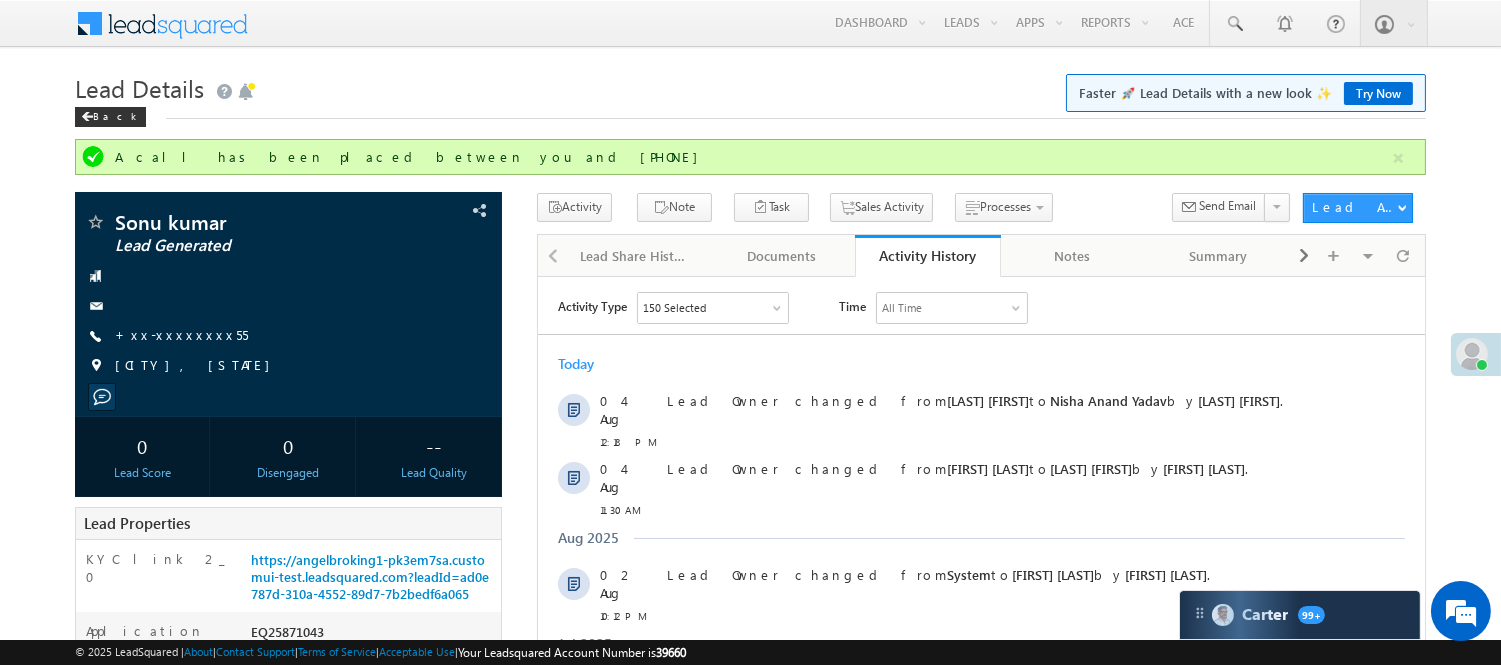 scroll, scrollTop: 0, scrollLeft: 0, axis: both 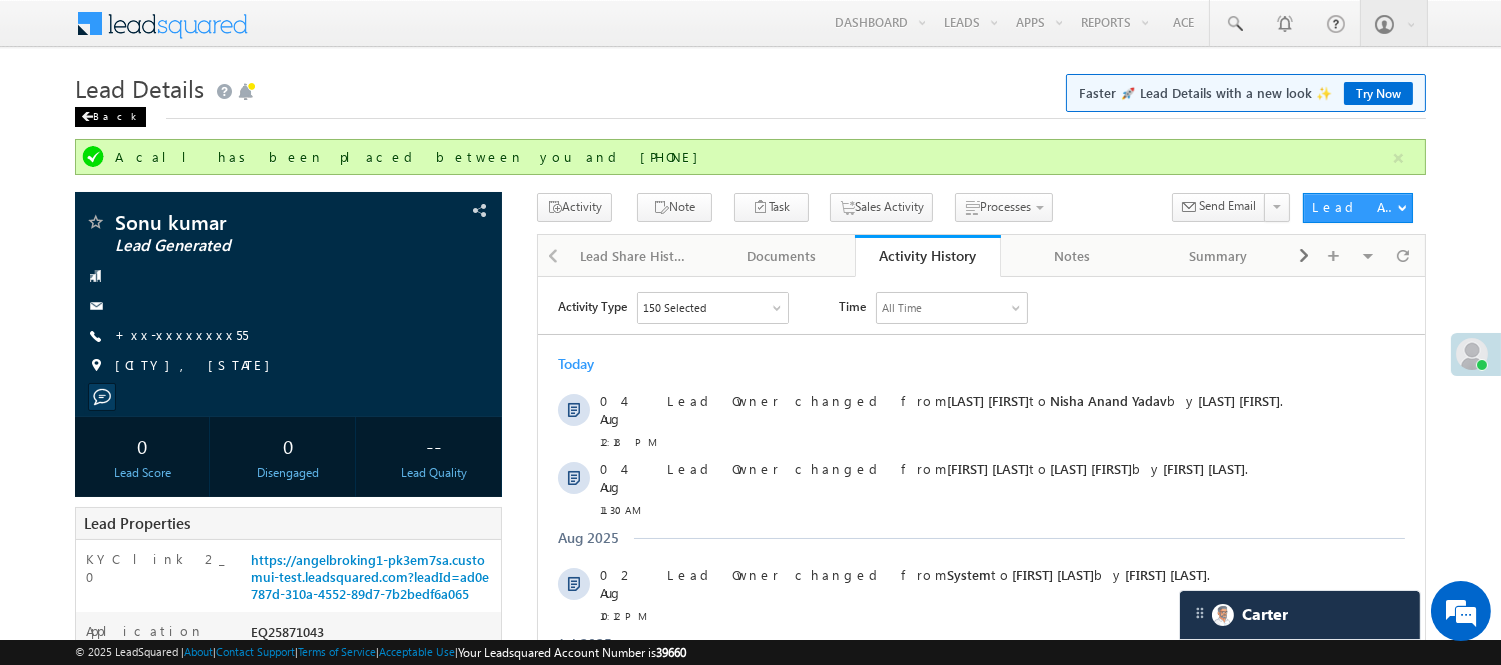 click on "Back" at bounding box center (110, 117) 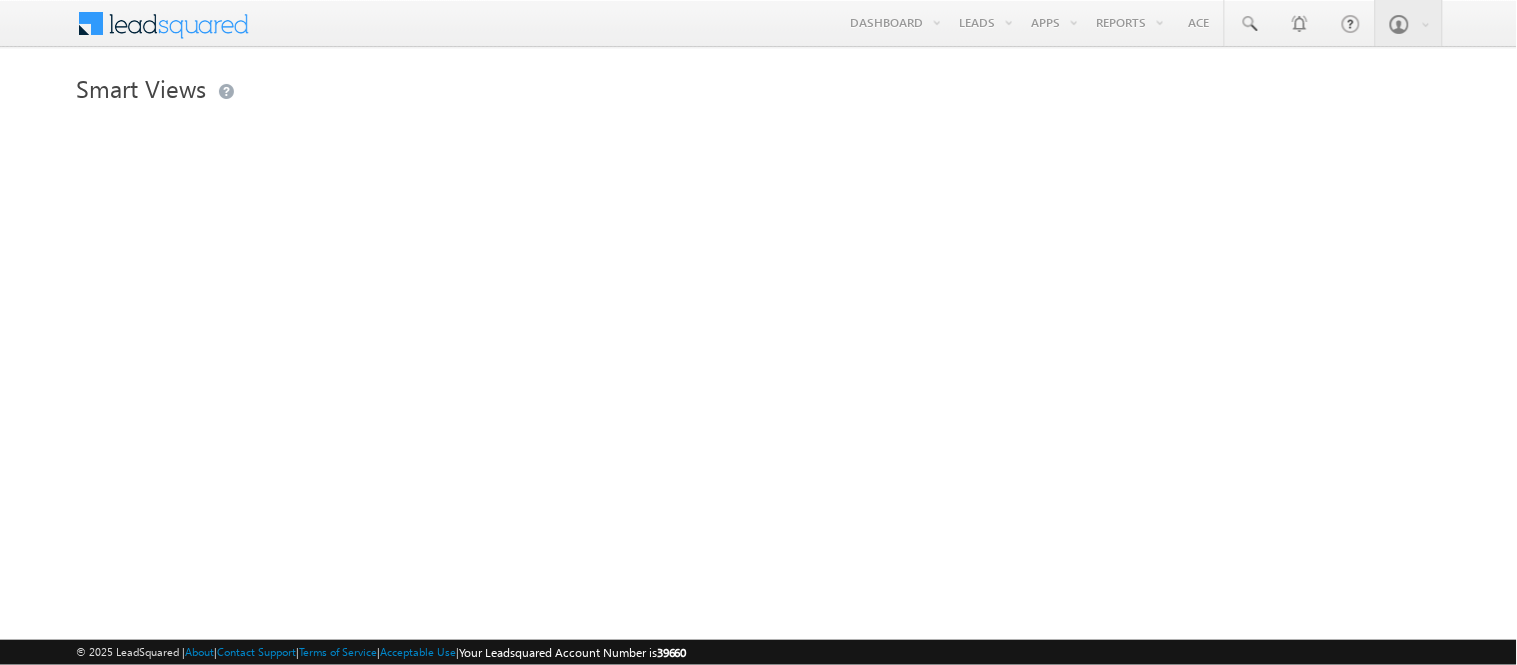 scroll, scrollTop: 0, scrollLeft: 0, axis: both 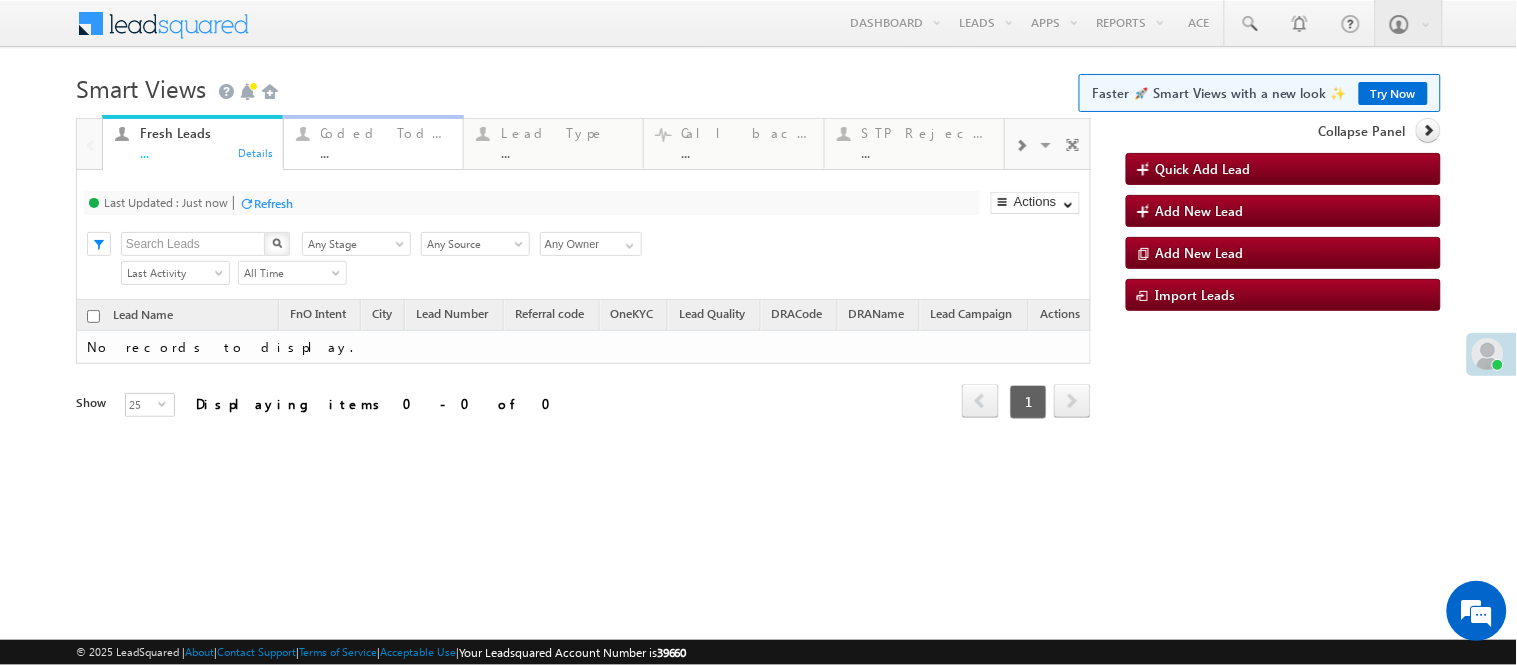 click on "Coded Today" at bounding box center (386, 133) 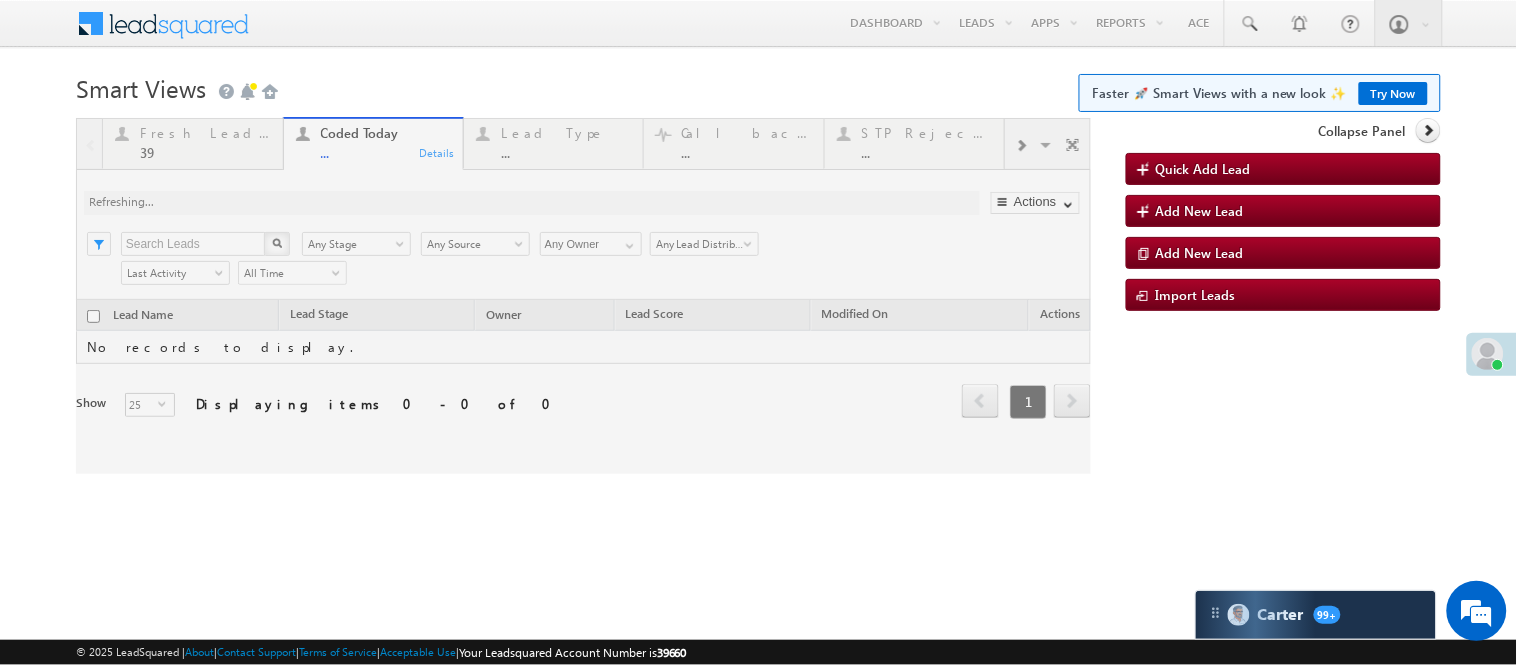 scroll, scrollTop: 0, scrollLeft: 0, axis: both 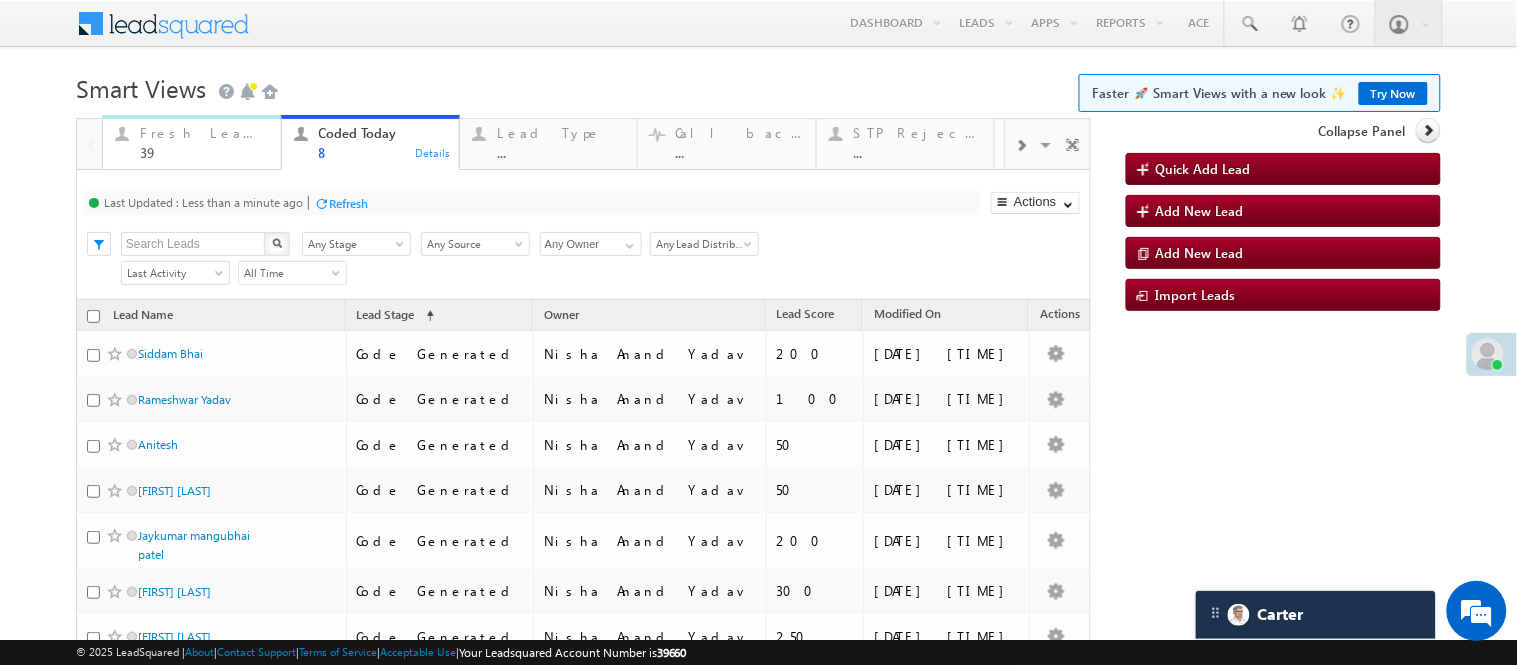 click on "Fresh Leads" at bounding box center [204, 133] 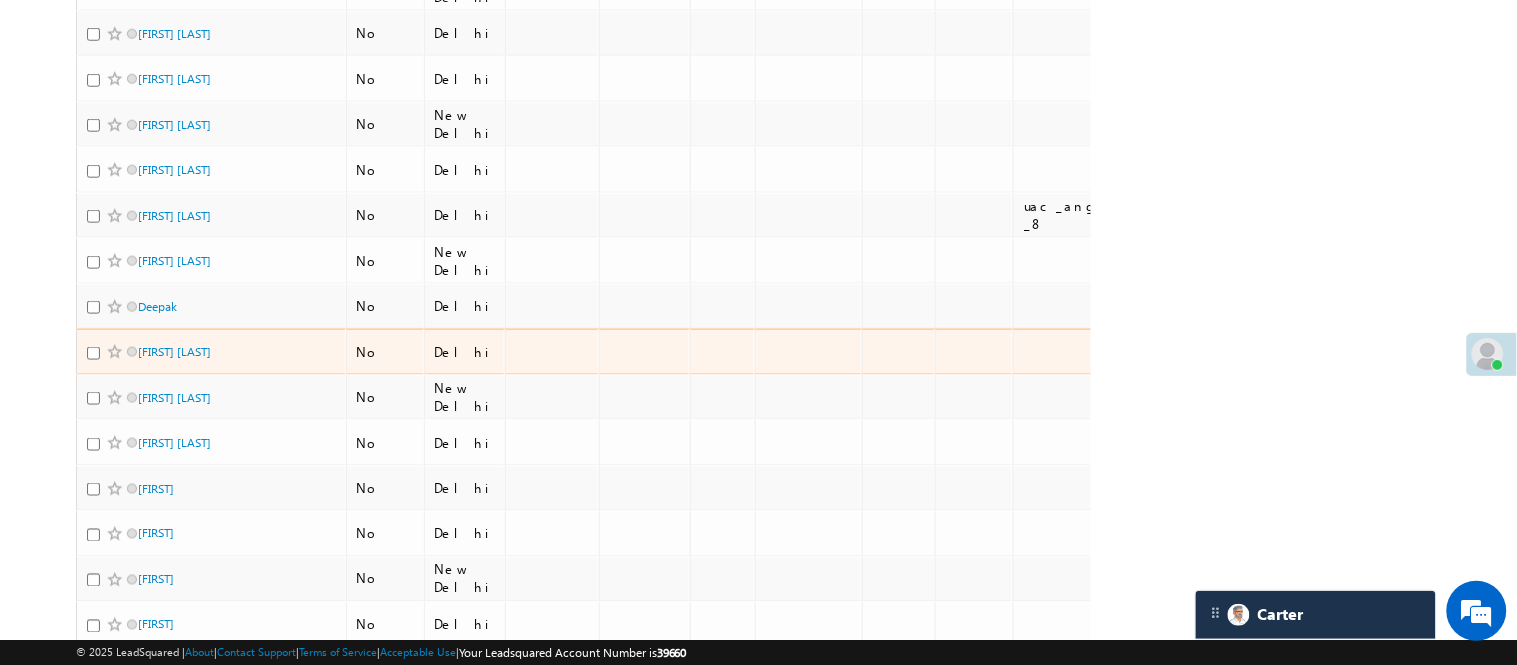 scroll, scrollTop: 333, scrollLeft: 0, axis: vertical 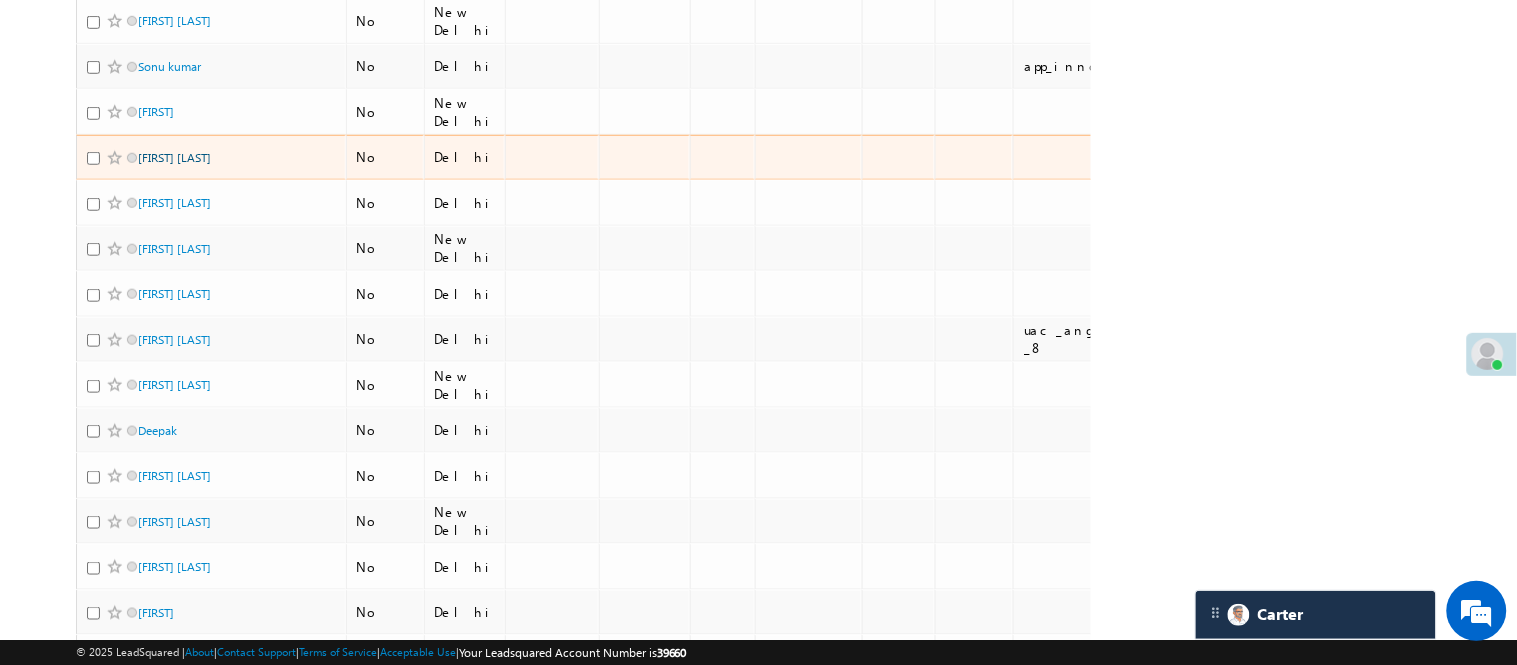 click on "[FIRST] [LAST]" at bounding box center [174, 157] 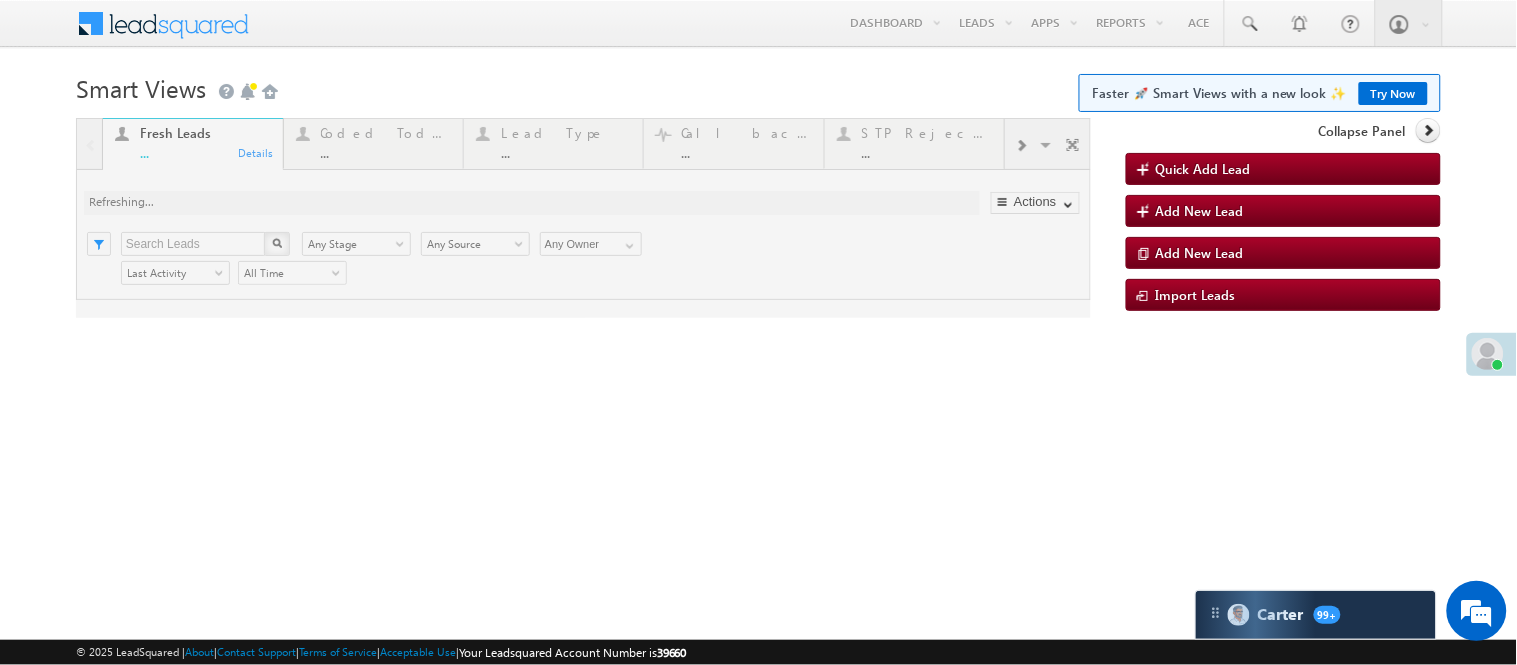 scroll, scrollTop: 0, scrollLeft: 0, axis: both 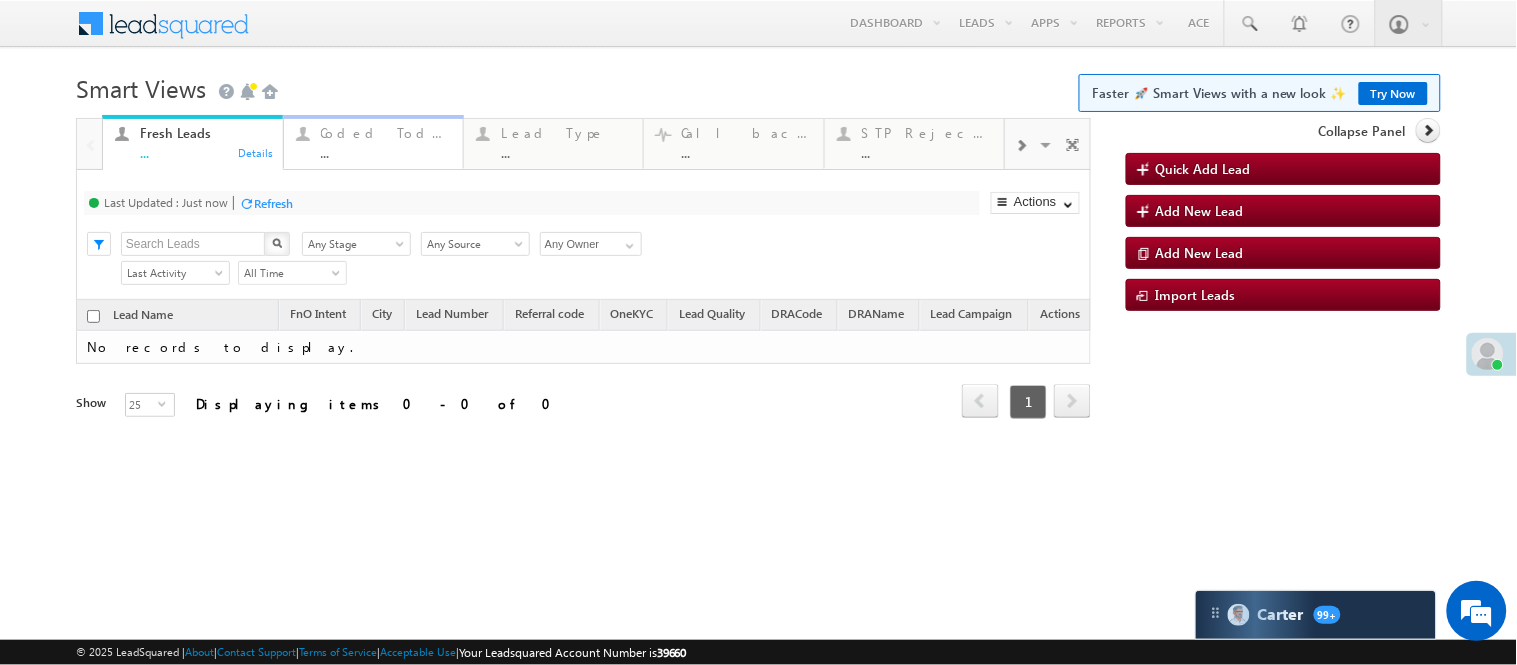 click on "Coded Today ..." at bounding box center (386, 140) 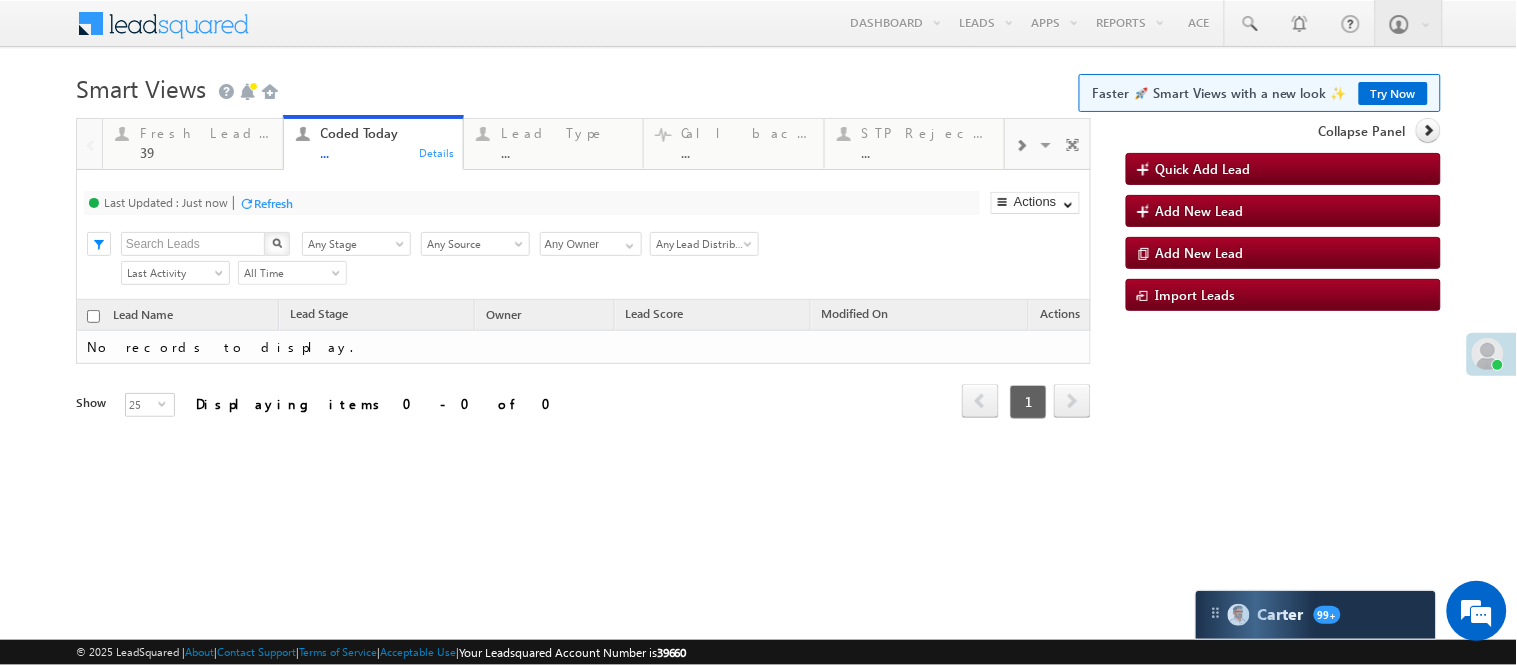 scroll, scrollTop: 0, scrollLeft: 0, axis: both 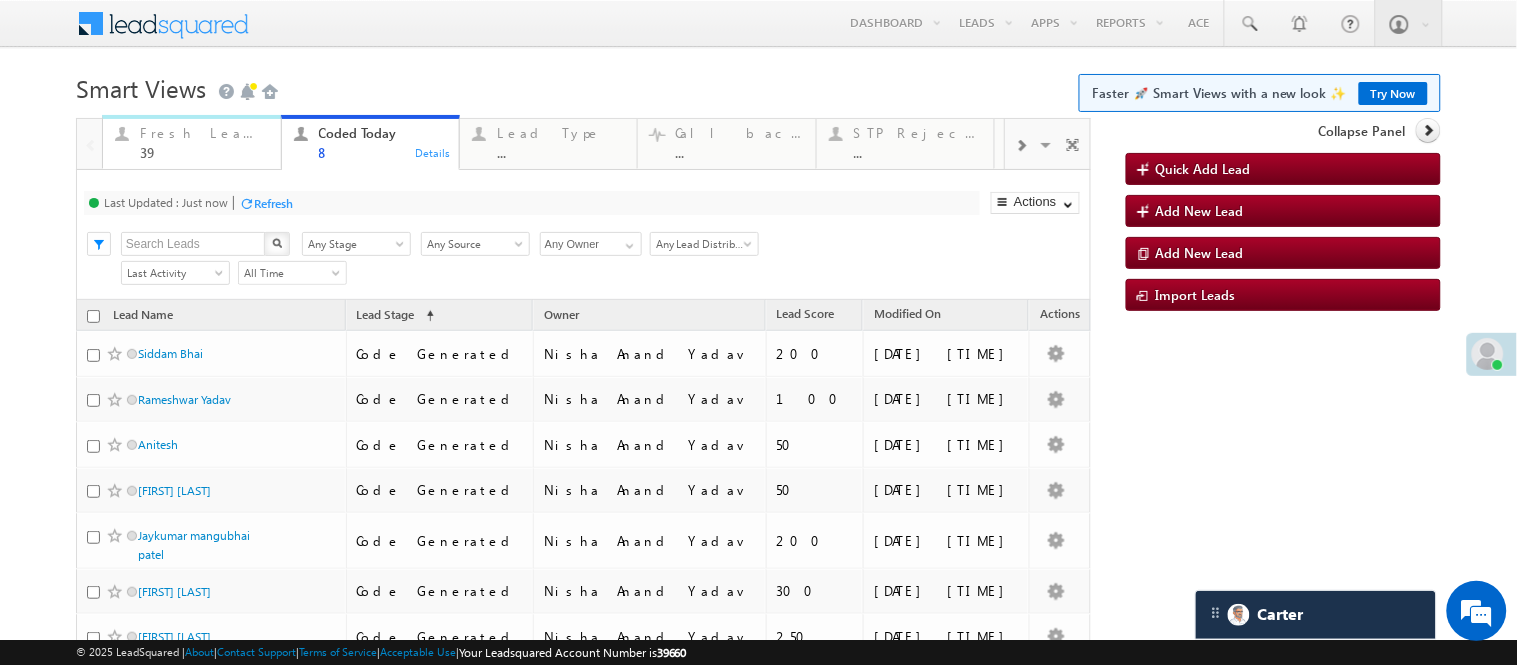 click on "39" at bounding box center [204, 152] 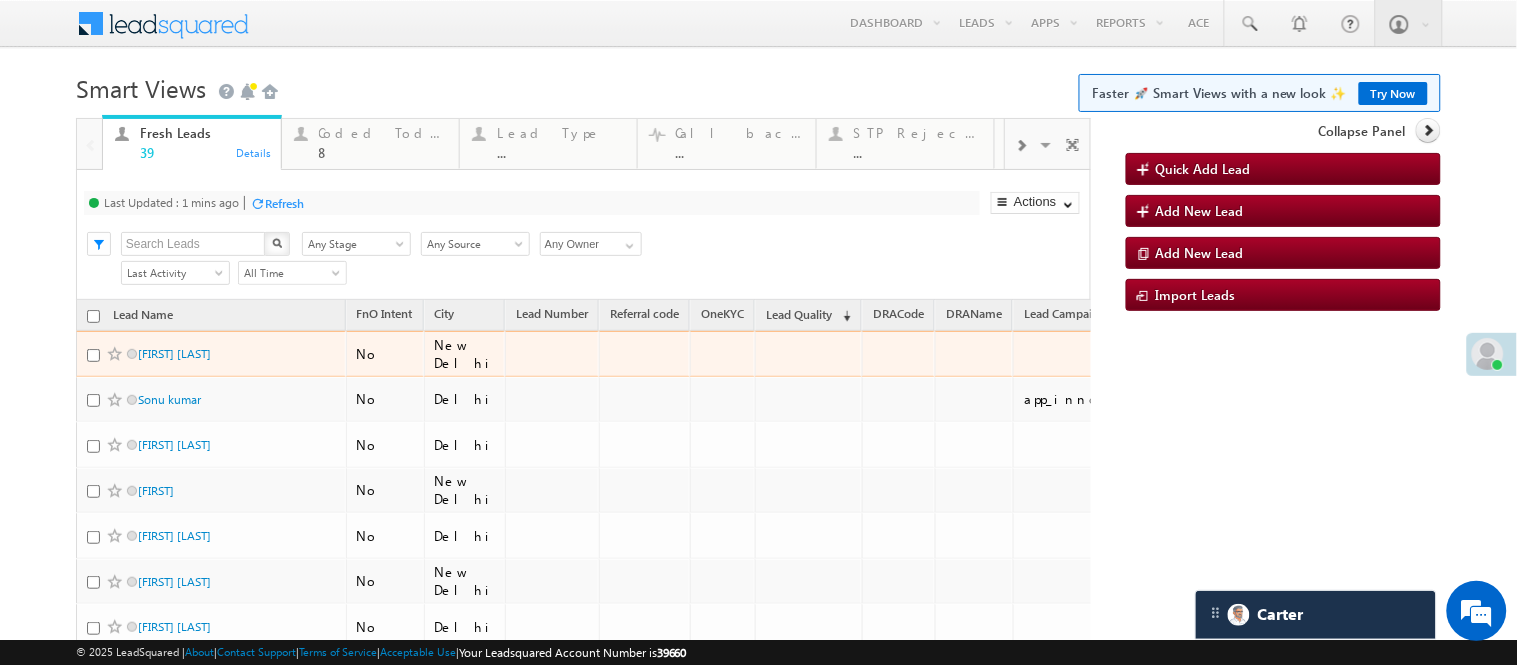 scroll, scrollTop: 666, scrollLeft: 0, axis: vertical 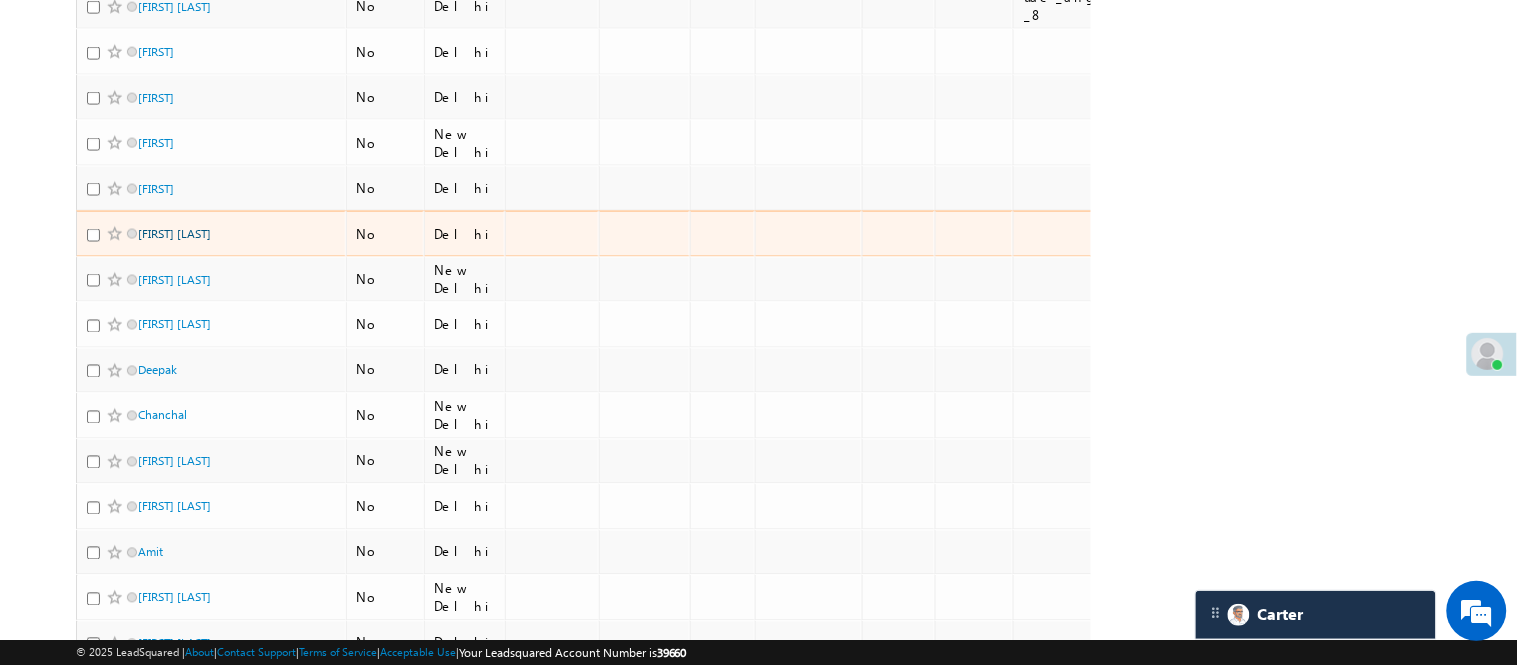 click on "Uzair Zubair" at bounding box center [174, 233] 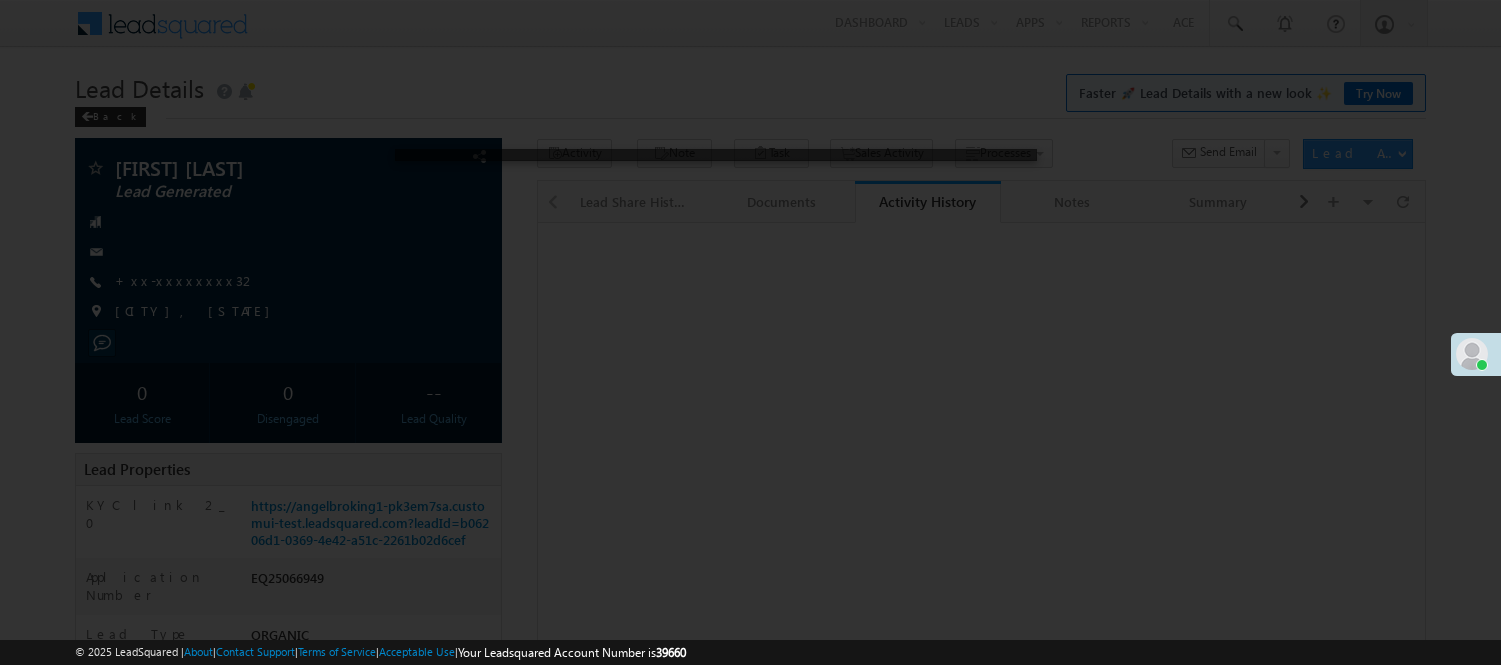 scroll, scrollTop: 0, scrollLeft: 0, axis: both 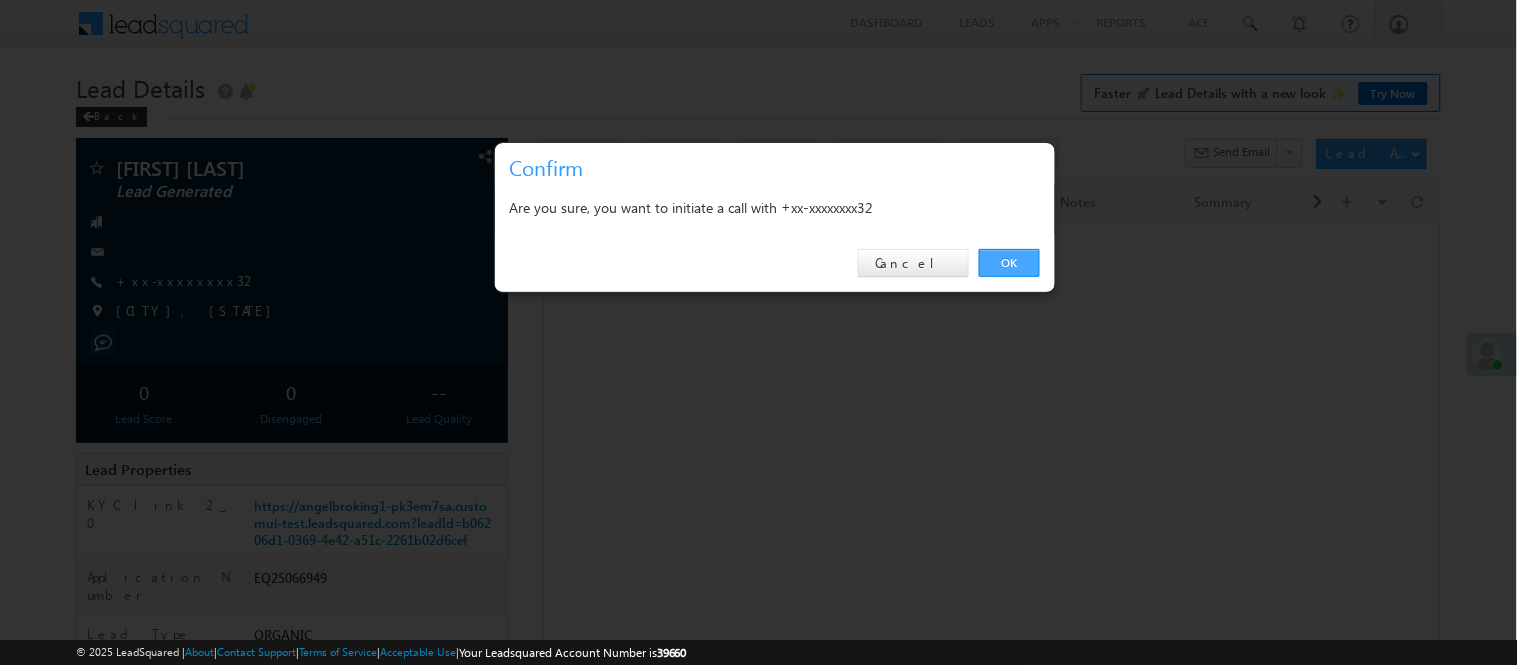 click on "OK" at bounding box center [1009, 263] 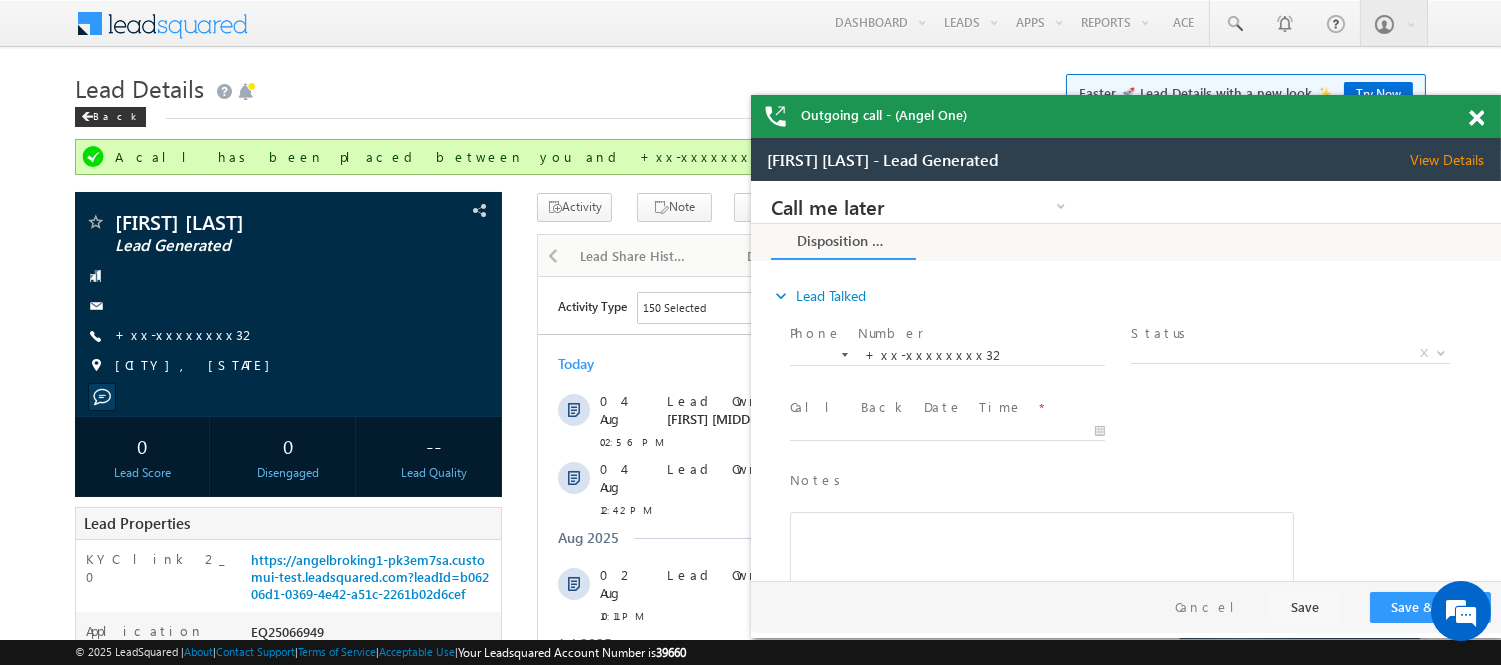 scroll, scrollTop: 0, scrollLeft: 0, axis: both 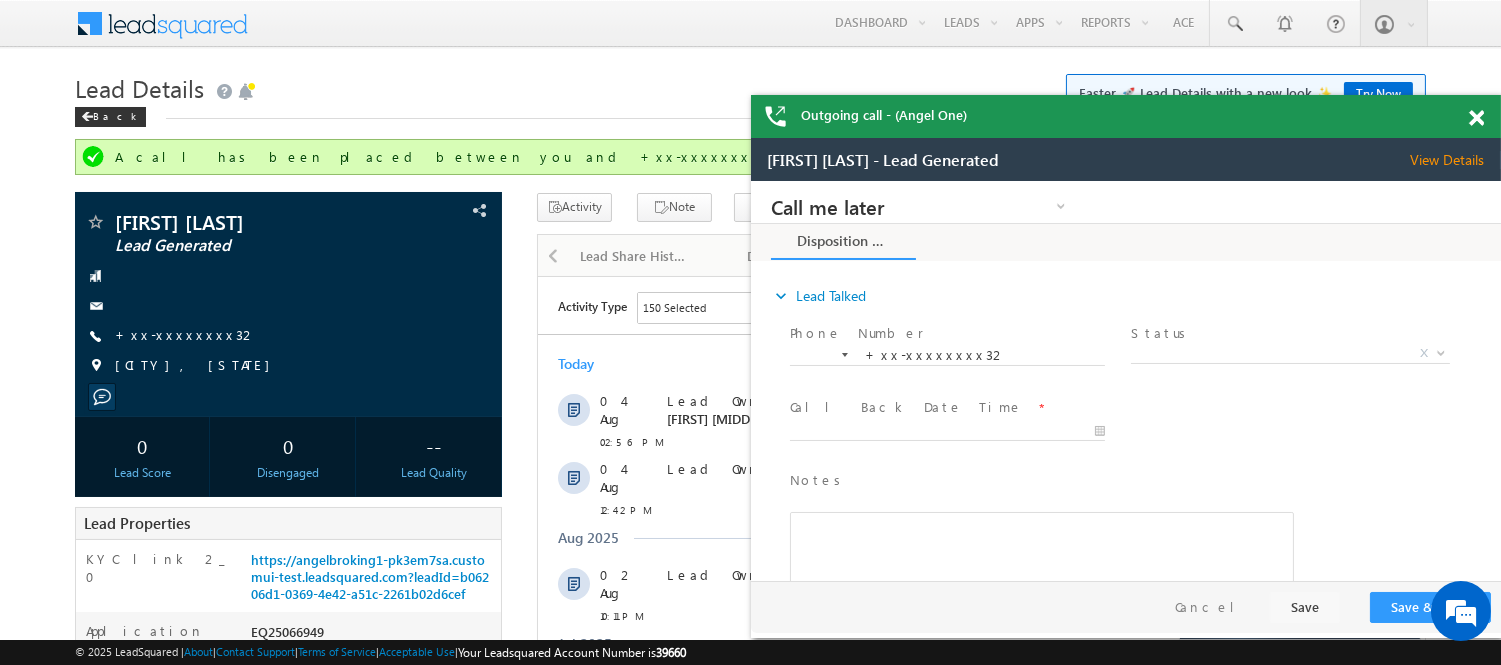 click at bounding box center (1476, 118) 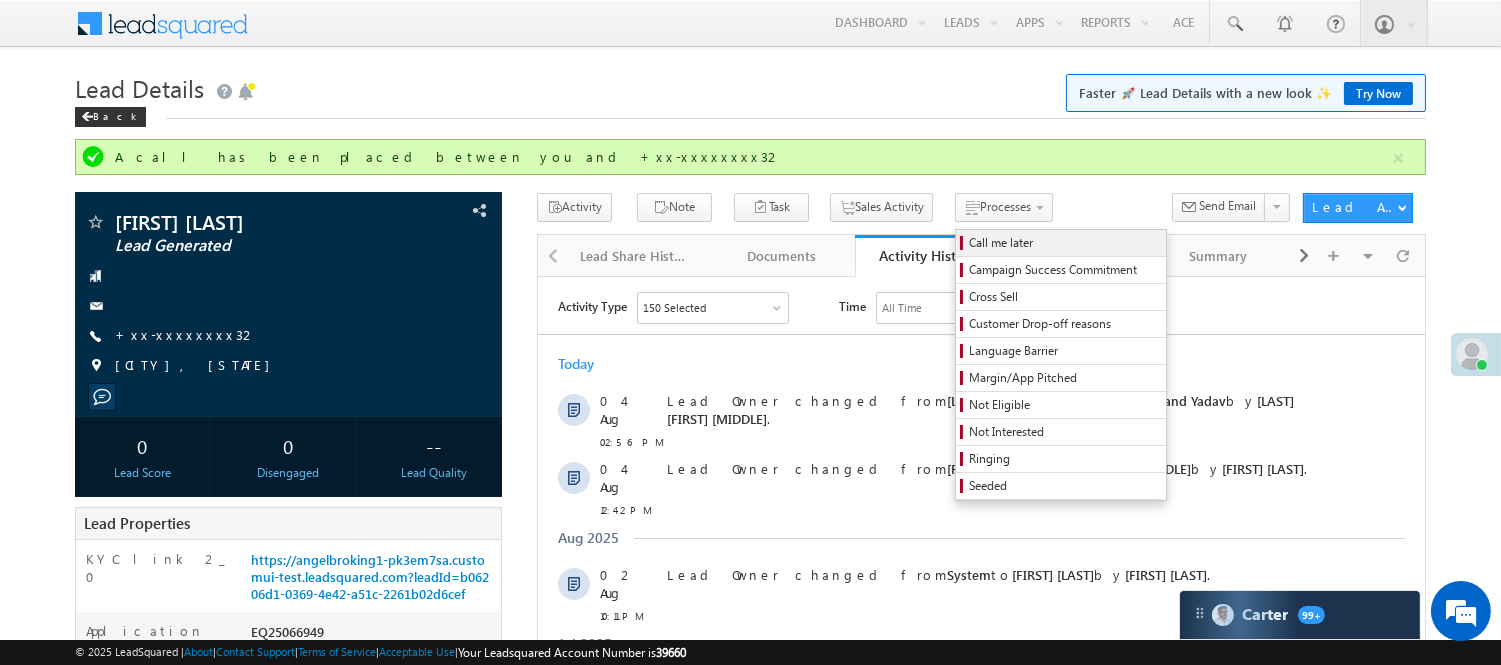 click on "Call me later" at bounding box center [1064, 243] 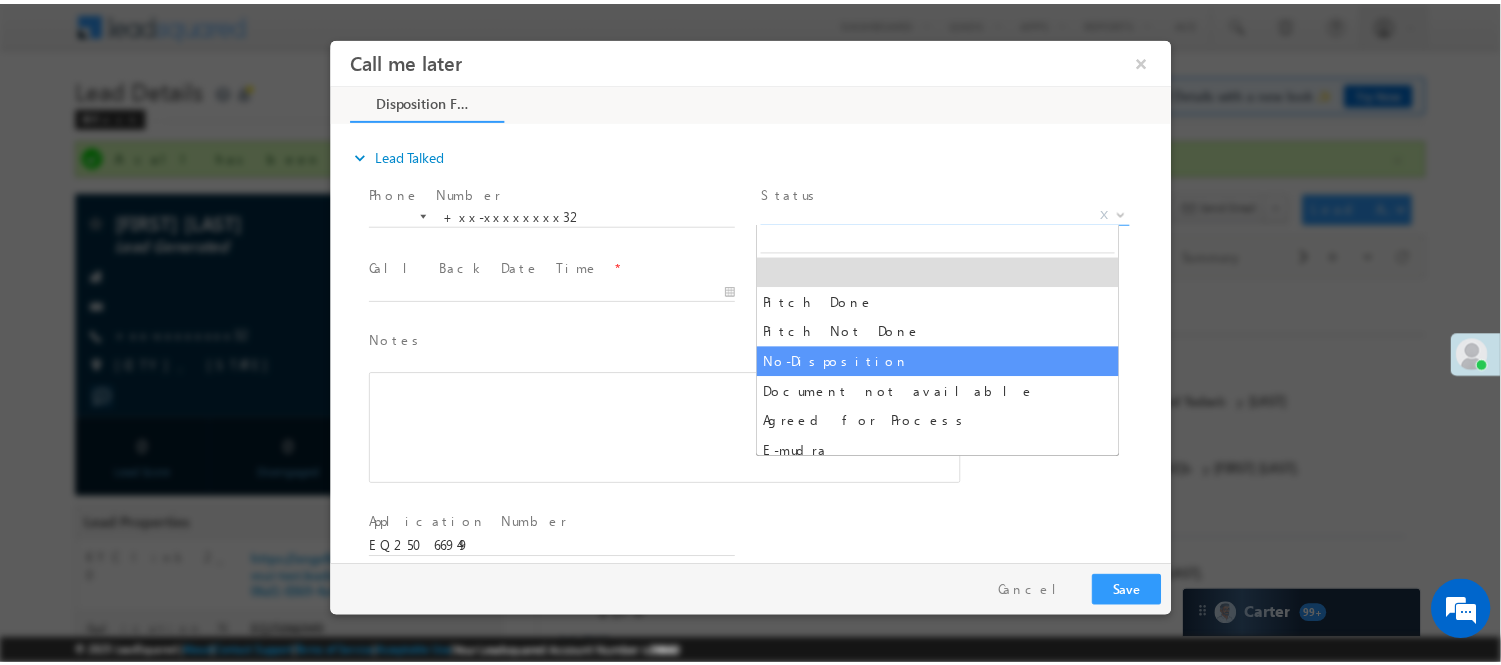 scroll, scrollTop: 0, scrollLeft: 0, axis: both 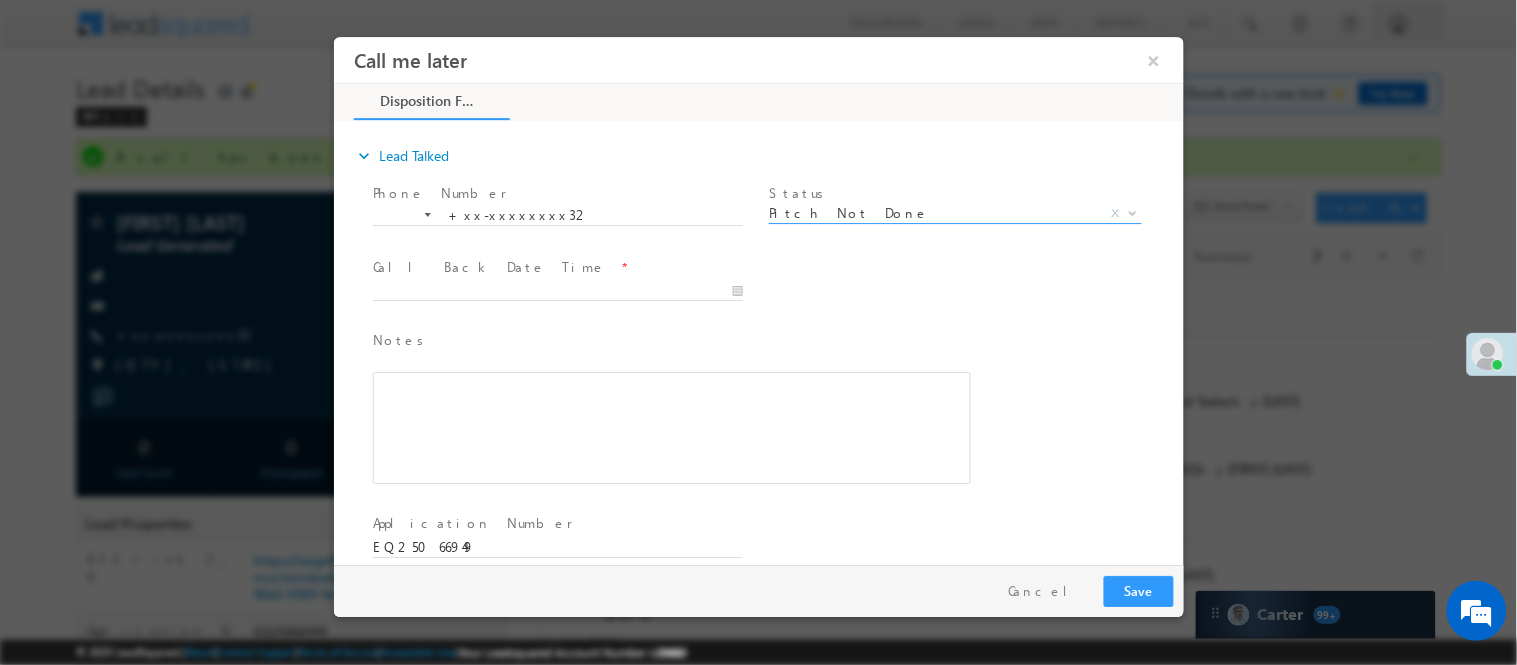select on "Pitch Not Done" 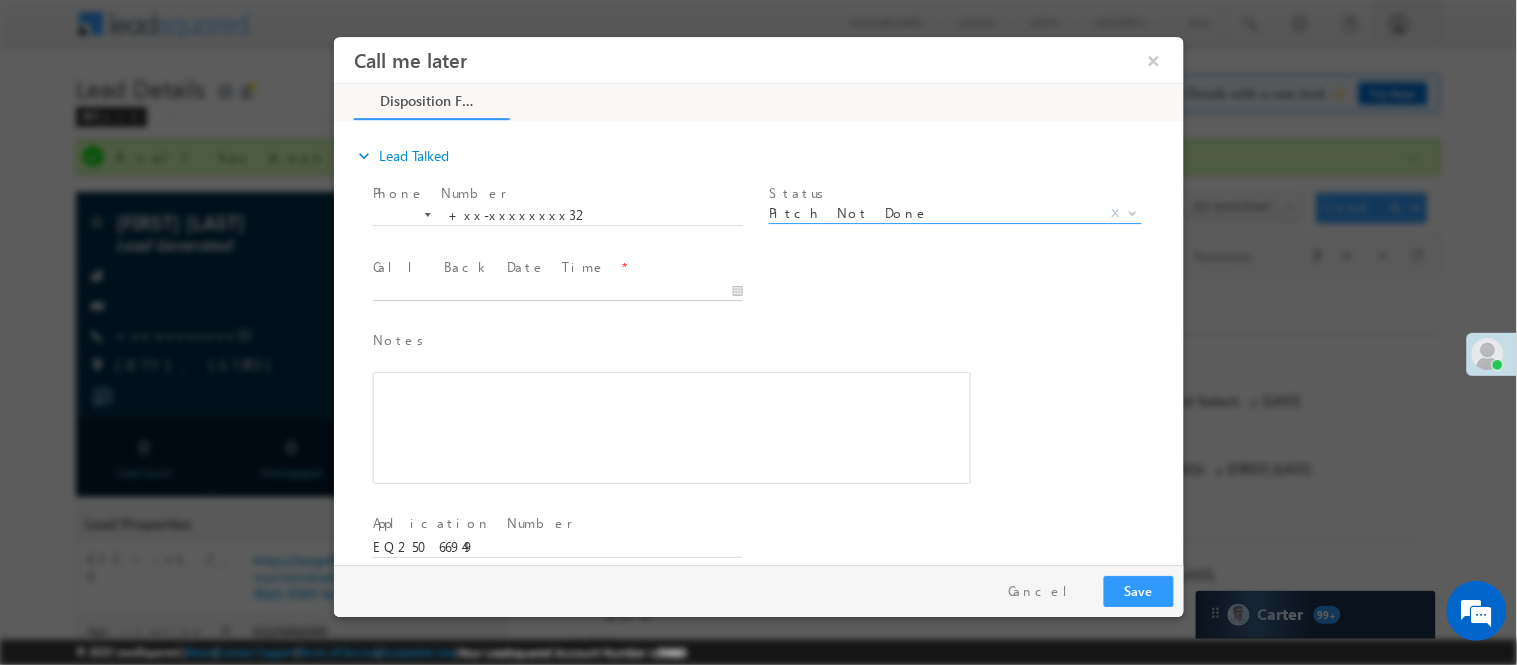 click at bounding box center [557, 291] 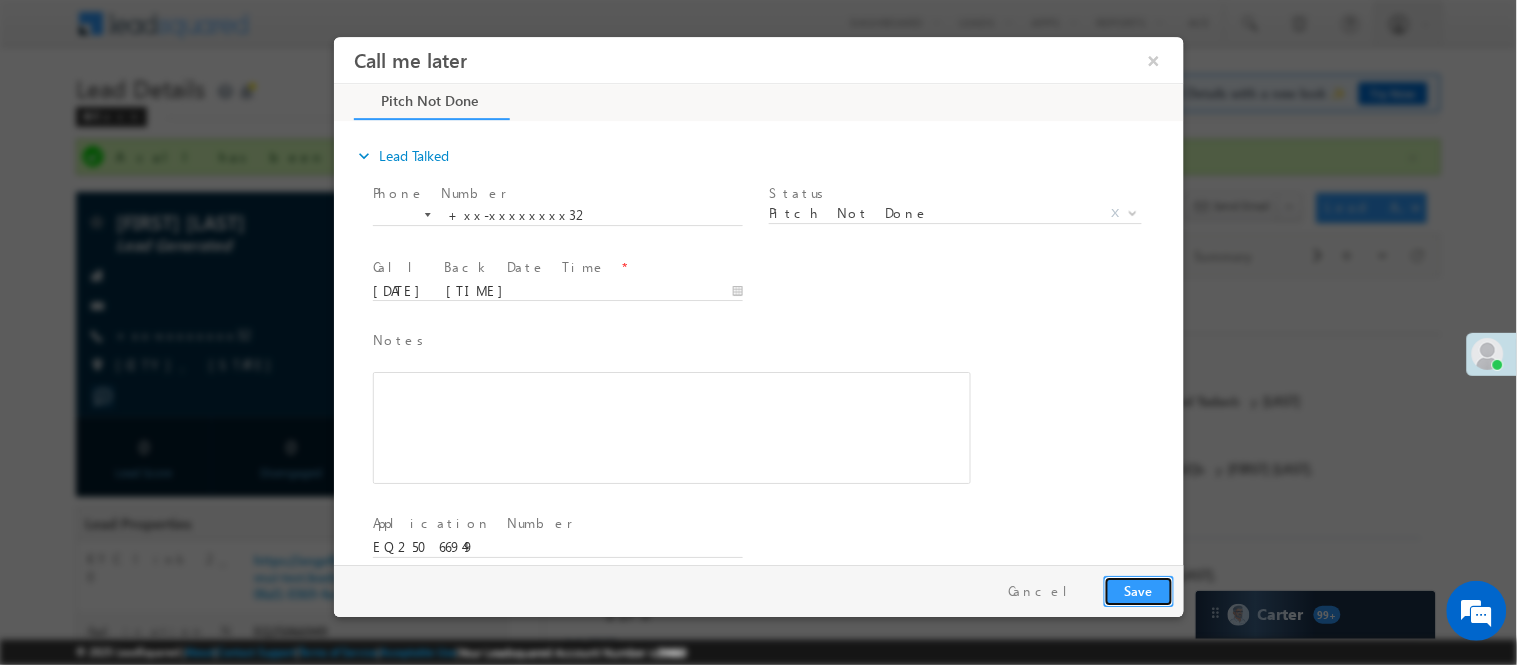 click on "Save" at bounding box center (1138, 590) 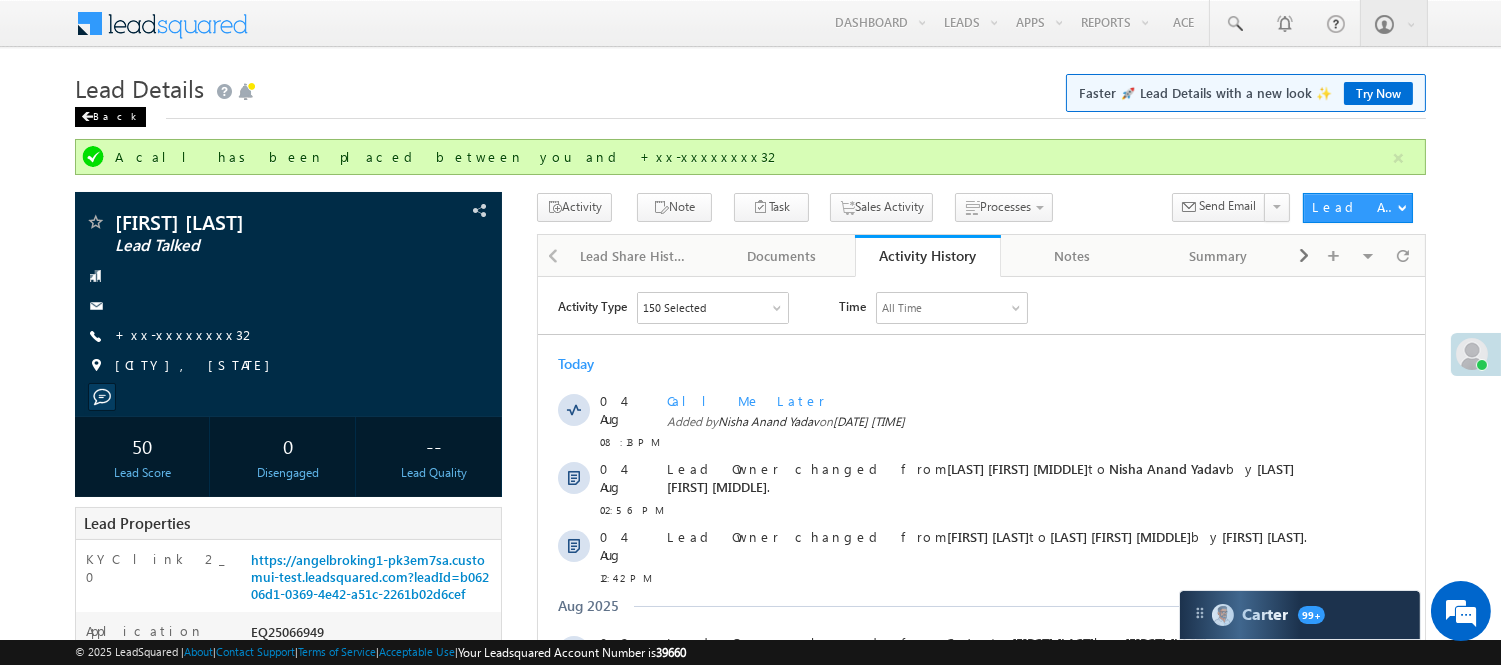 click on "Back" at bounding box center (110, 117) 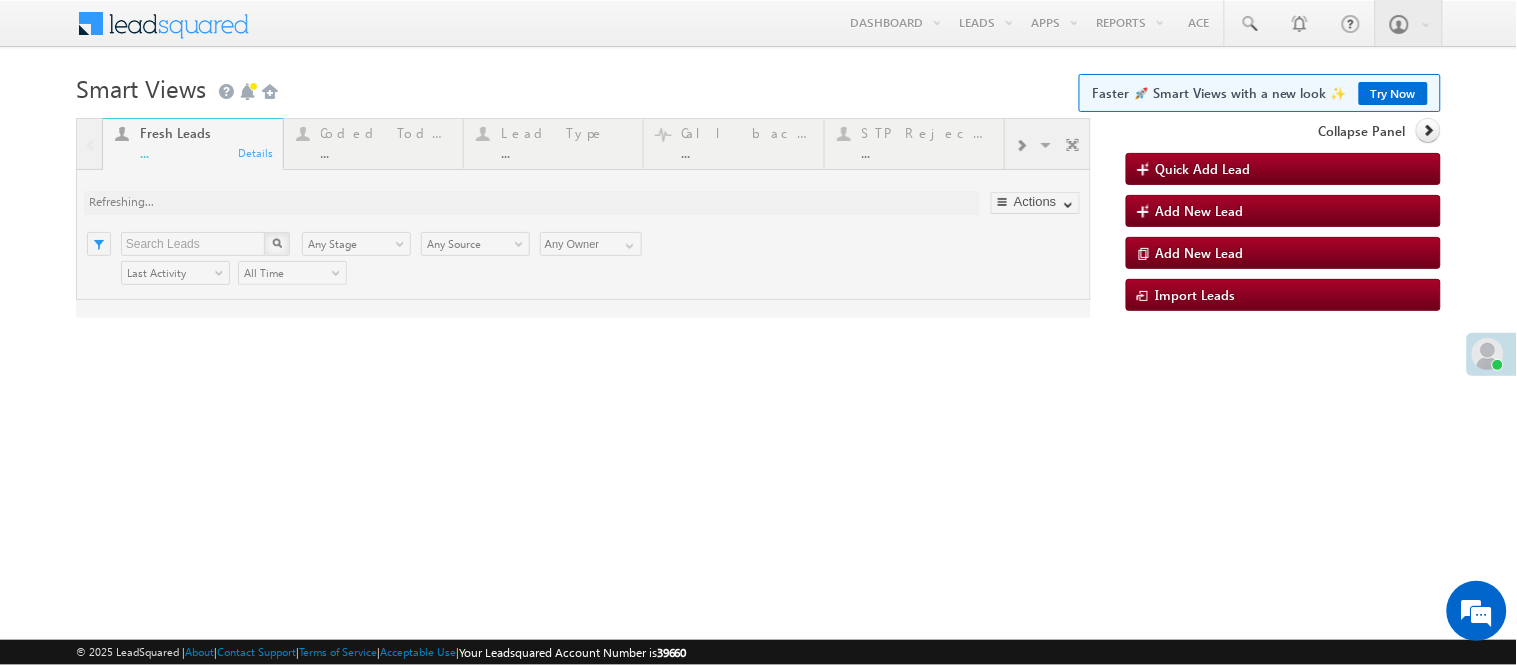 scroll, scrollTop: 0, scrollLeft: 0, axis: both 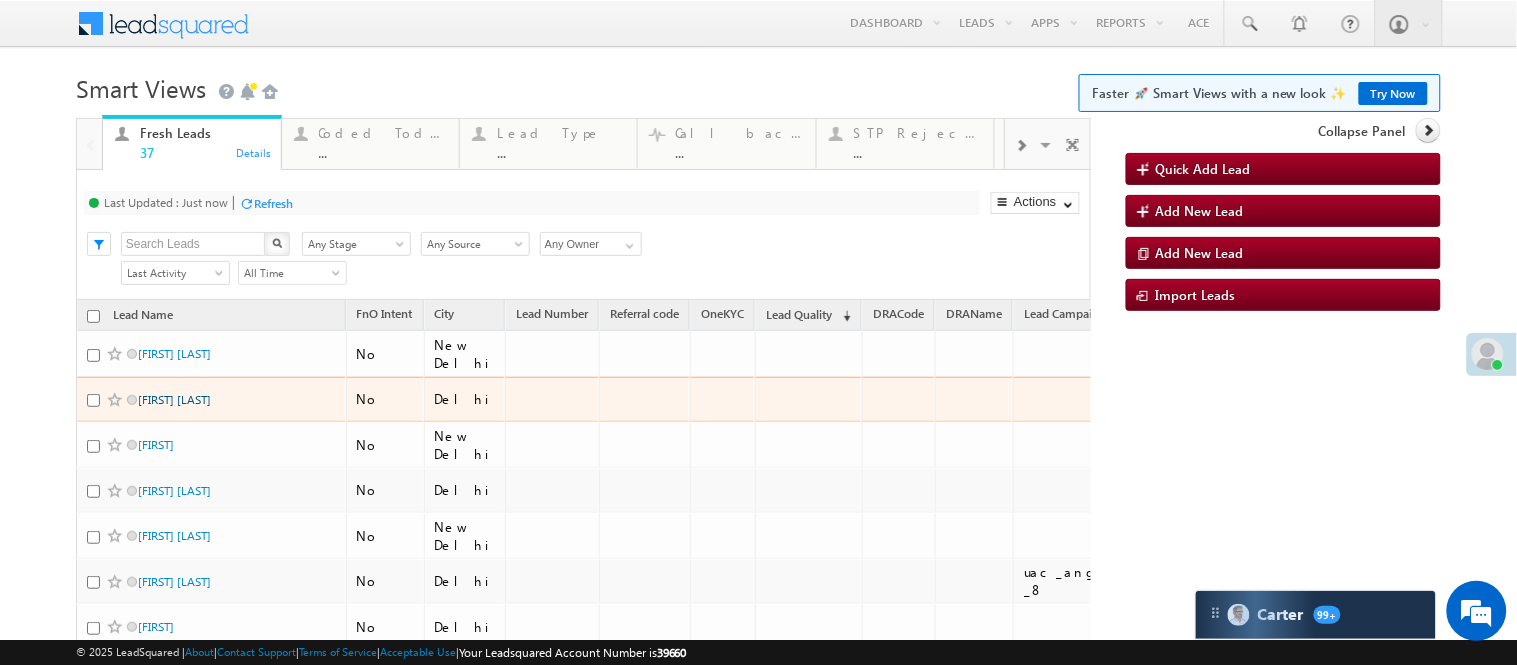 click on "[LAST] [LAST]" at bounding box center [174, 399] 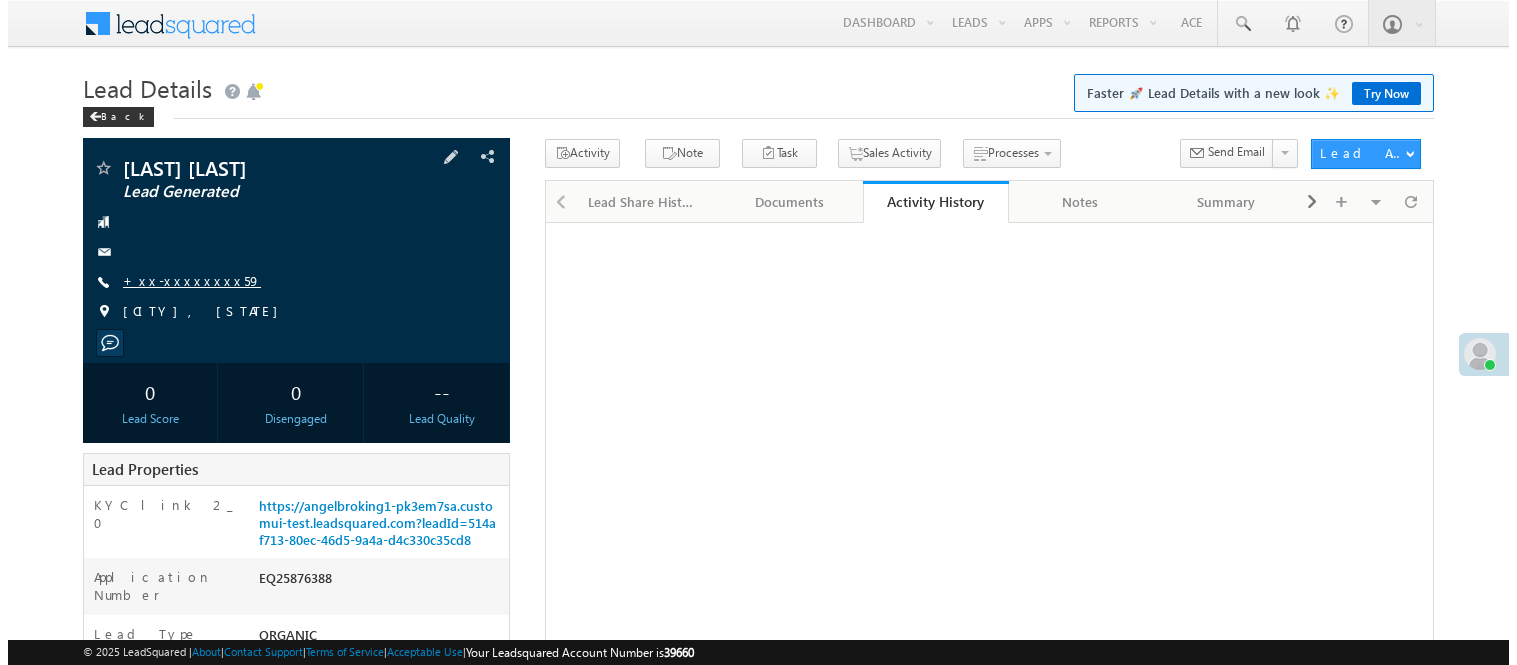 scroll, scrollTop: 0, scrollLeft: 0, axis: both 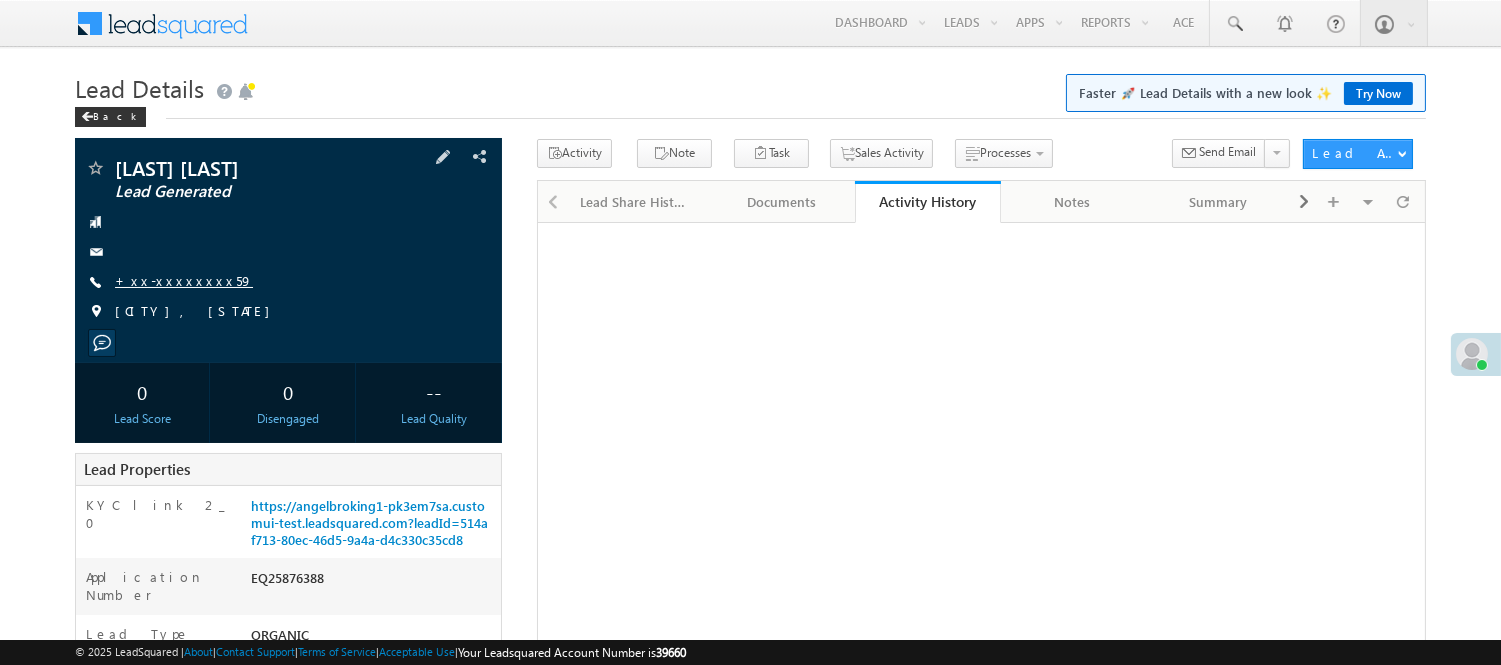 click on "+xx-xxxxxxxx59" at bounding box center (184, 280) 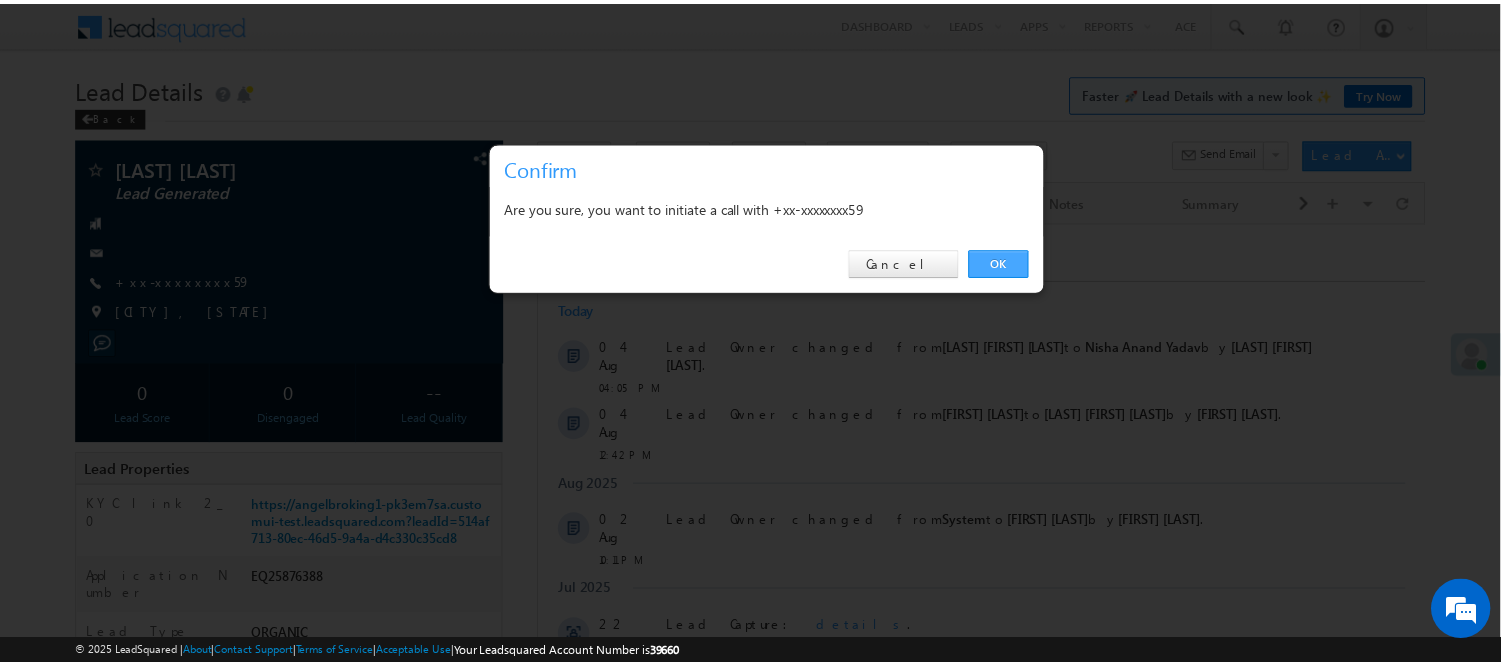 scroll, scrollTop: 0, scrollLeft: 0, axis: both 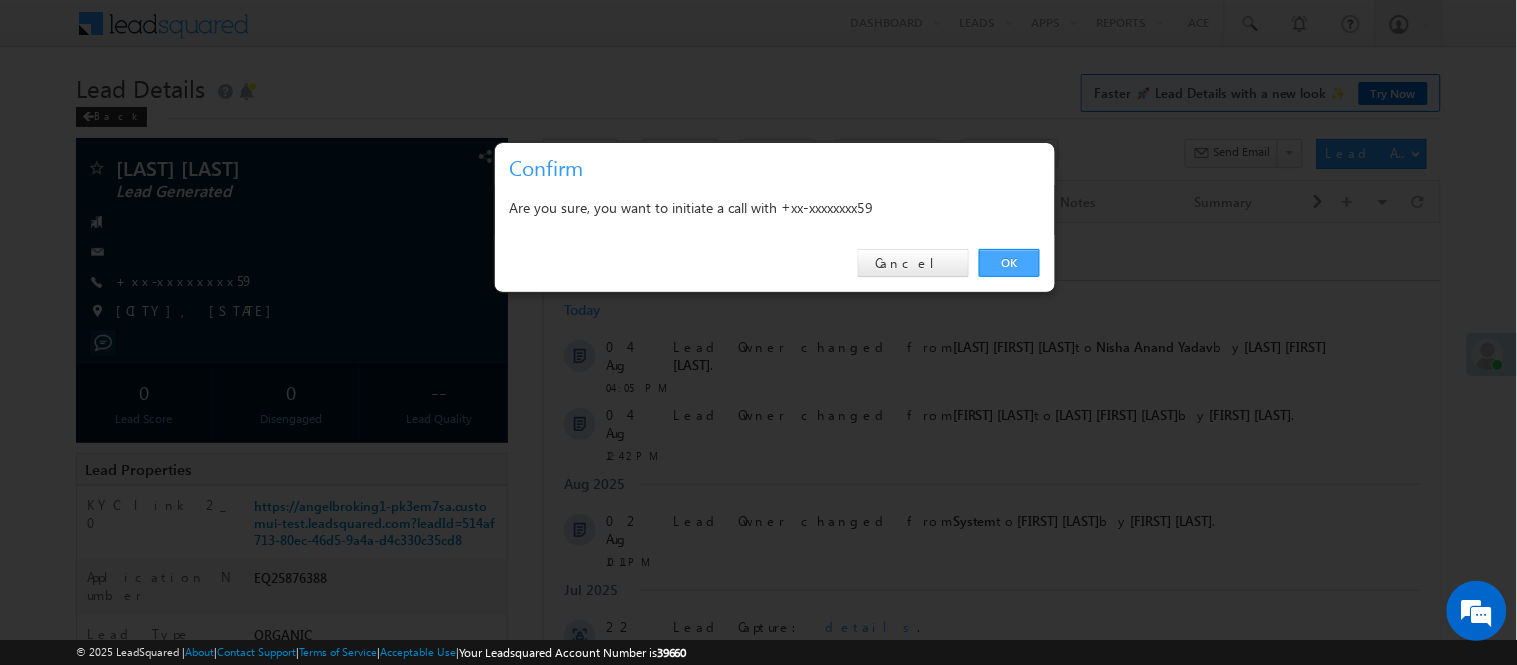 click on "OK" at bounding box center (1009, 263) 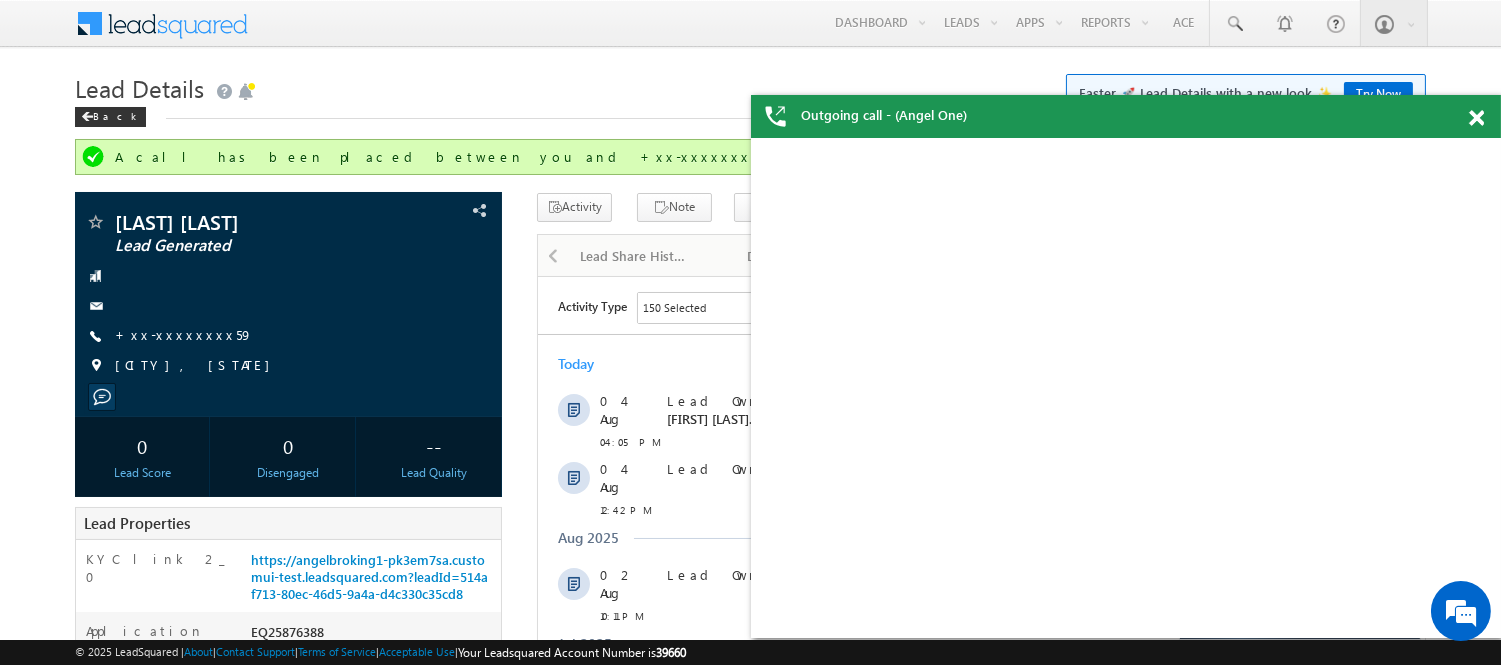 scroll, scrollTop: 0, scrollLeft: 0, axis: both 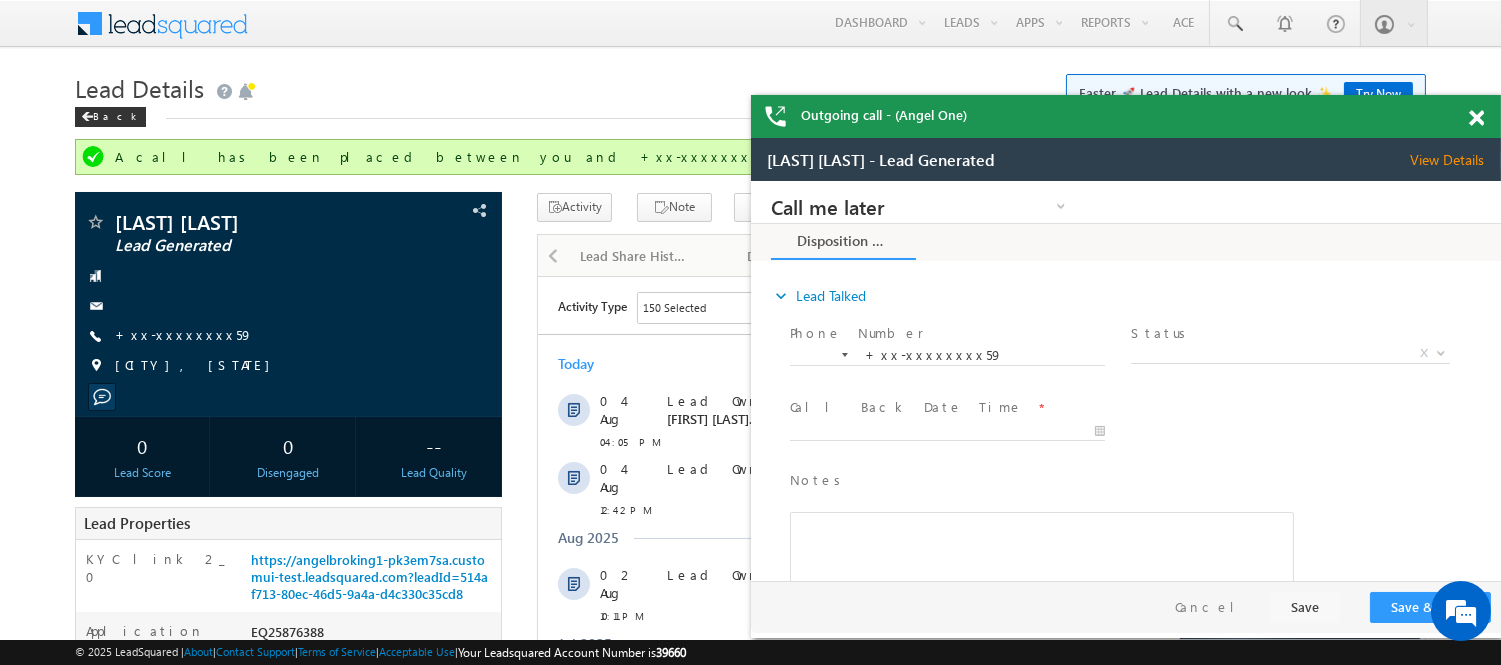 click at bounding box center [1476, 118] 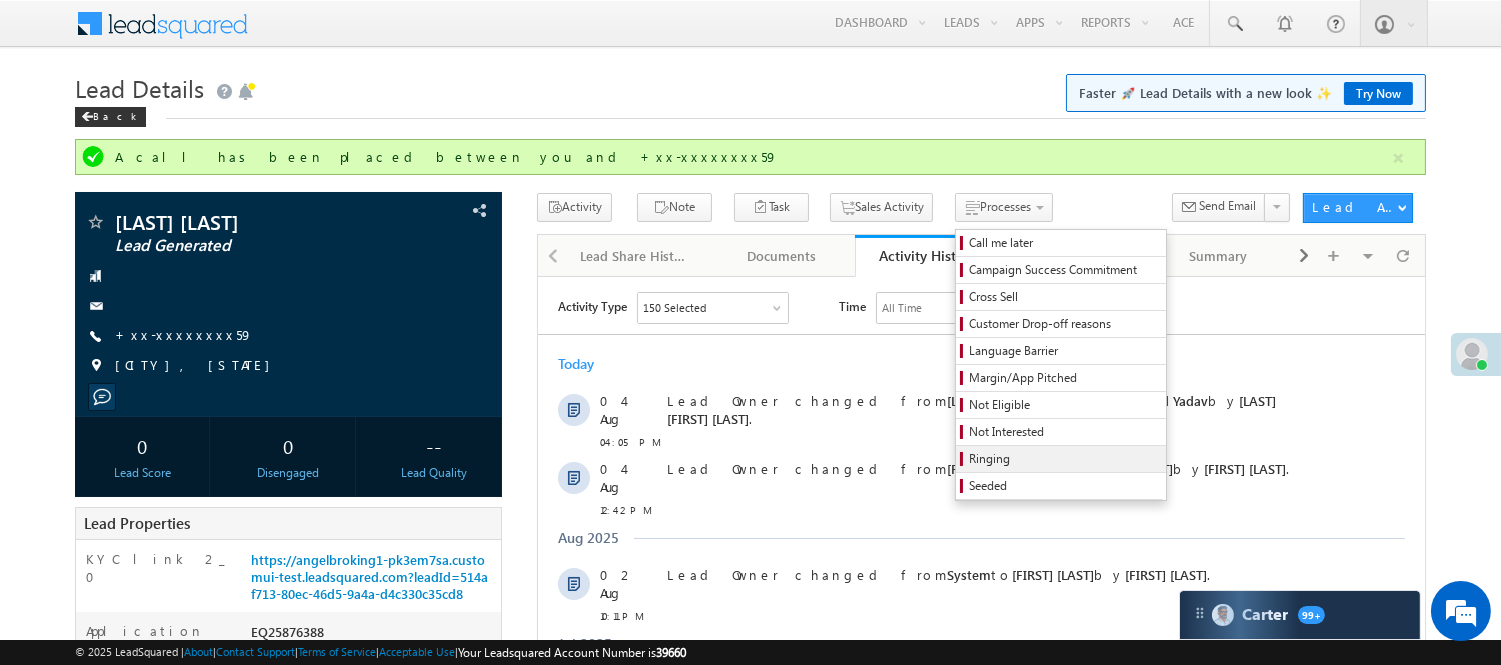 click on "Ringing" at bounding box center [1064, 459] 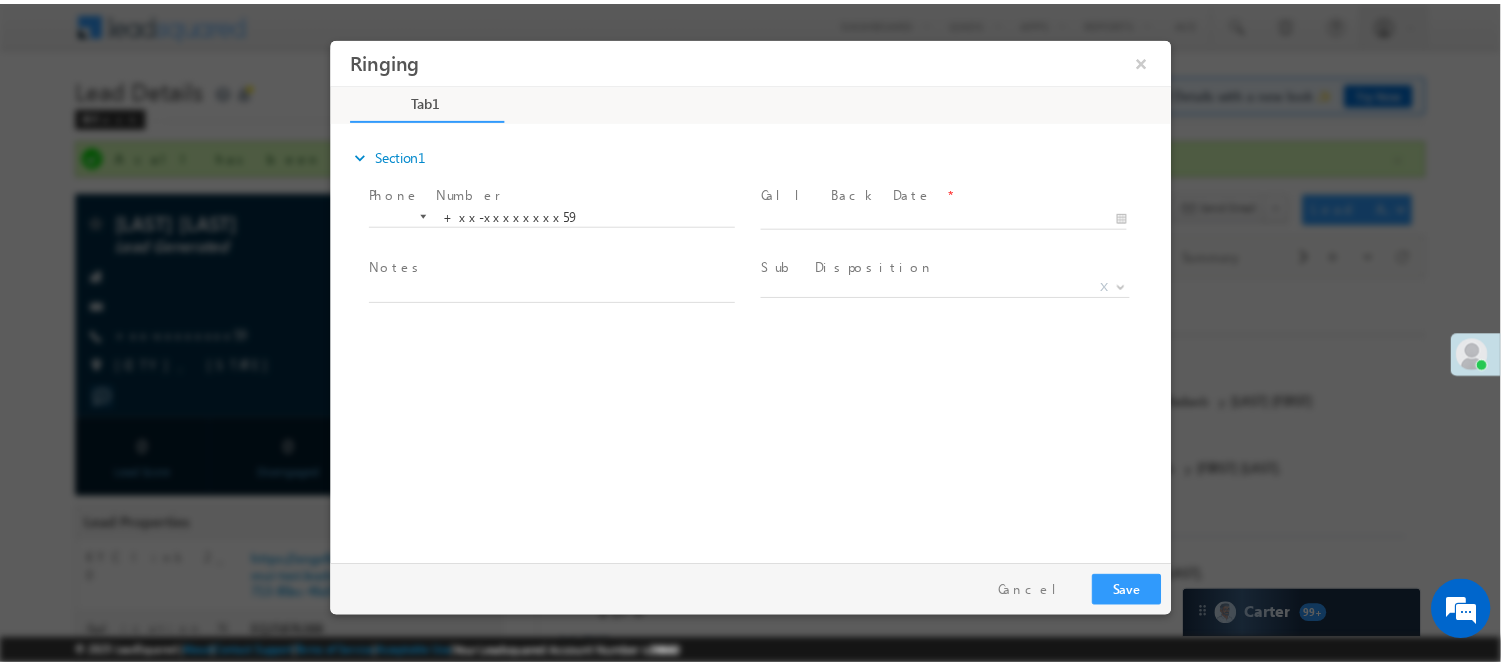 scroll, scrollTop: 0, scrollLeft: 0, axis: both 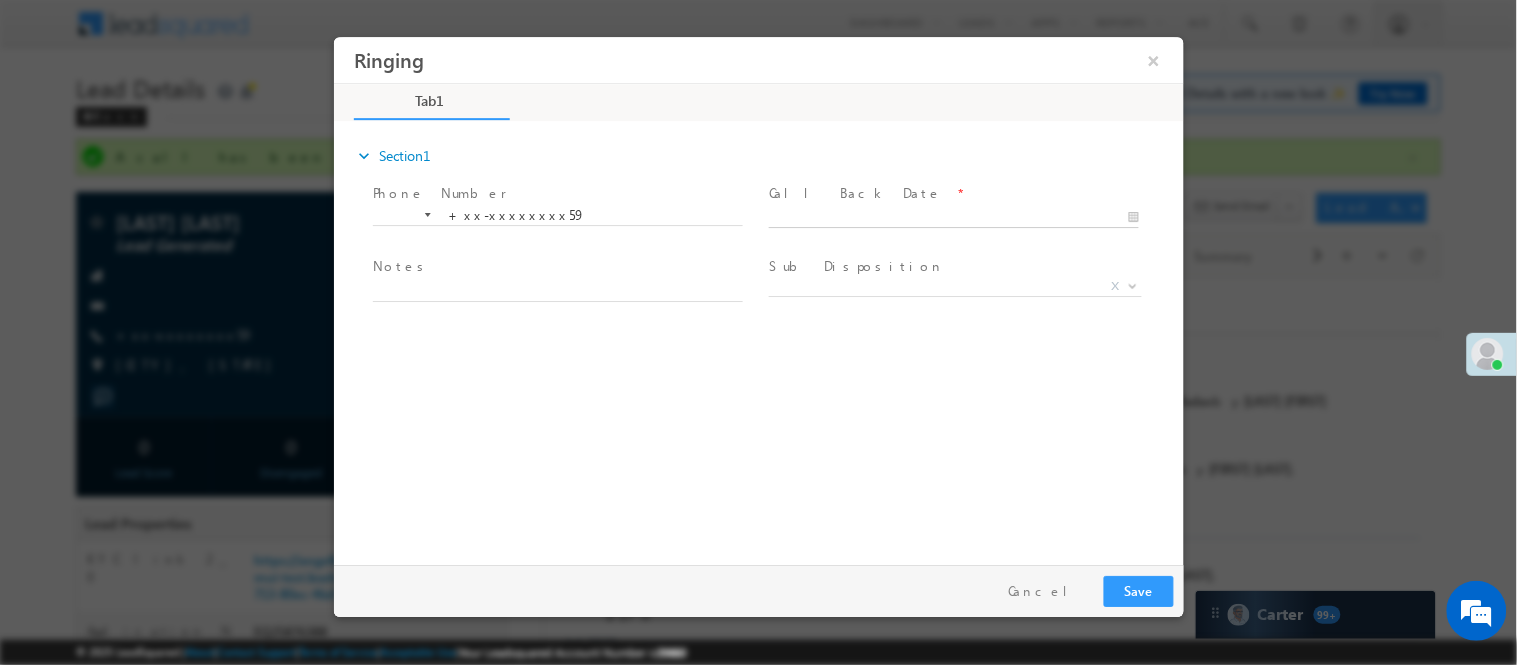 click on "Ringing
×" at bounding box center [758, 295] 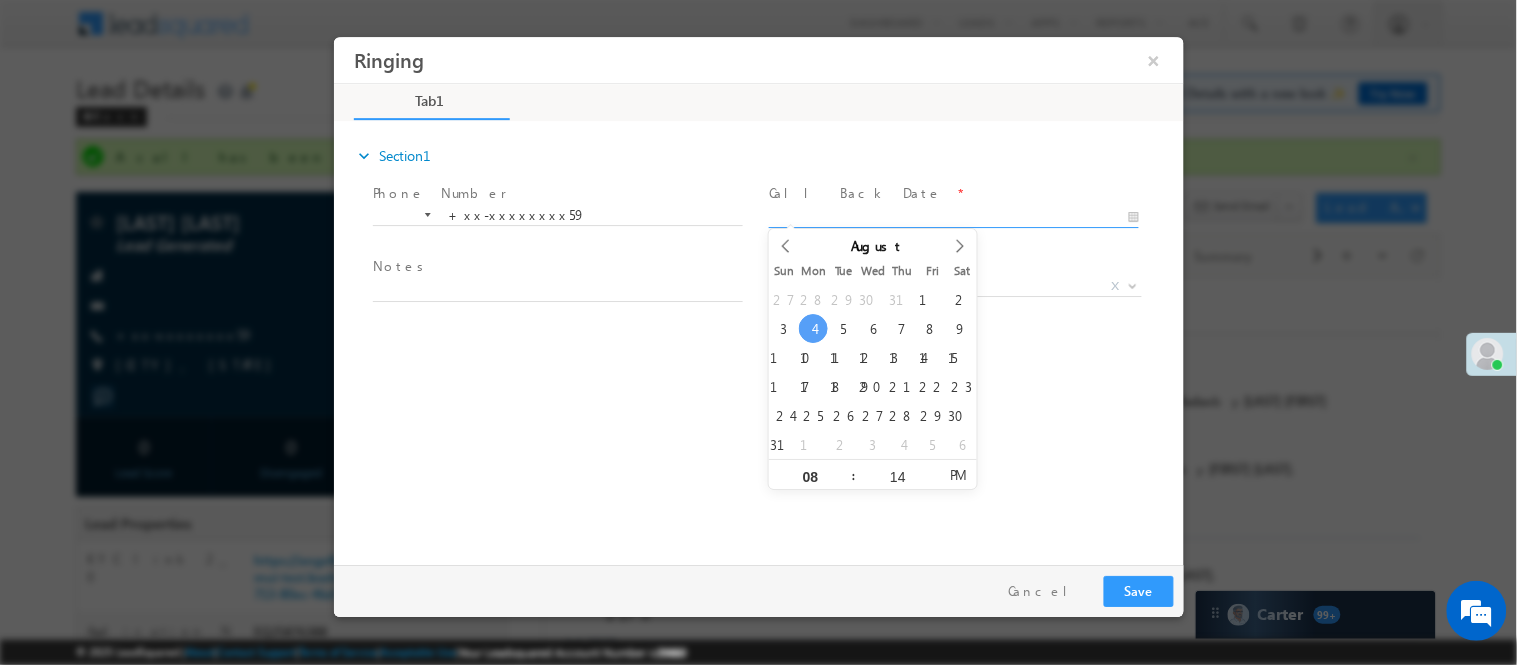 type on "08/04/25 8:14 PM" 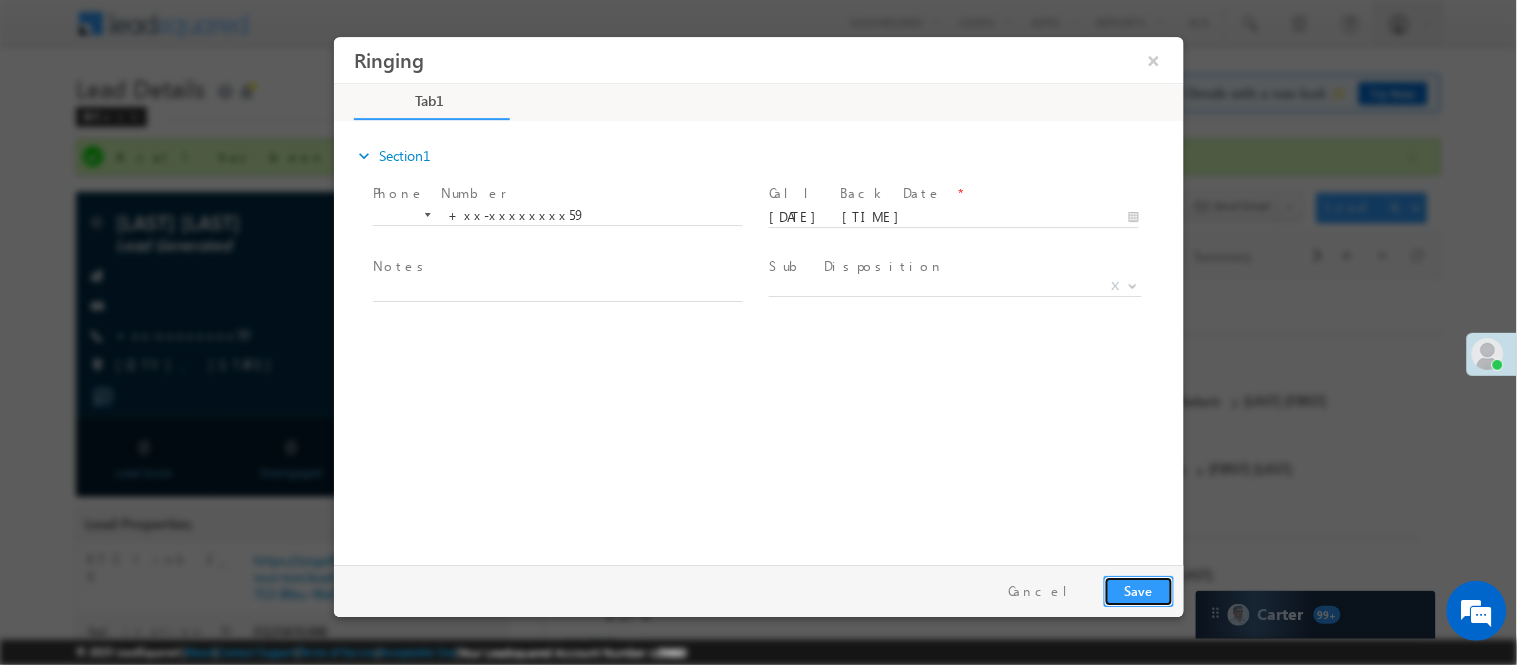 click on "Save" at bounding box center (1138, 590) 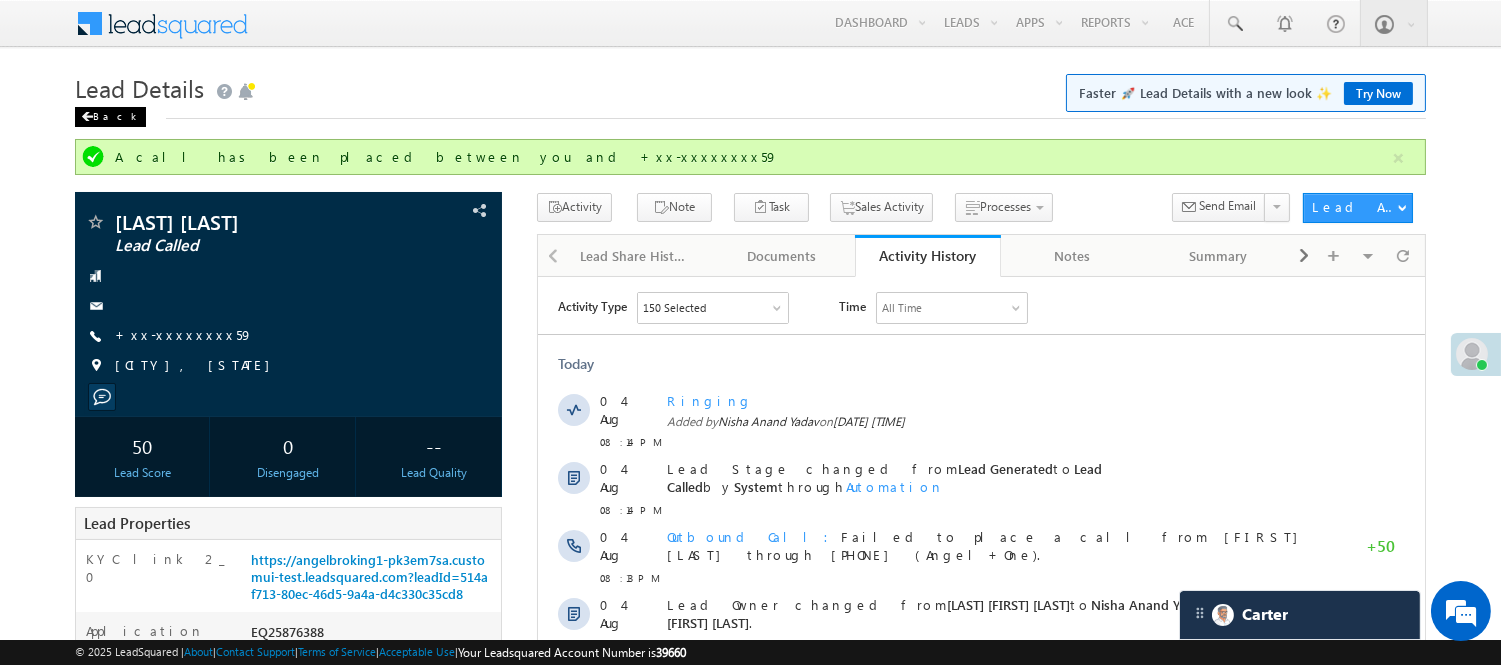 click on "Back" at bounding box center [110, 117] 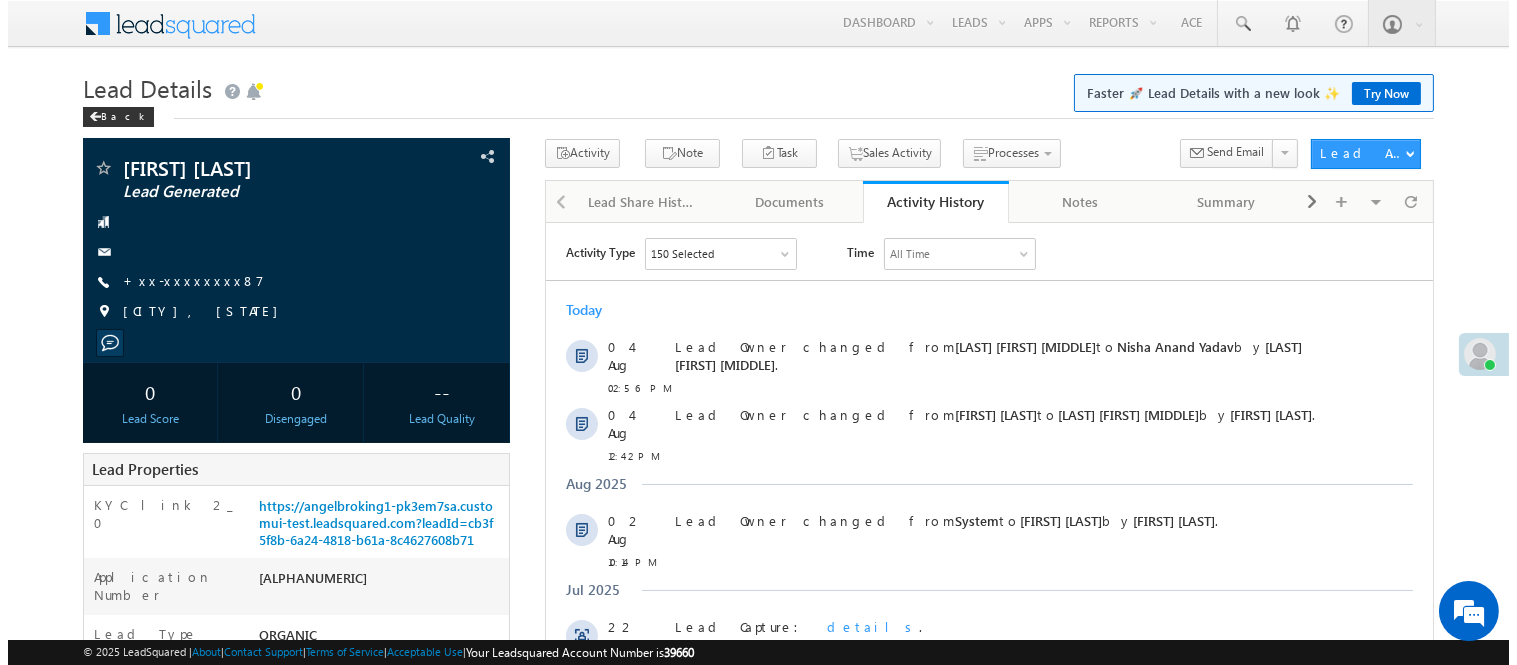 scroll, scrollTop: 0, scrollLeft: 0, axis: both 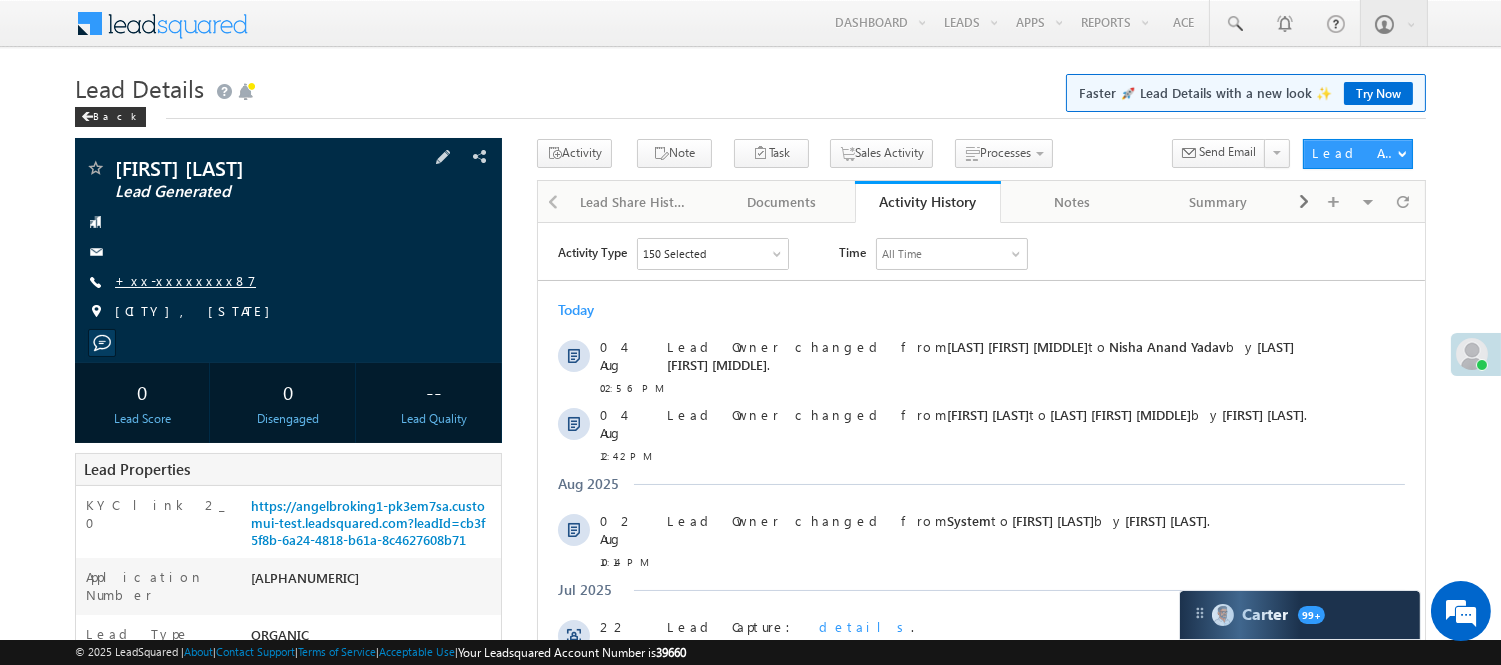 click on "+xx-xxxxxxxx87" at bounding box center [185, 280] 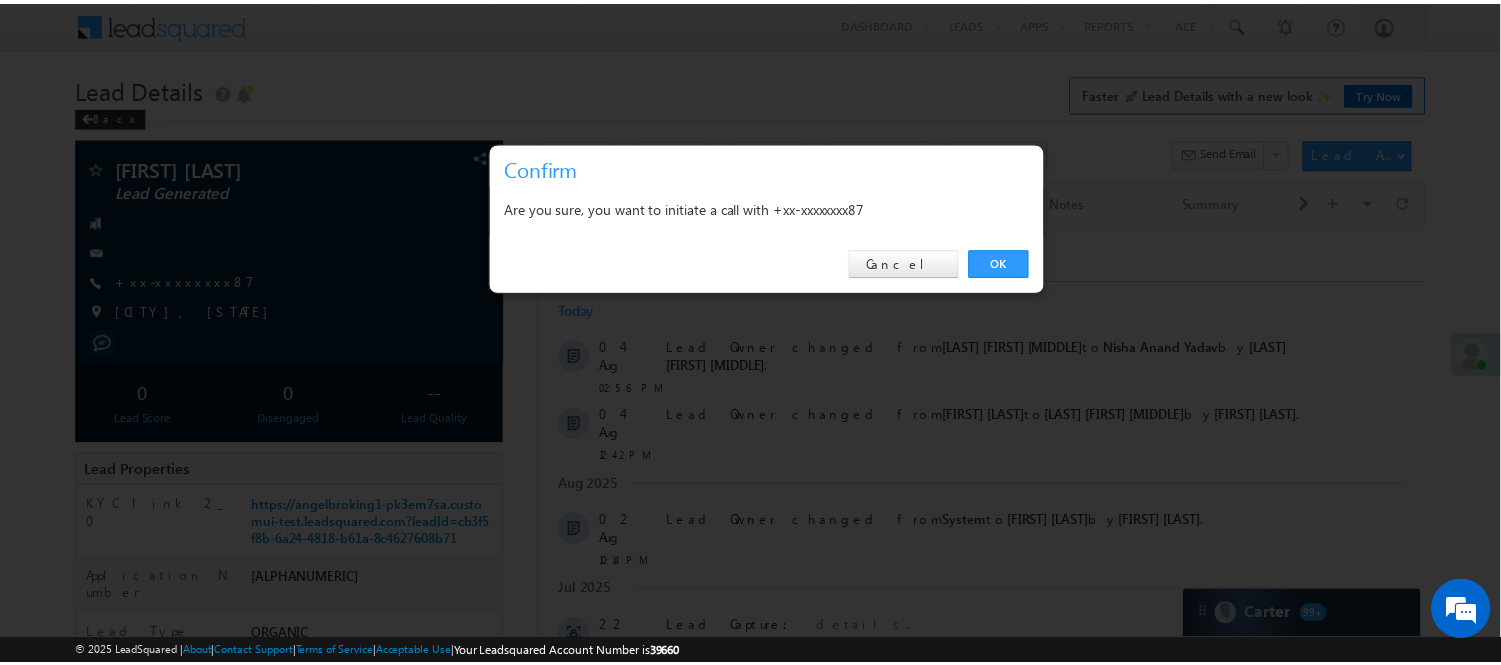 scroll, scrollTop: 0, scrollLeft: 0, axis: both 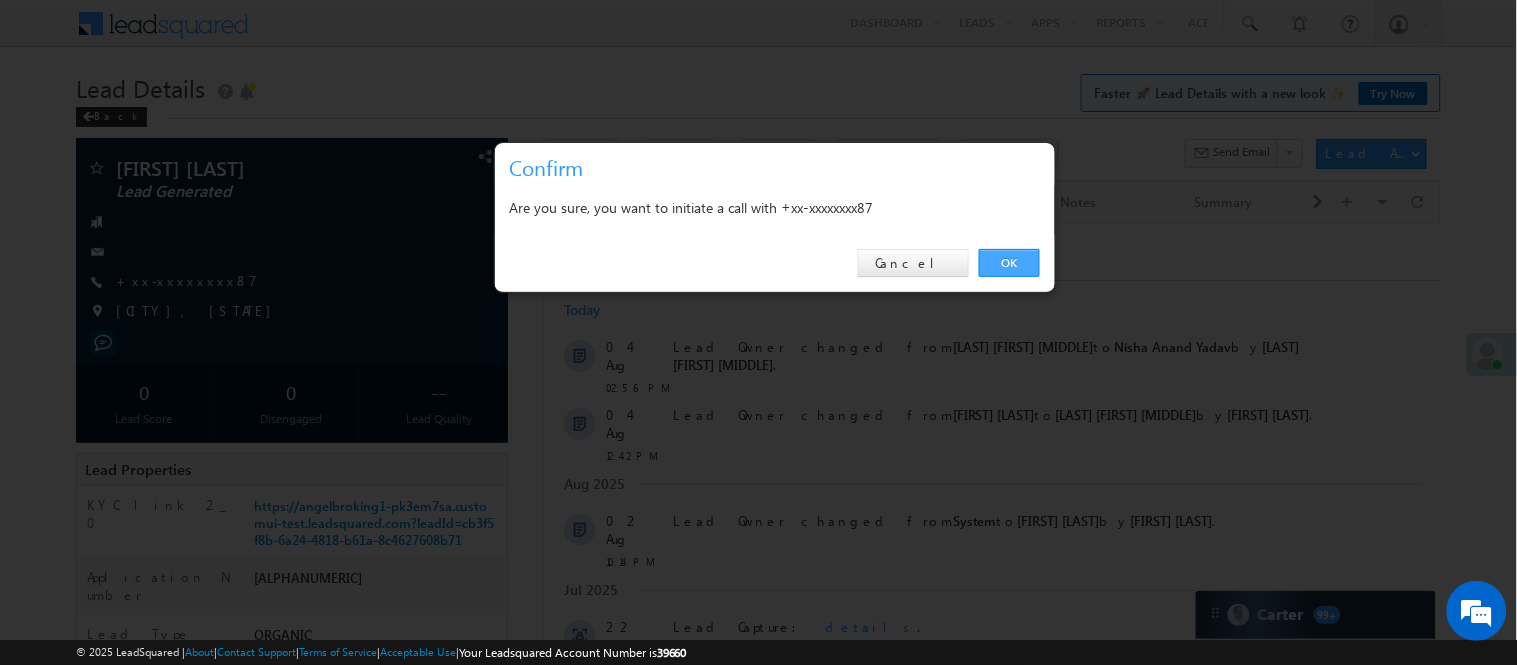 click on "OK" at bounding box center [1009, 263] 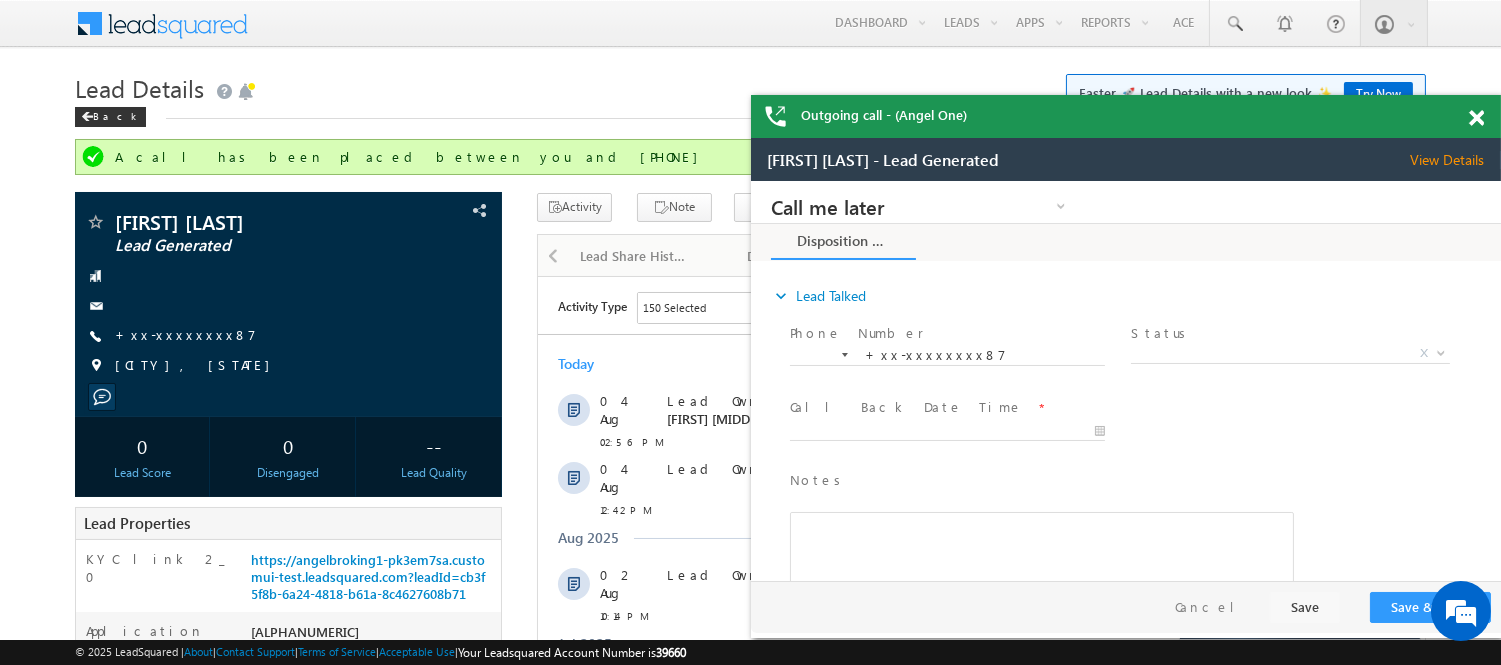 scroll, scrollTop: 0, scrollLeft: 0, axis: both 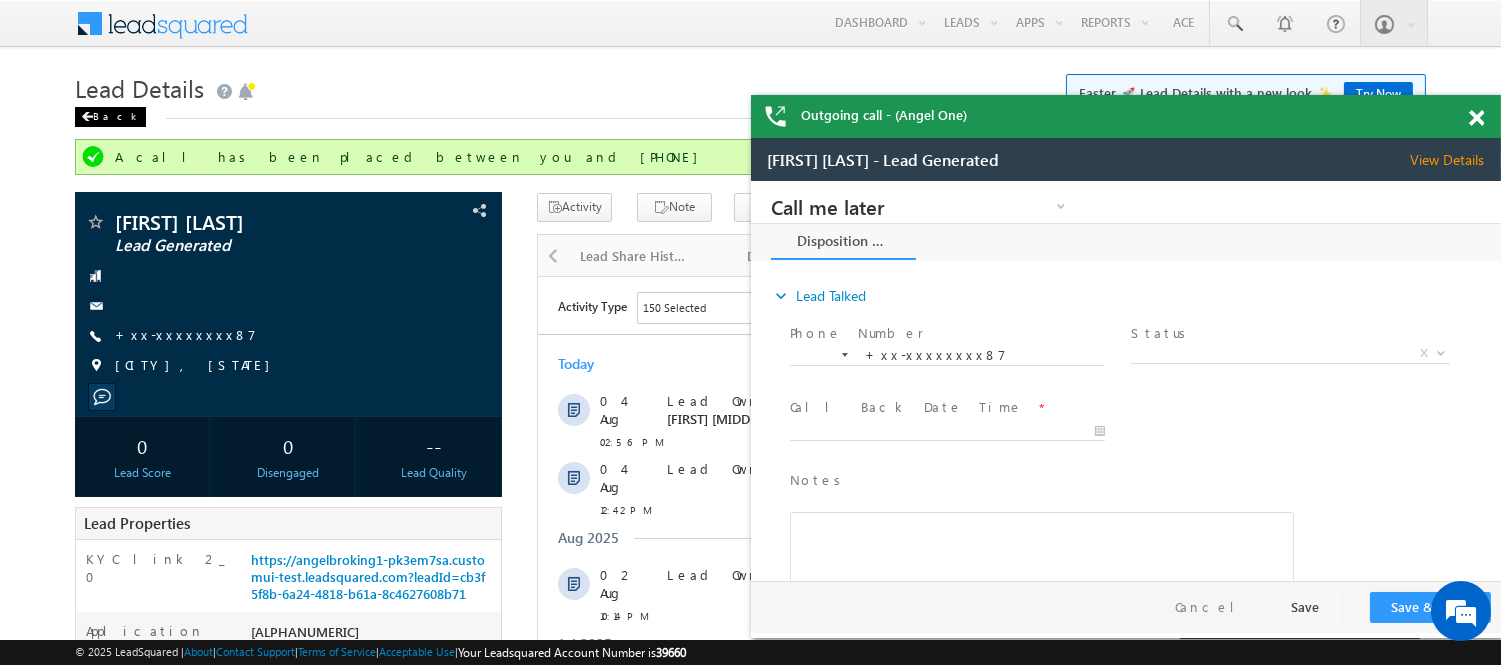 click on "Back" at bounding box center (110, 117) 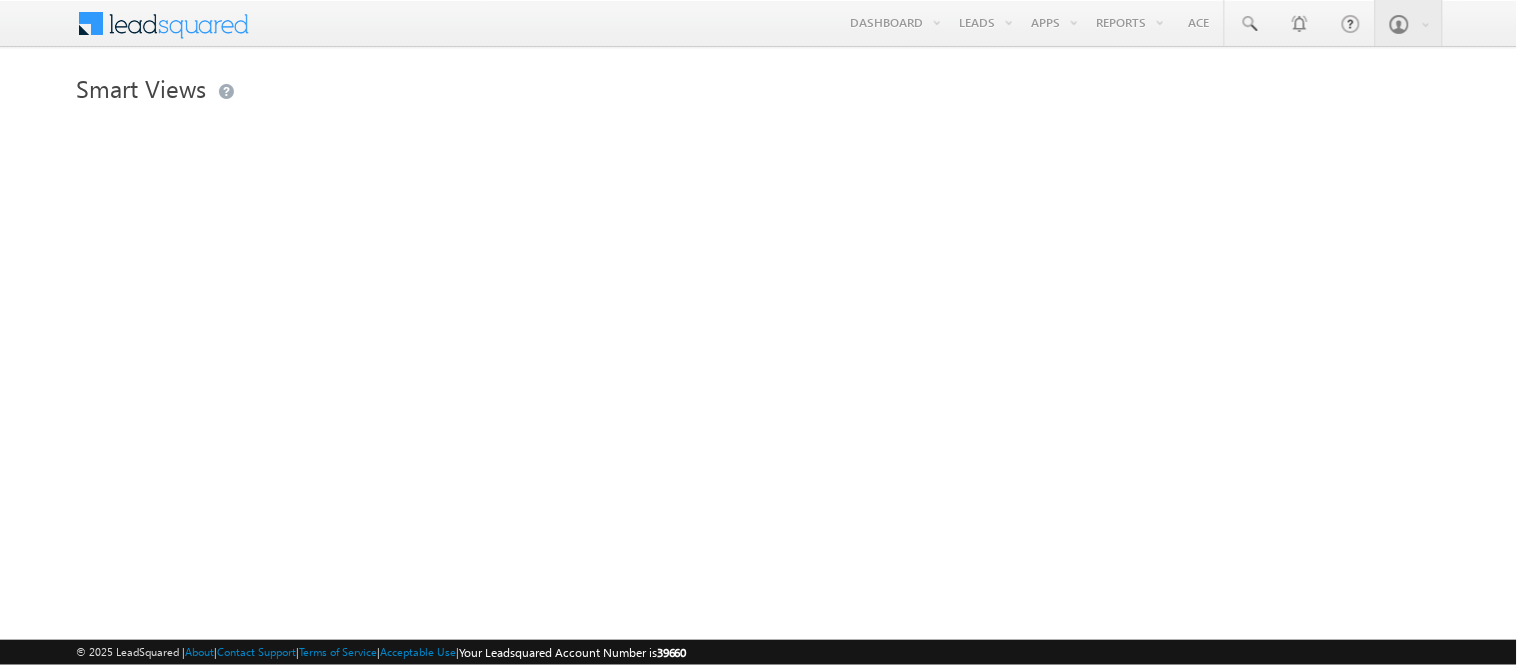 scroll, scrollTop: 0, scrollLeft: 0, axis: both 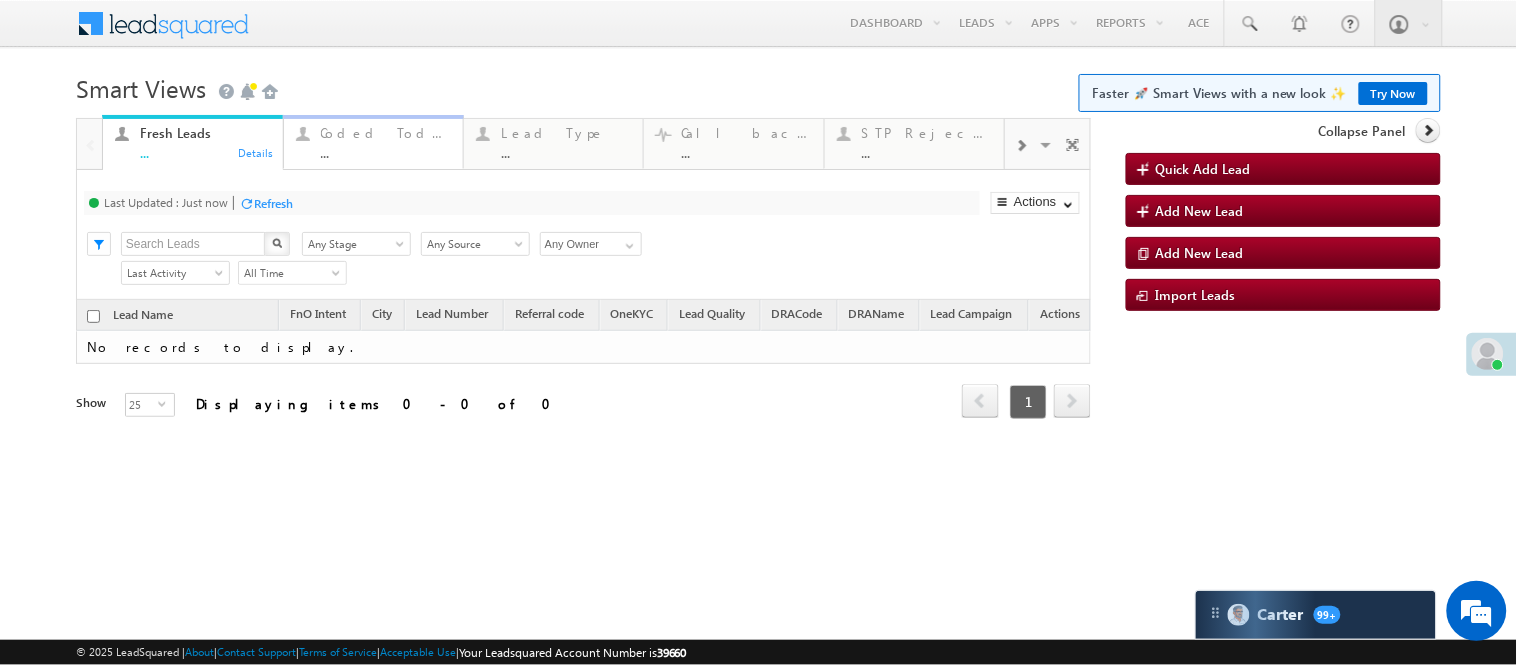 click on "Fresh Leads ... Details Coded Today ... Details Lead Type ... Details Call backs ... Details STP Rejection Reason ... Details Forms Resubmitted ... Details Open Leads ... Details Coded MTD ... Details SIP Cases ... Details SS Fresh Lead Distribution ... Details Exotel IVR 2.1 ... Details Missed Incoming Calls ... Details Thankyou Page leads ... Details Fresh Objection Cases ... Details Objections Cases ... Details Leads connected post coding ... Details Leads connected pre coding ... Details Coded but no Recording ... Details Exotel IVR 2.0 ... Details Visible Tabs Fresh Leads Default Coded Today Default Lead Type Default Call backs Default STP Rejection Reason Default Forms Resubmitted Default Open Leads Default Coded MTD Default SIP Cases Default SS Fresh Lead Distribution Default Exotel IVR 2.1 Default Missed Incoming Calls Default Thankyou Page leads Default Default" at bounding box center [583, 296] 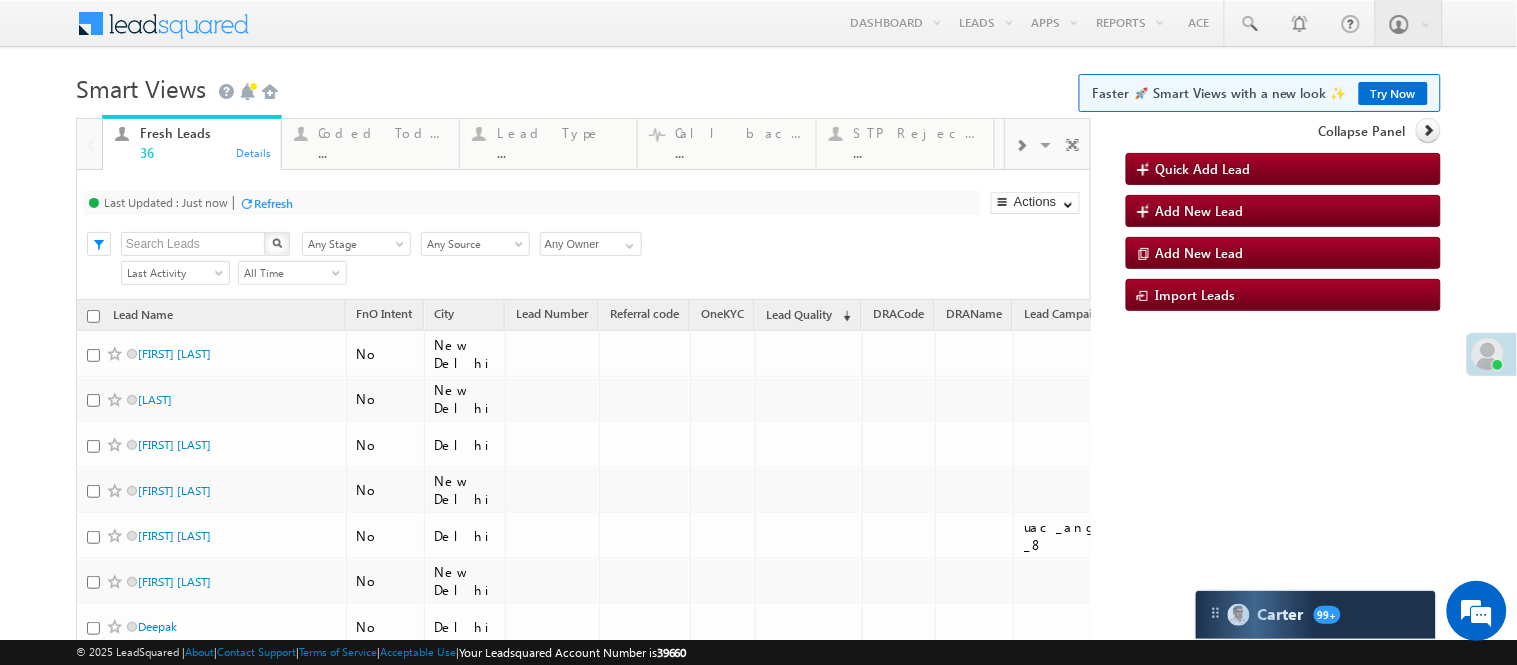 scroll, scrollTop: 555, scrollLeft: 0, axis: vertical 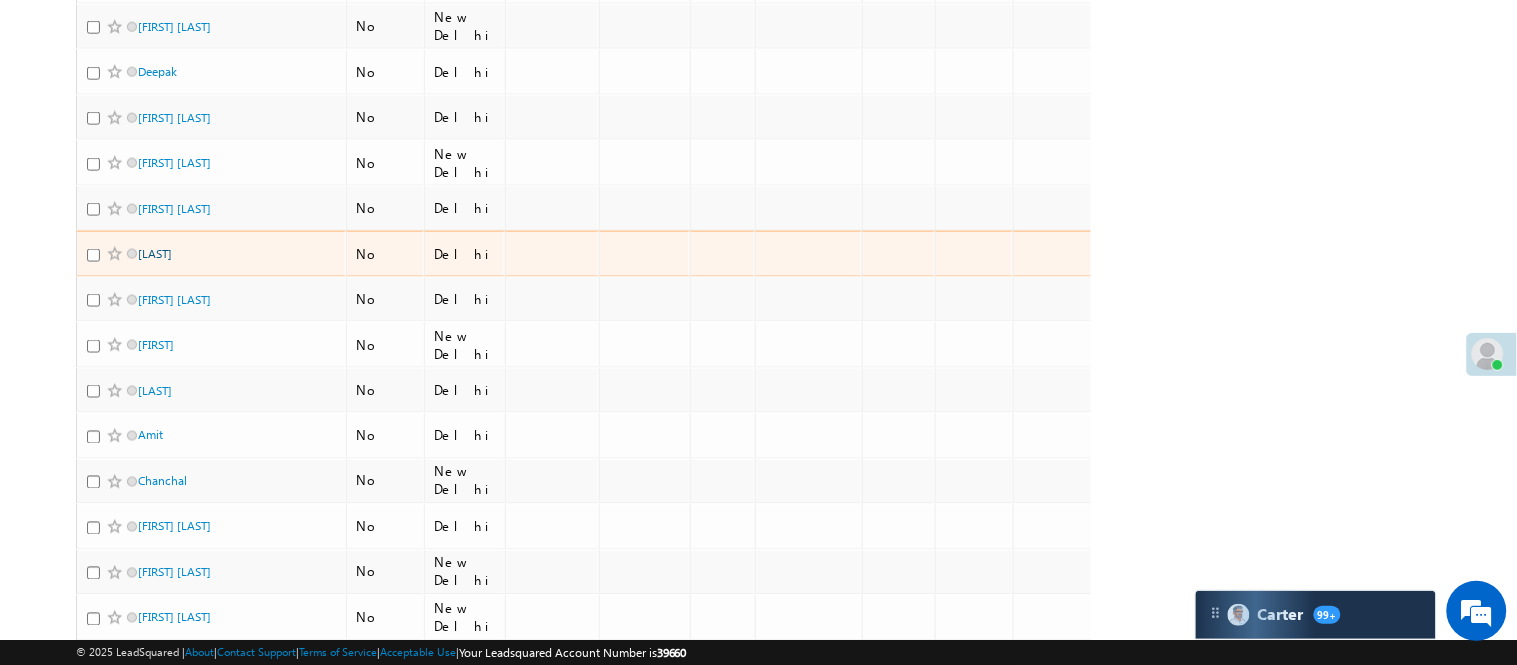 click on "Nityasharma" at bounding box center [155, 253] 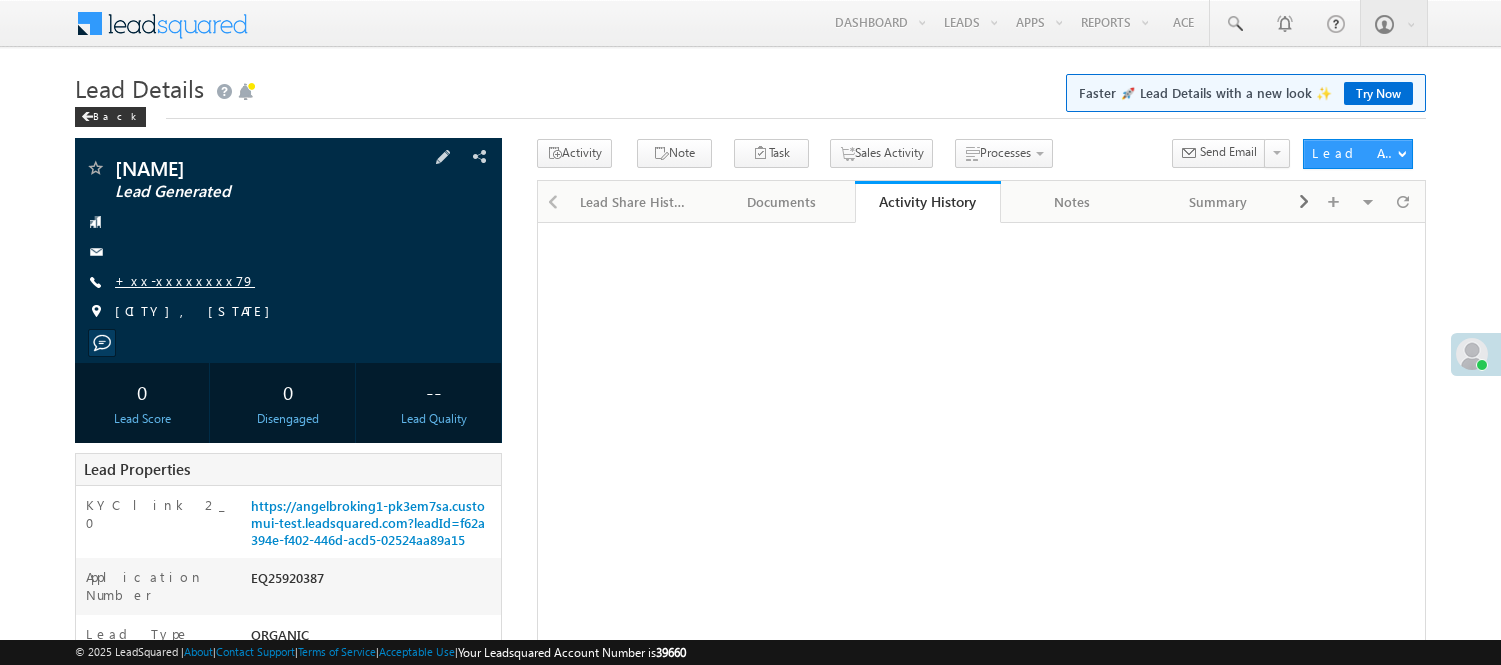 click on "Nityasharma
Lead Generated
+xx-xxxxxxxx79" at bounding box center [288, 245] 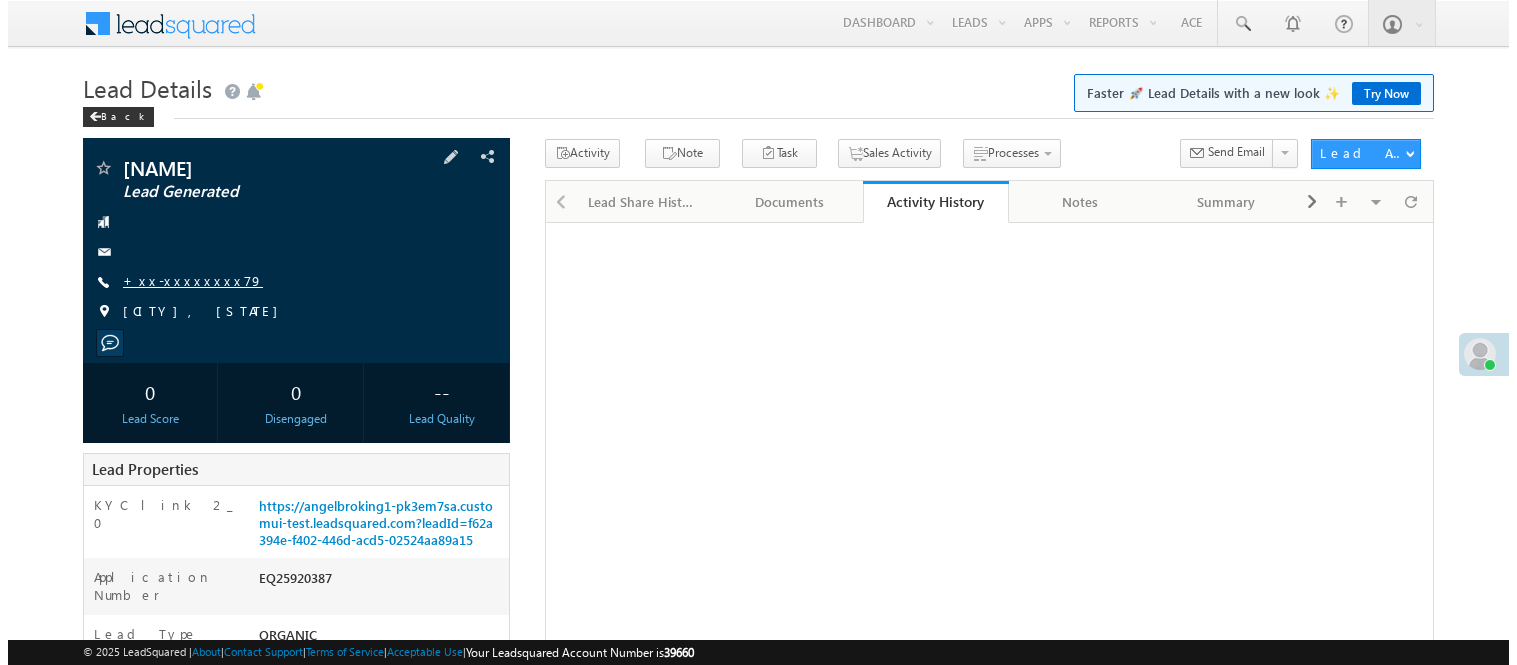 scroll, scrollTop: 0, scrollLeft: 0, axis: both 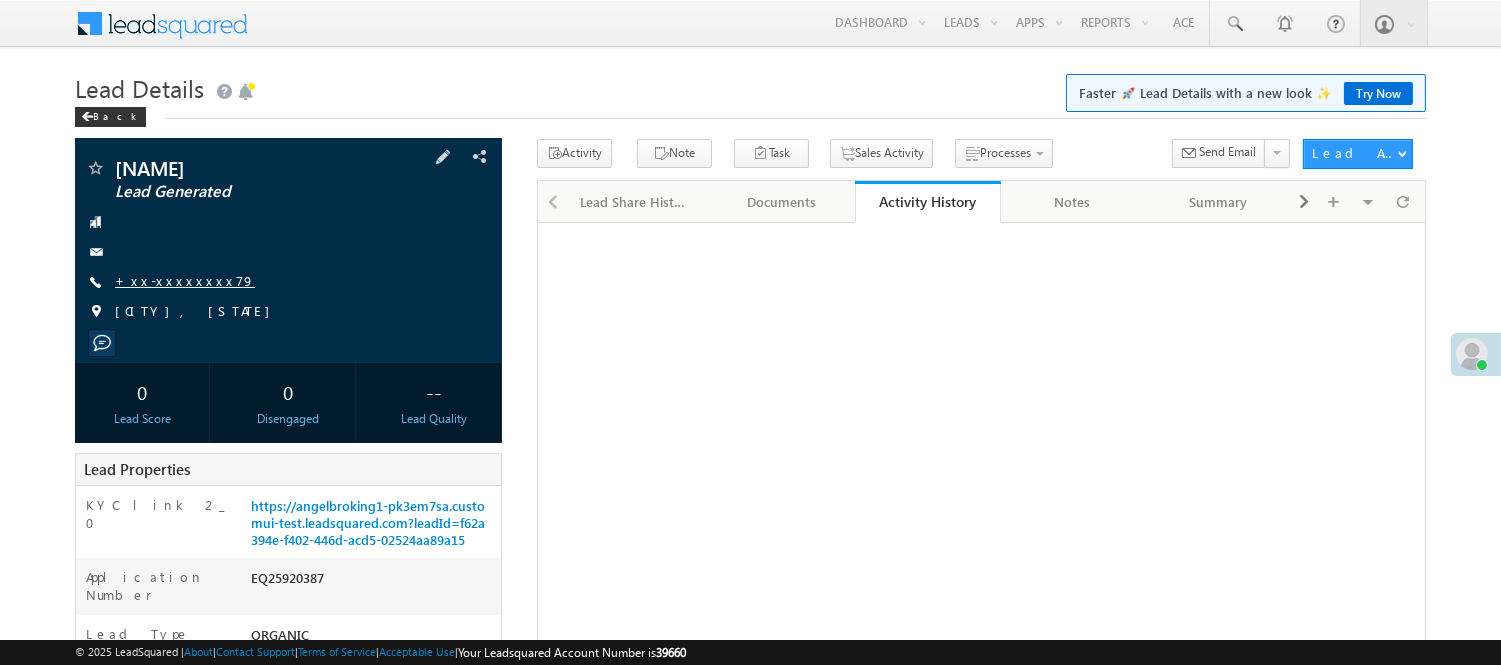 click on "+xx-xxxxxxxx79" at bounding box center (185, 280) 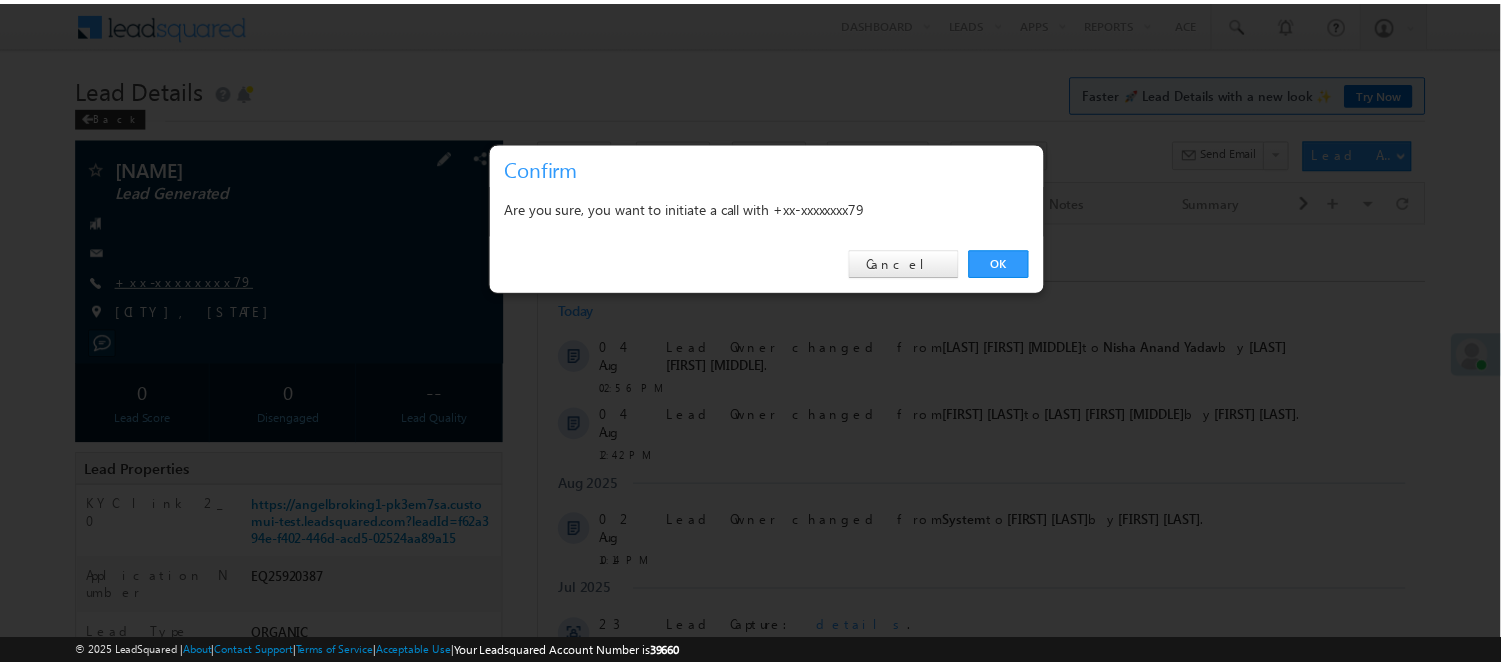 scroll, scrollTop: 0, scrollLeft: 0, axis: both 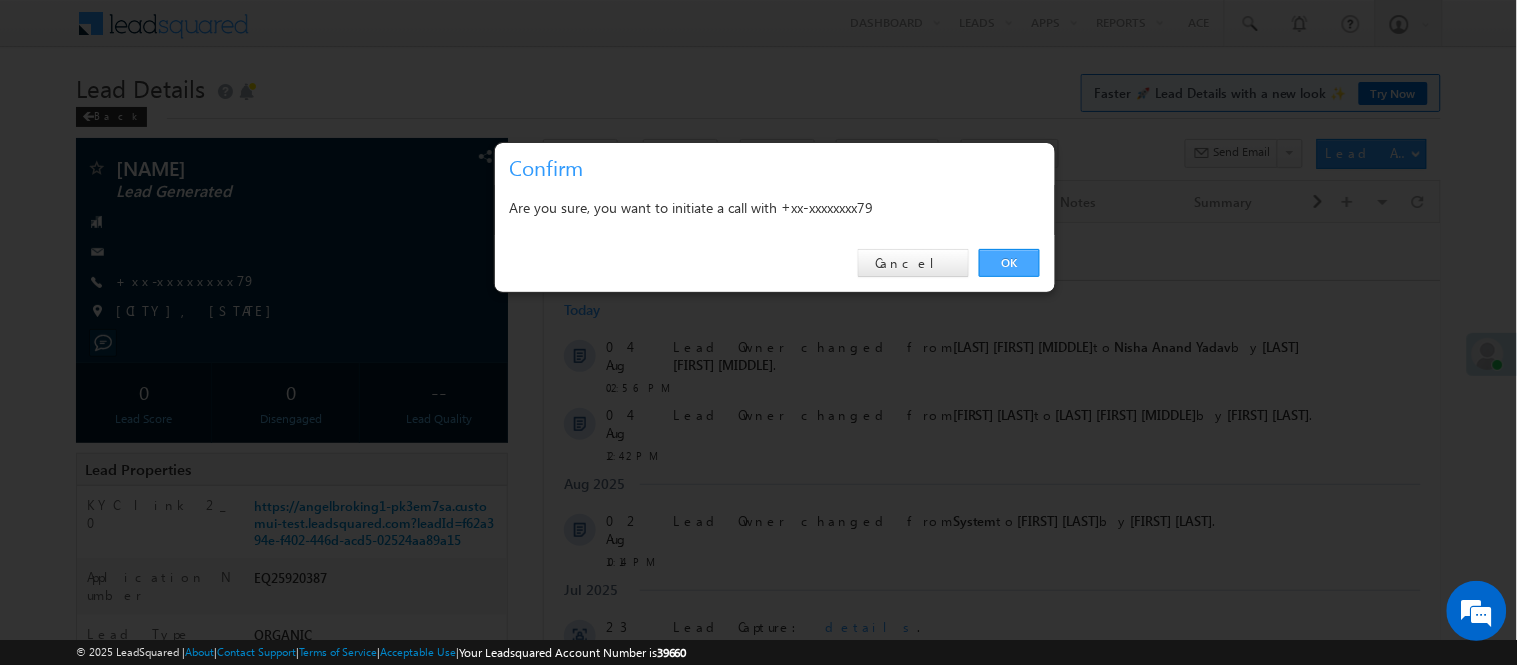 click on "OK" at bounding box center (1009, 263) 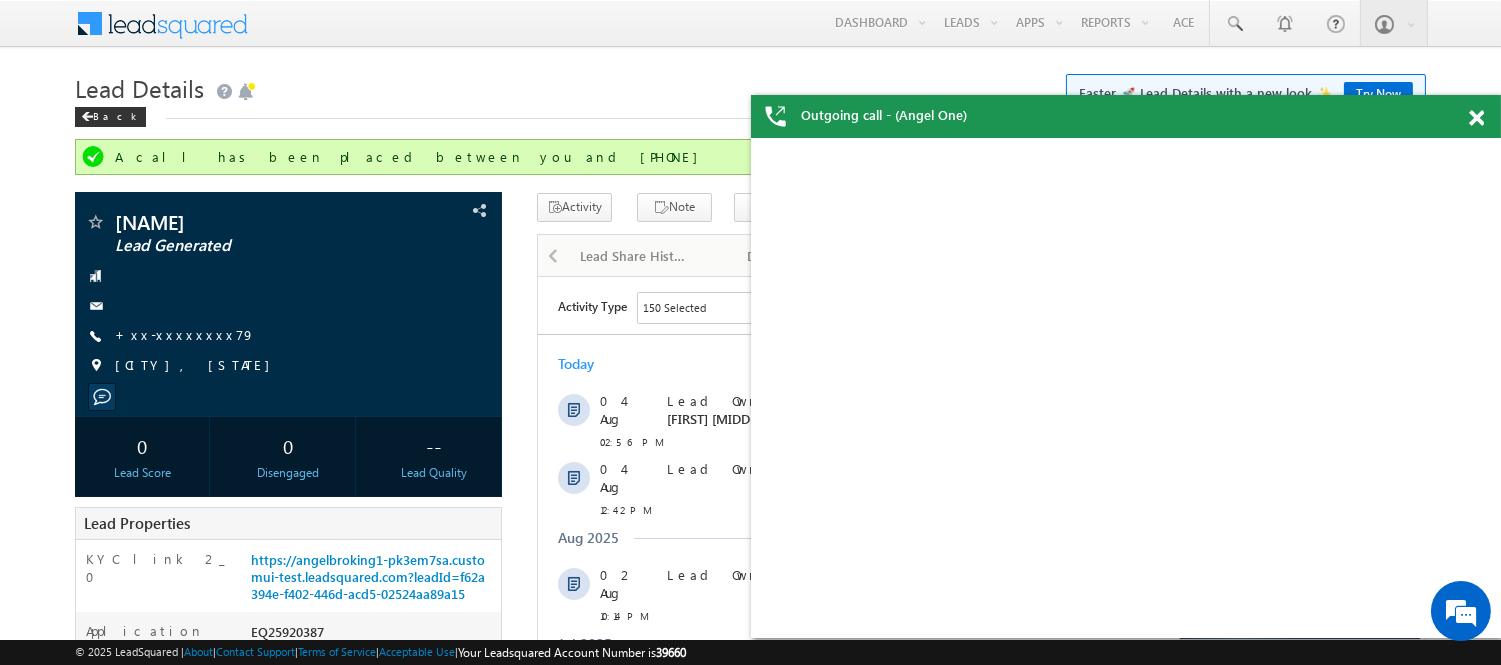 scroll, scrollTop: 0, scrollLeft: 0, axis: both 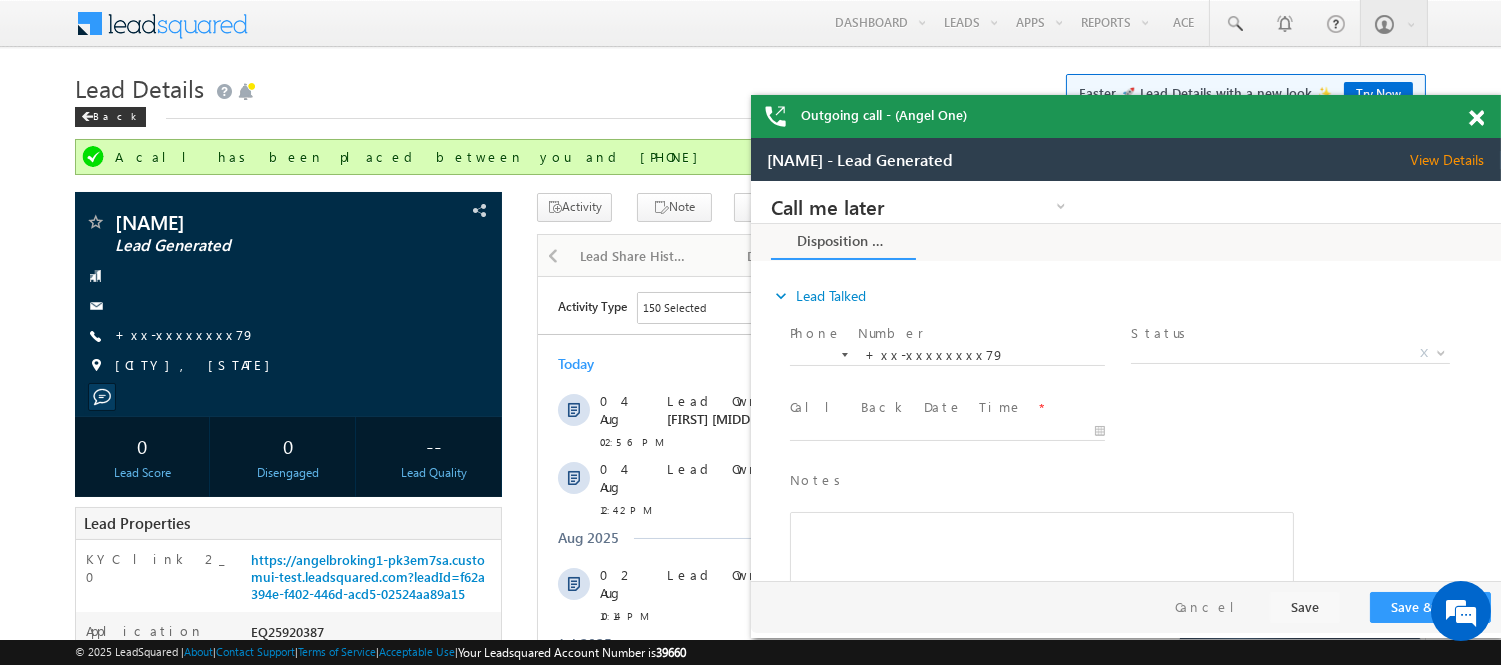 click at bounding box center (1476, 118) 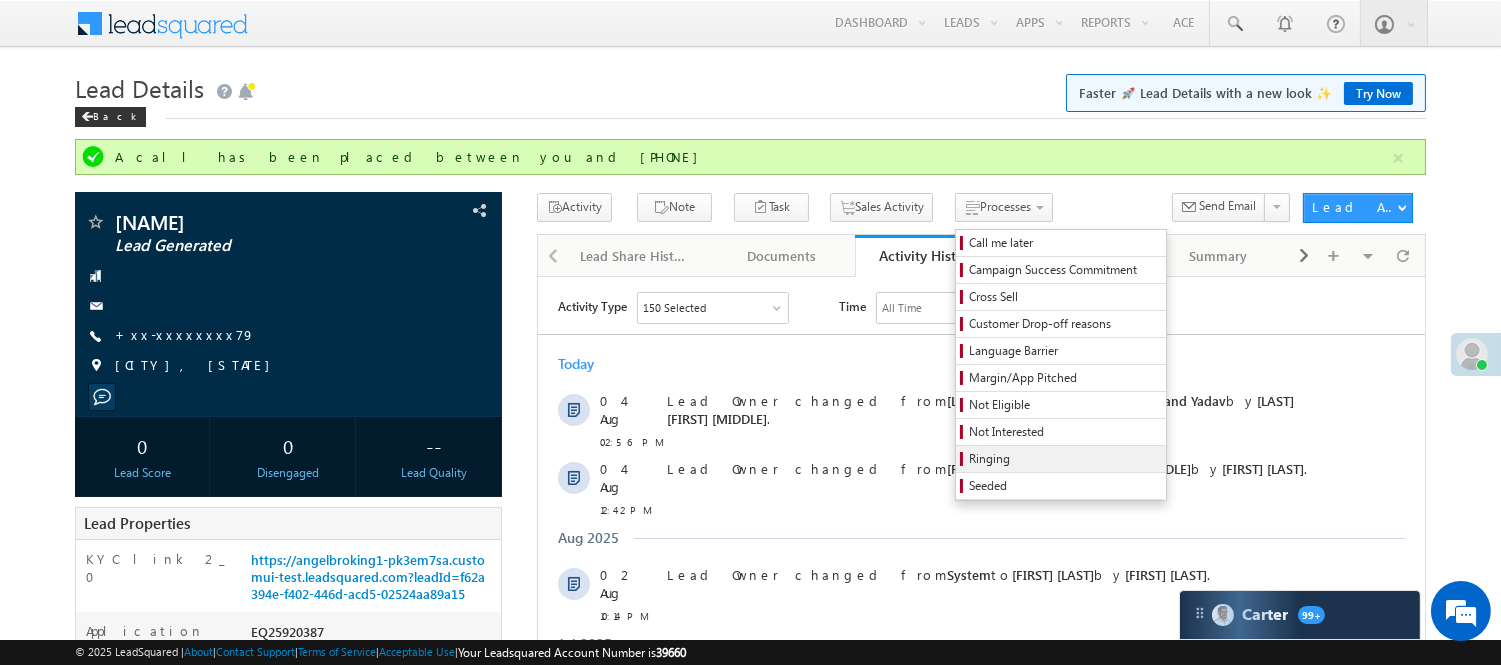 click on "Ringing" at bounding box center (1064, 459) 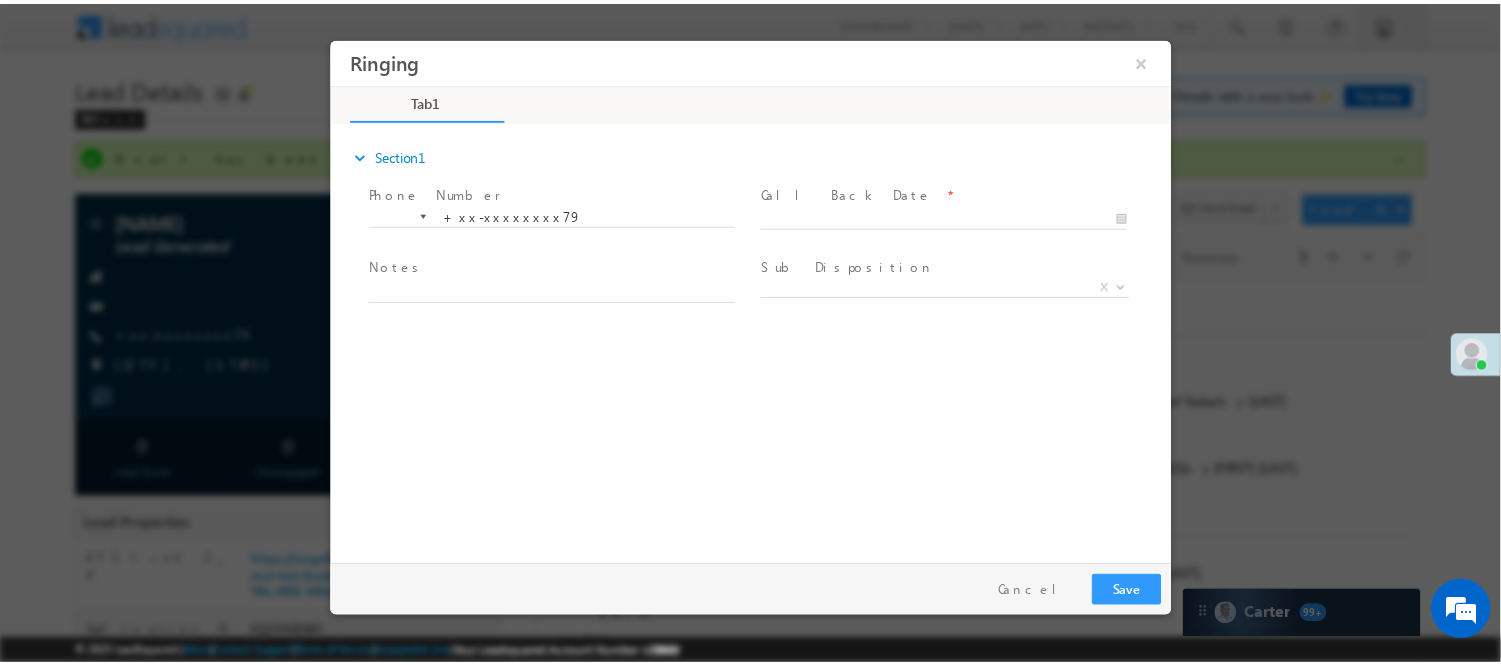 scroll, scrollTop: 0, scrollLeft: 0, axis: both 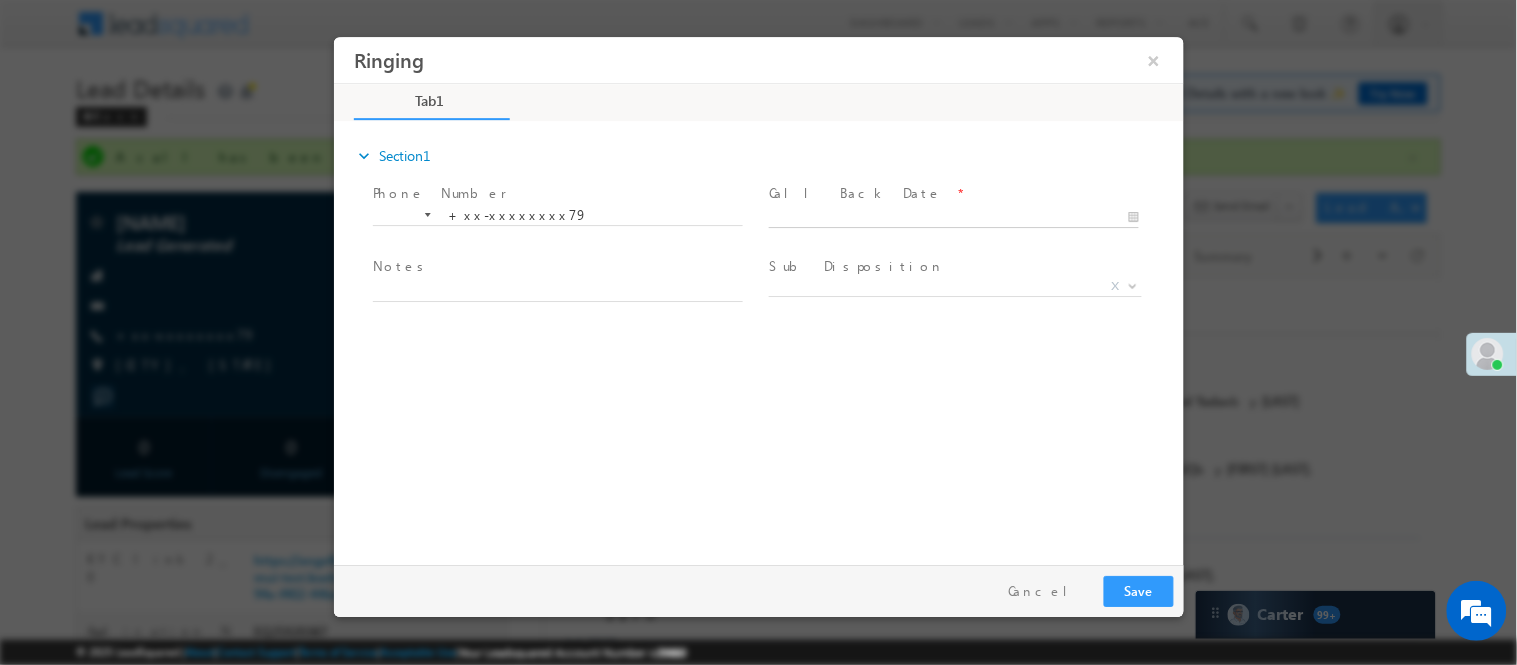 click on "Ringing
×" at bounding box center (758, 295) 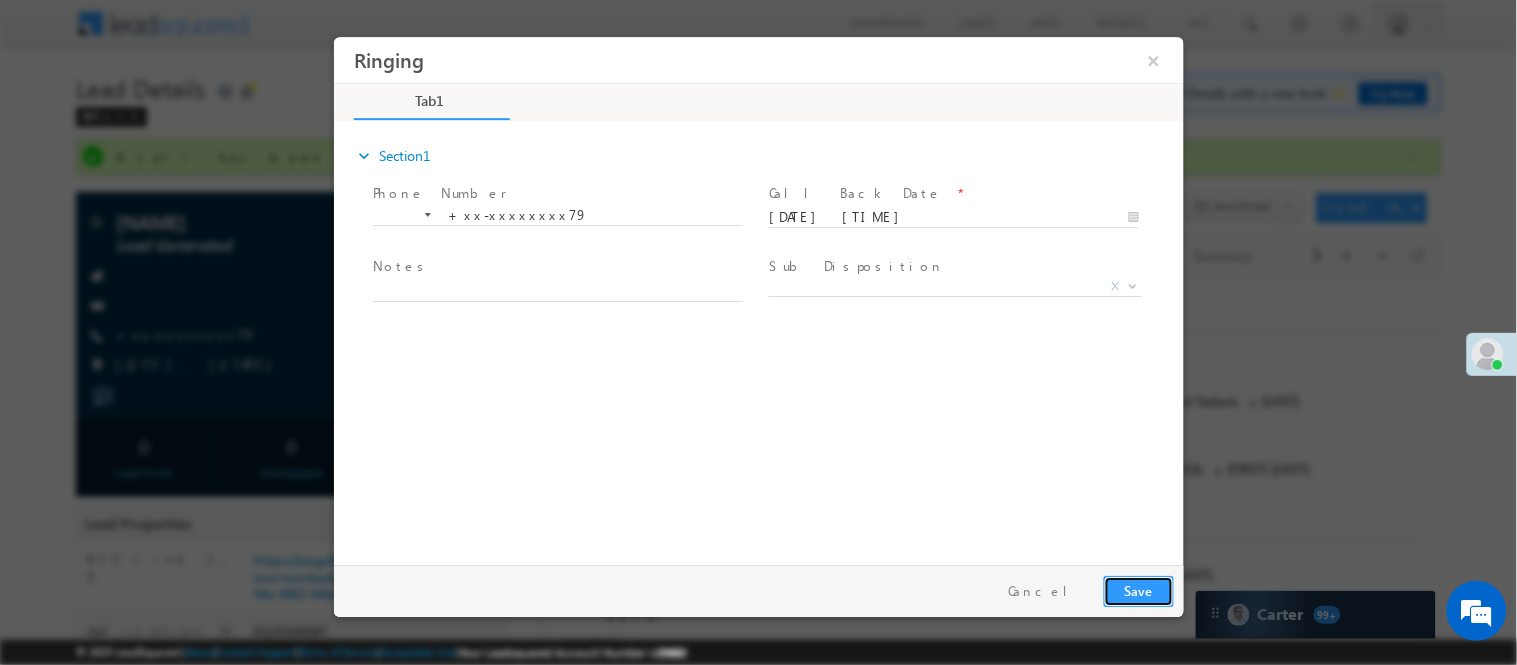 click on "Save" at bounding box center [1138, 590] 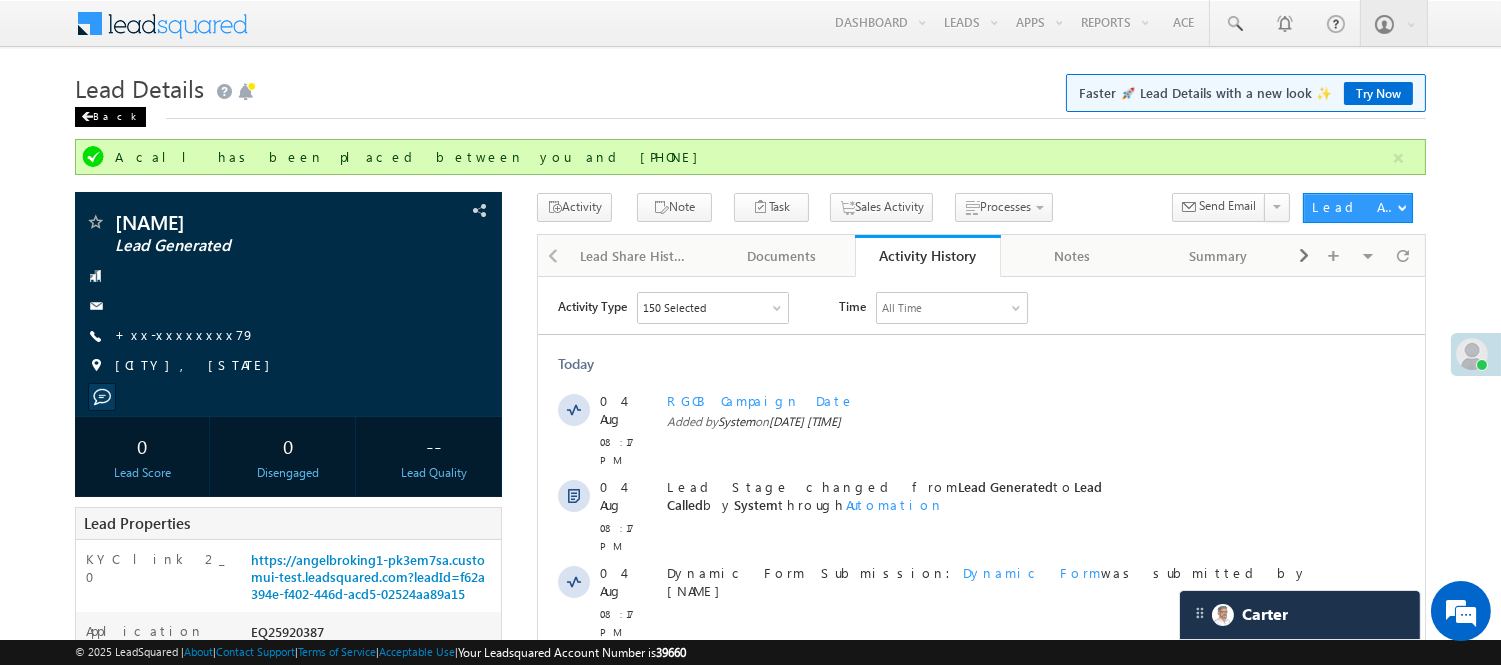 click on "Back" at bounding box center (110, 117) 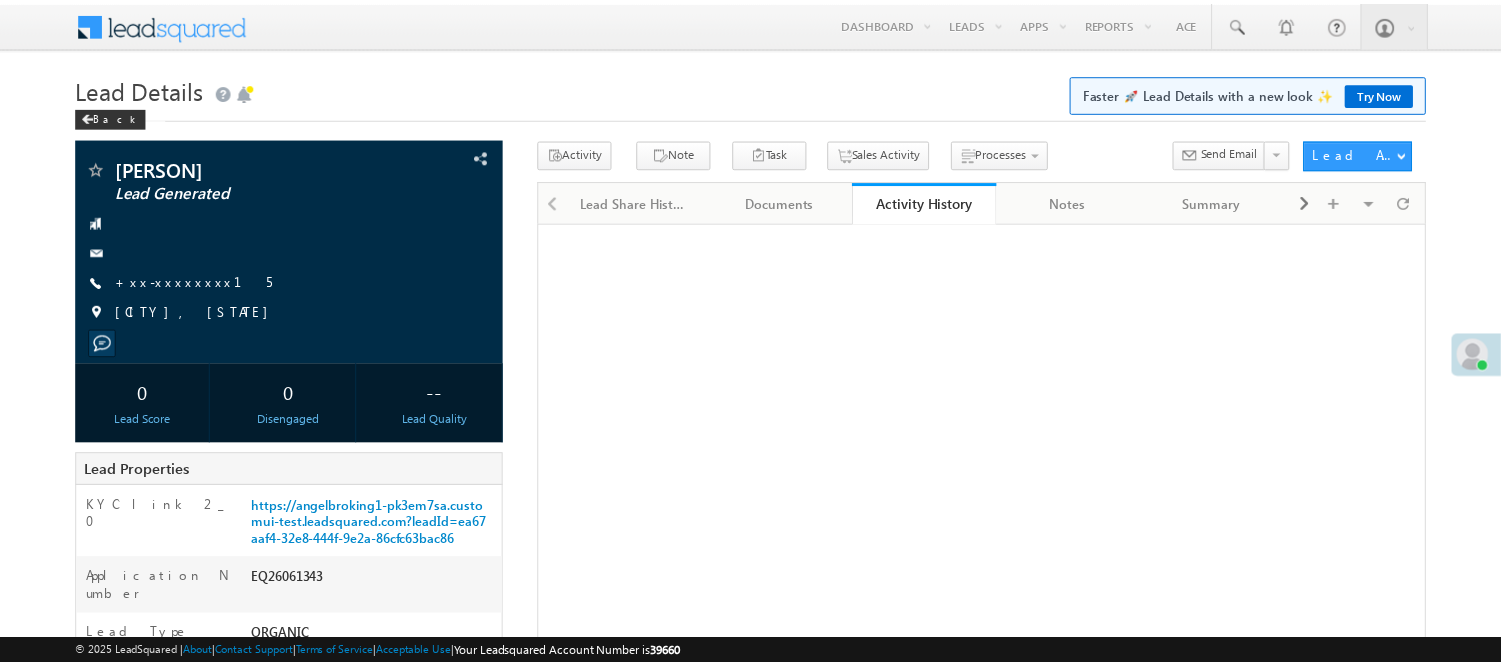 scroll, scrollTop: 0, scrollLeft: 0, axis: both 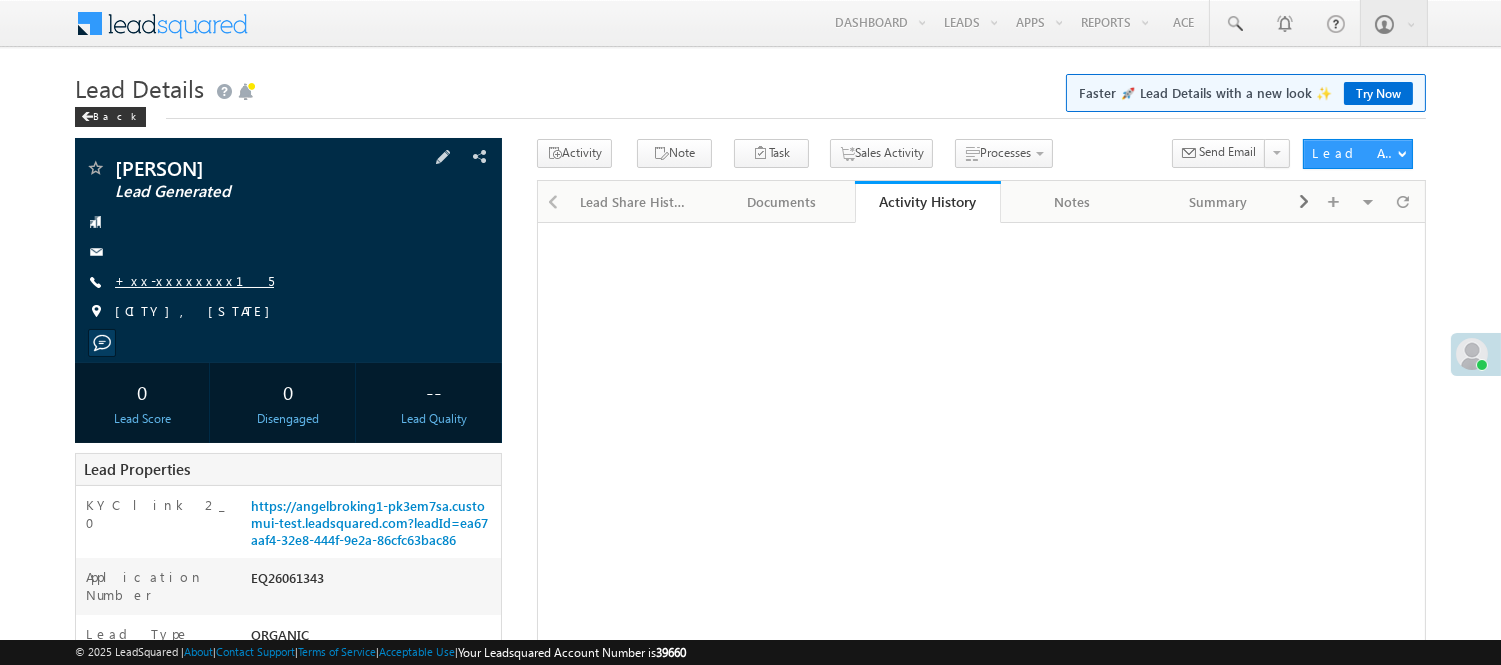 click on "+xx-xxxxxxxx15" at bounding box center (194, 280) 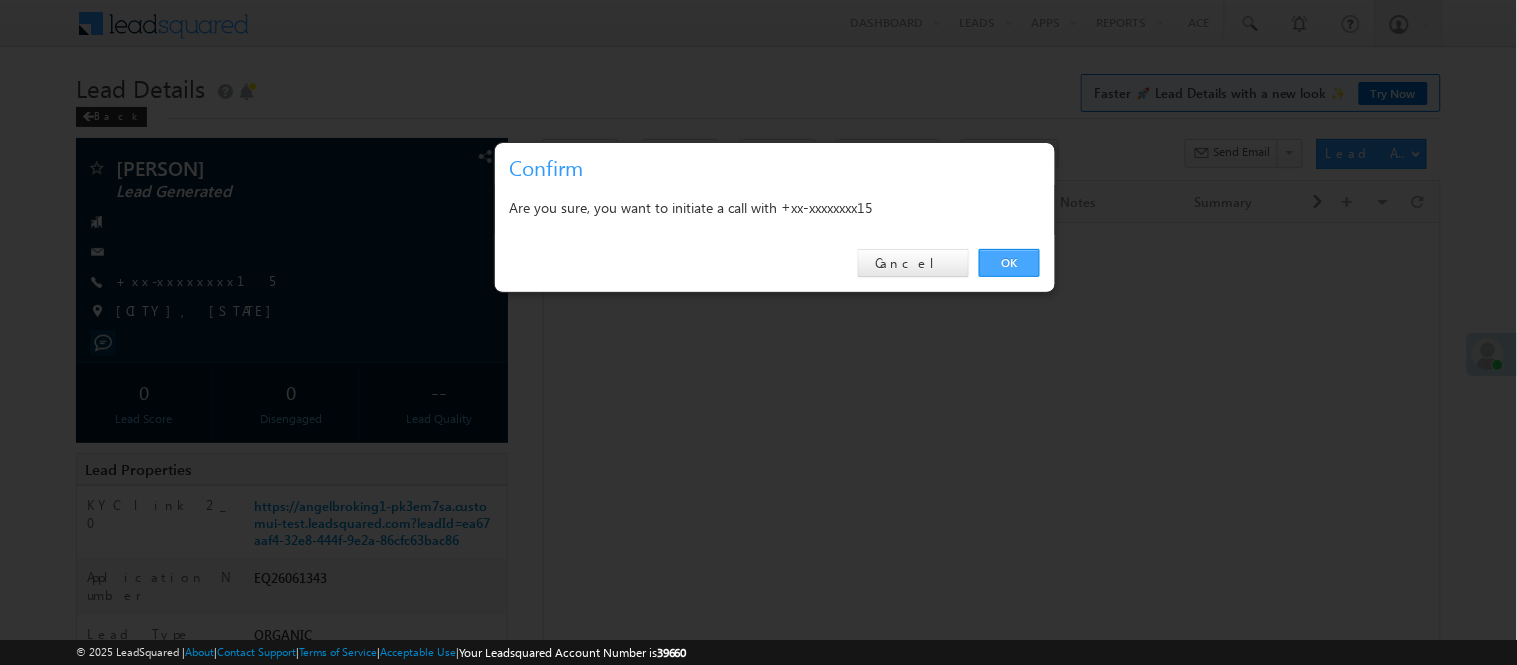 click on "OK" at bounding box center [1009, 263] 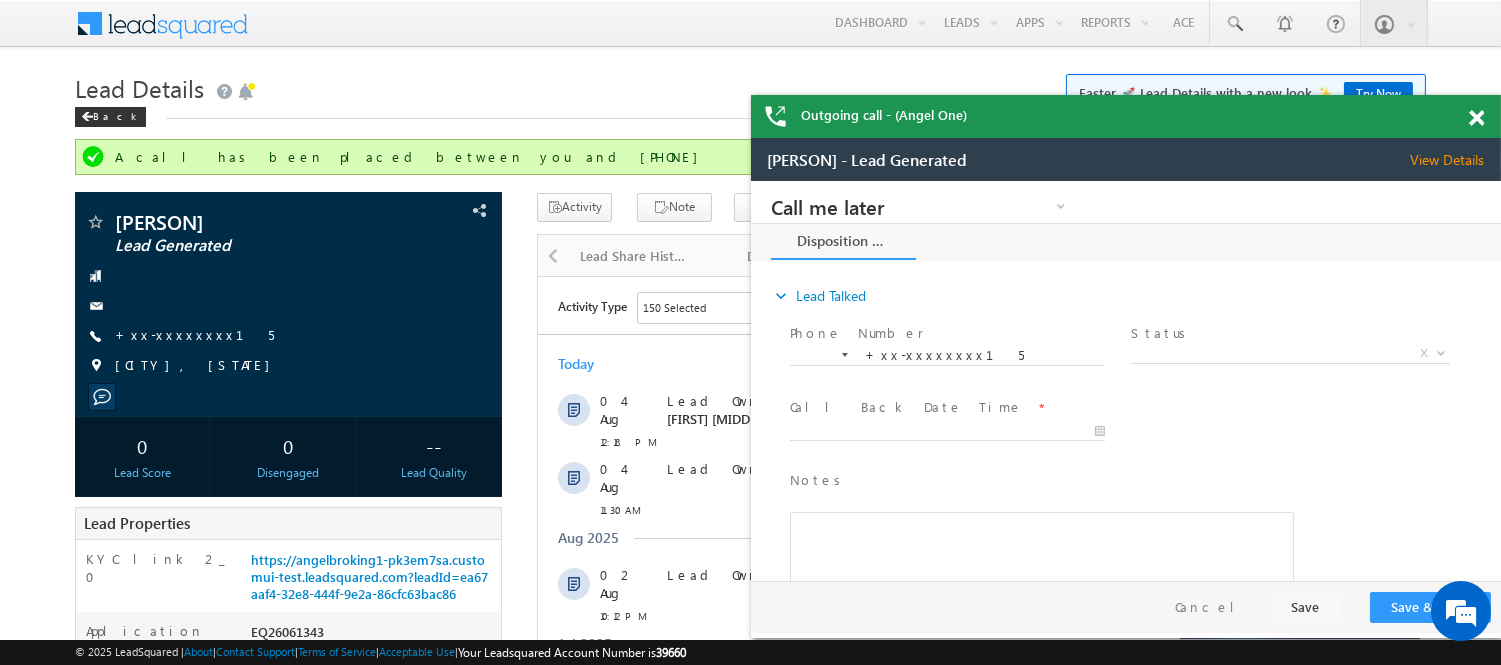 scroll, scrollTop: 0, scrollLeft: 0, axis: both 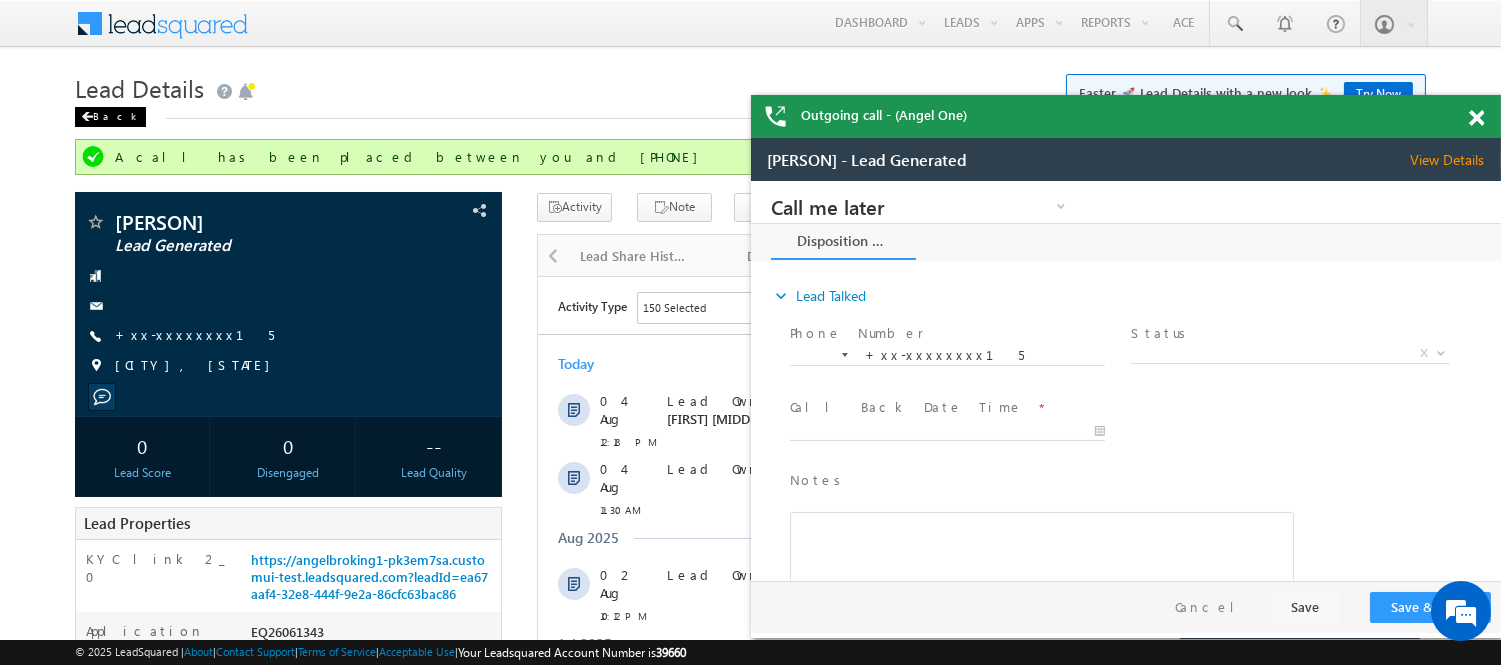 click on "Back" at bounding box center (110, 117) 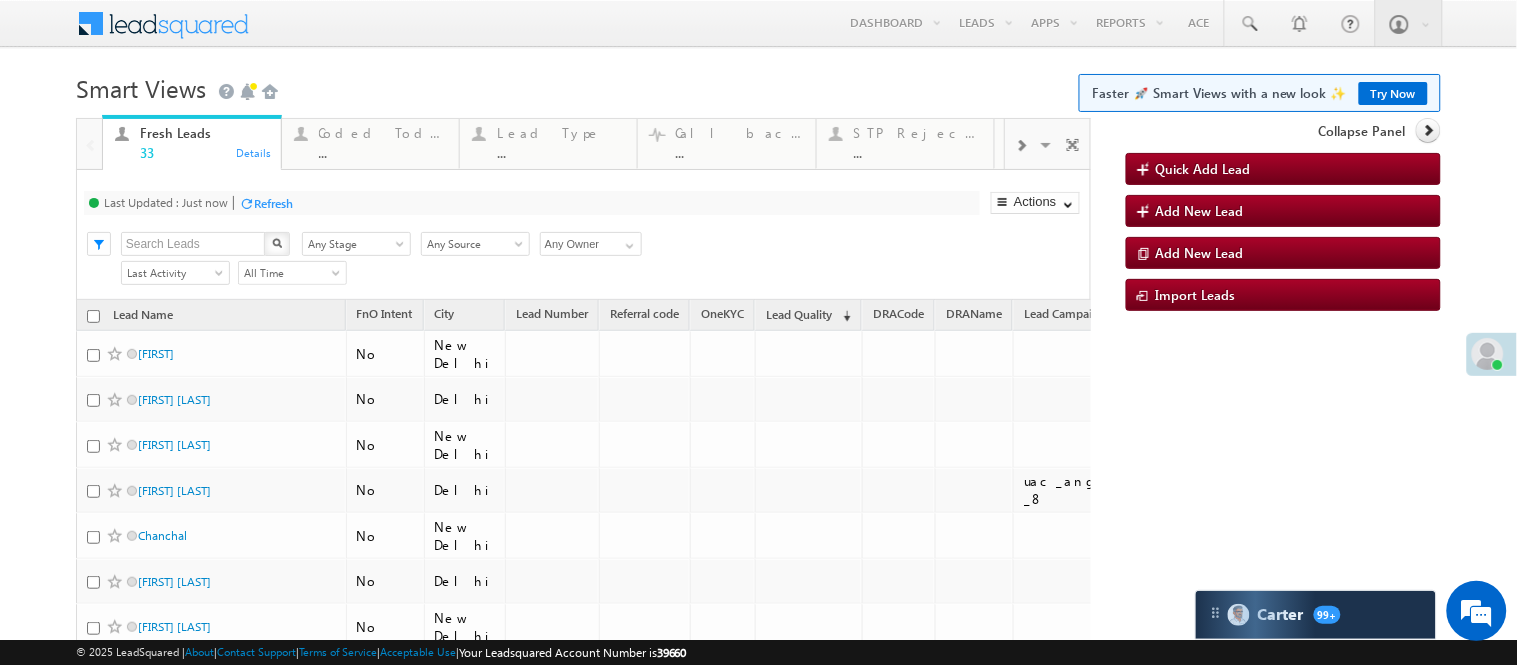 scroll, scrollTop: 555, scrollLeft: 0, axis: vertical 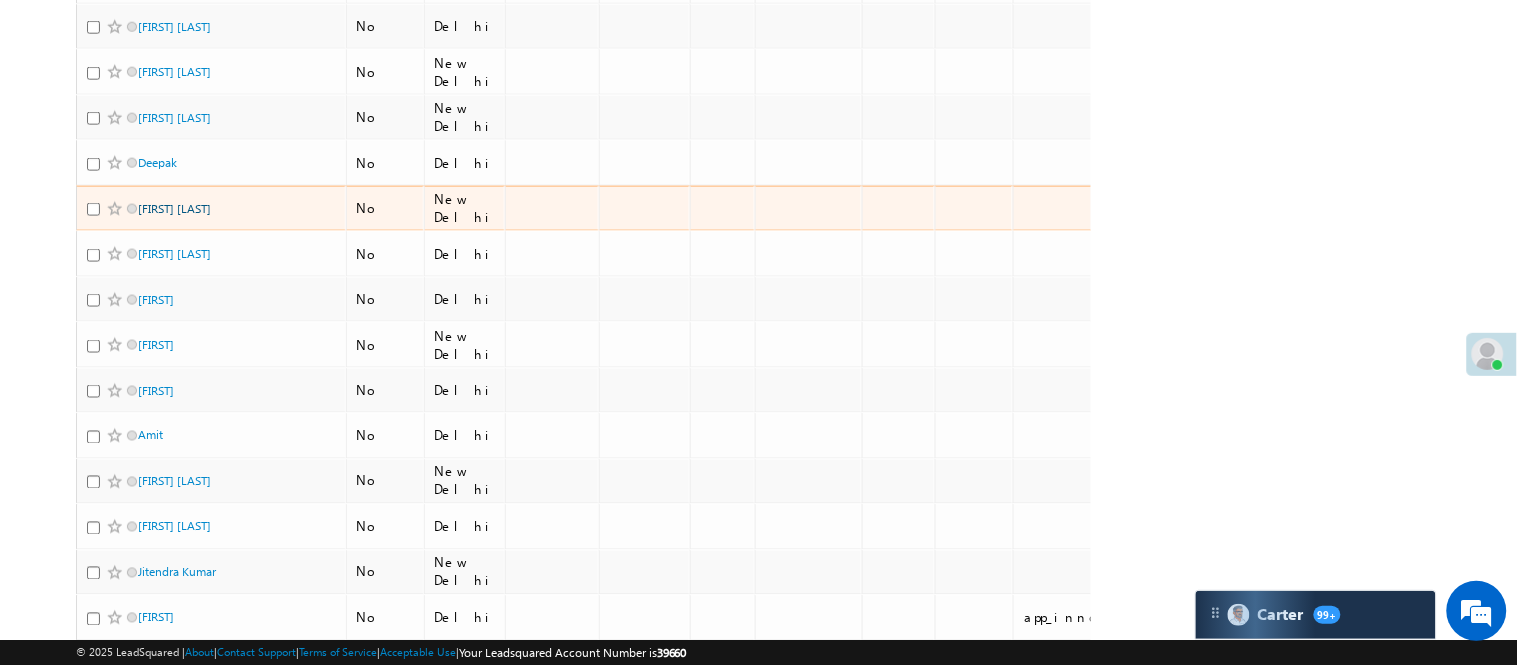 click on "[FIRST] [LAST]" at bounding box center [174, 208] 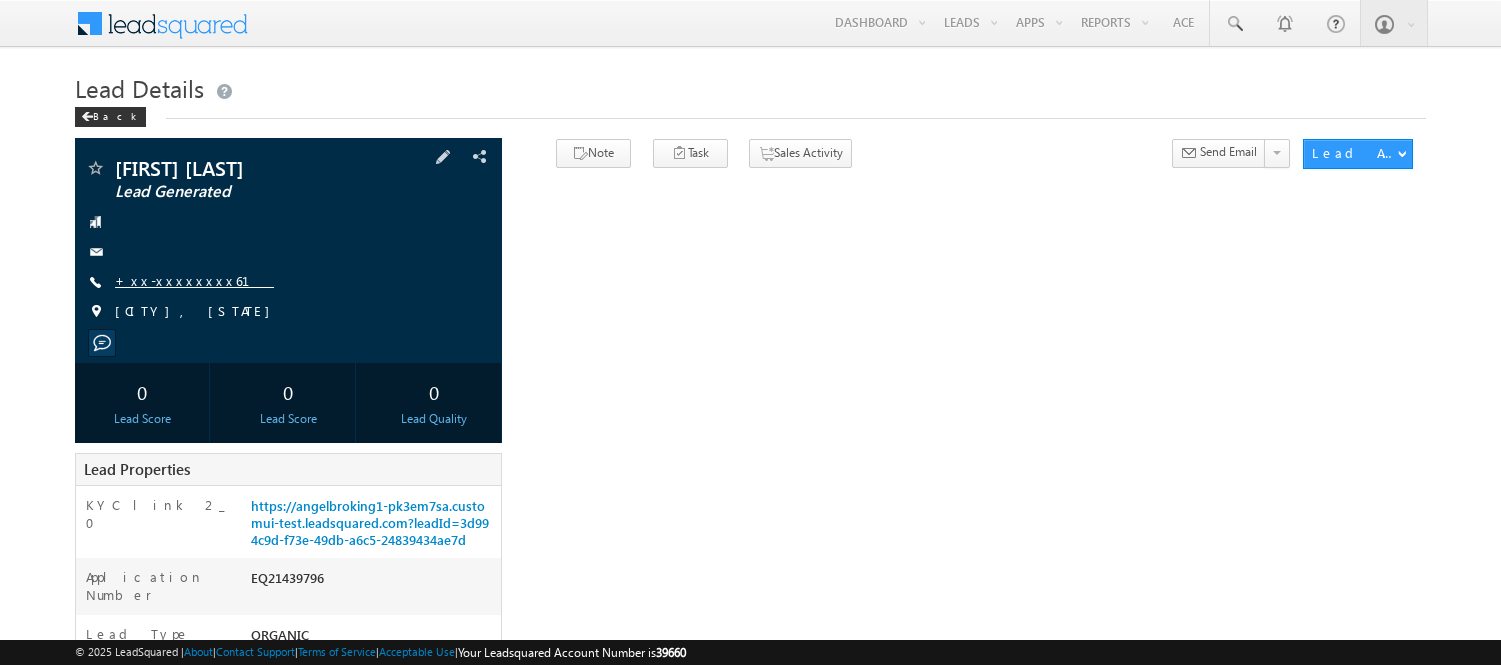 click on "+xx-xxxxxxxx61" at bounding box center (194, 280) 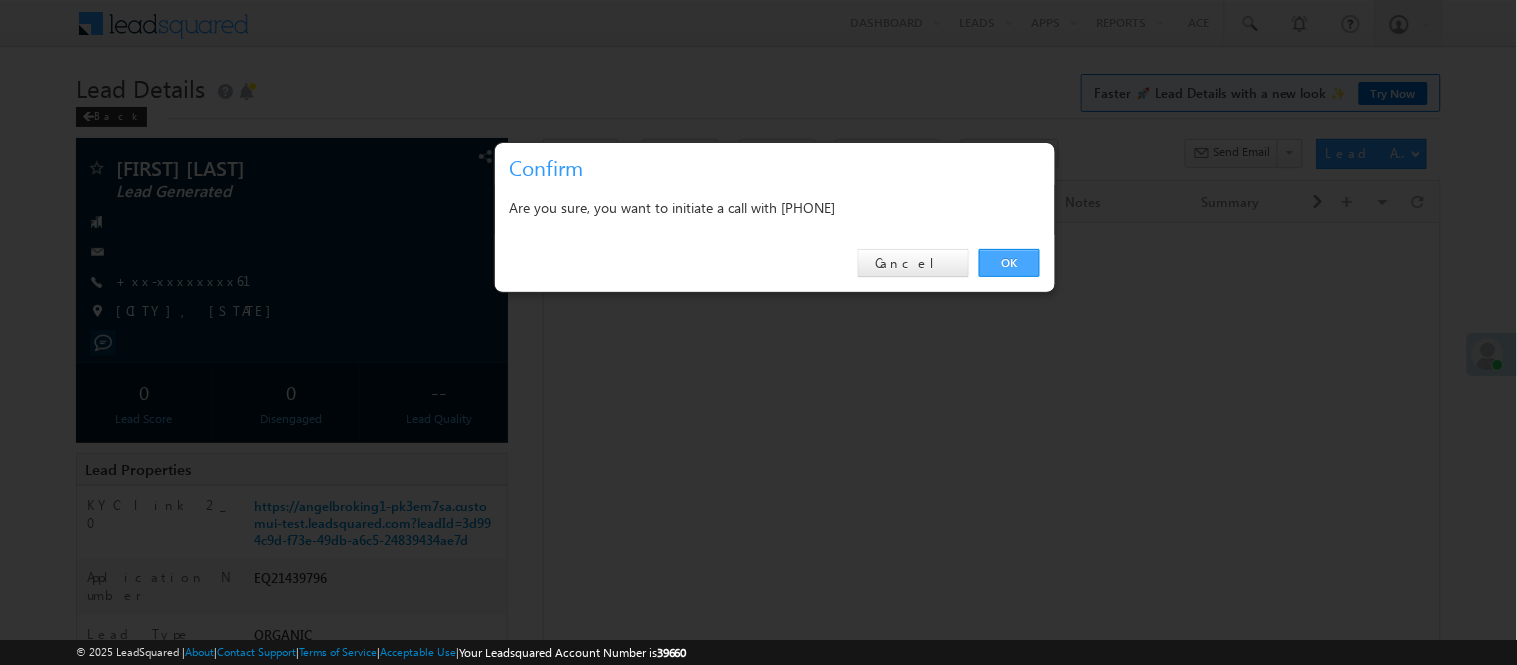 click on "OK" at bounding box center (1009, 263) 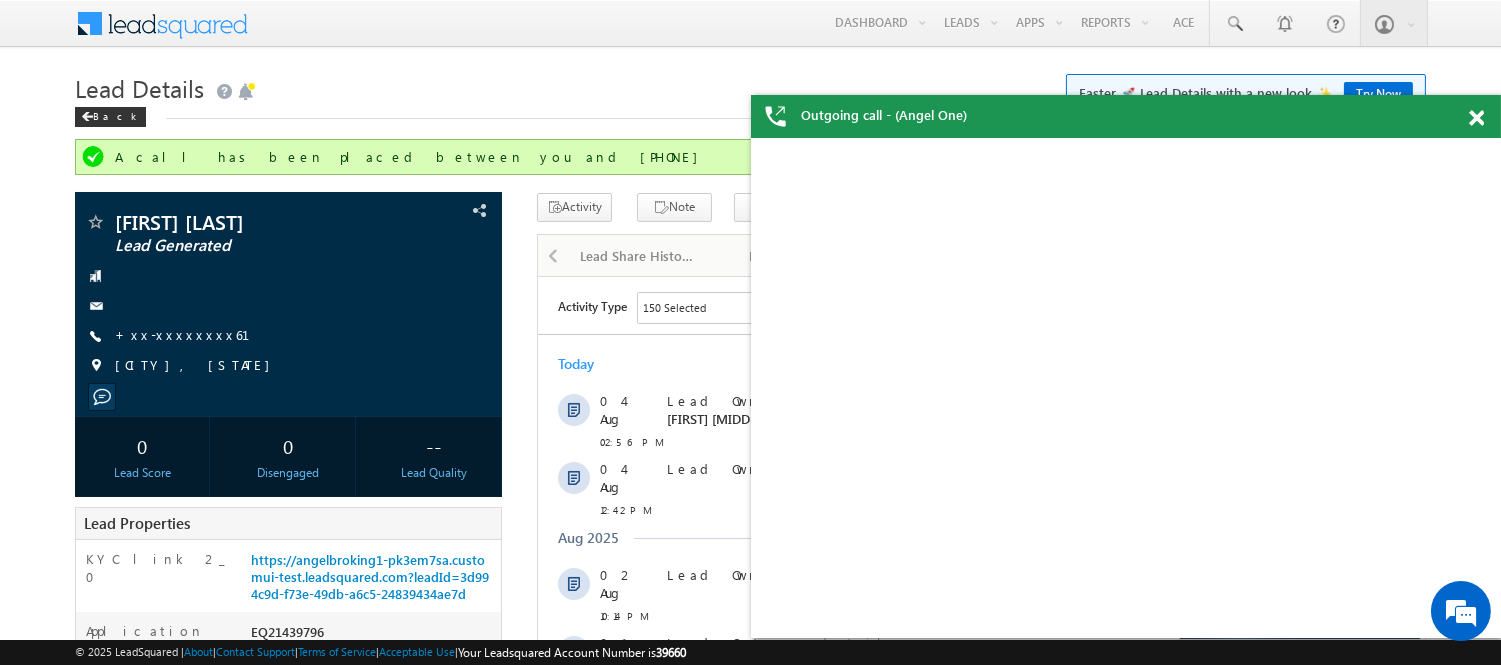 scroll, scrollTop: 0, scrollLeft: 0, axis: both 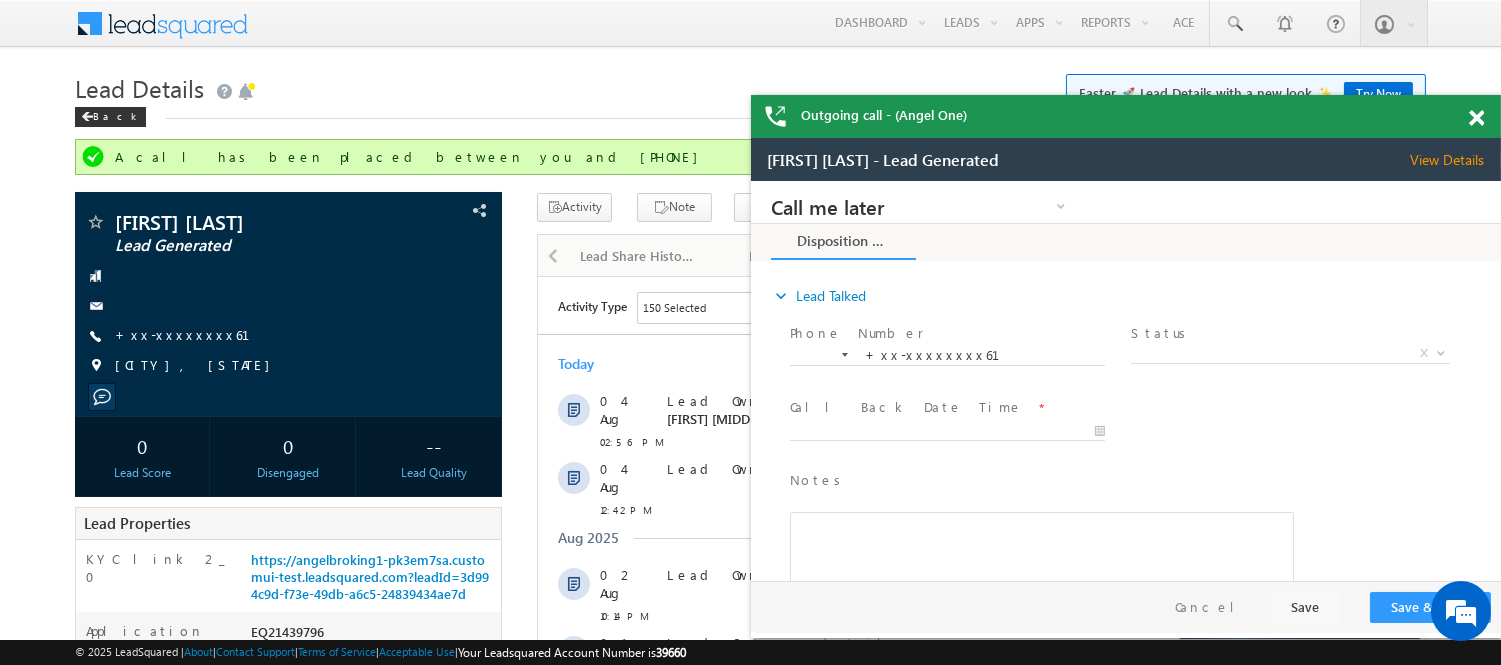 click on "Outgoing call -  (Angel One)" at bounding box center [1126, 116] 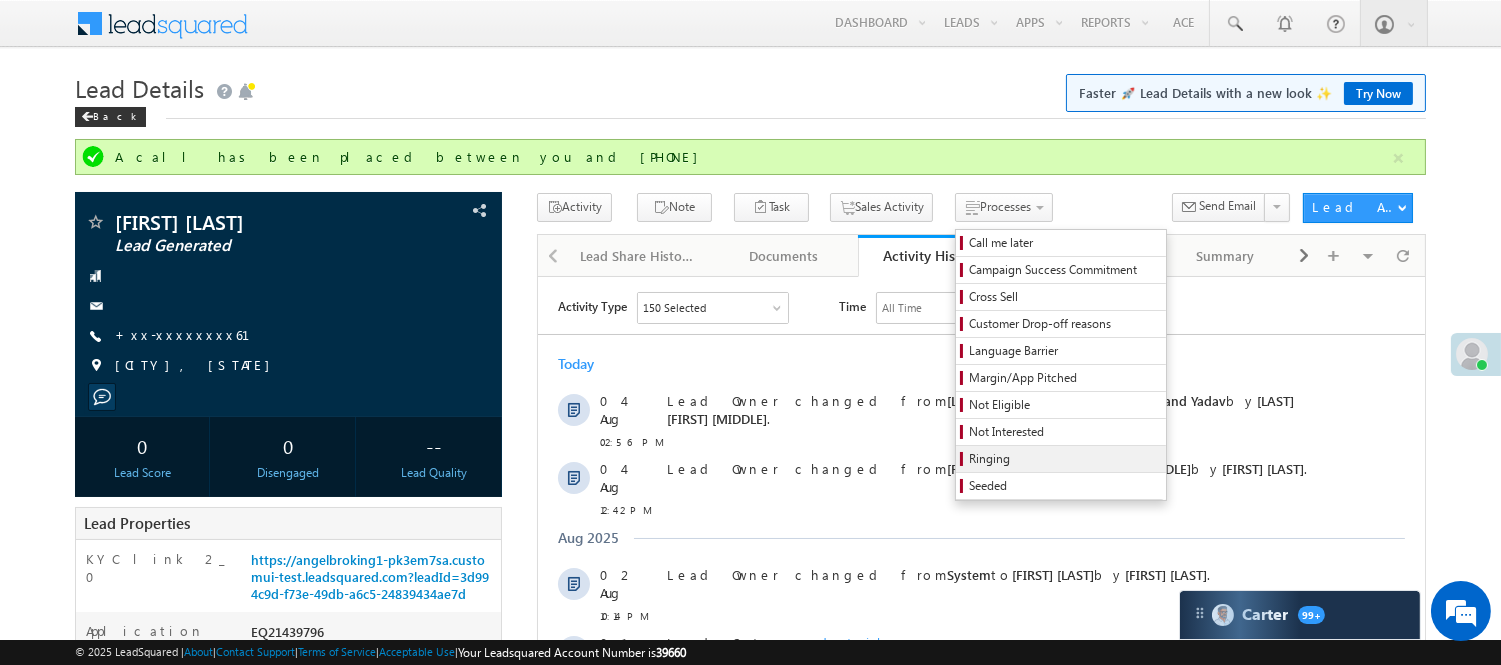 click on "Ringing" at bounding box center (1064, 459) 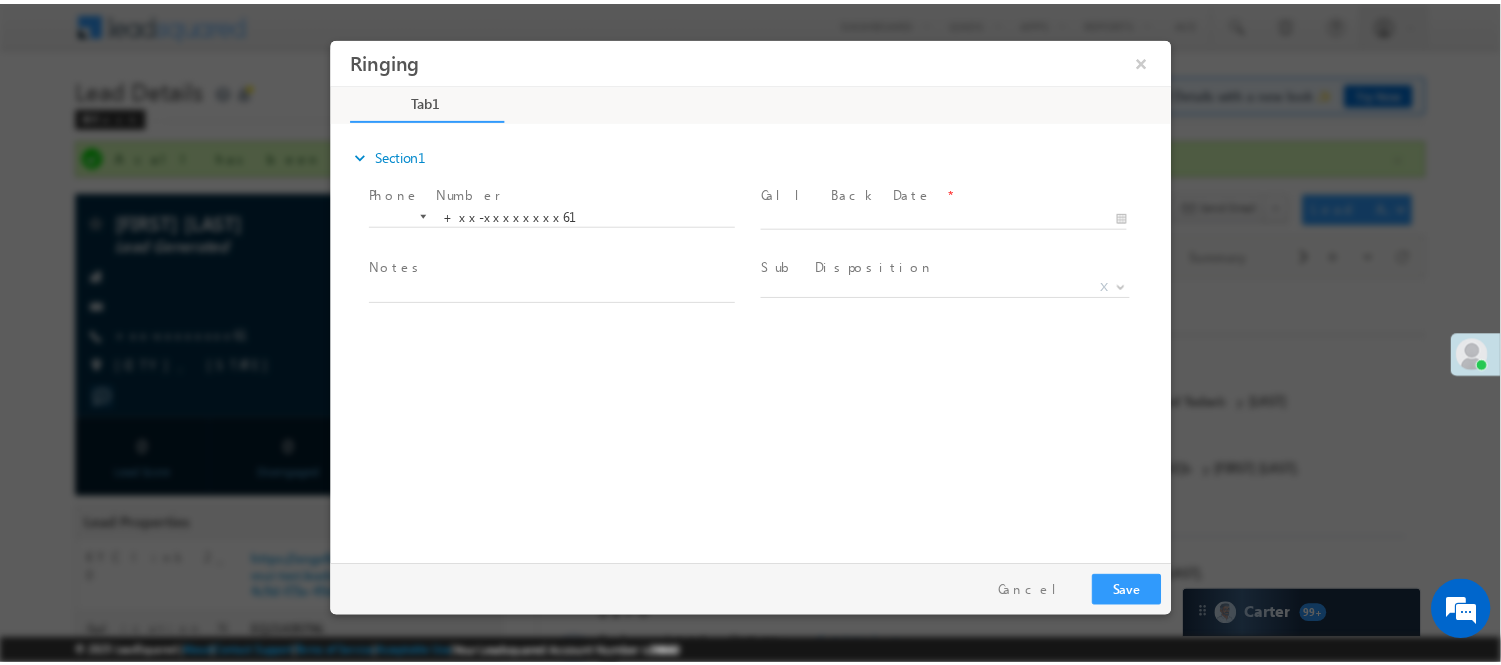 scroll, scrollTop: 0, scrollLeft: 0, axis: both 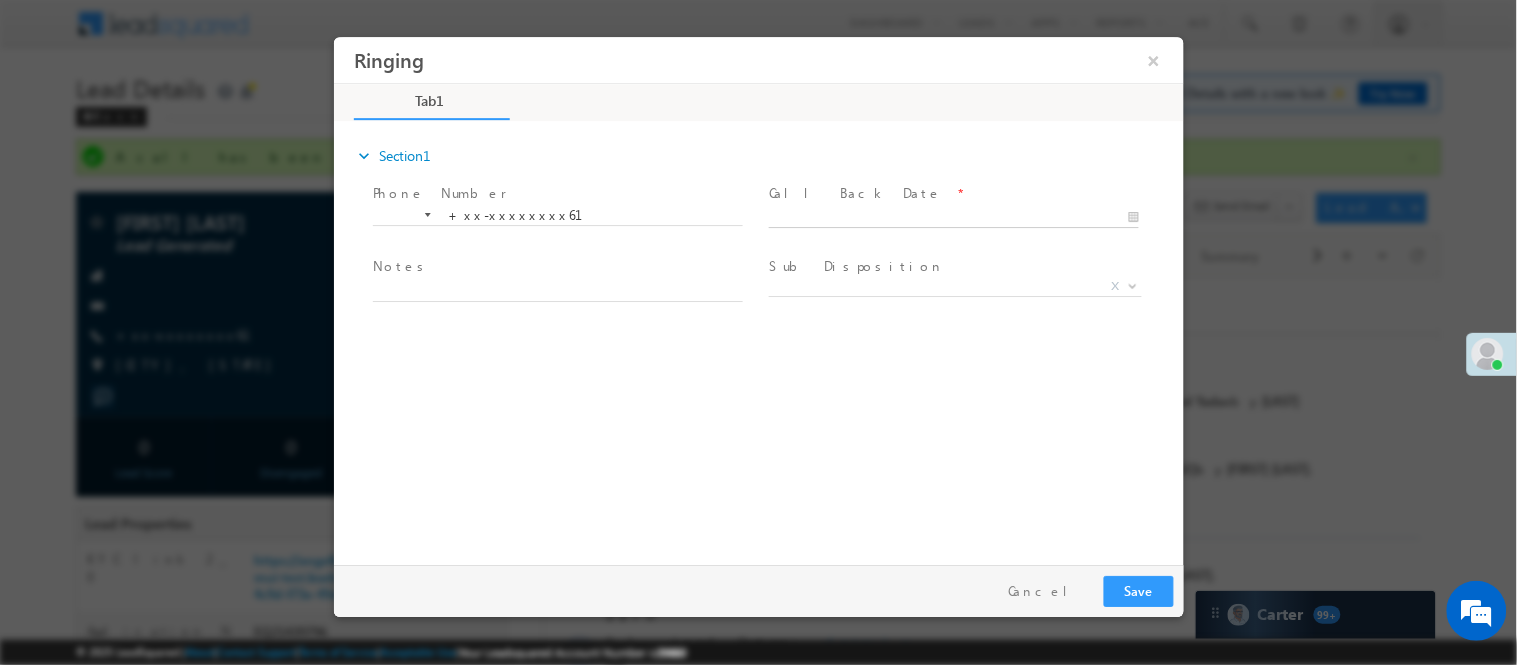 click on "Ringing
×" at bounding box center [758, 295] 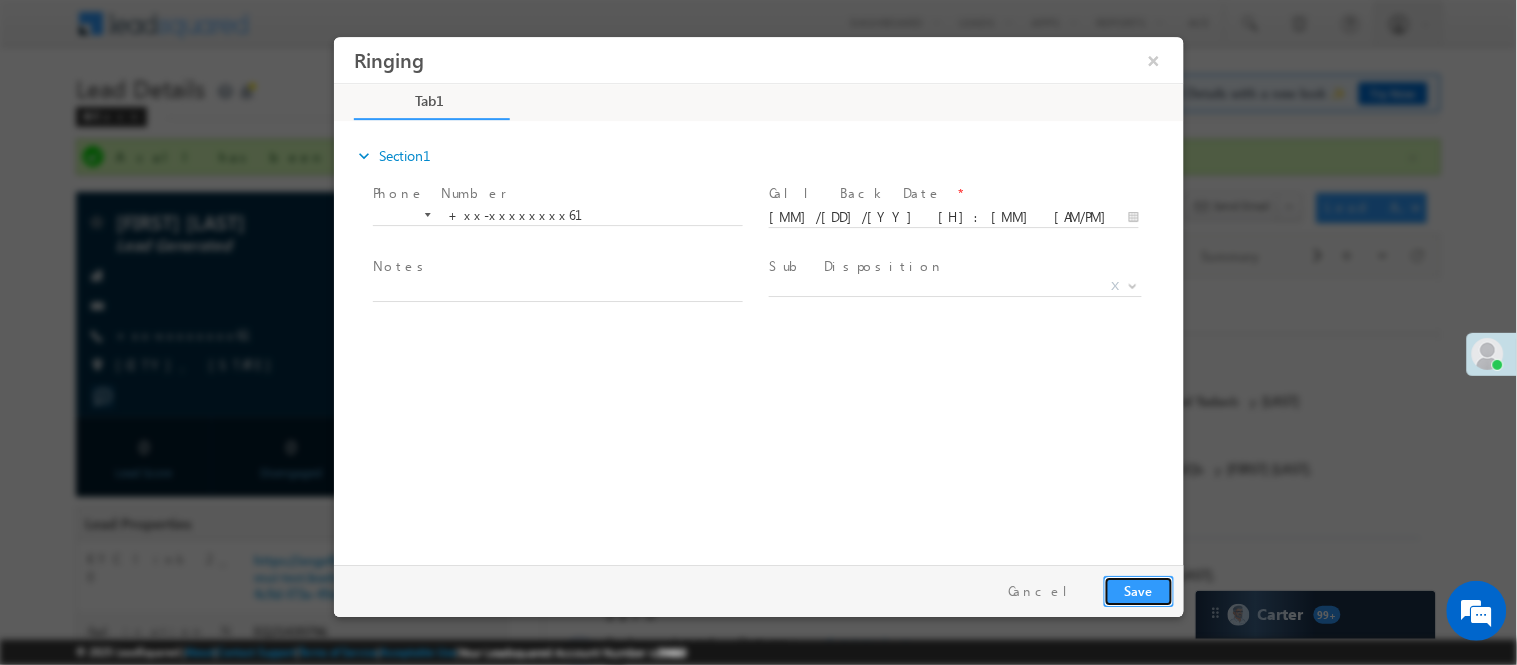 click on "Save" at bounding box center [1138, 590] 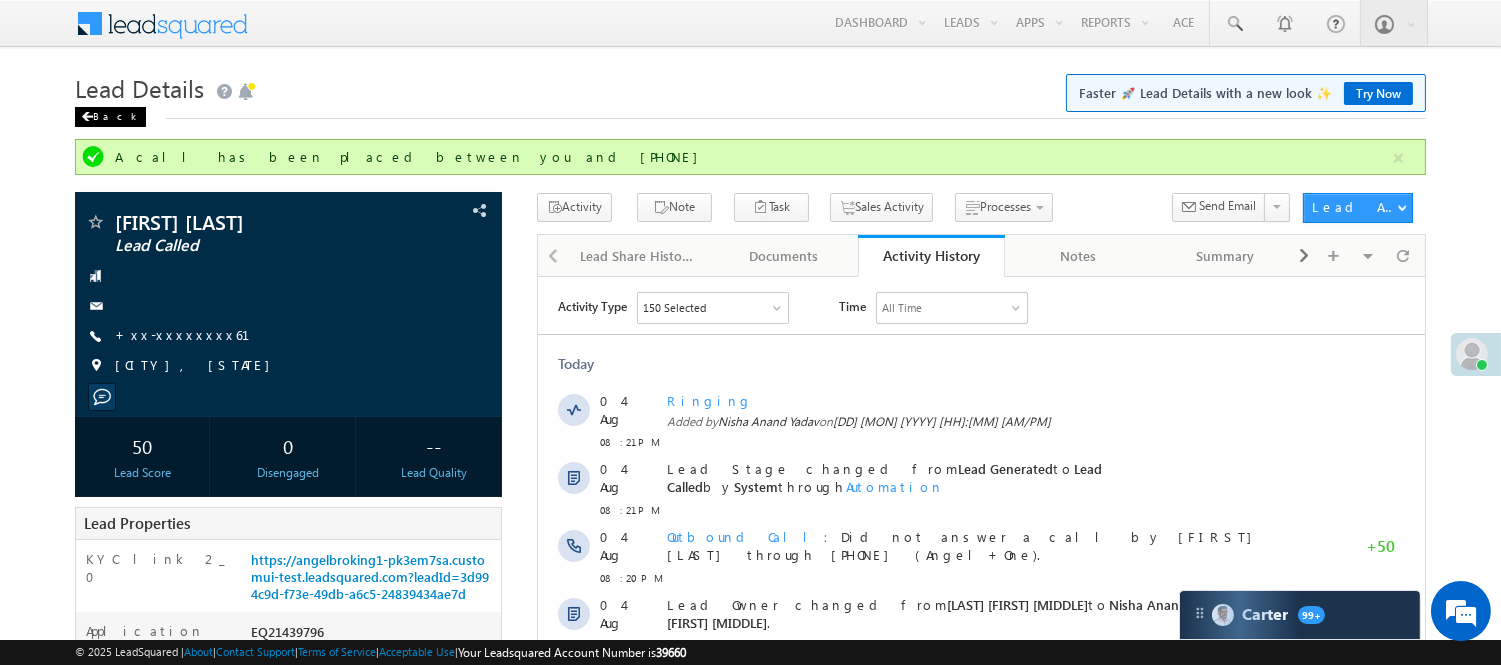 click on "Back" at bounding box center [110, 117] 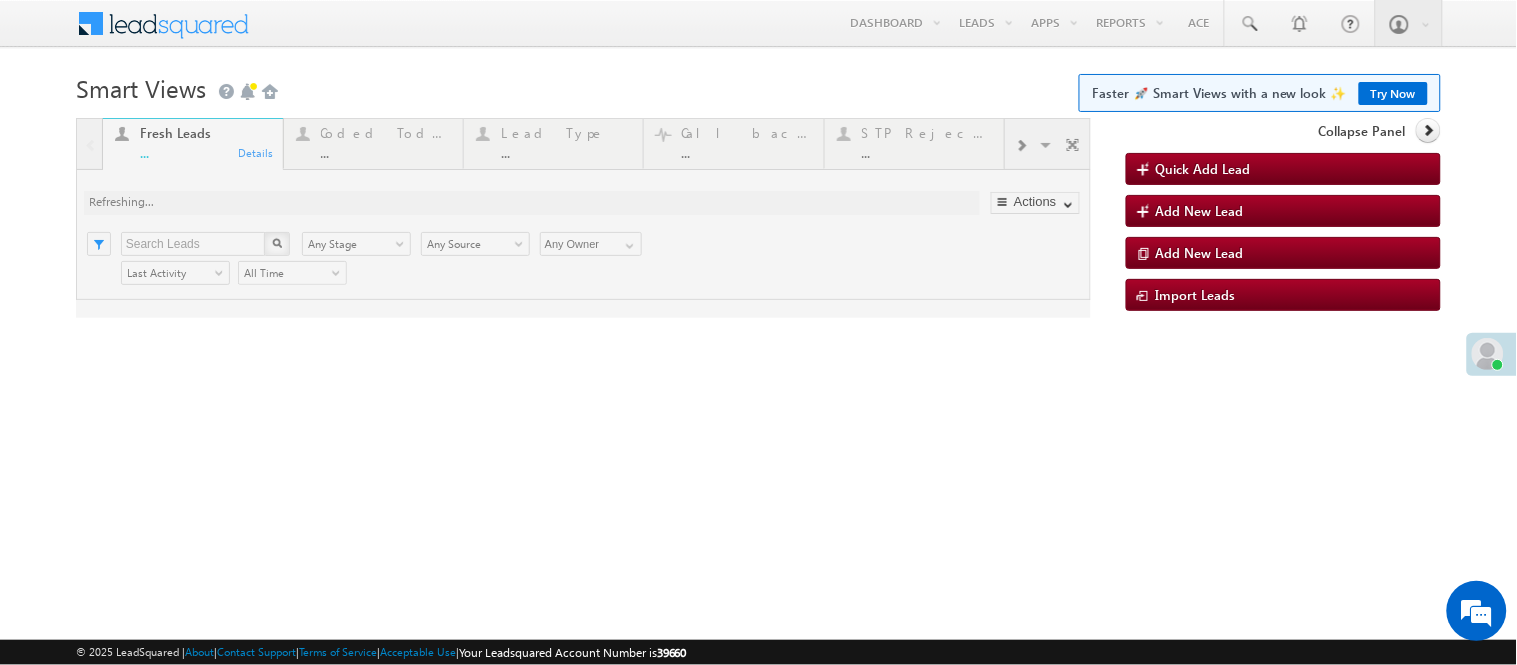 scroll, scrollTop: 0, scrollLeft: 0, axis: both 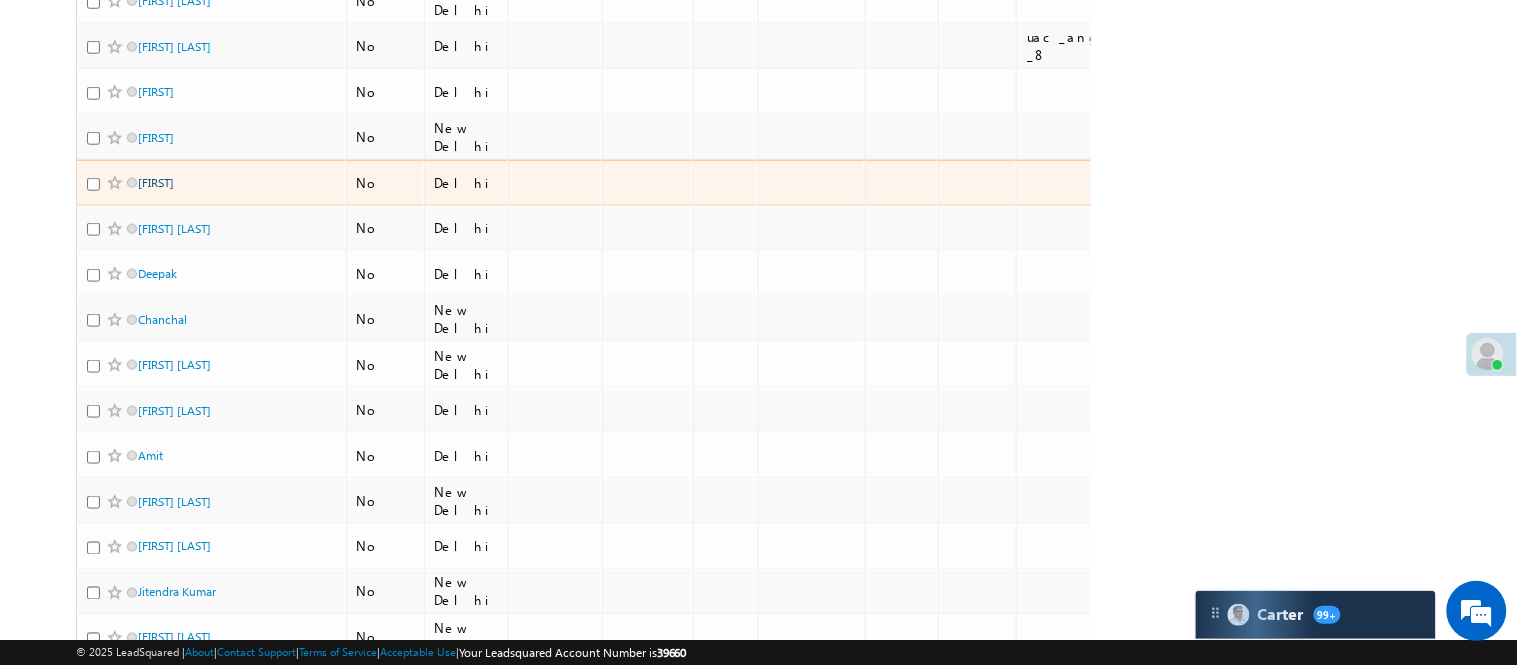 click on "Bindhyanchal" at bounding box center (156, 182) 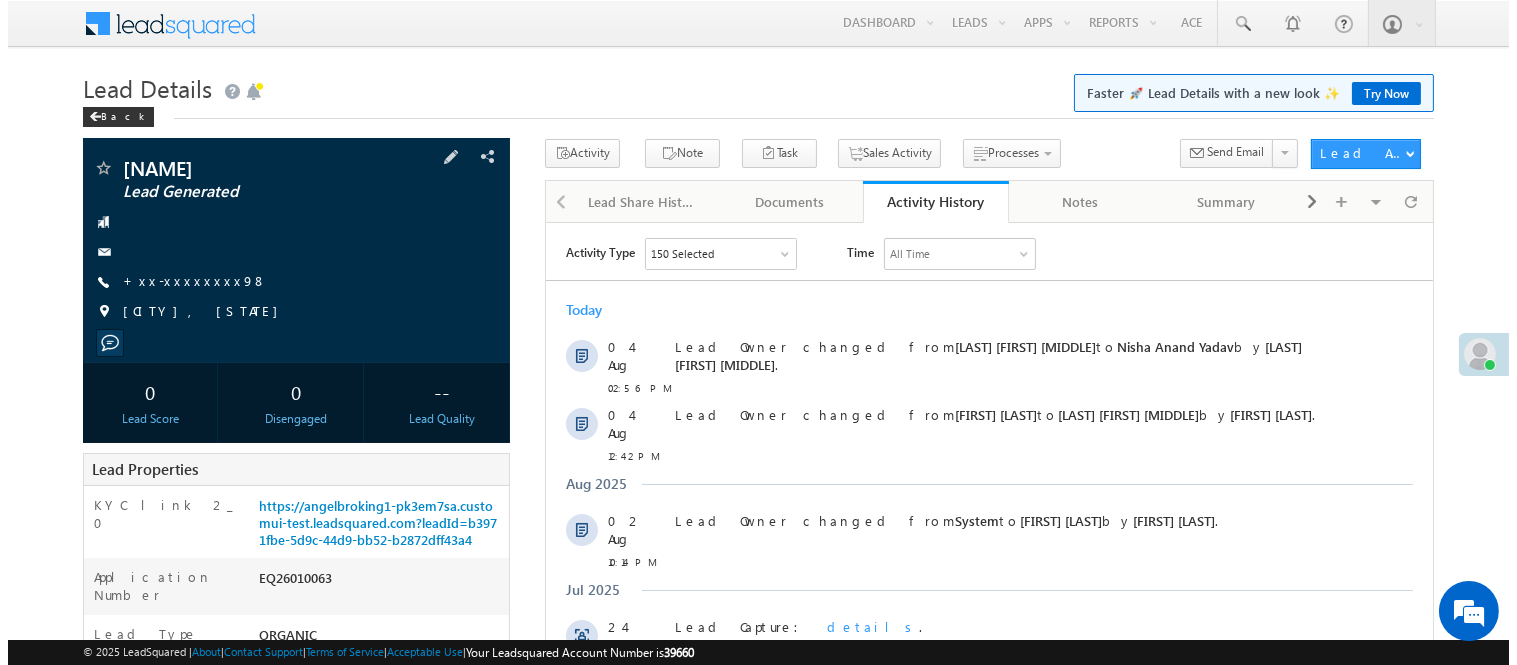 scroll, scrollTop: 0, scrollLeft: 0, axis: both 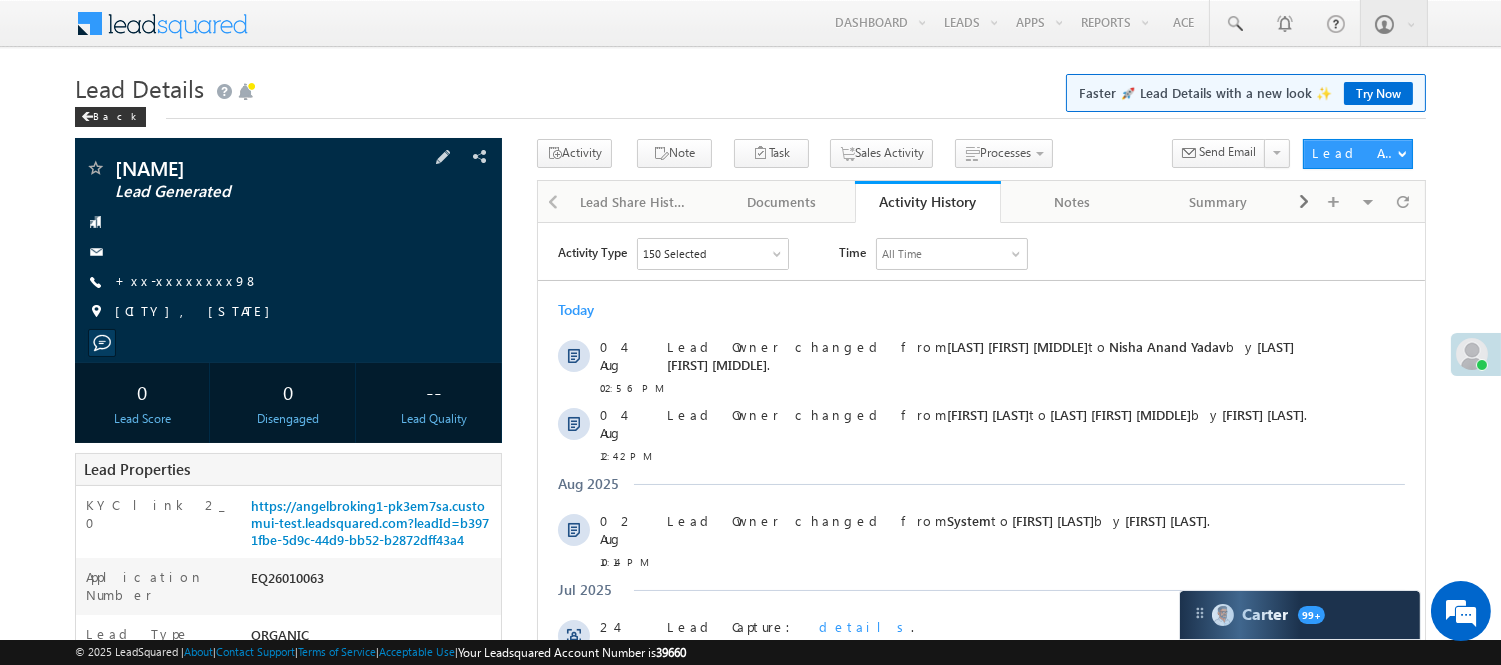 click on "Bindhyanchal
Lead Generated
+xx-xxxxxxxx98" at bounding box center (288, 245) 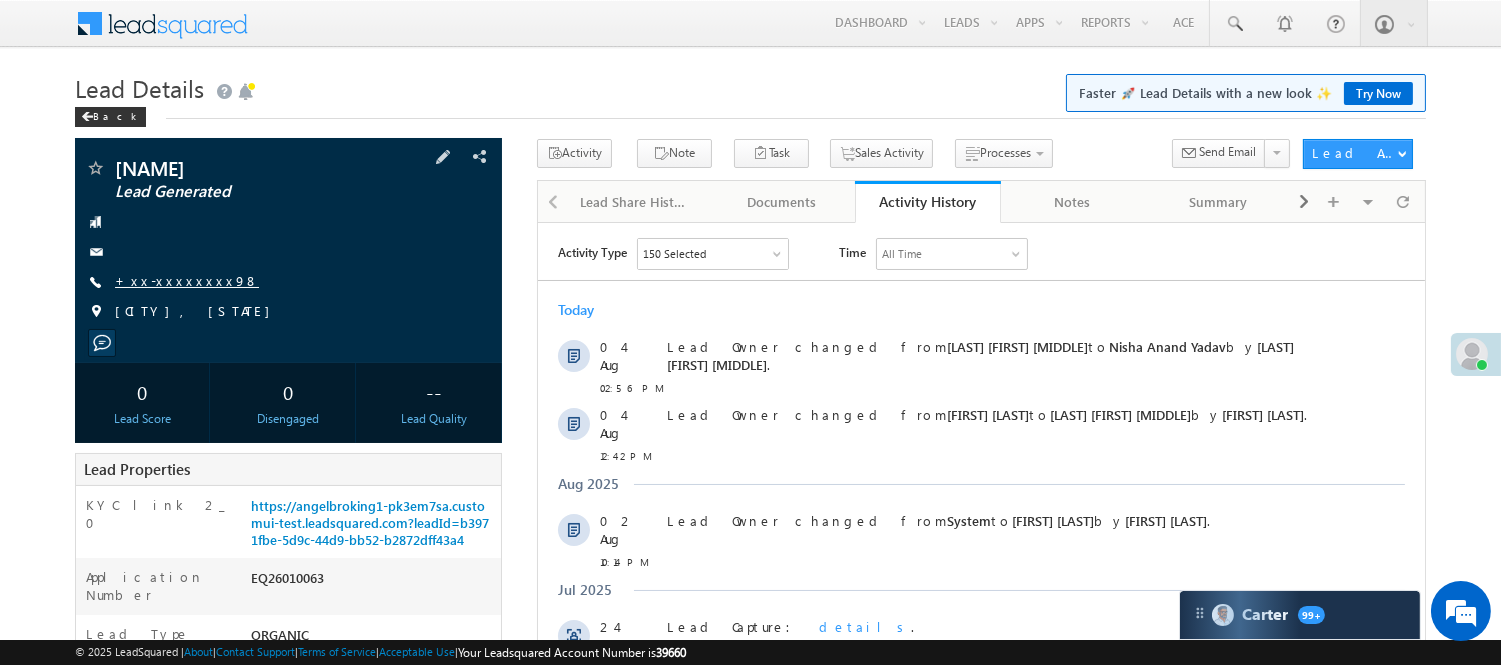 click on "+xx-xxxxxxxx98" at bounding box center [187, 280] 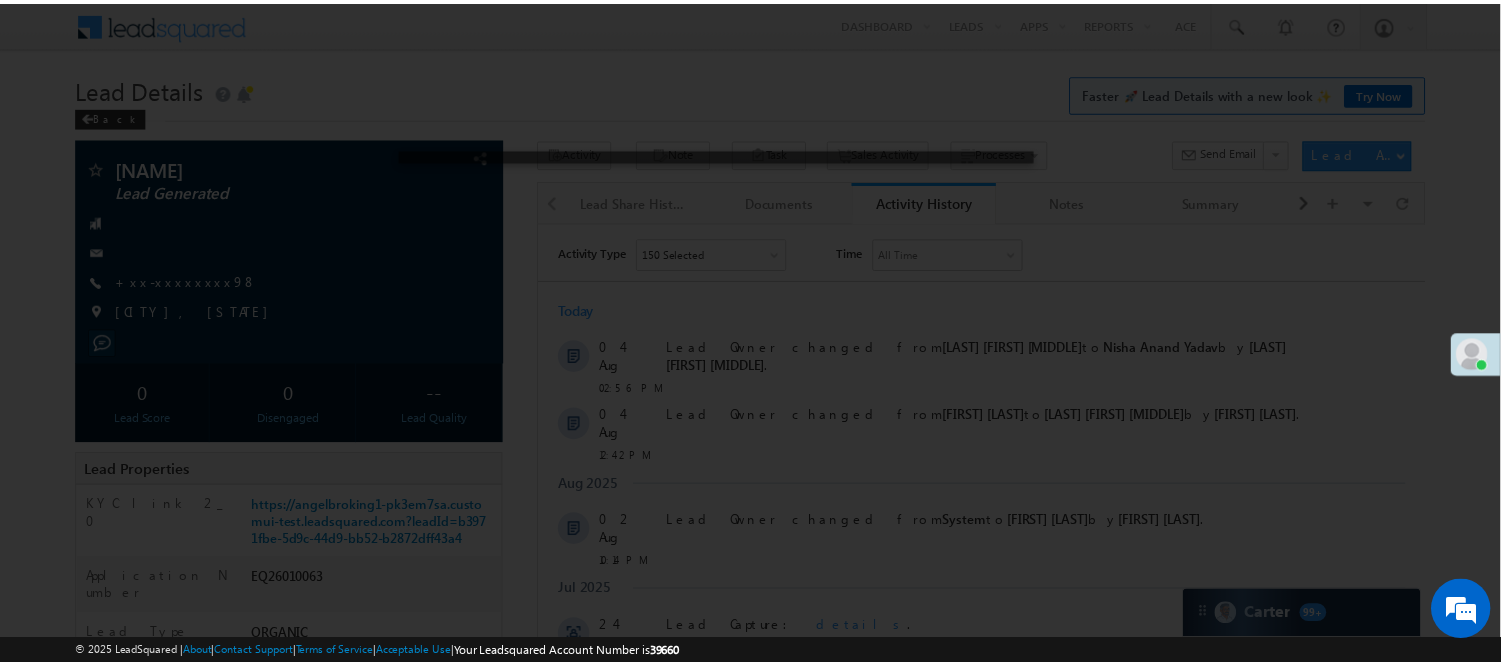 scroll, scrollTop: 0, scrollLeft: 0, axis: both 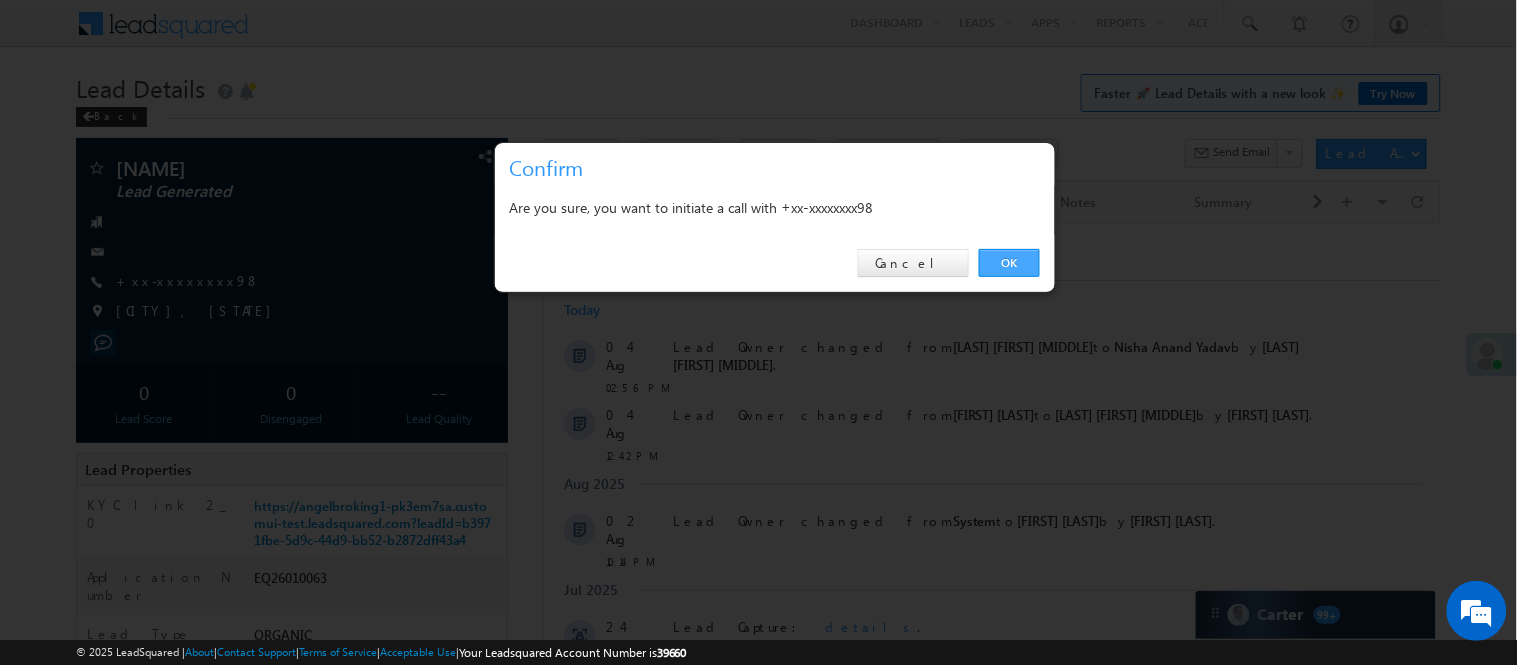 click on "OK" at bounding box center [1009, 263] 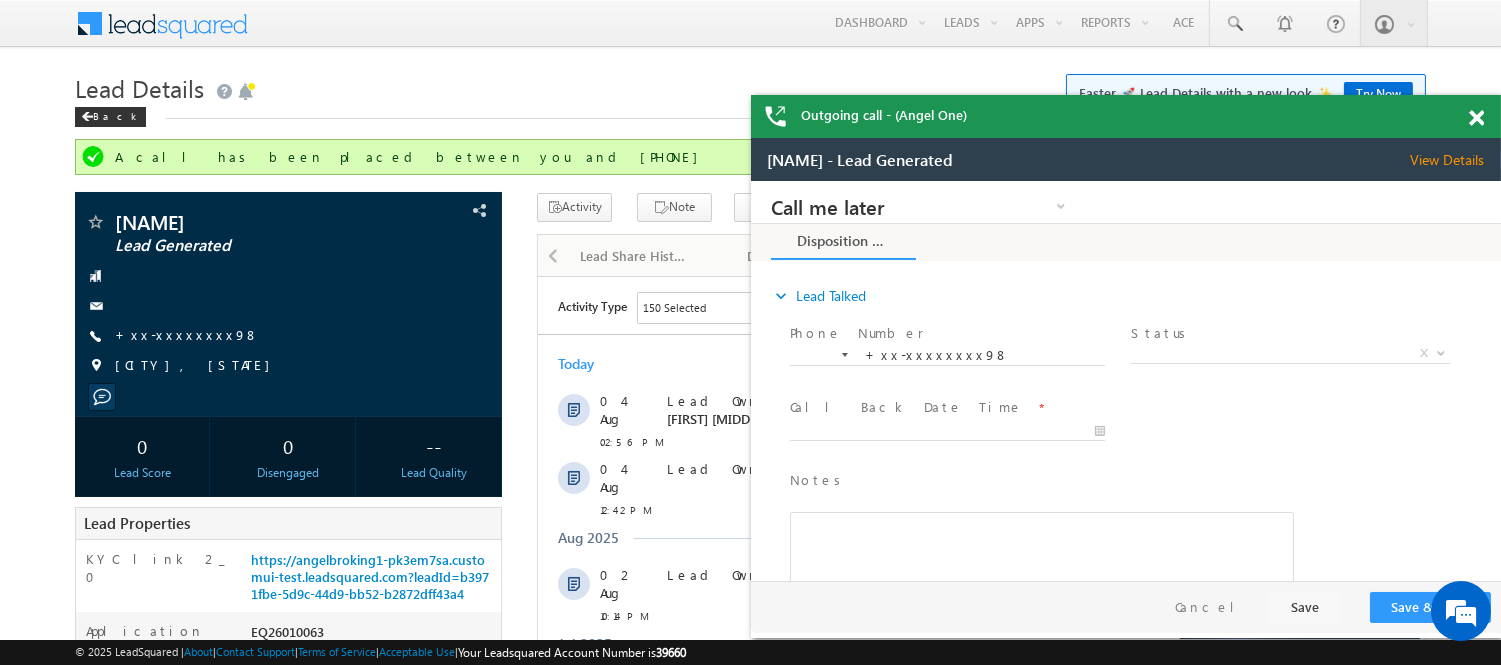 scroll, scrollTop: 0, scrollLeft: 0, axis: both 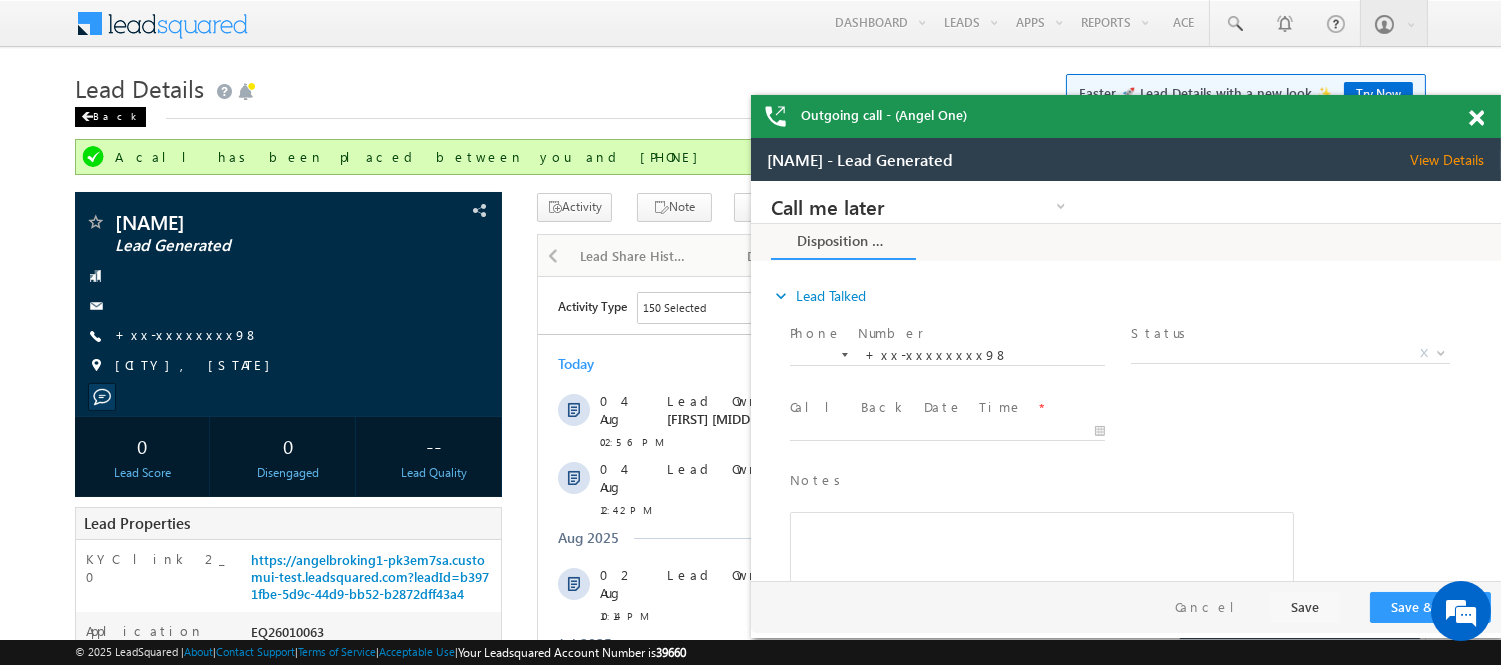 click on "Back" at bounding box center [110, 117] 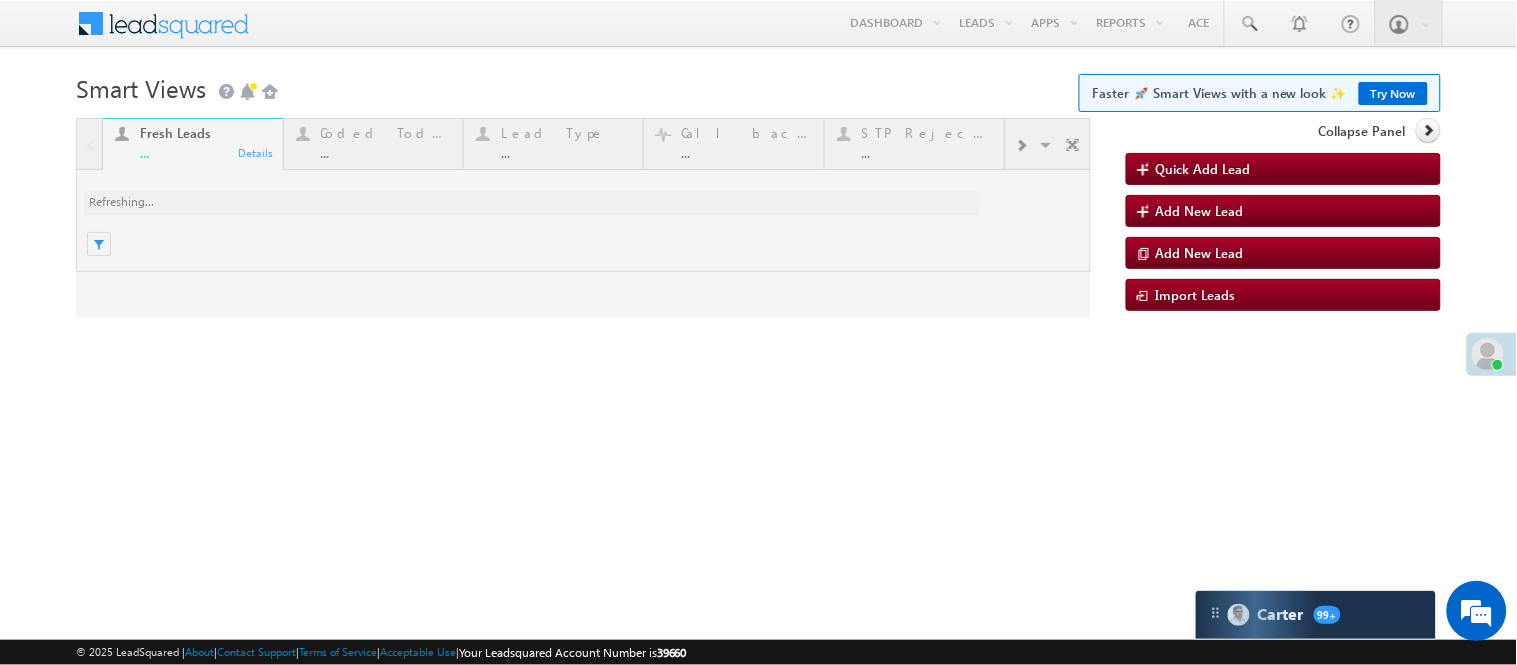 scroll, scrollTop: 0, scrollLeft: 0, axis: both 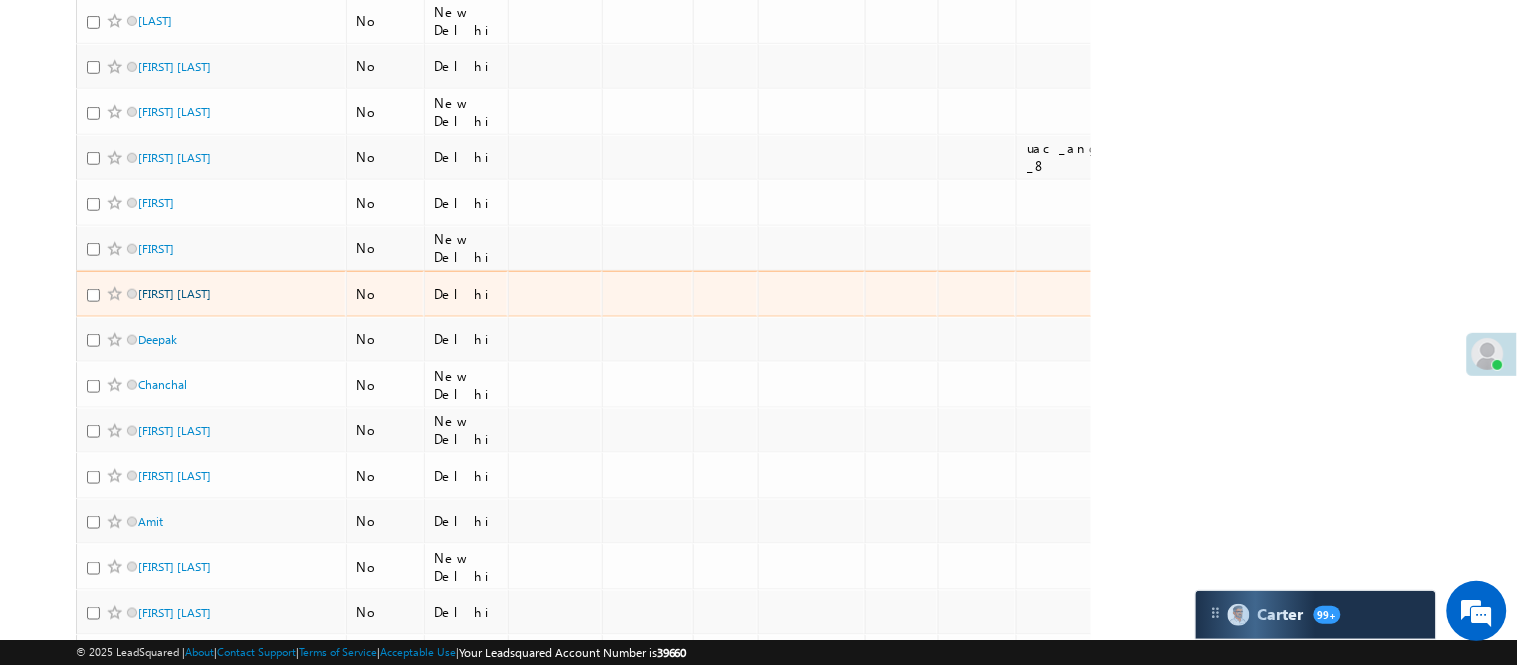 click on "Ajay pal" at bounding box center [174, 293] 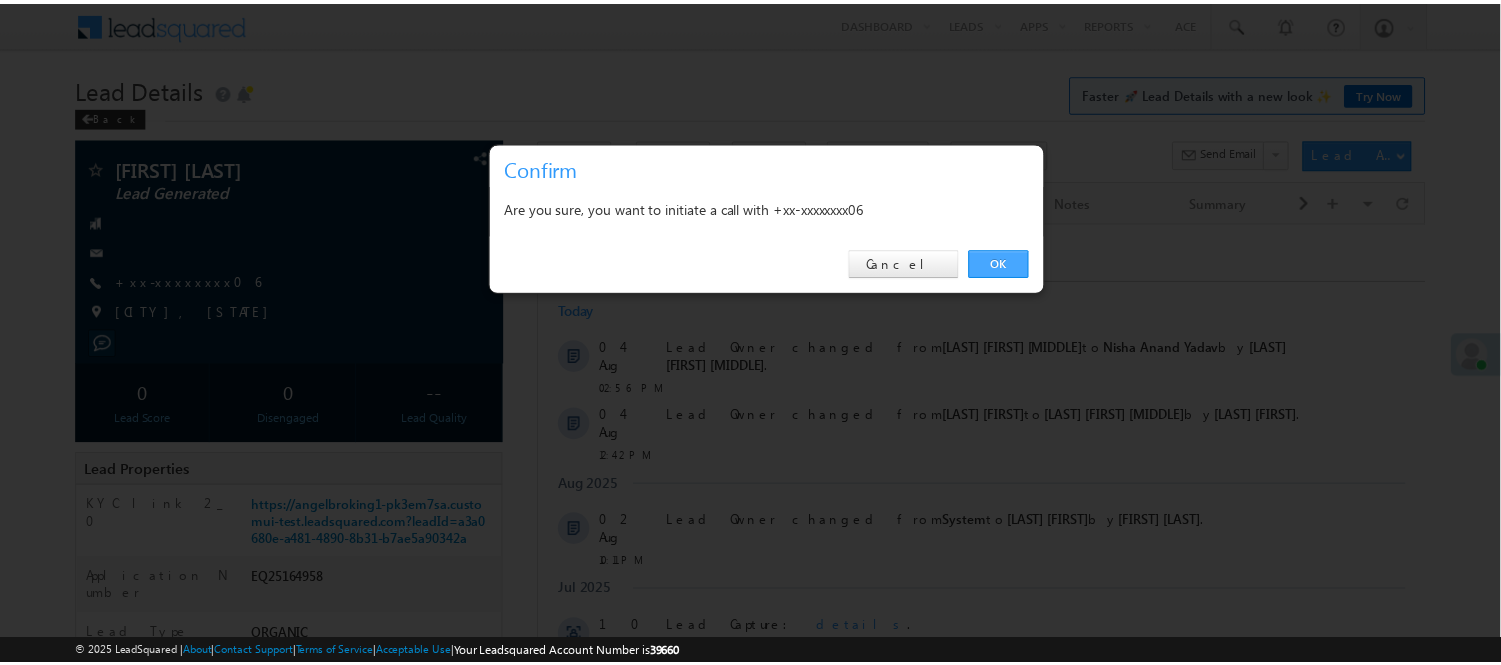 scroll, scrollTop: 0, scrollLeft: 0, axis: both 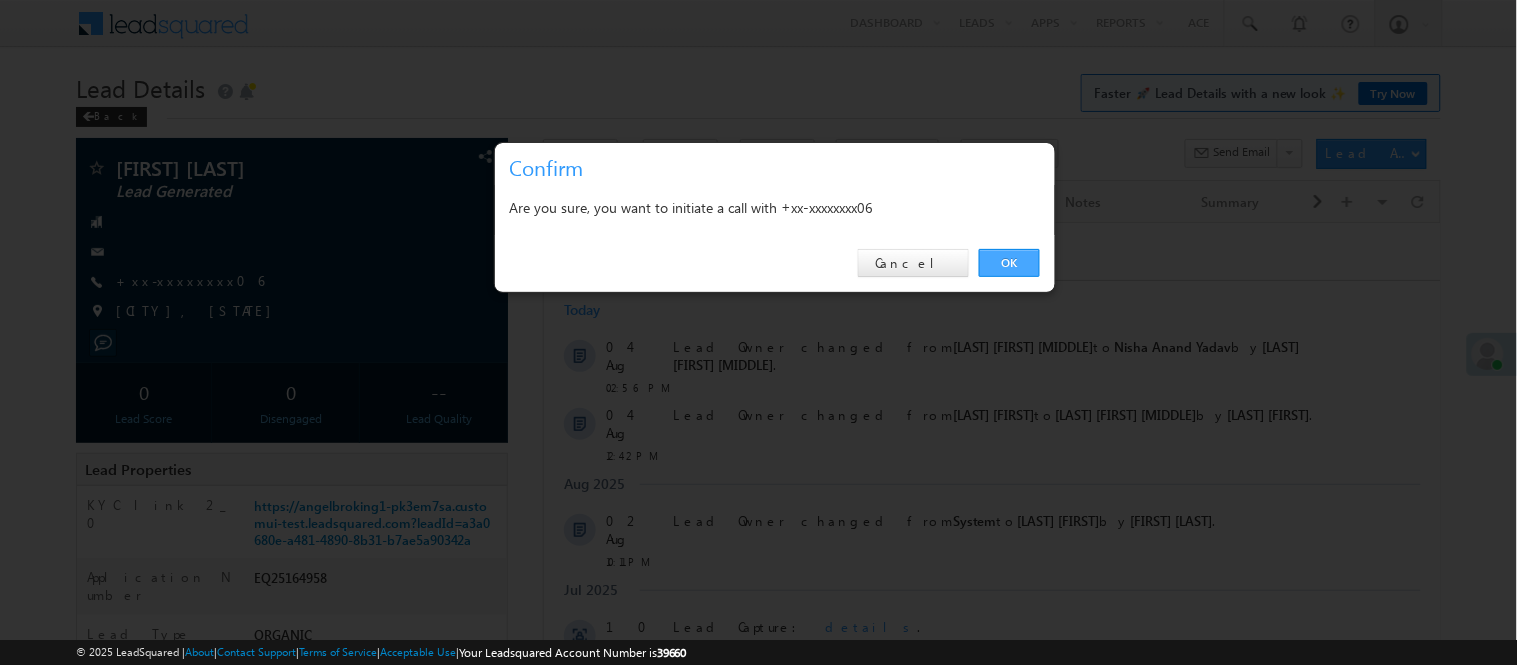 click on "OK" at bounding box center (1009, 263) 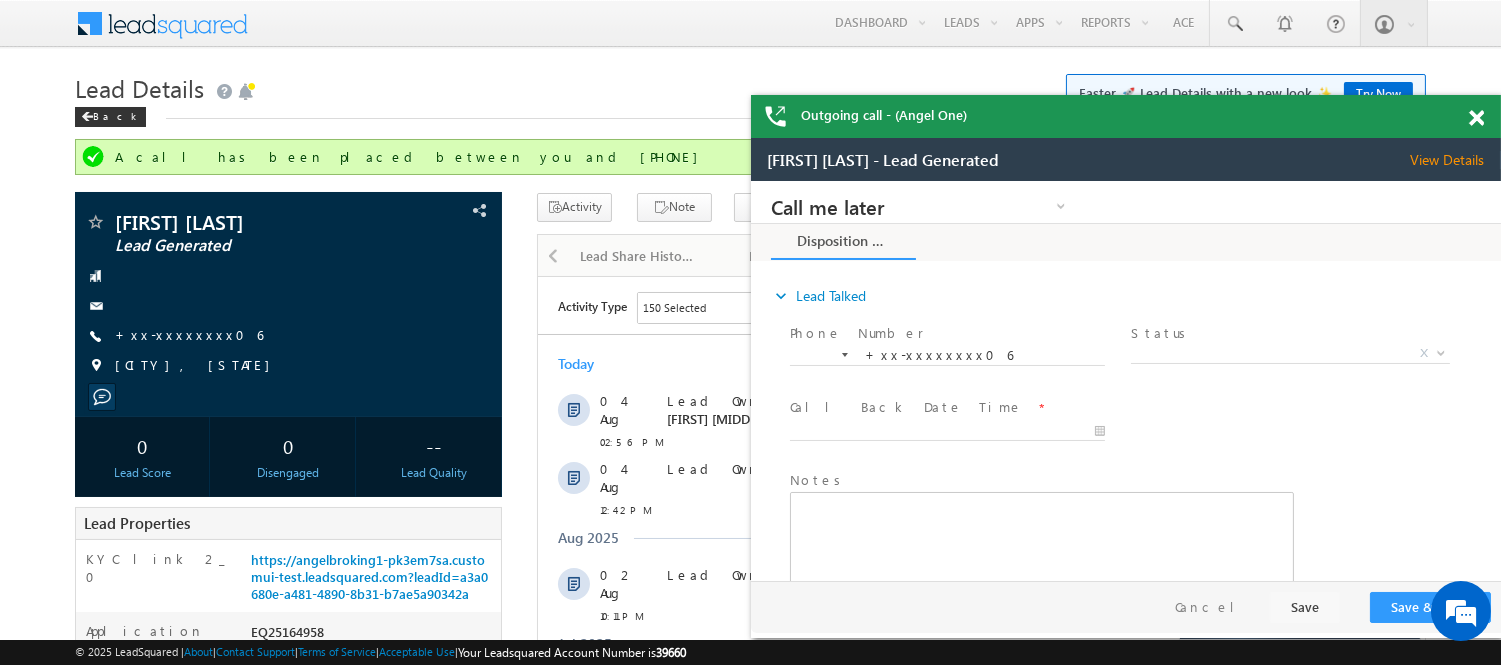 scroll, scrollTop: 0, scrollLeft: 0, axis: both 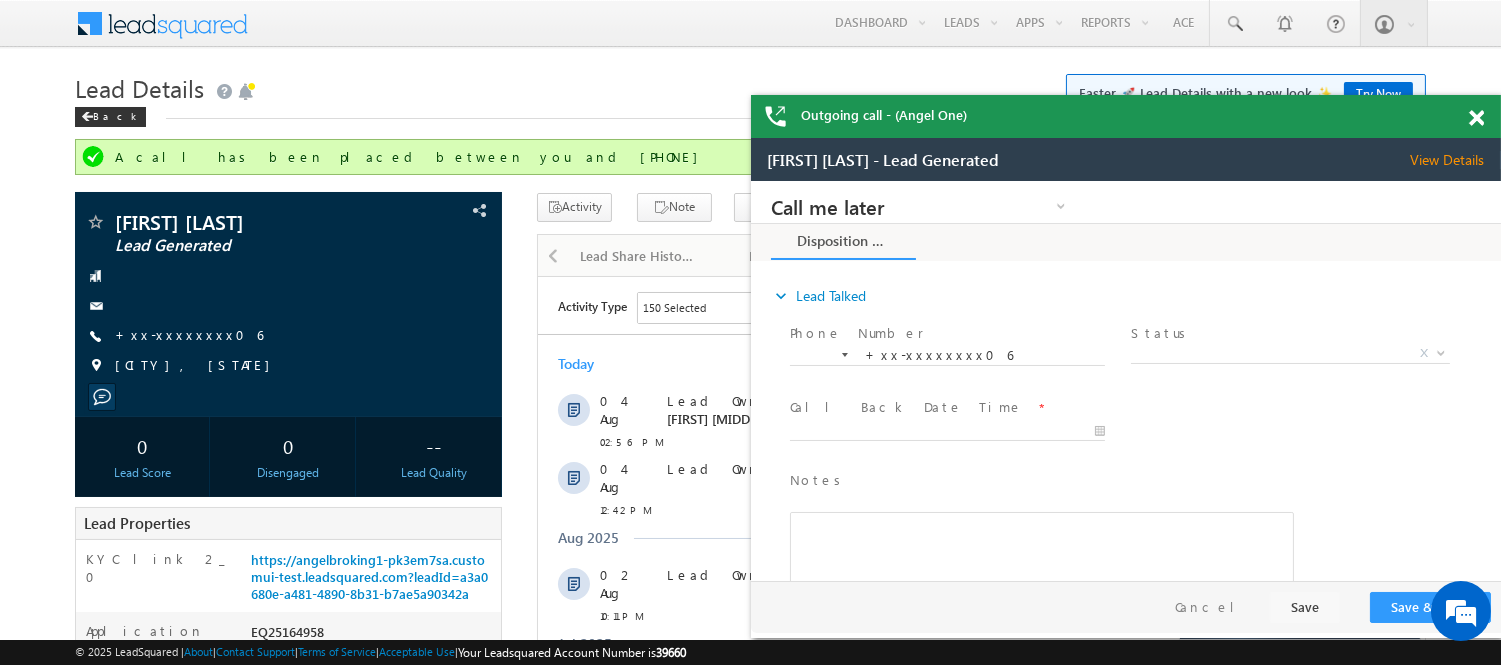 click on "Outgoing call -  (Angel One)" at bounding box center [1126, 116] 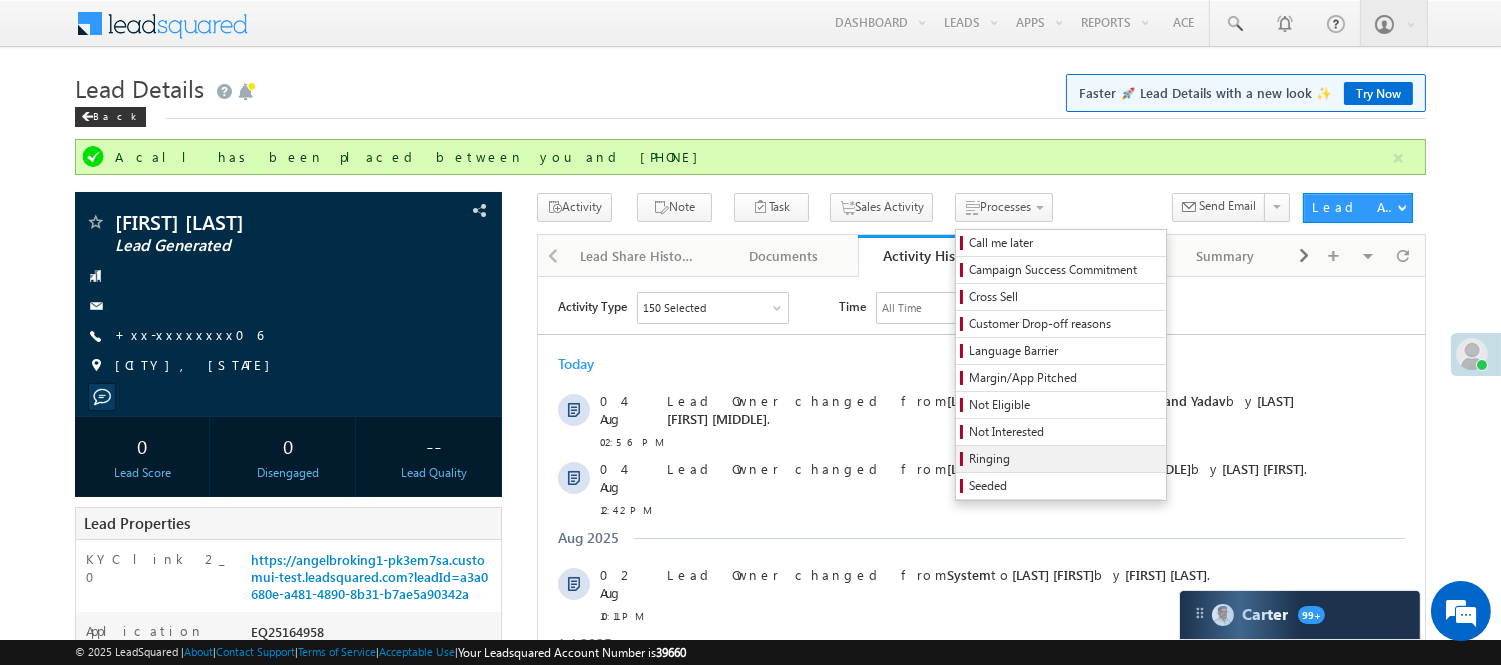 click on "Ringing" at bounding box center [1064, 459] 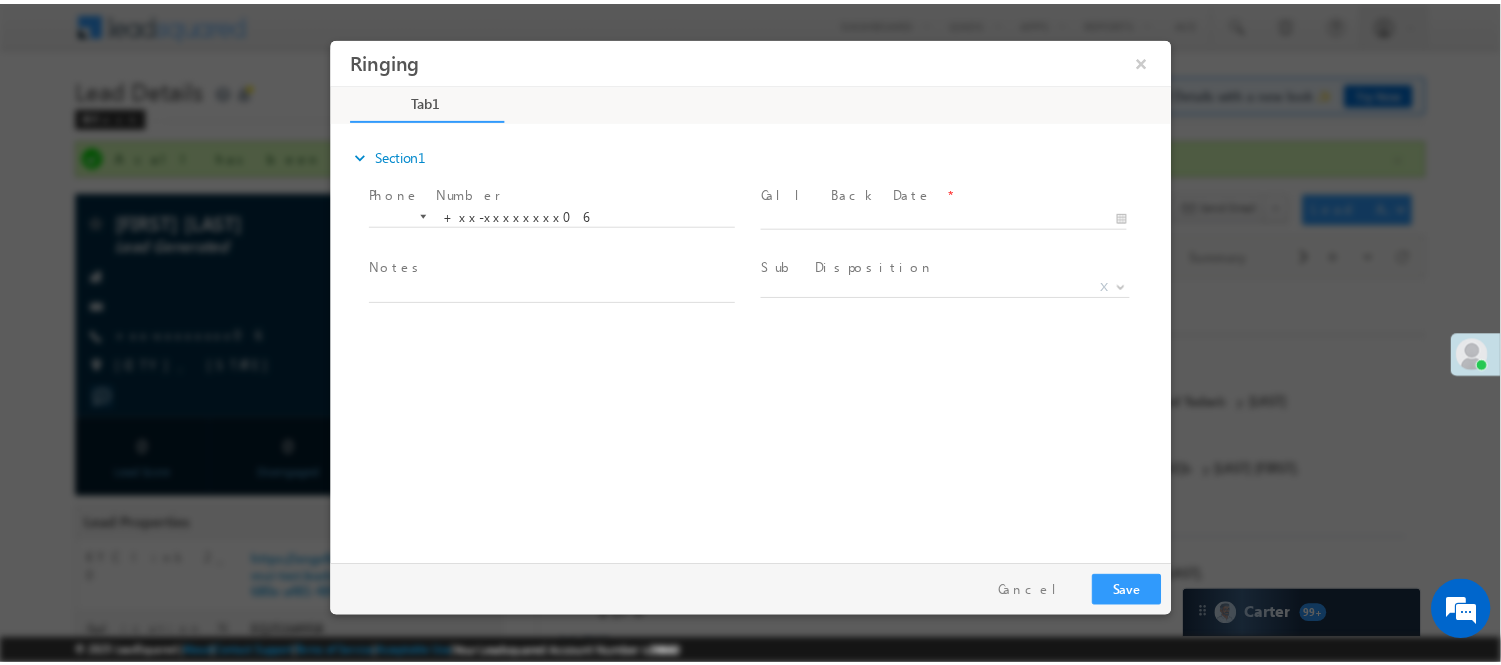 scroll, scrollTop: 0, scrollLeft: 0, axis: both 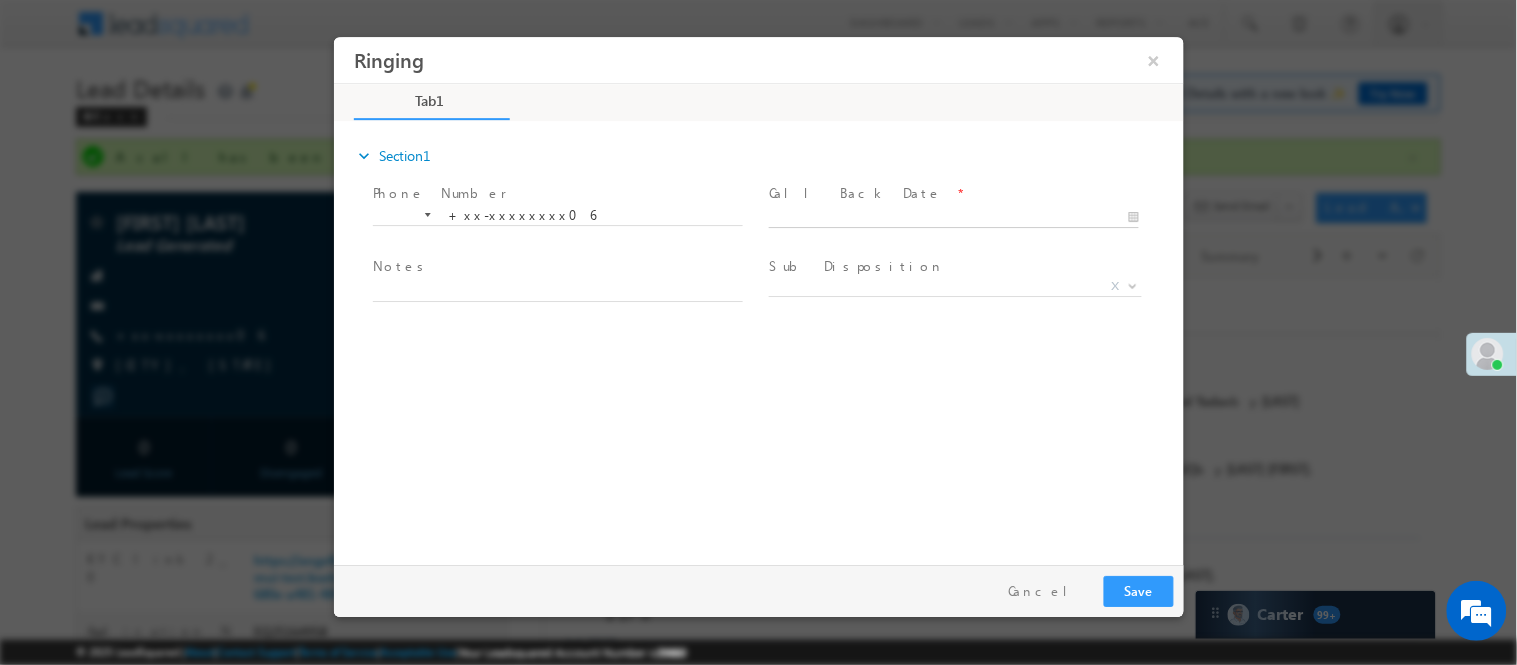 click on "Ringing
×" at bounding box center [758, 295] 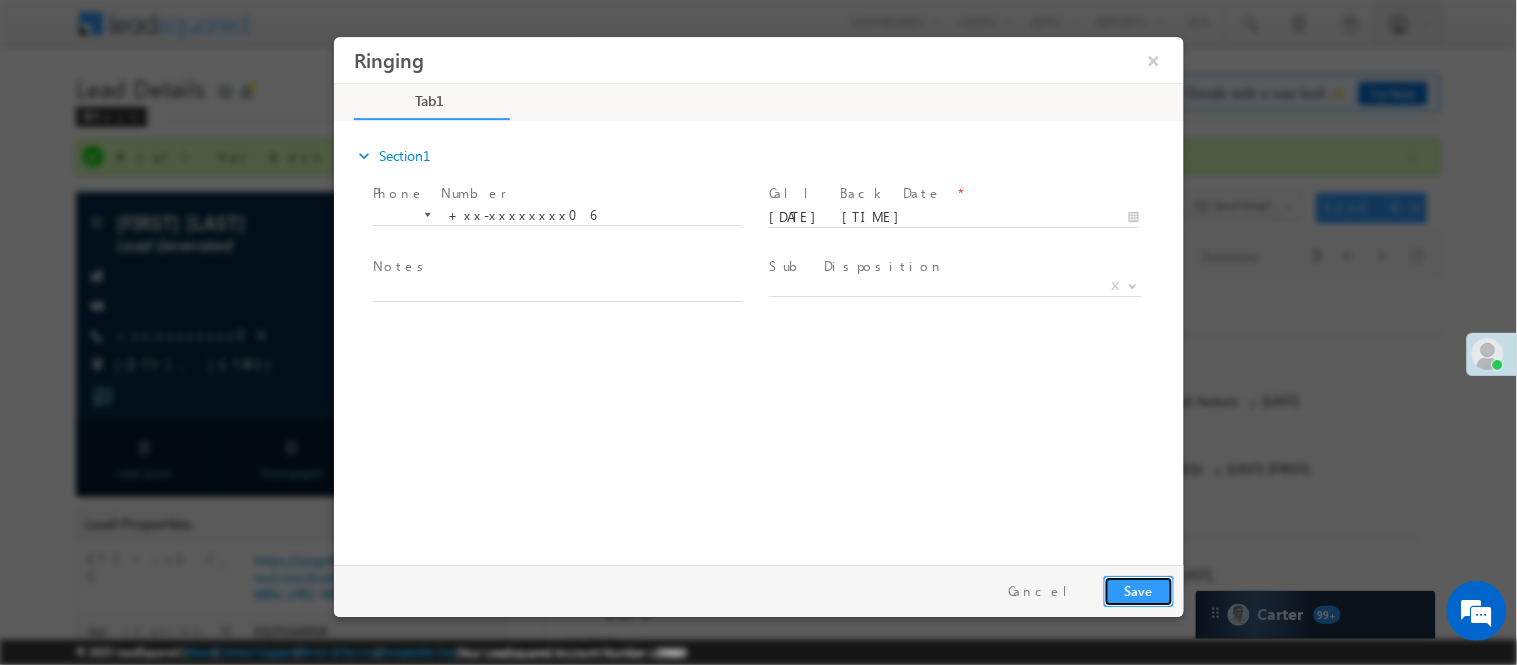 click on "Save" at bounding box center (1138, 590) 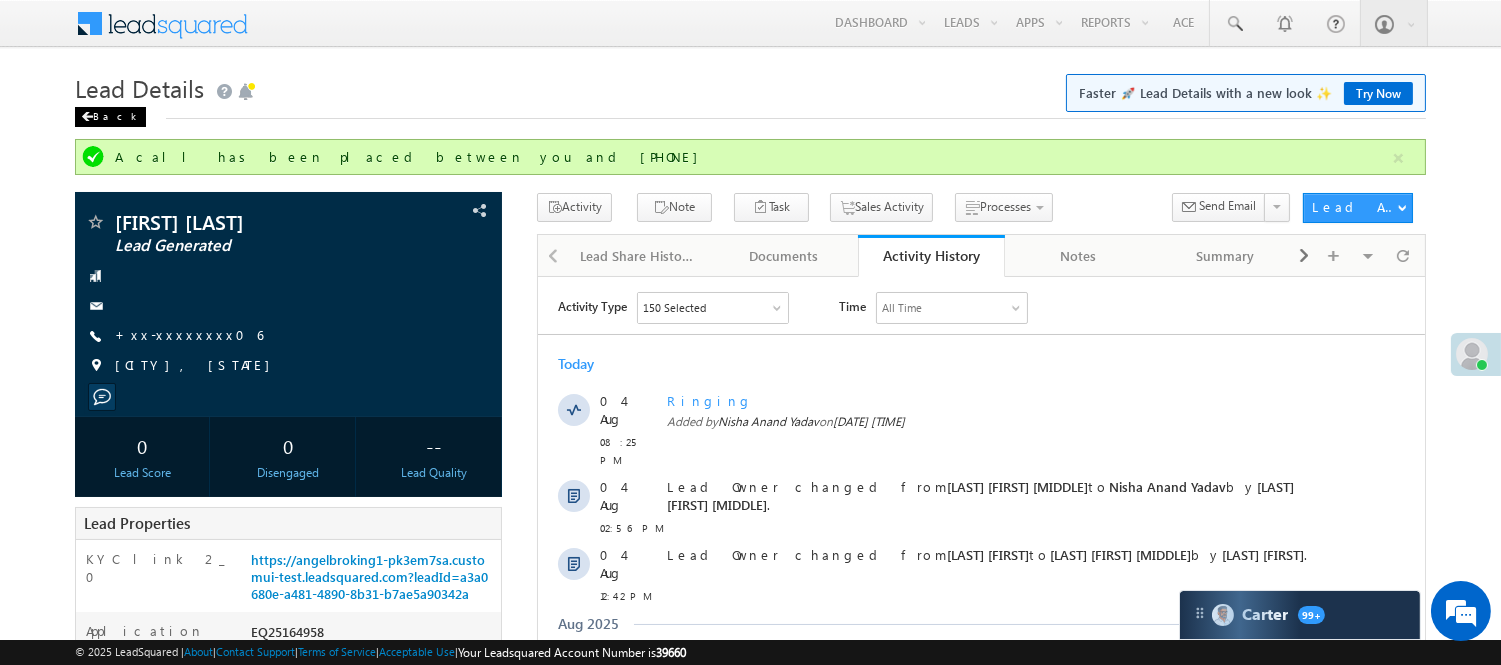 click on "Back" at bounding box center [110, 117] 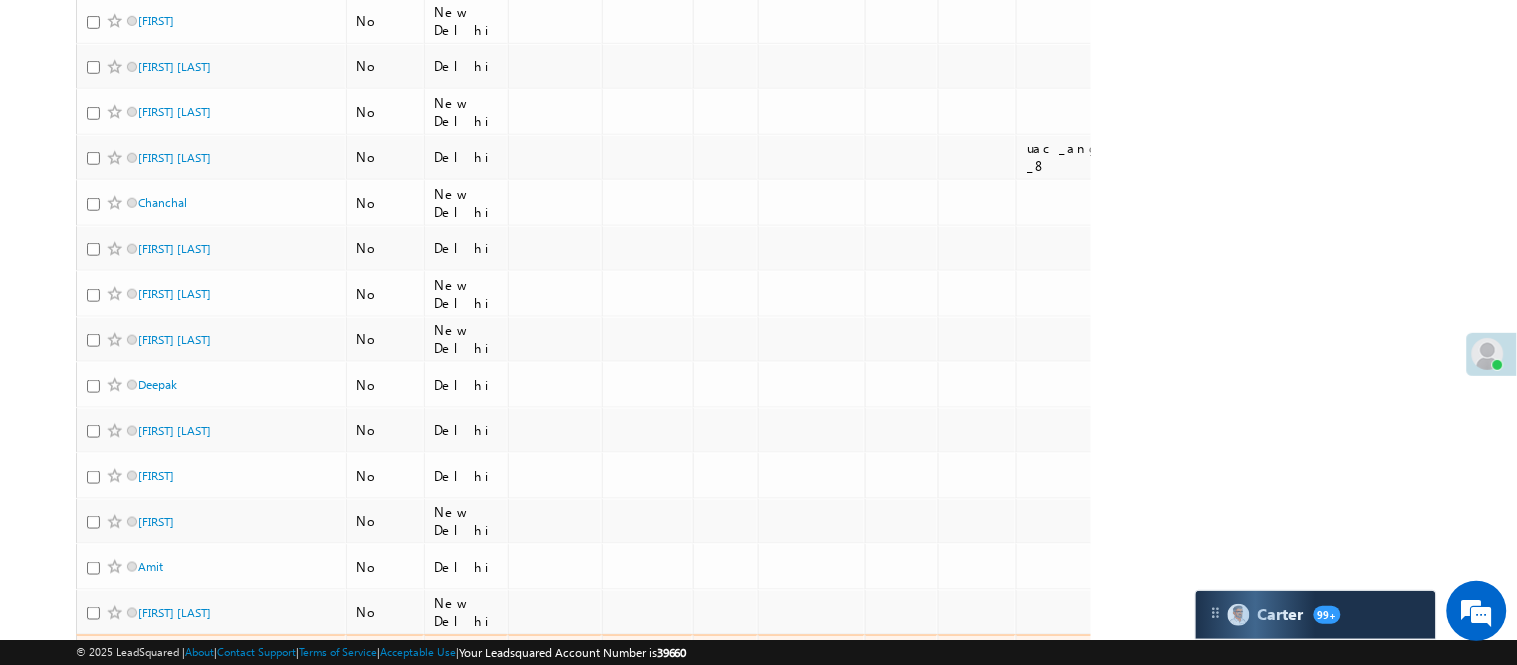 scroll, scrollTop: 666, scrollLeft: 0, axis: vertical 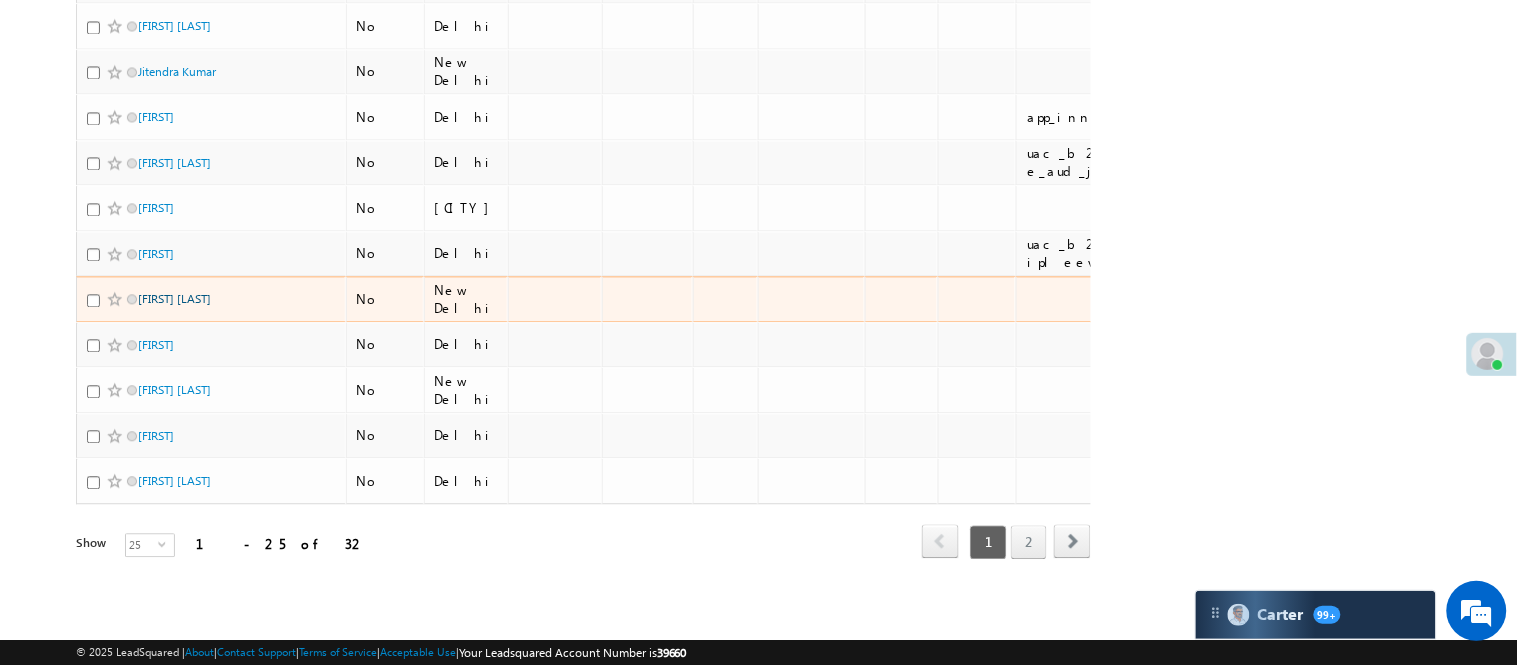 click on "[FIRST] [LAST]" at bounding box center (174, 299) 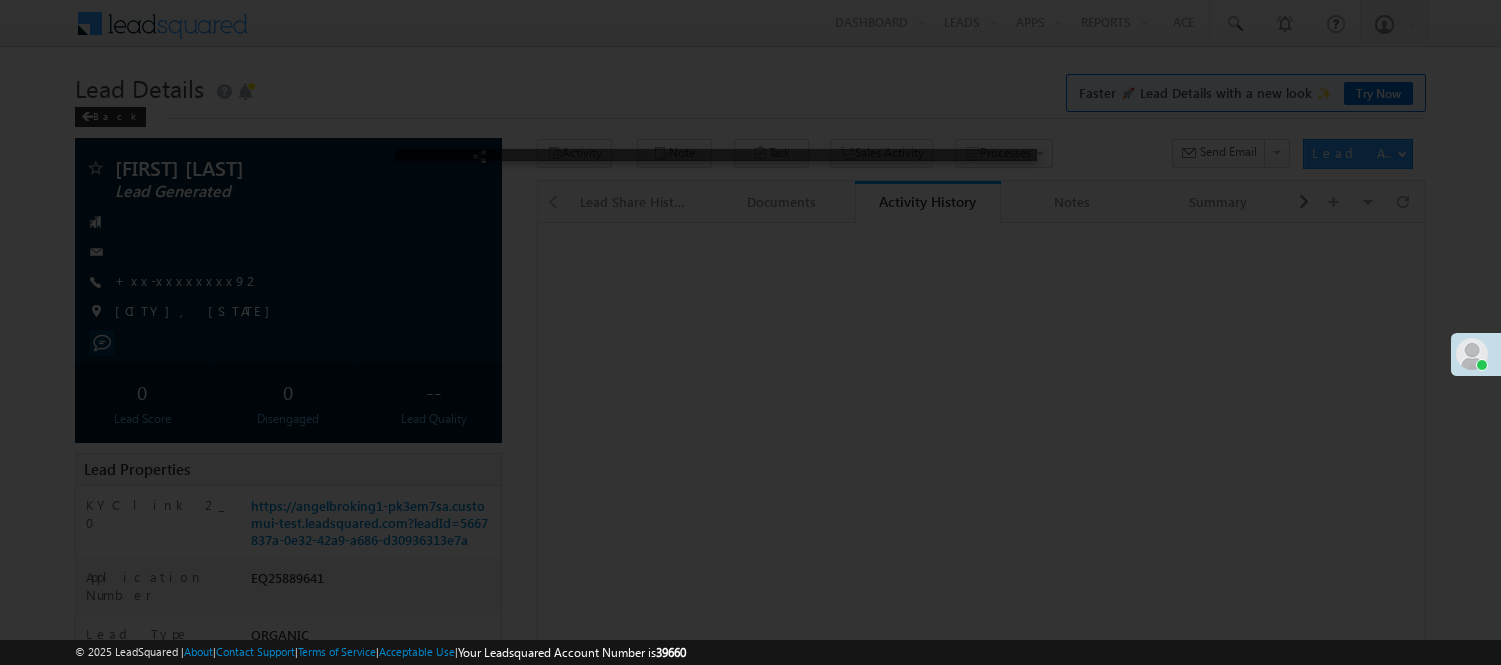 scroll, scrollTop: 0, scrollLeft: 0, axis: both 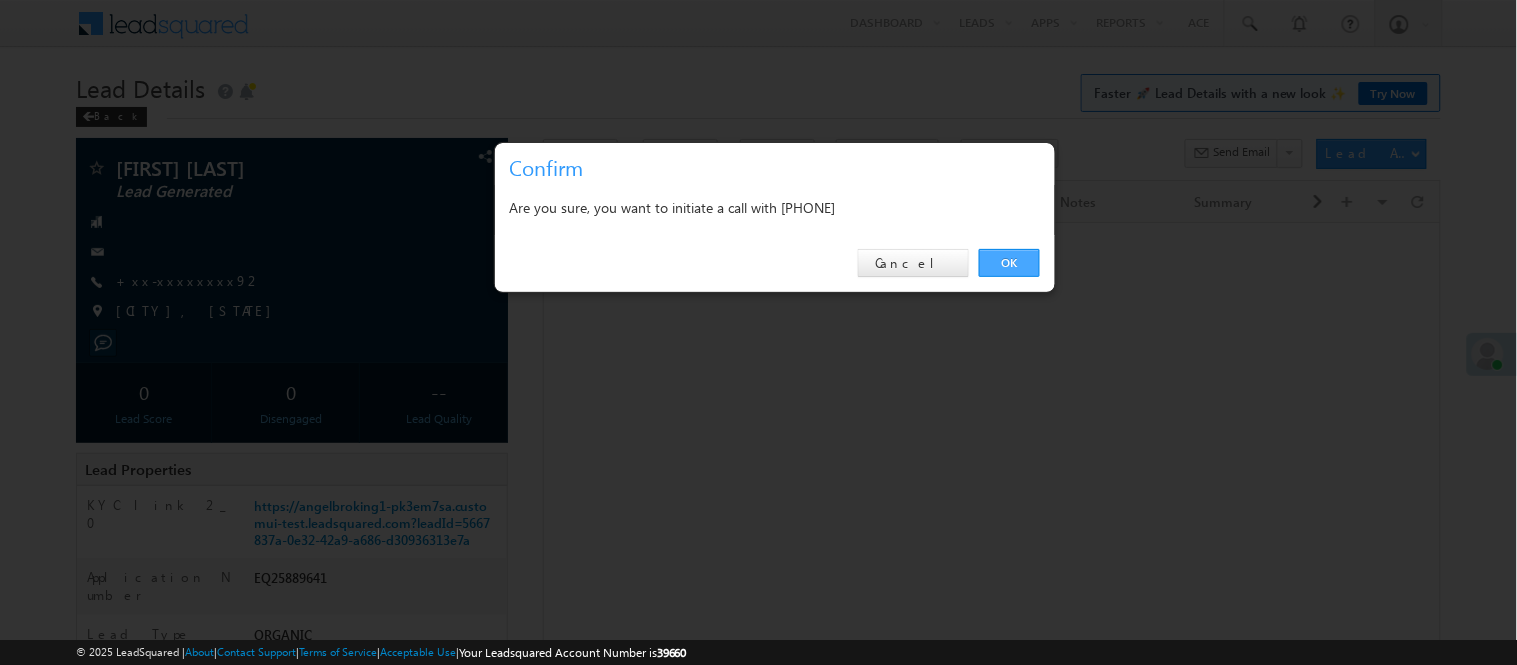 click on "OK" at bounding box center [1009, 263] 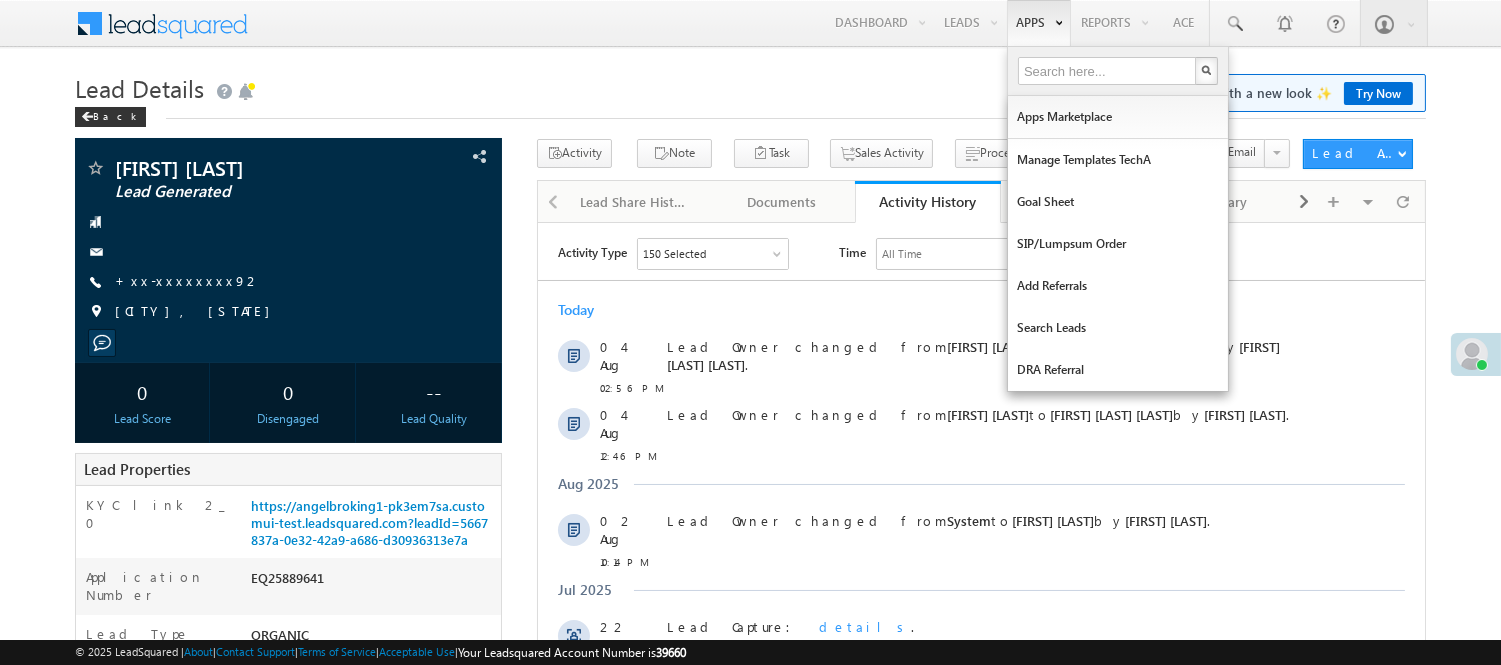 scroll, scrollTop: 0, scrollLeft: 0, axis: both 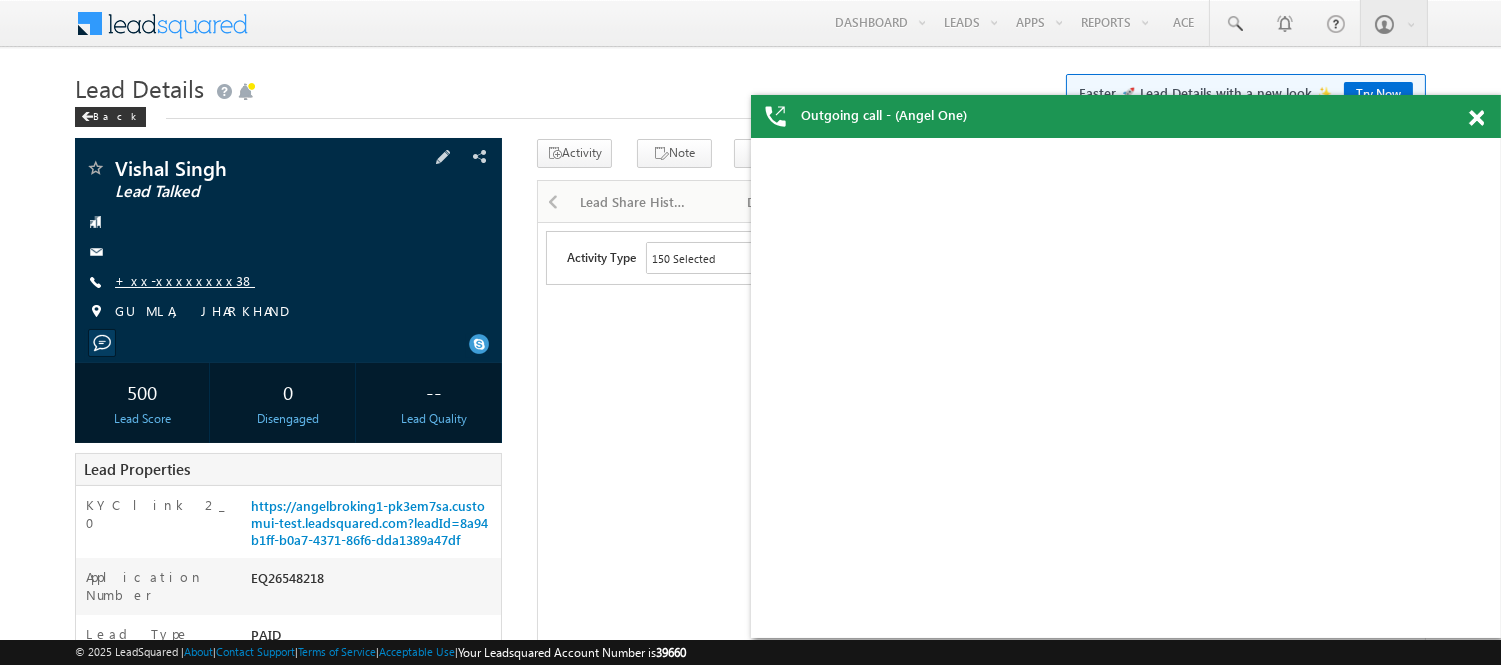 click on "+xx-xxxxxxxx38" at bounding box center (185, 280) 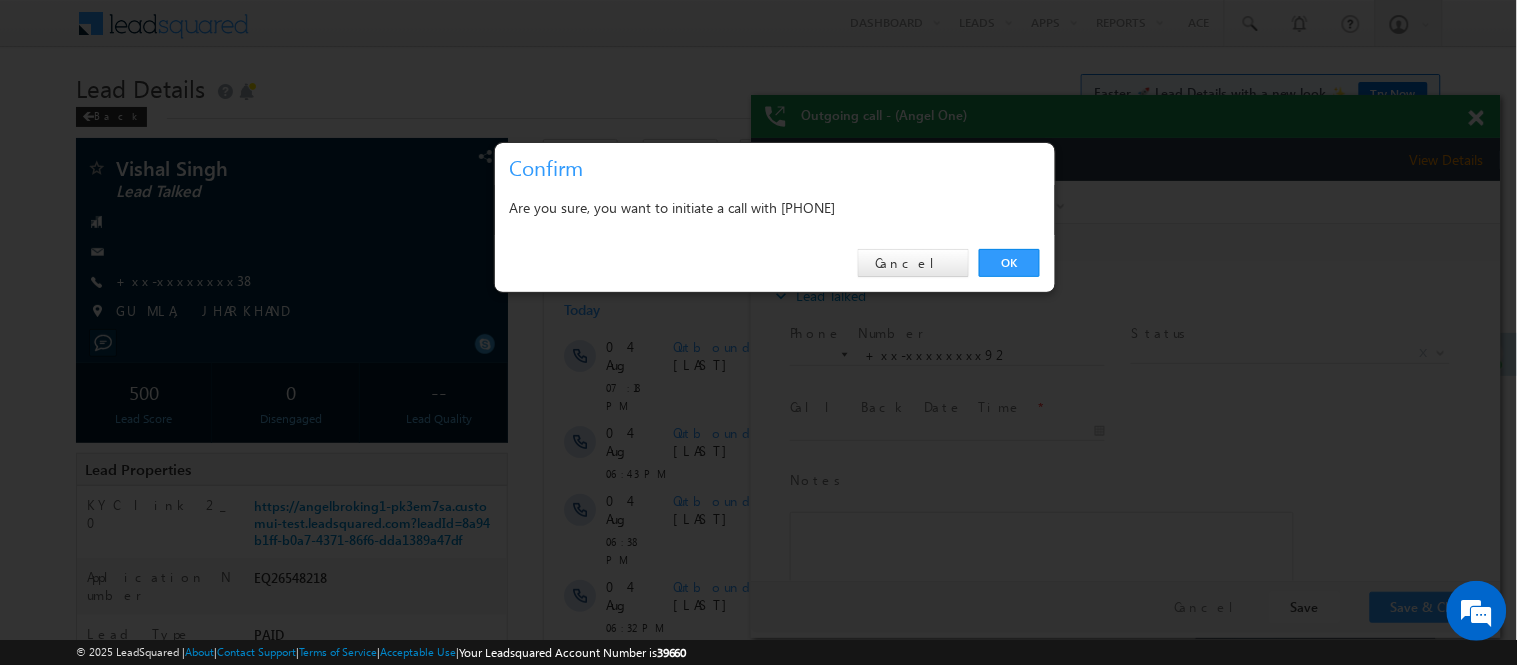 scroll, scrollTop: 0, scrollLeft: 0, axis: both 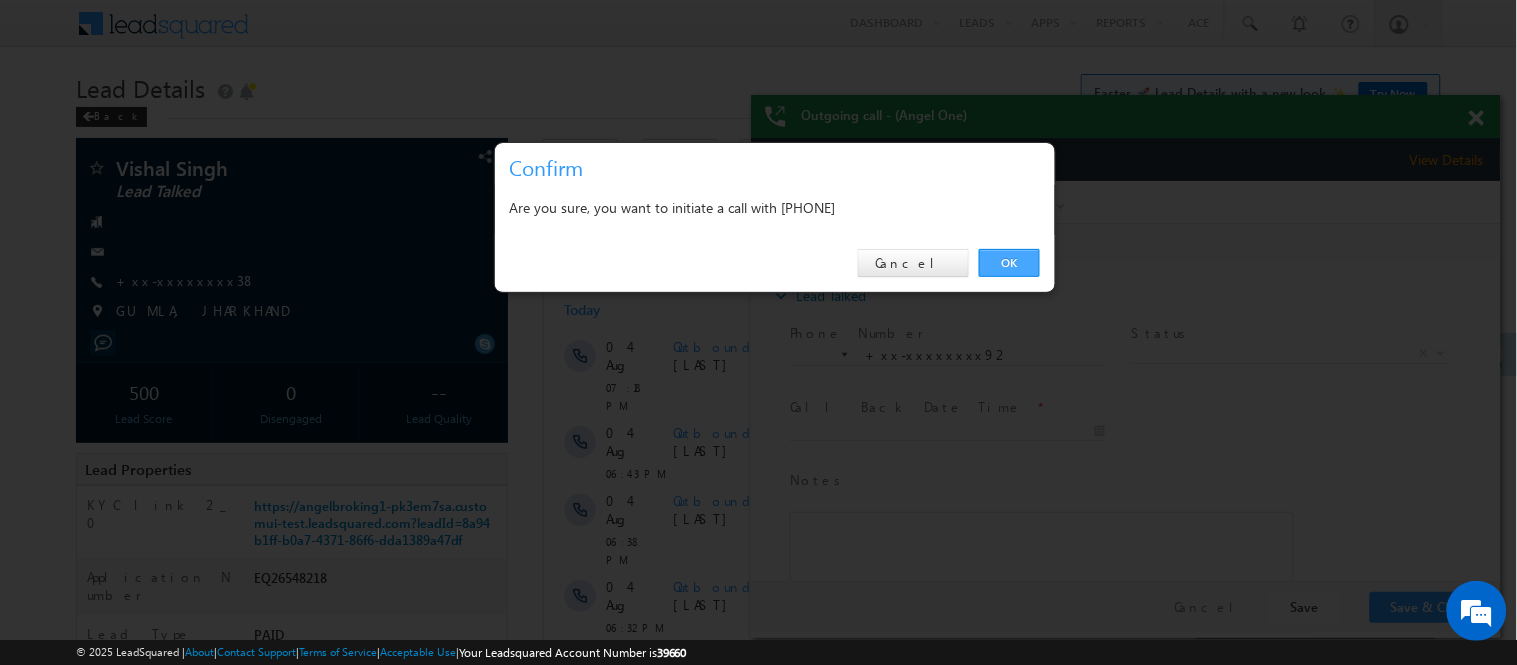 click on "OK" at bounding box center [1009, 263] 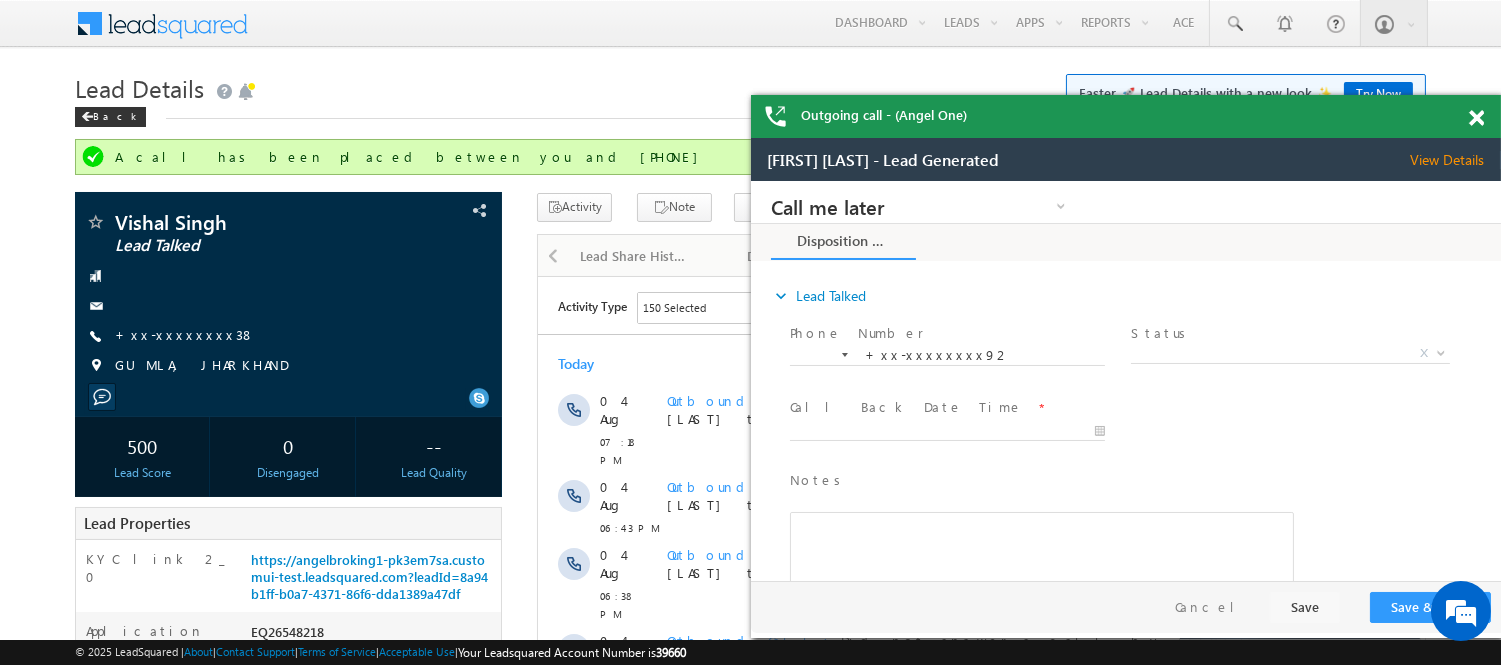scroll, scrollTop: 0, scrollLeft: 0, axis: both 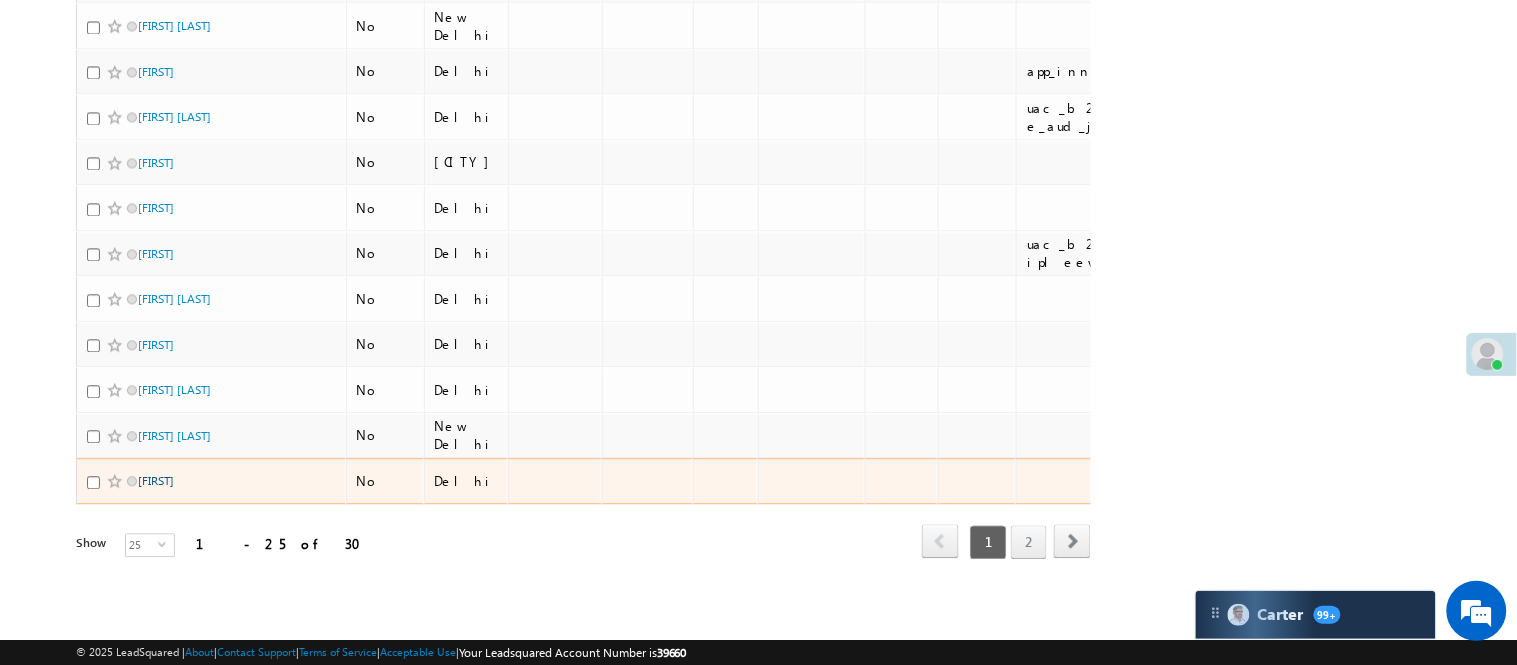 click on "[FIRST]" at bounding box center [156, 481] 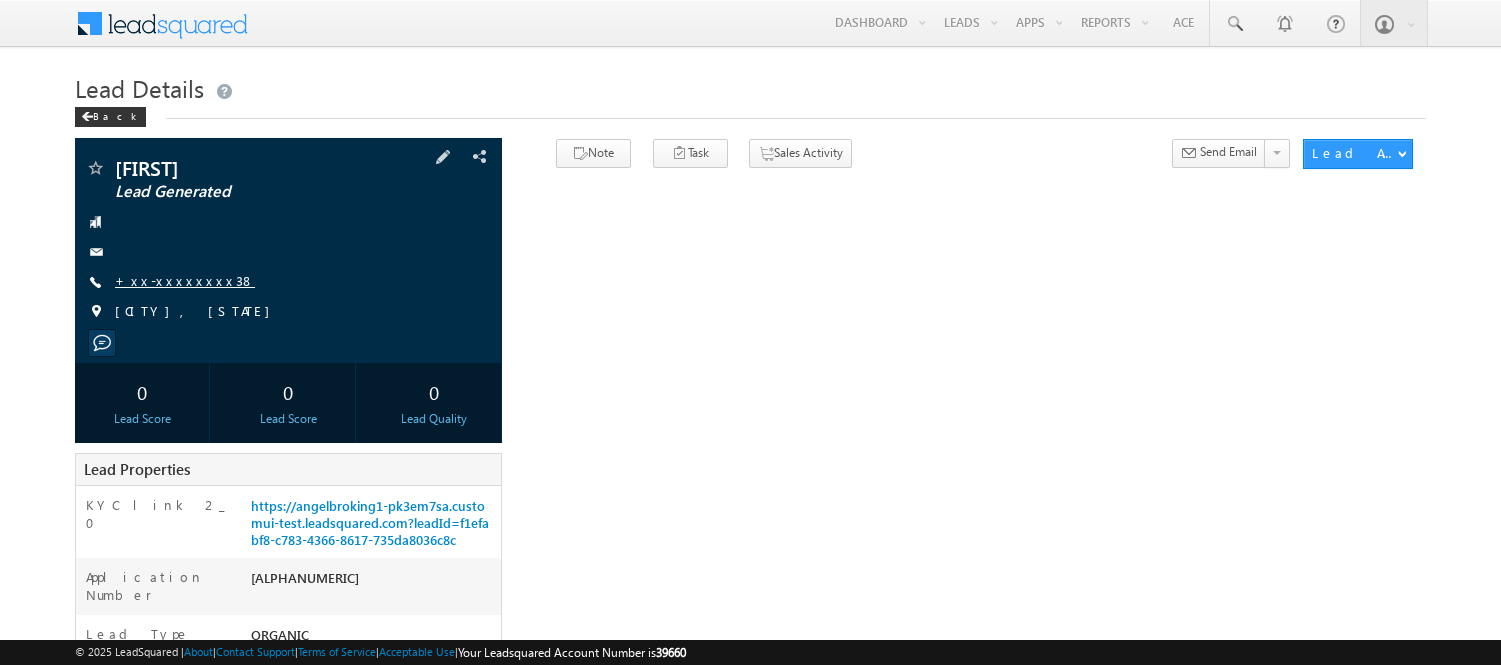 scroll, scrollTop: 0, scrollLeft: 0, axis: both 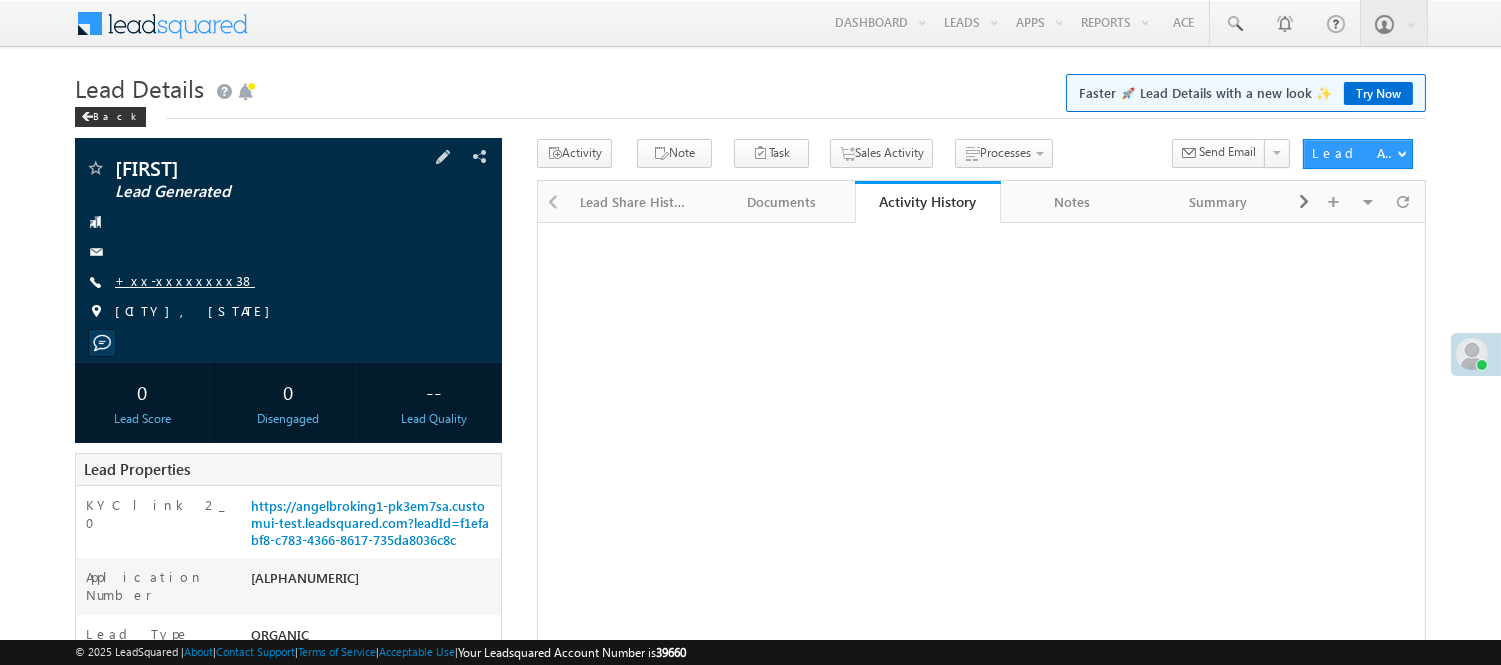 click on "+xx-xxxxxxxx38" at bounding box center (185, 280) 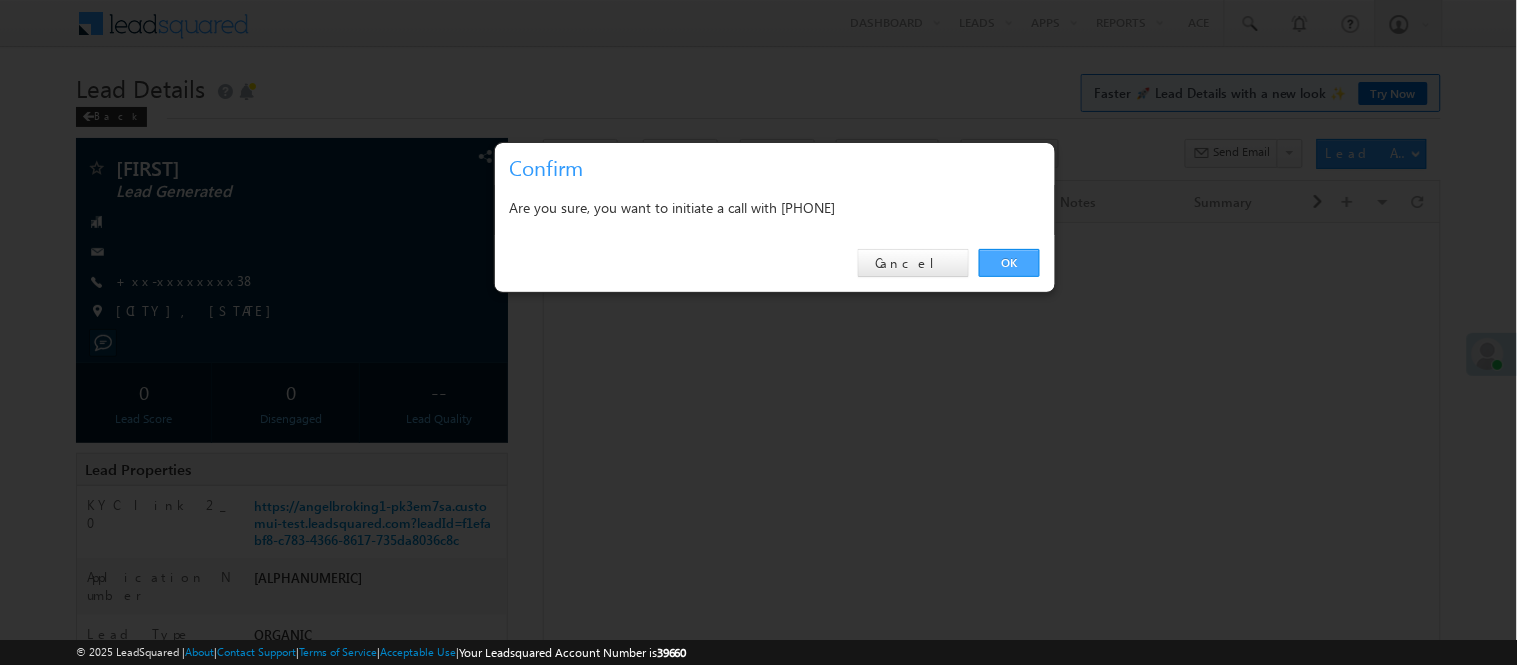 click on "OK" at bounding box center [1009, 263] 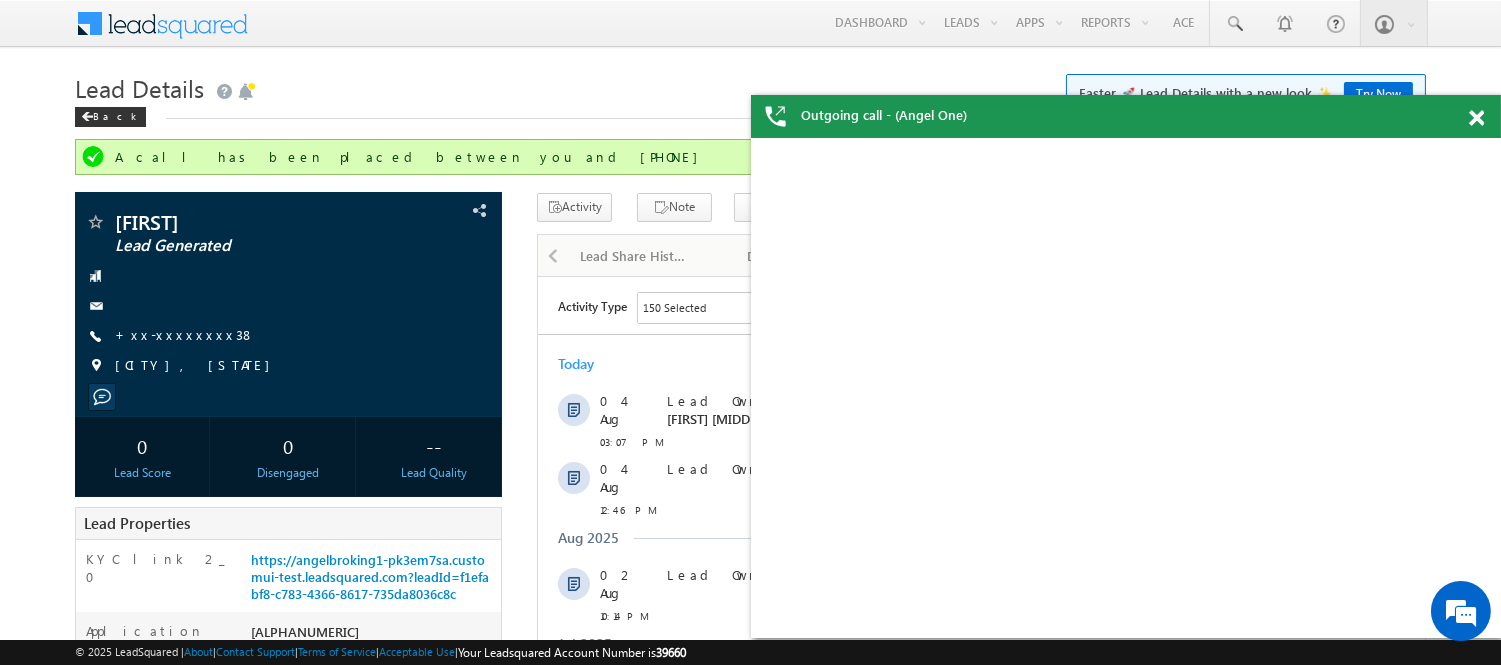 scroll, scrollTop: 0, scrollLeft: 0, axis: both 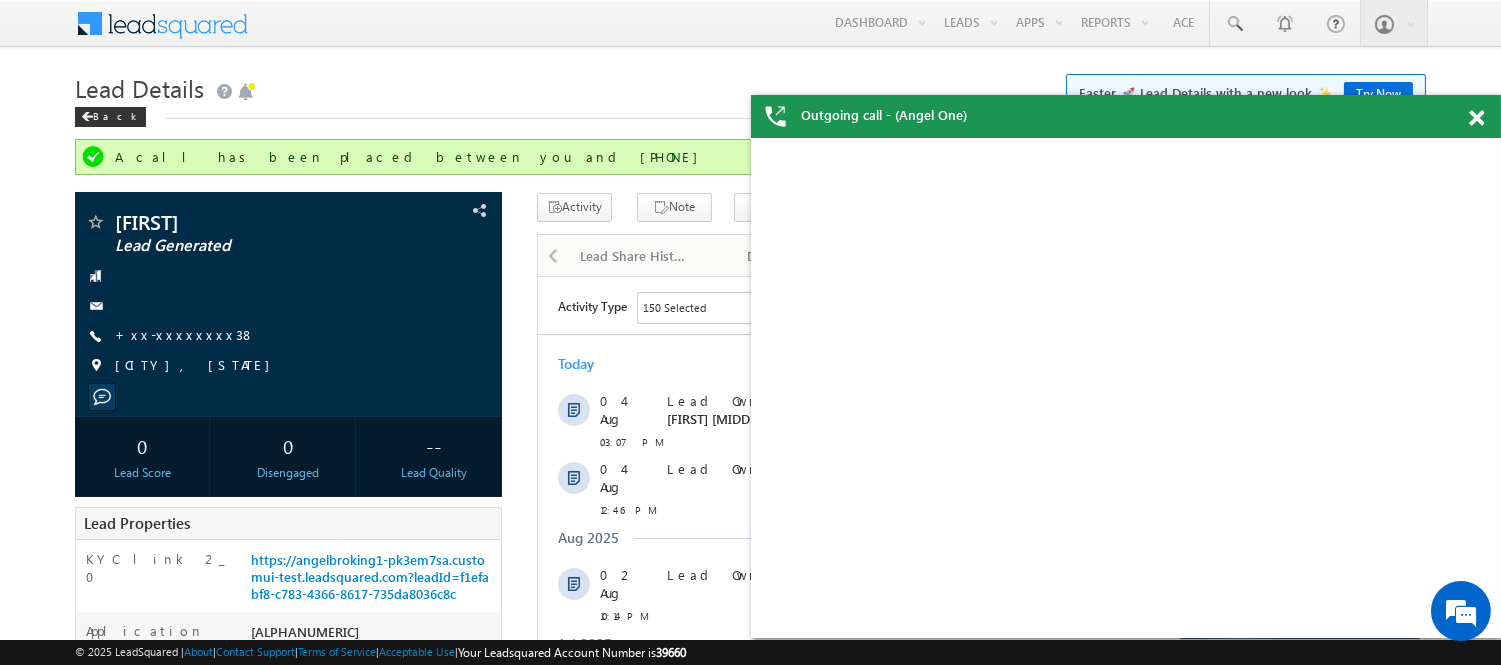 click at bounding box center [1476, 118] 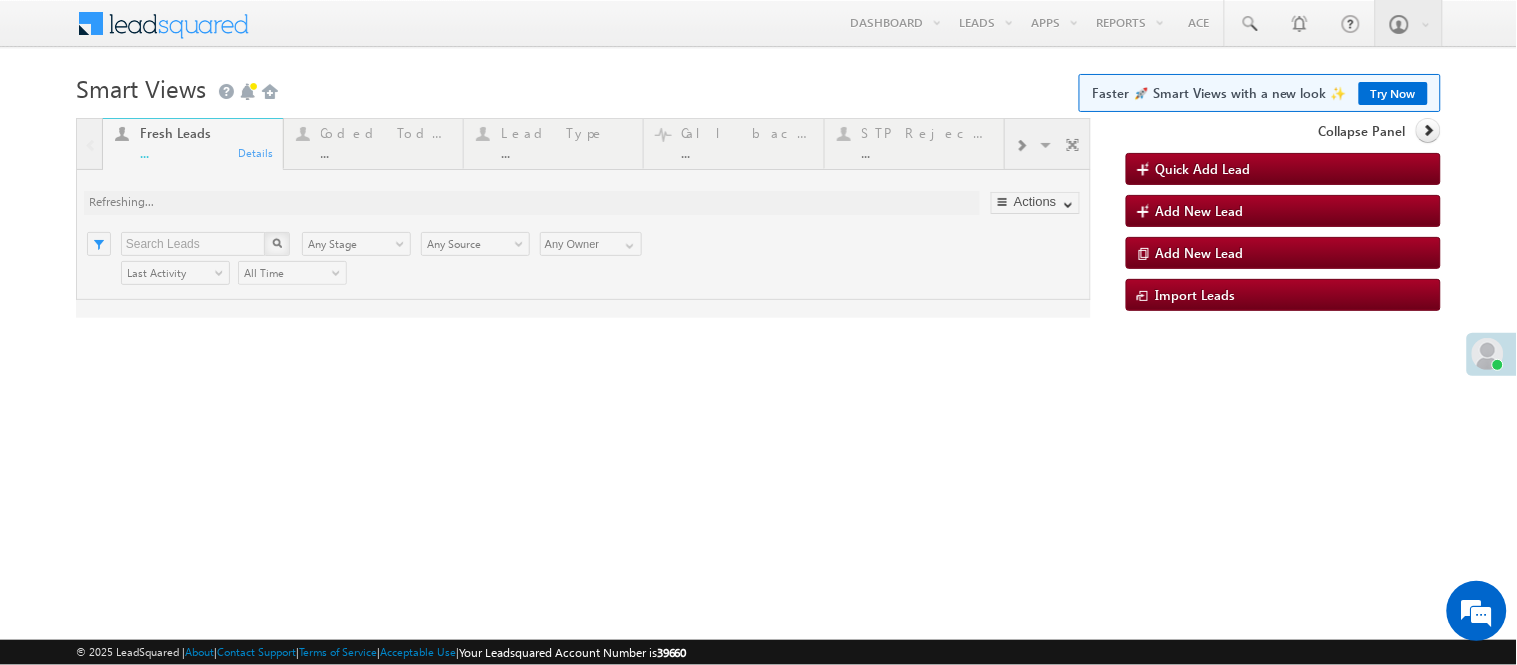 scroll, scrollTop: 0, scrollLeft: 0, axis: both 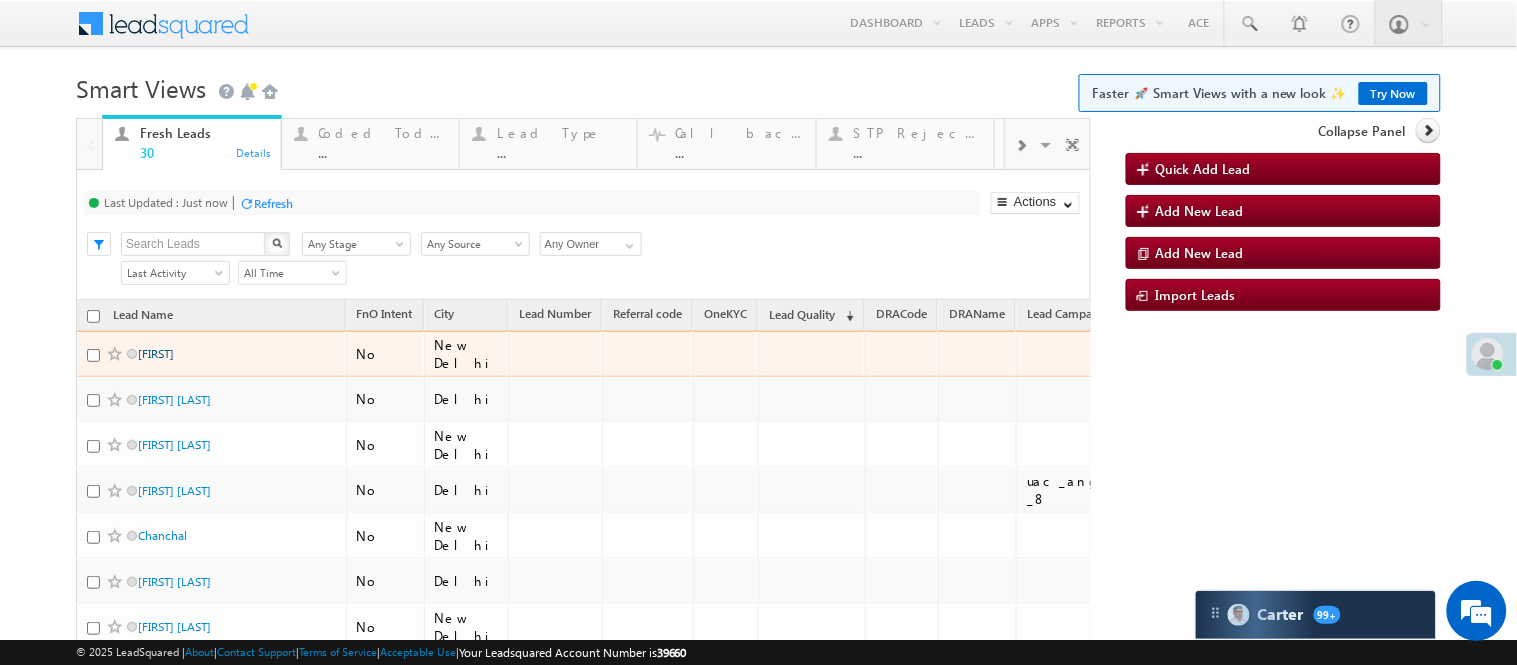click on "[NAME]" at bounding box center [156, 353] 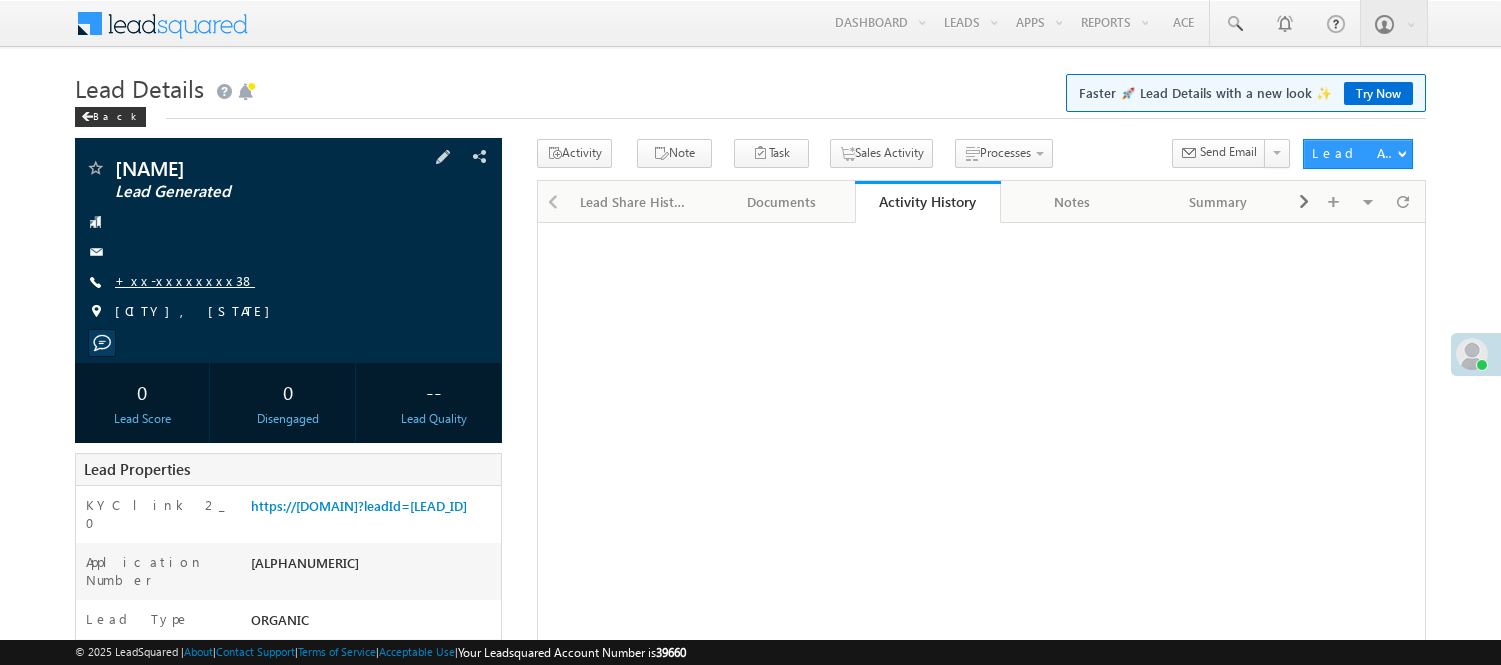 click on "+xx-xxxxxxxx38" at bounding box center (185, 280) 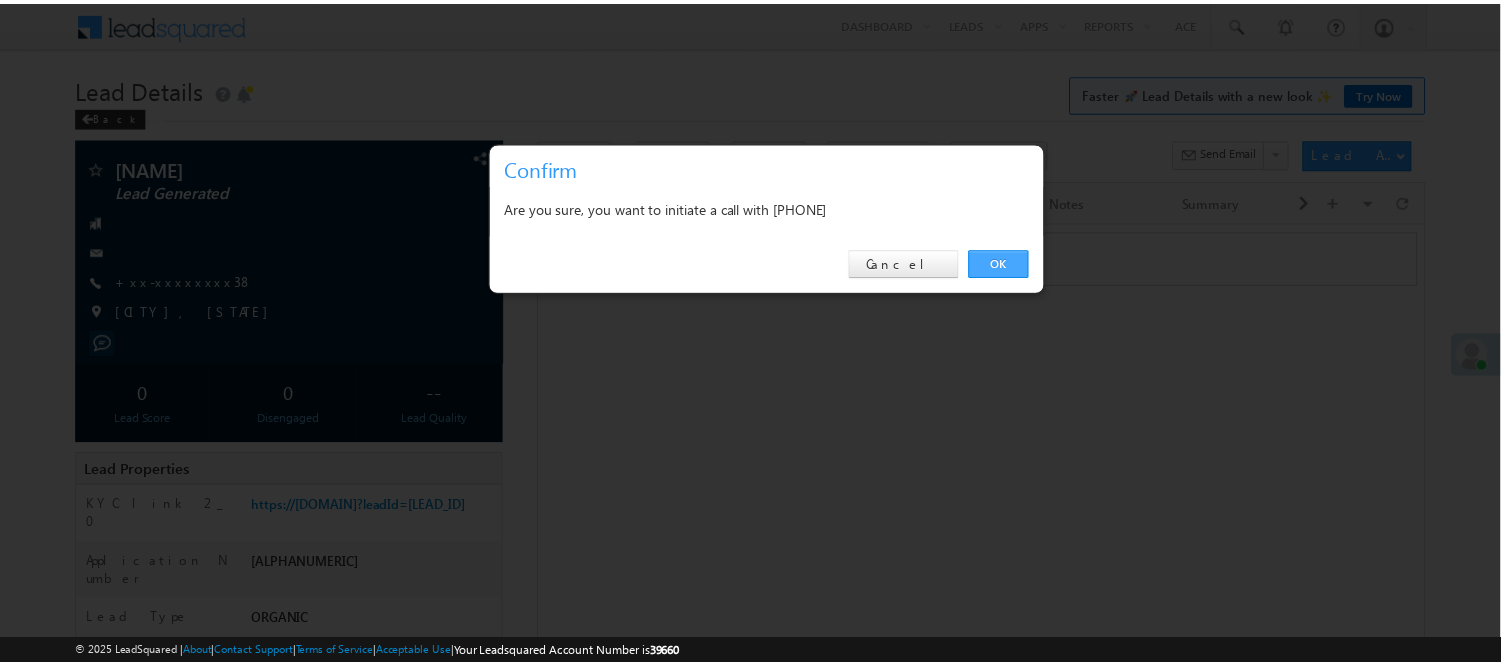 scroll, scrollTop: 0, scrollLeft: 0, axis: both 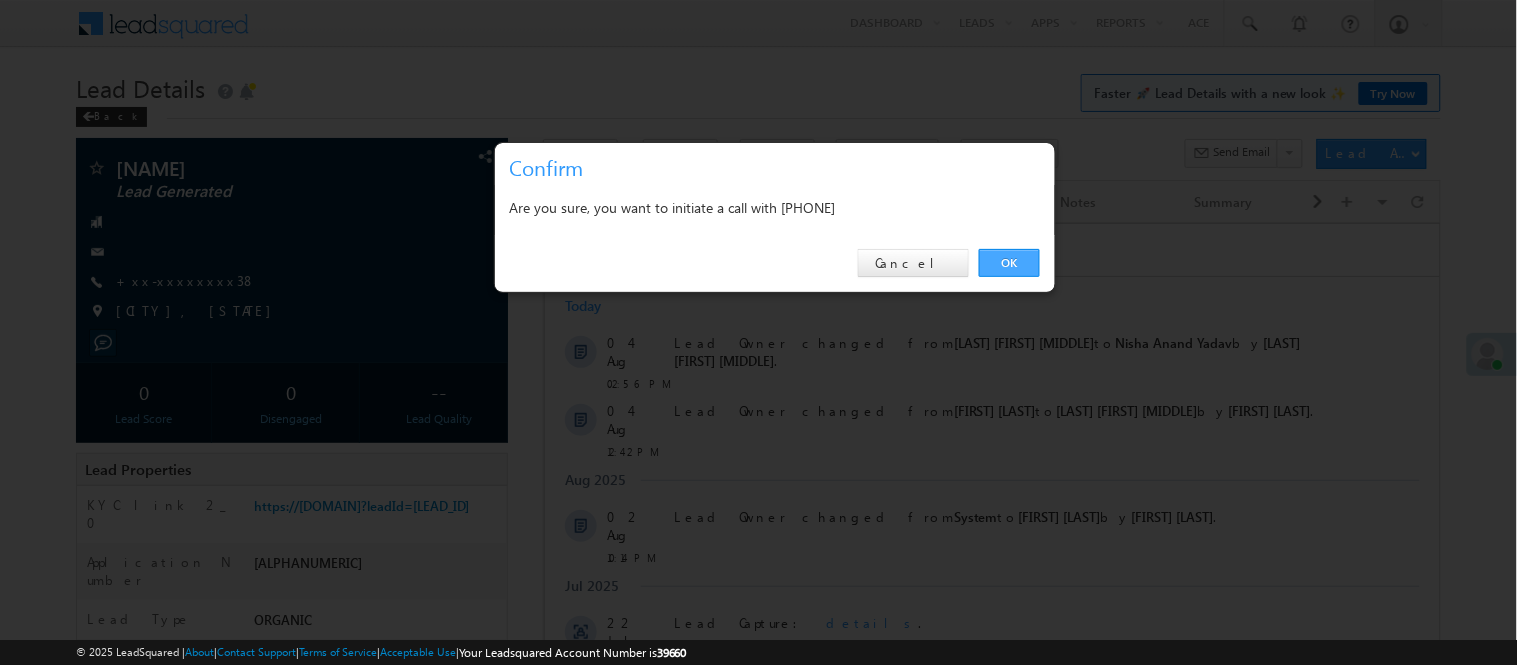 click on "OK" at bounding box center (1009, 263) 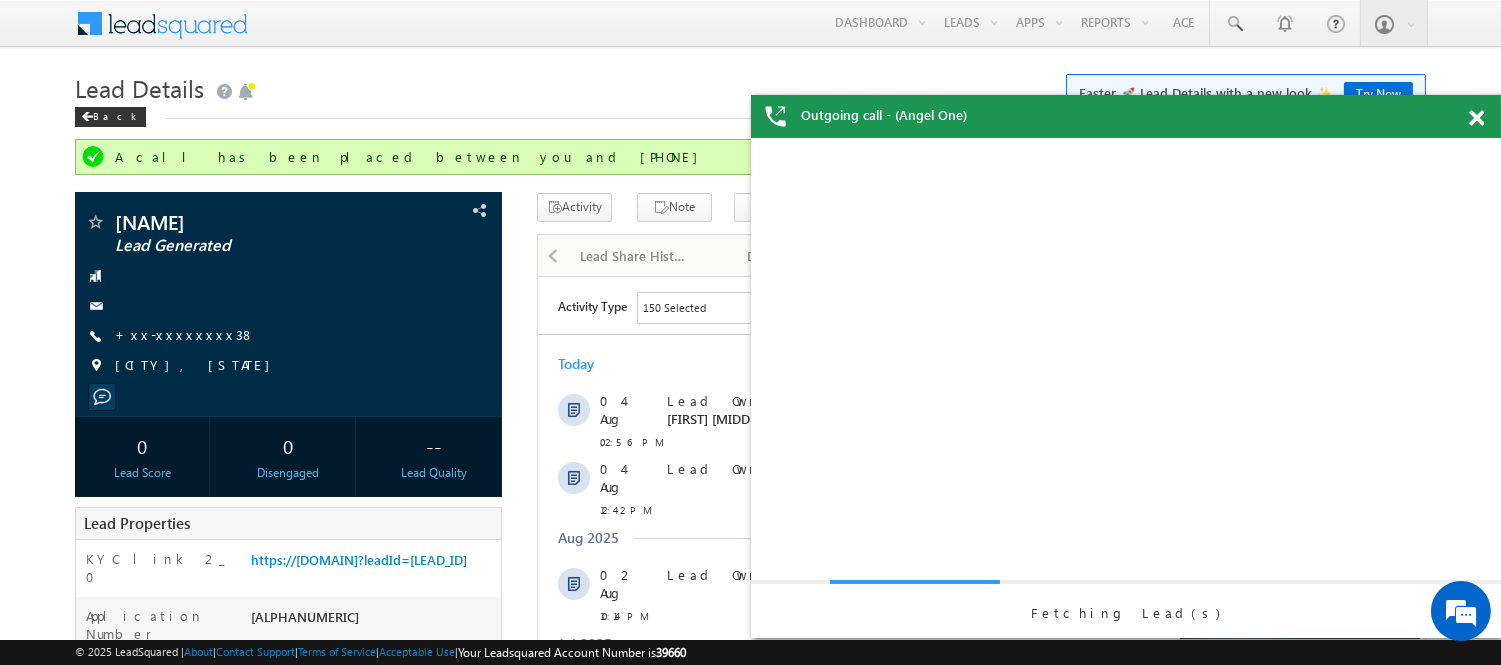 scroll, scrollTop: 0, scrollLeft: 0, axis: both 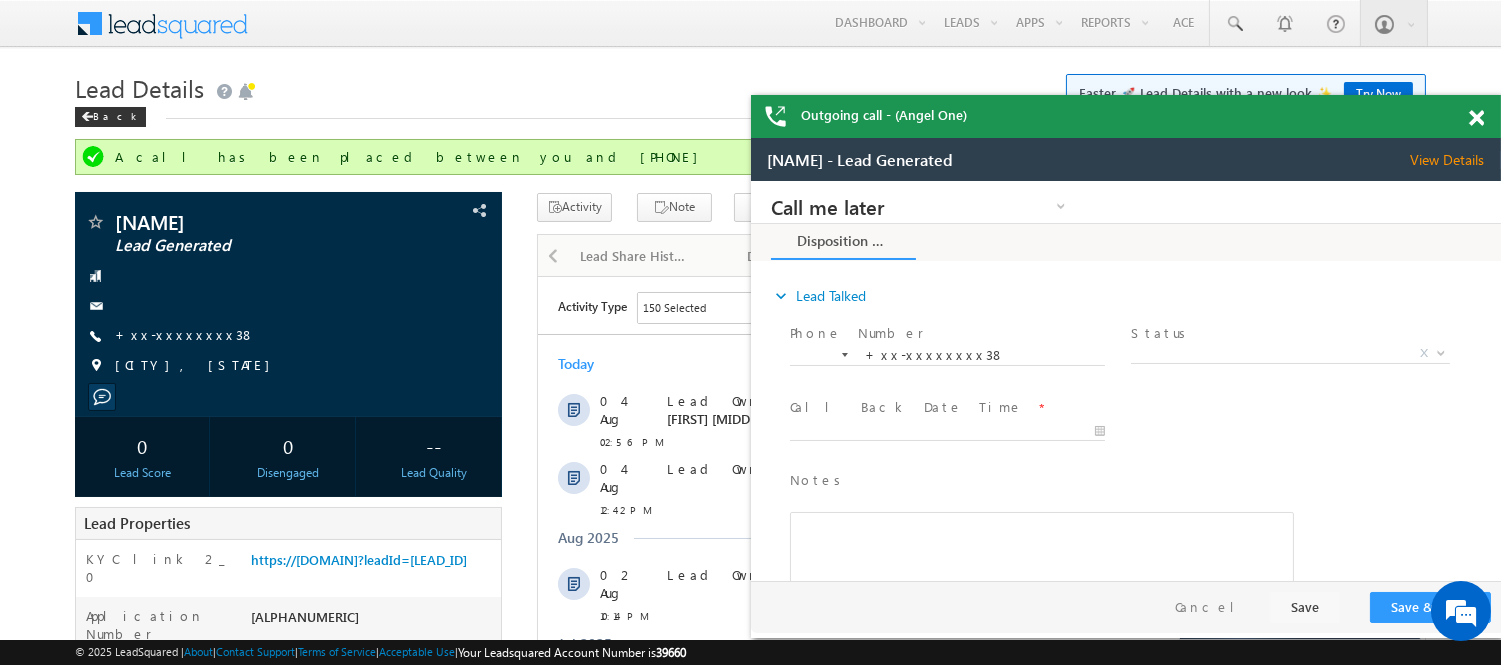 click at bounding box center [1487, 114] 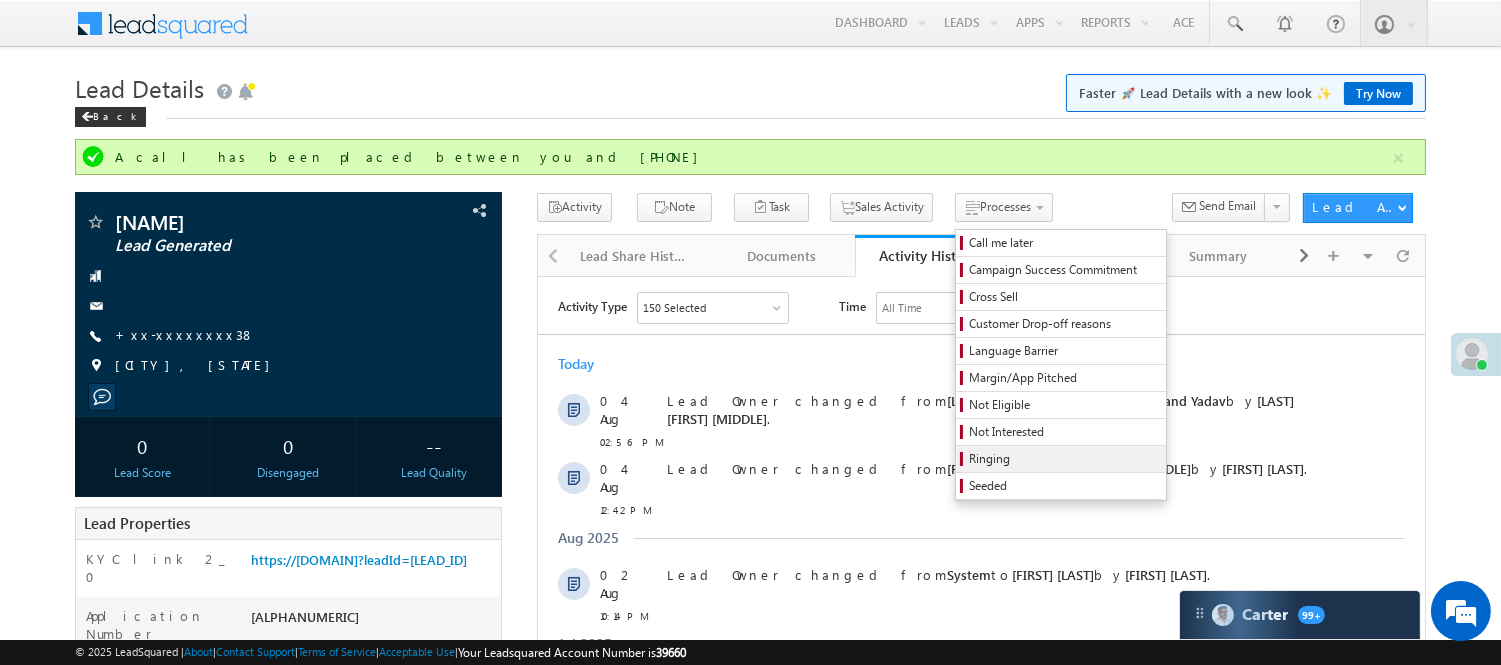 click on "Ringing" at bounding box center [1064, 459] 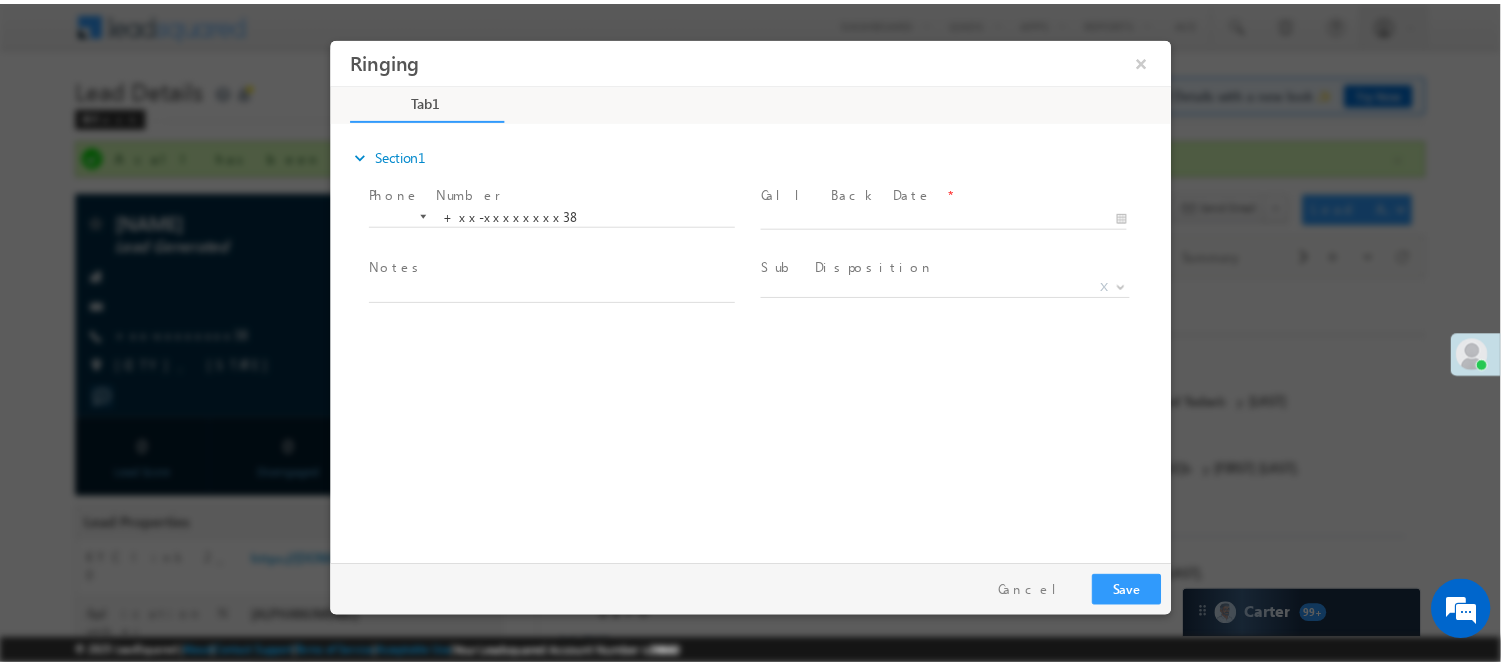 scroll, scrollTop: 0, scrollLeft: 0, axis: both 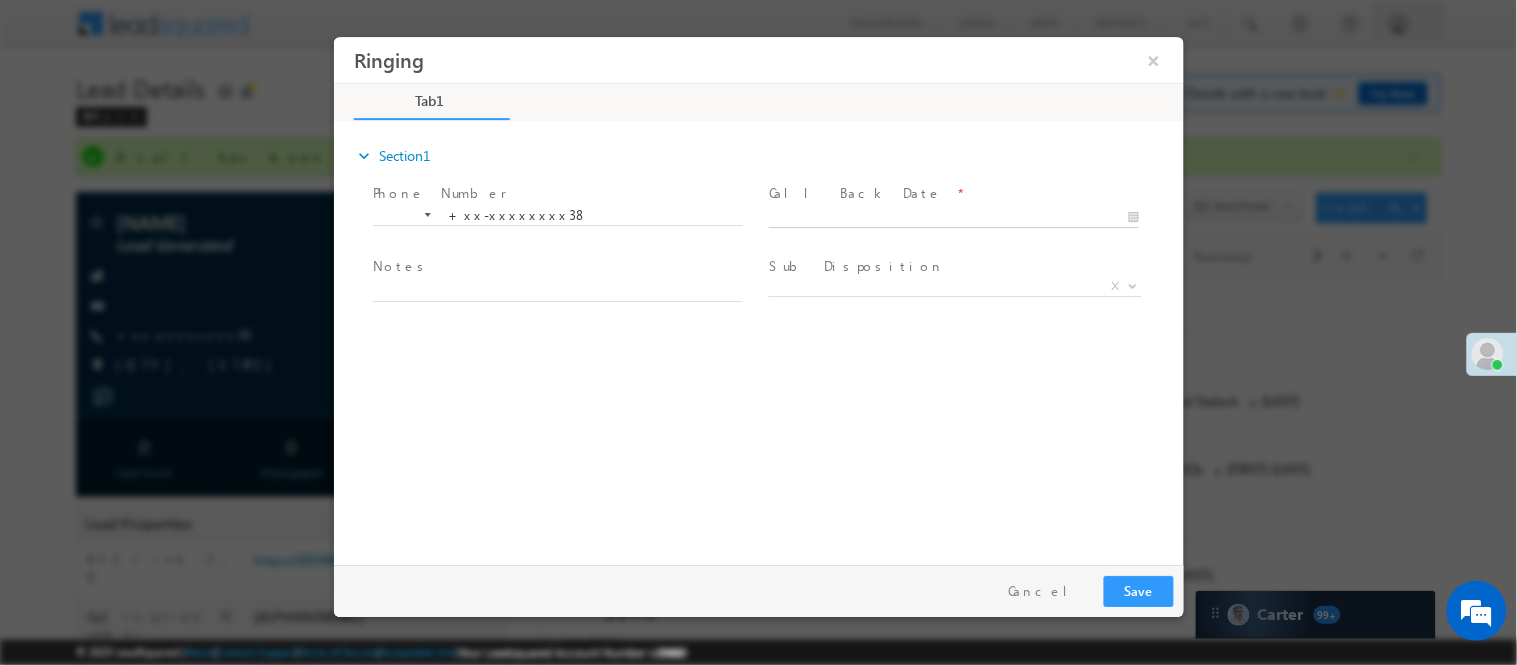drag, startPoint x: 894, startPoint y: 212, endPoint x: 941, endPoint y: 261, distance: 67.89698 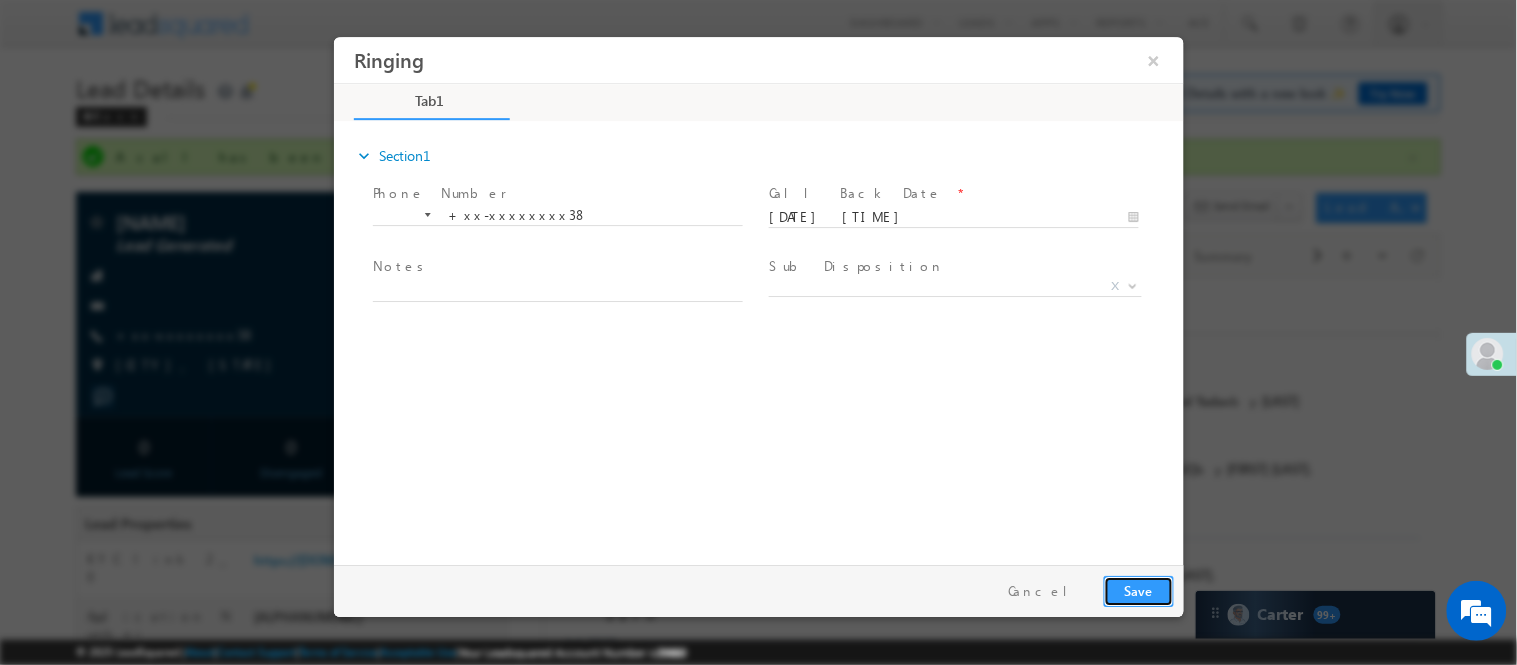 click on "Save" at bounding box center [1138, 590] 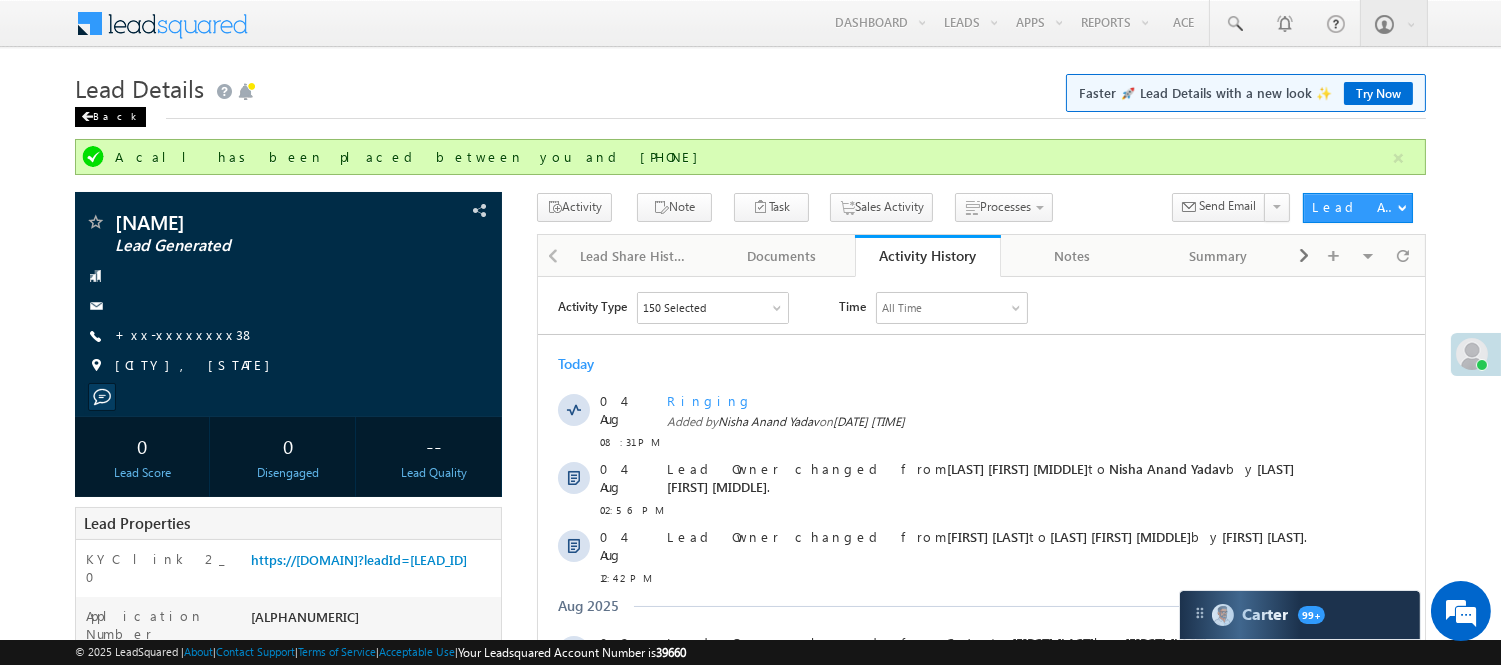 click on "Back" at bounding box center [110, 117] 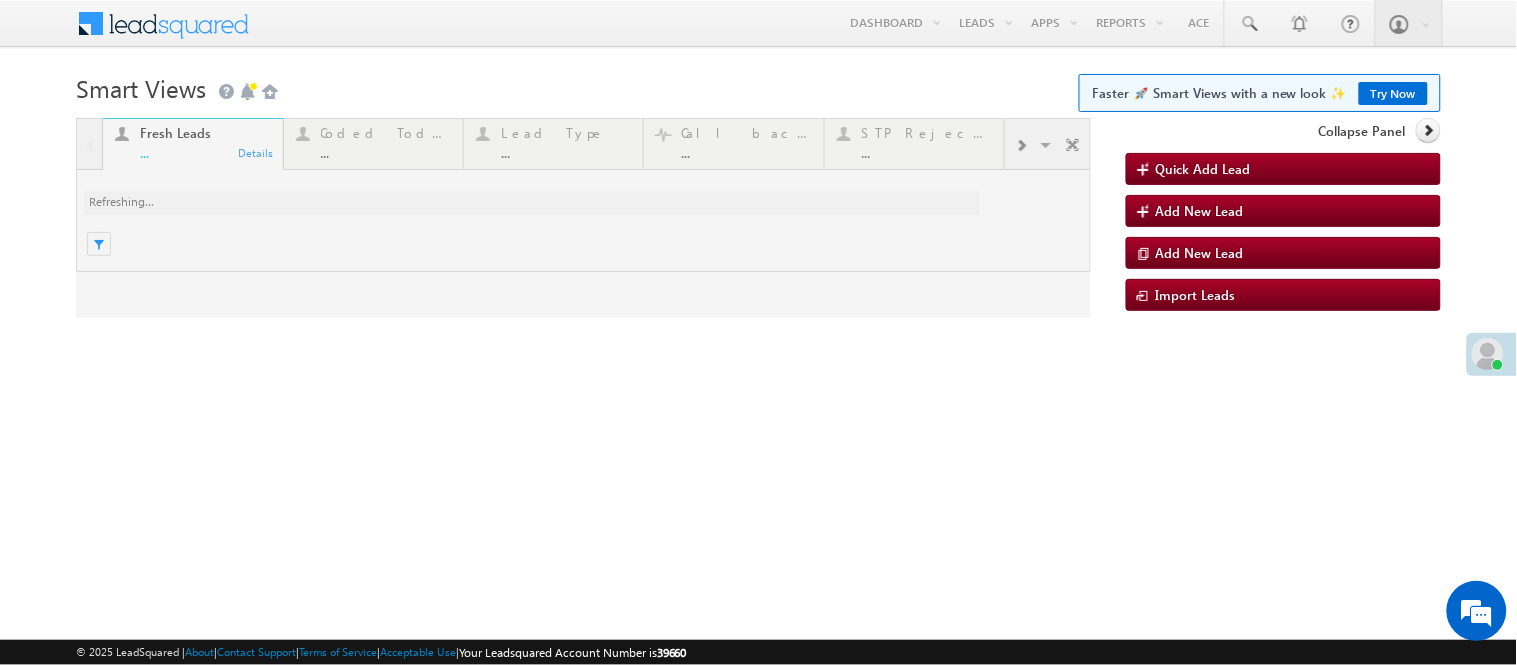 scroll, scrollTop: 0, scrollLeft: 0, axis: both 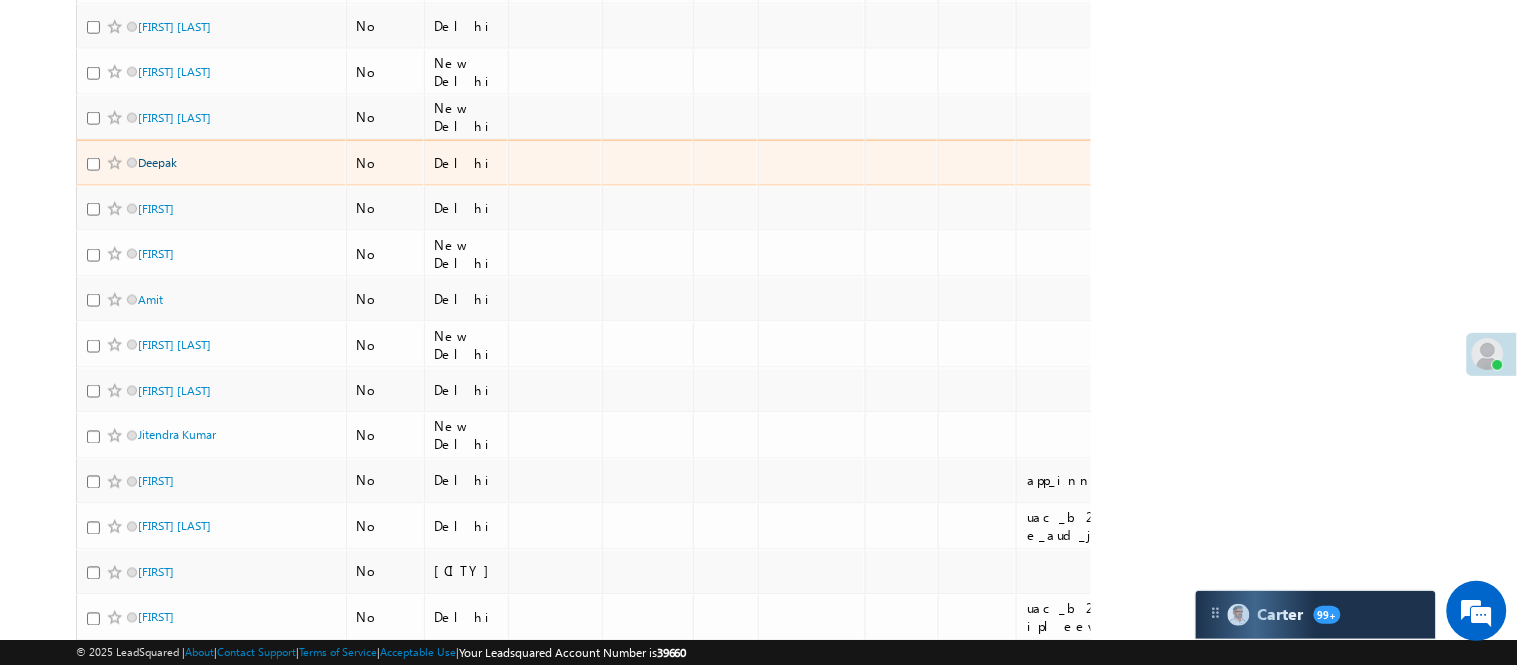click on "Deepak" at bounding box center [157, 162] 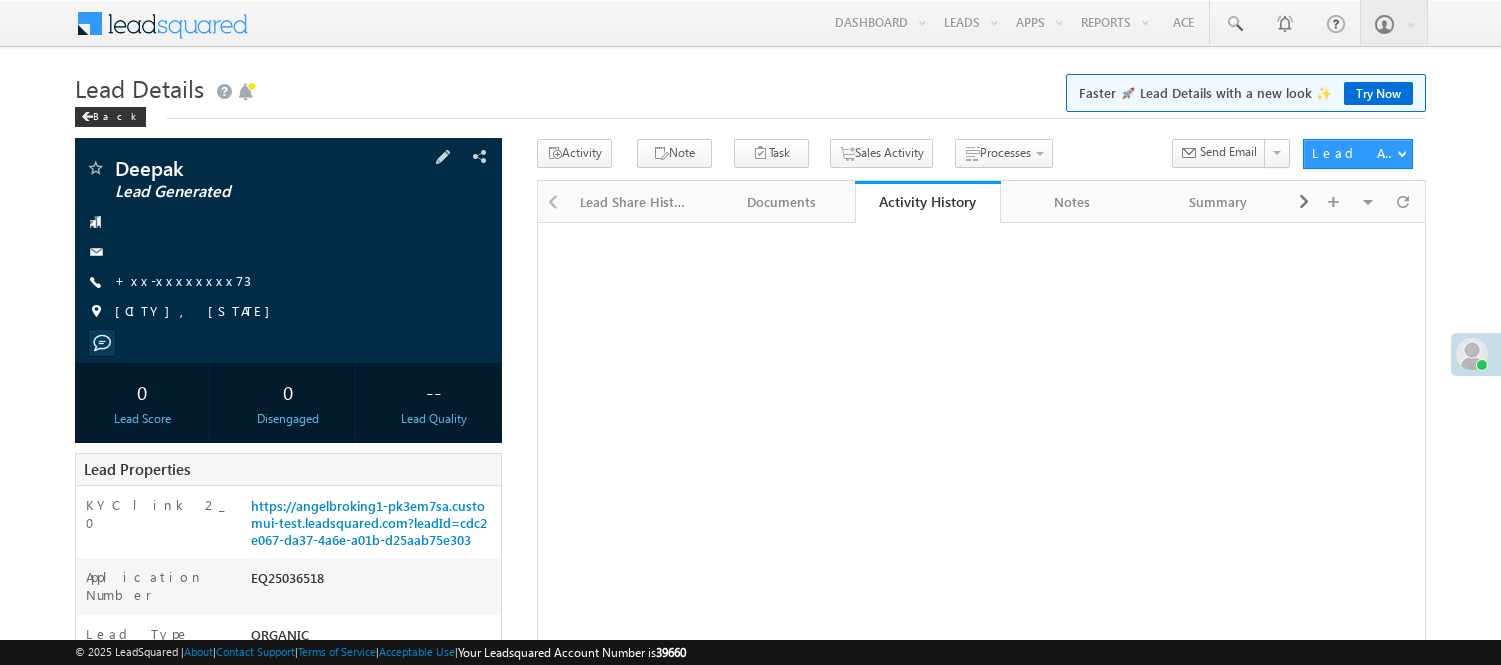 scroll, scrollTop: 0, scrollLeft: 0, axis: both 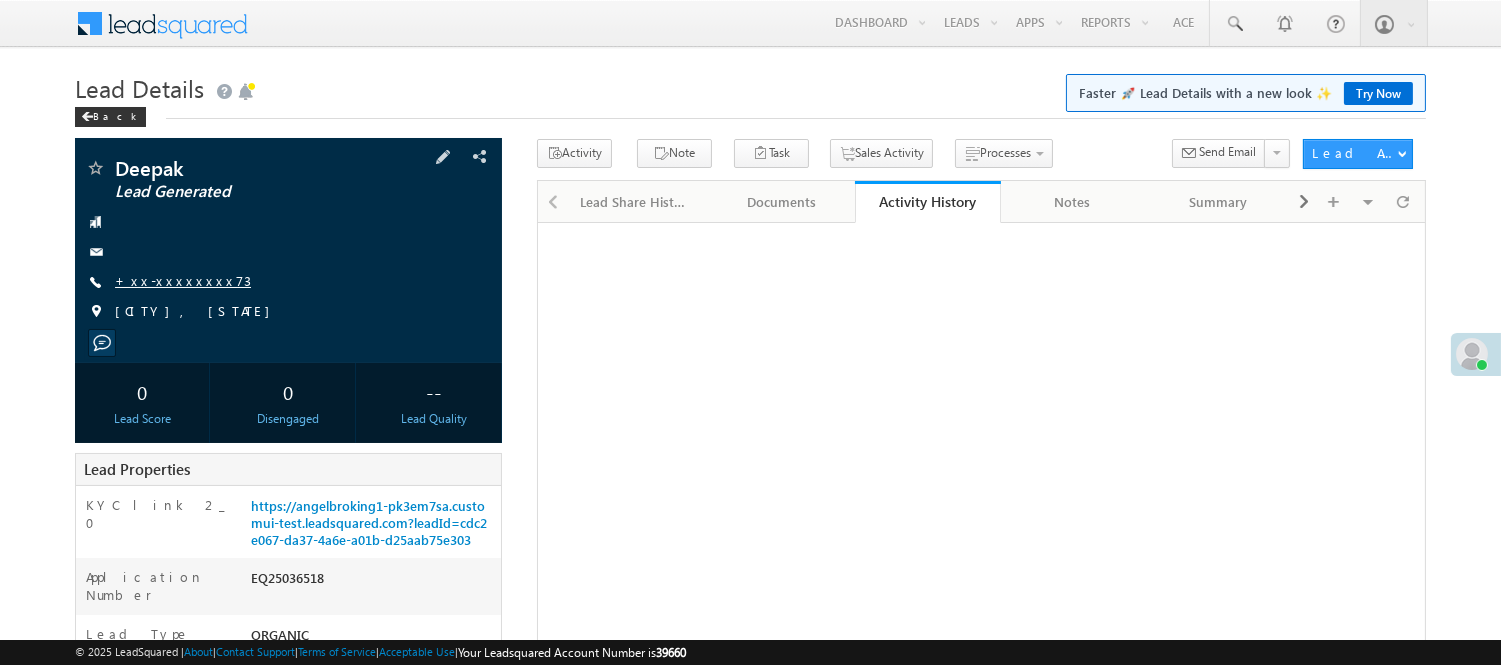 click on "+xx-xxxxxxxx73" at bounding box center (183, 280) 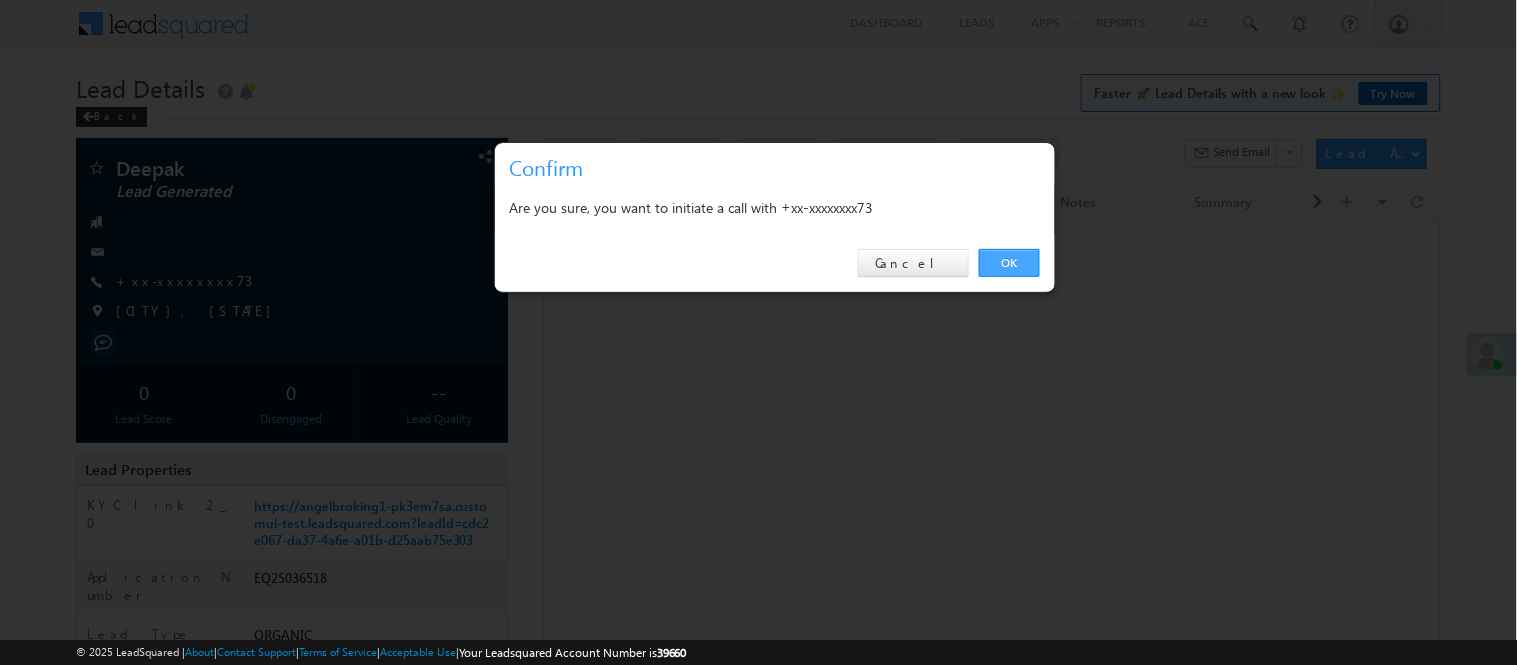 click on "OK" at bounding box center (1009, 263) 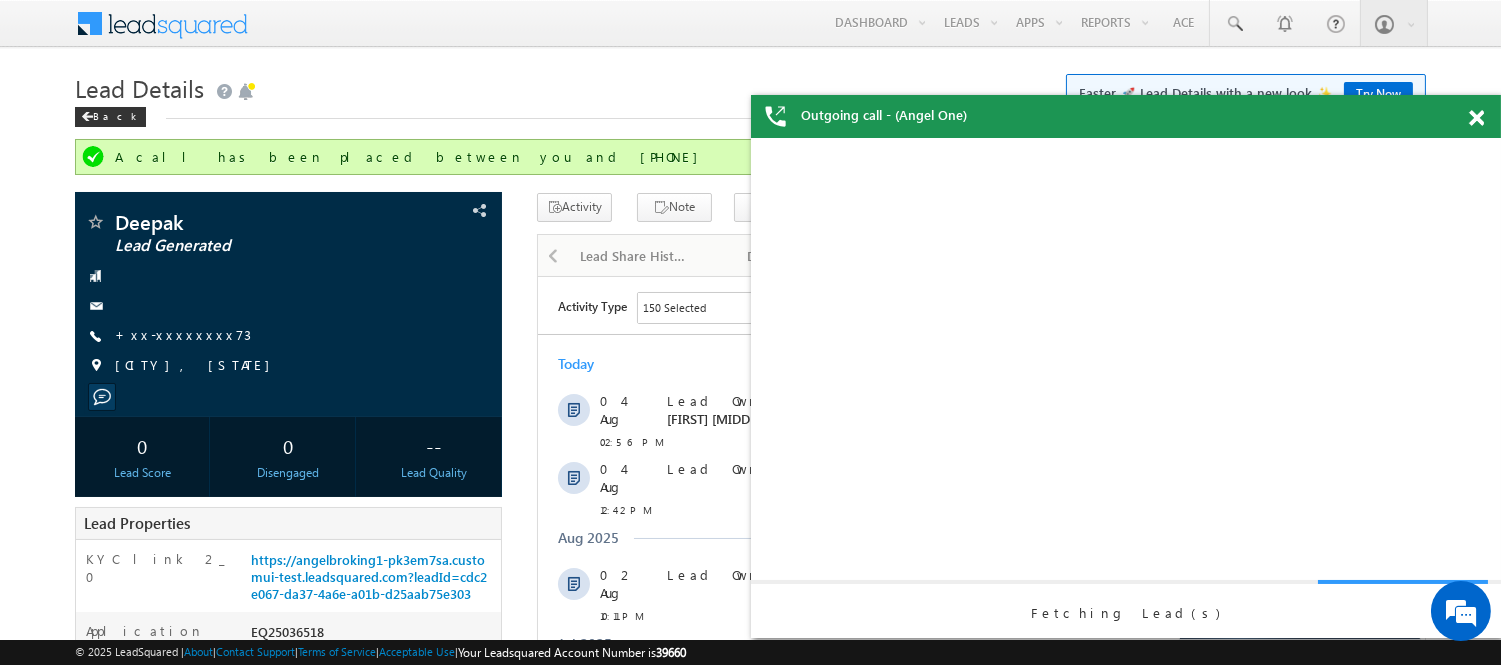 scroll, scrollTop: 0, scrollLeft: 0, axis: both 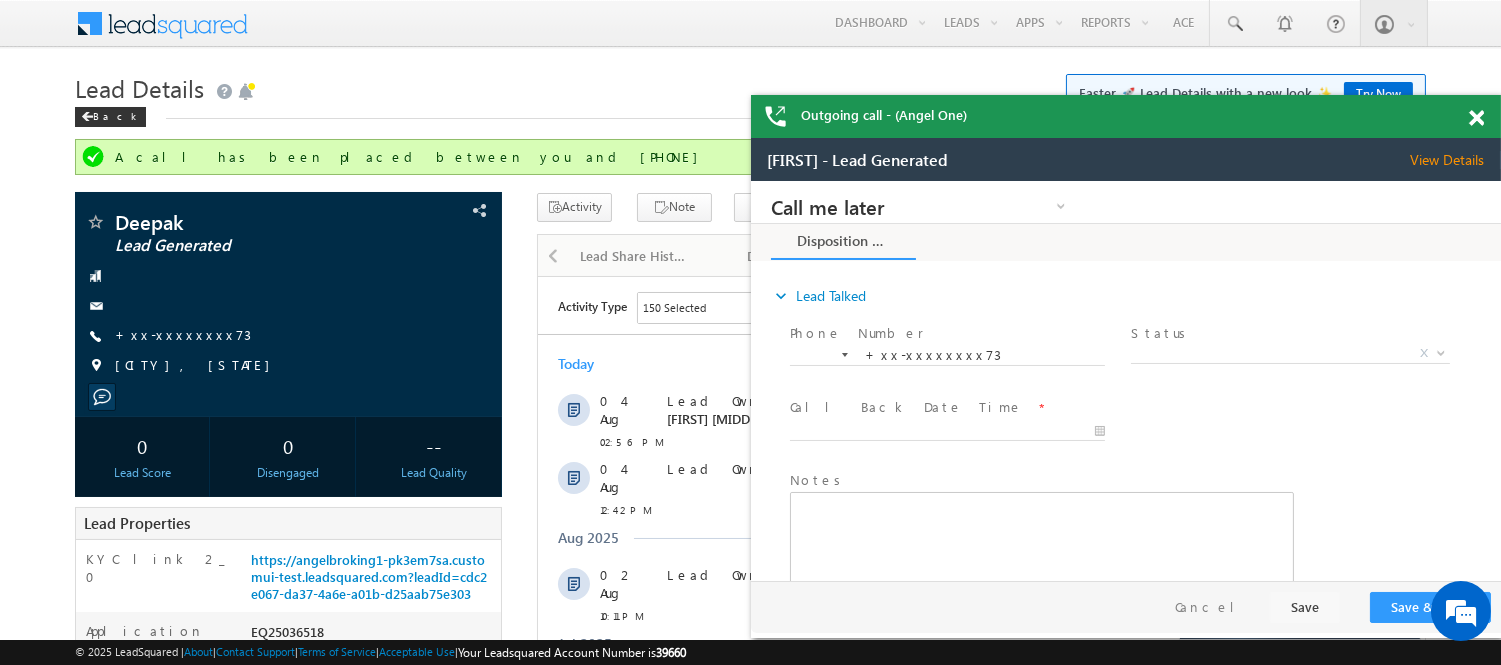 click at bounding box center [1476, 118] 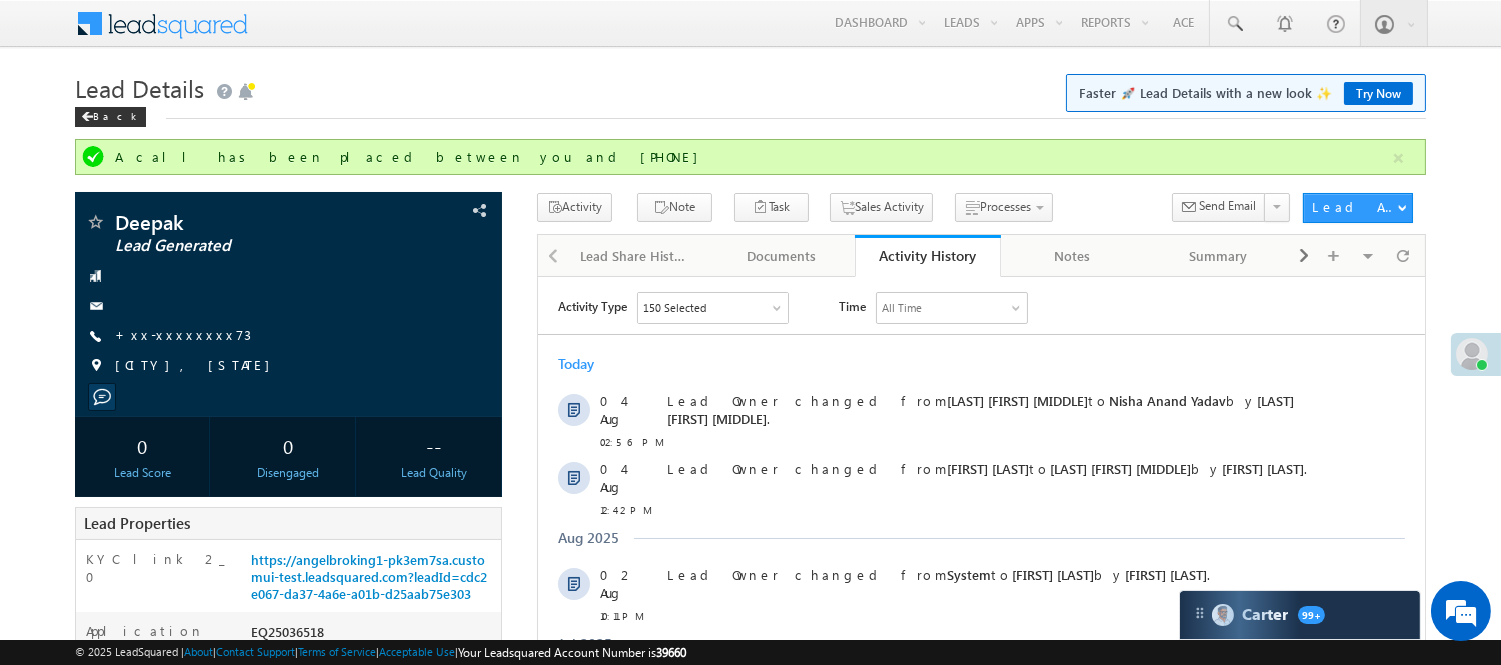 drag, startPoint x: 1422, startPoint y: 122, endPoint x: 1374, endPoint y: 117, distance: 48.259712 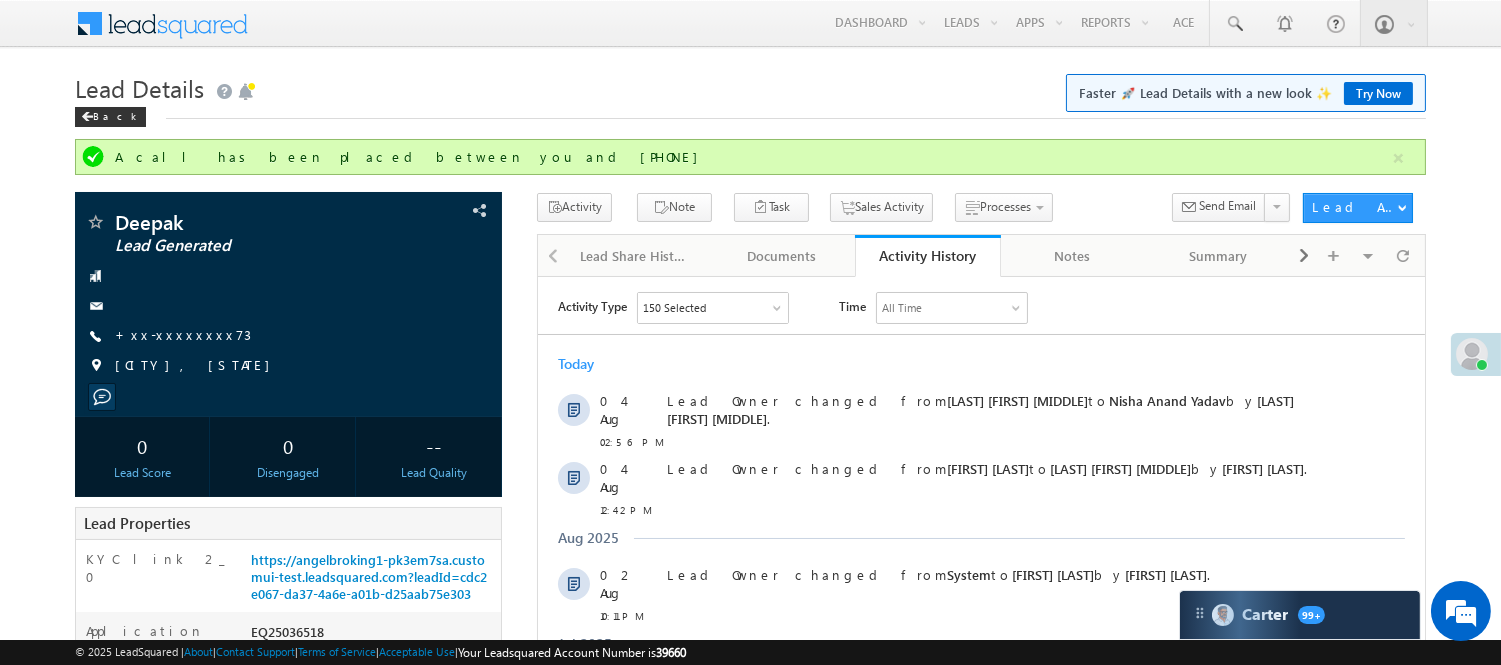 click on "Lead Details Faster 🚀 Lead Details with a new look ✨ Try Now    Back" at bounding box center [750, 103] 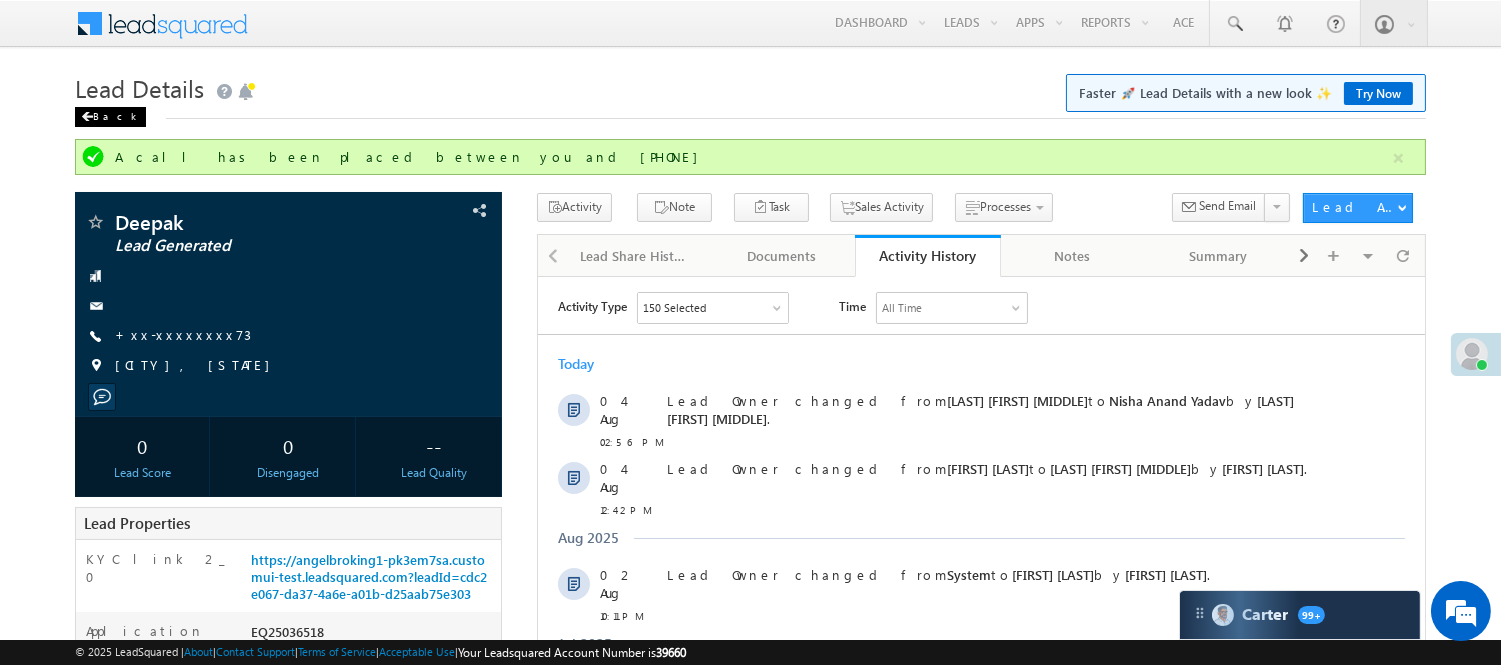 click on "Back" at bounding box center (110, 117) 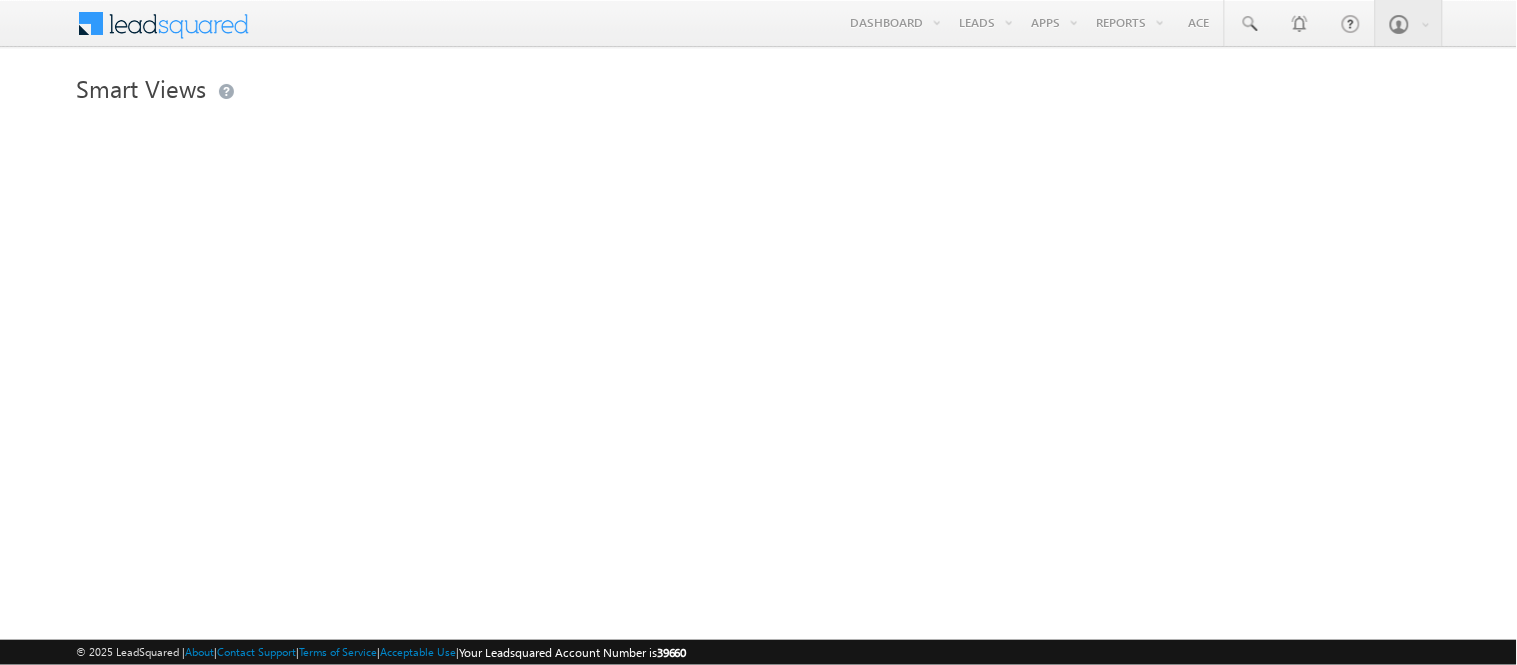 scroll, scrollTop: 0, scrollLeft: 0, axis: both 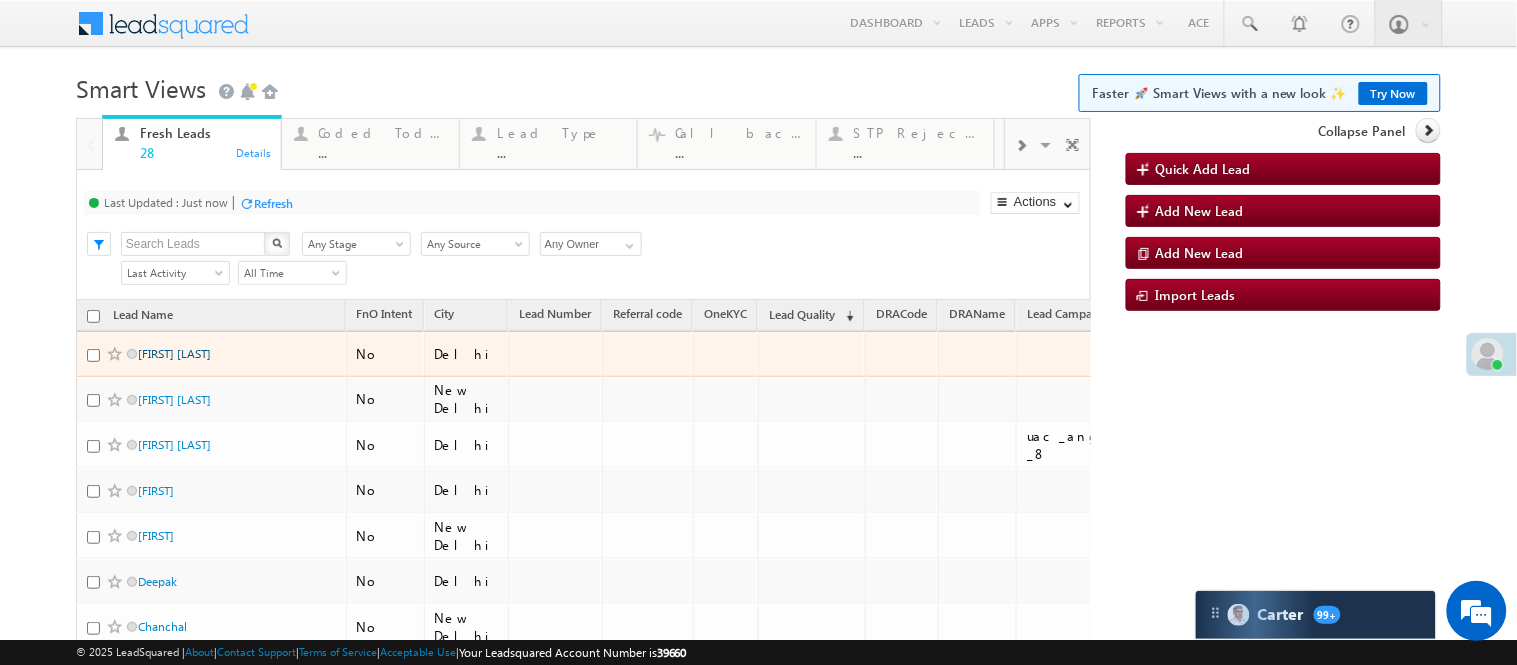 click on "[FIRST] [LAST]" at bounding box center [174, 353] 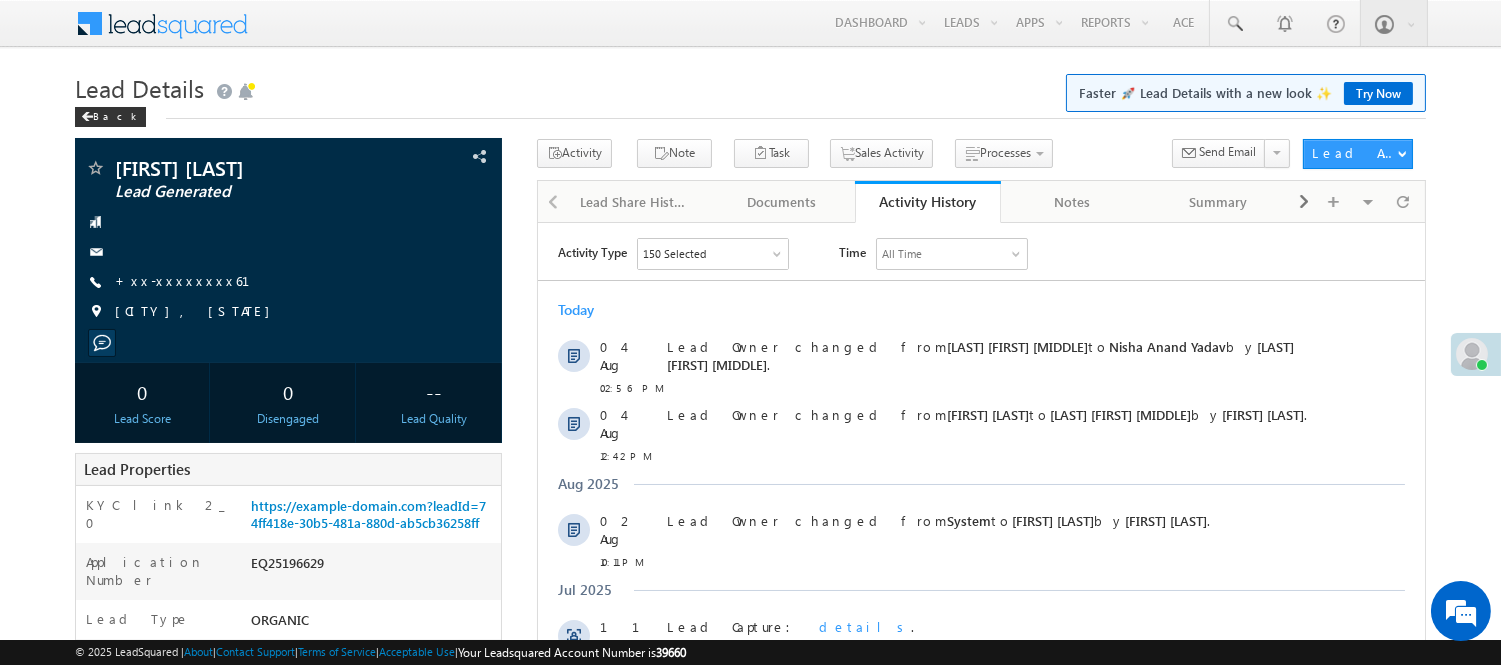 scroll, scrollTop: 0, scrollLeft: 0, axis: both 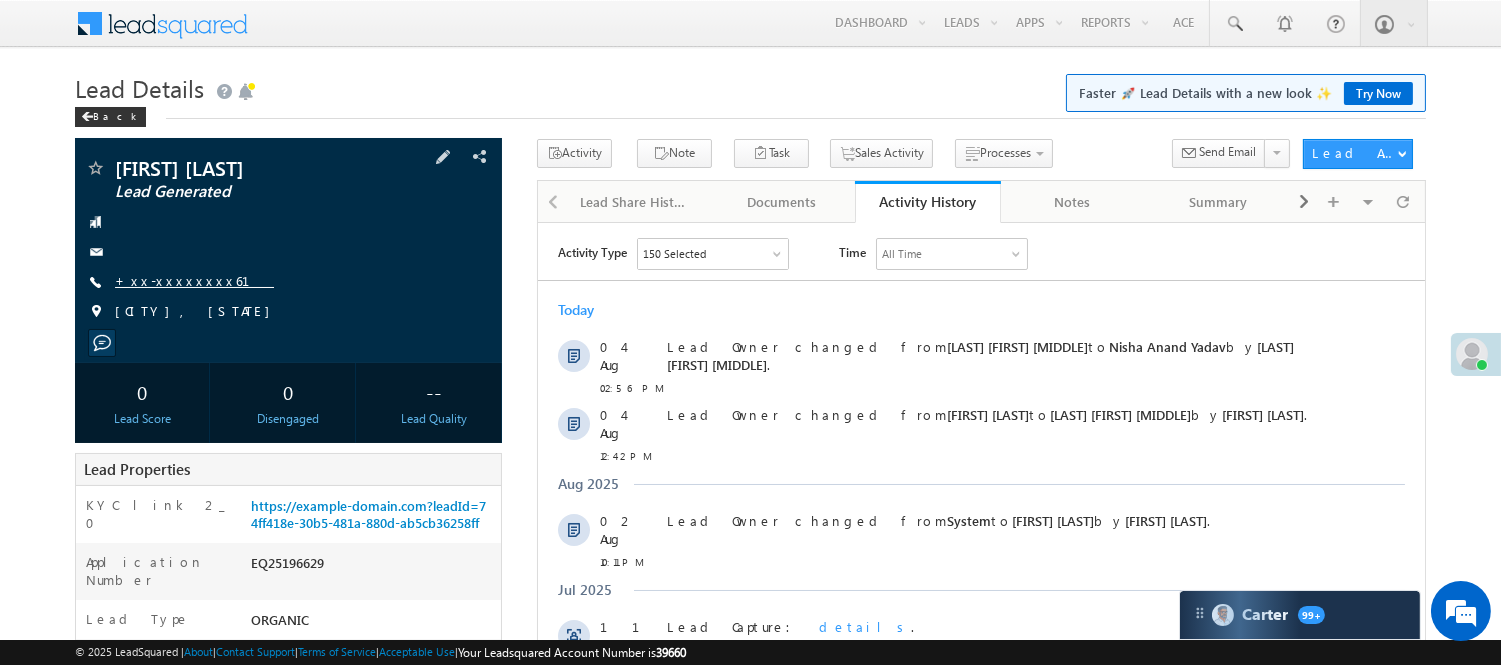 click on "+xx-xxxxxxxx61" at bounding box center (194, 280) 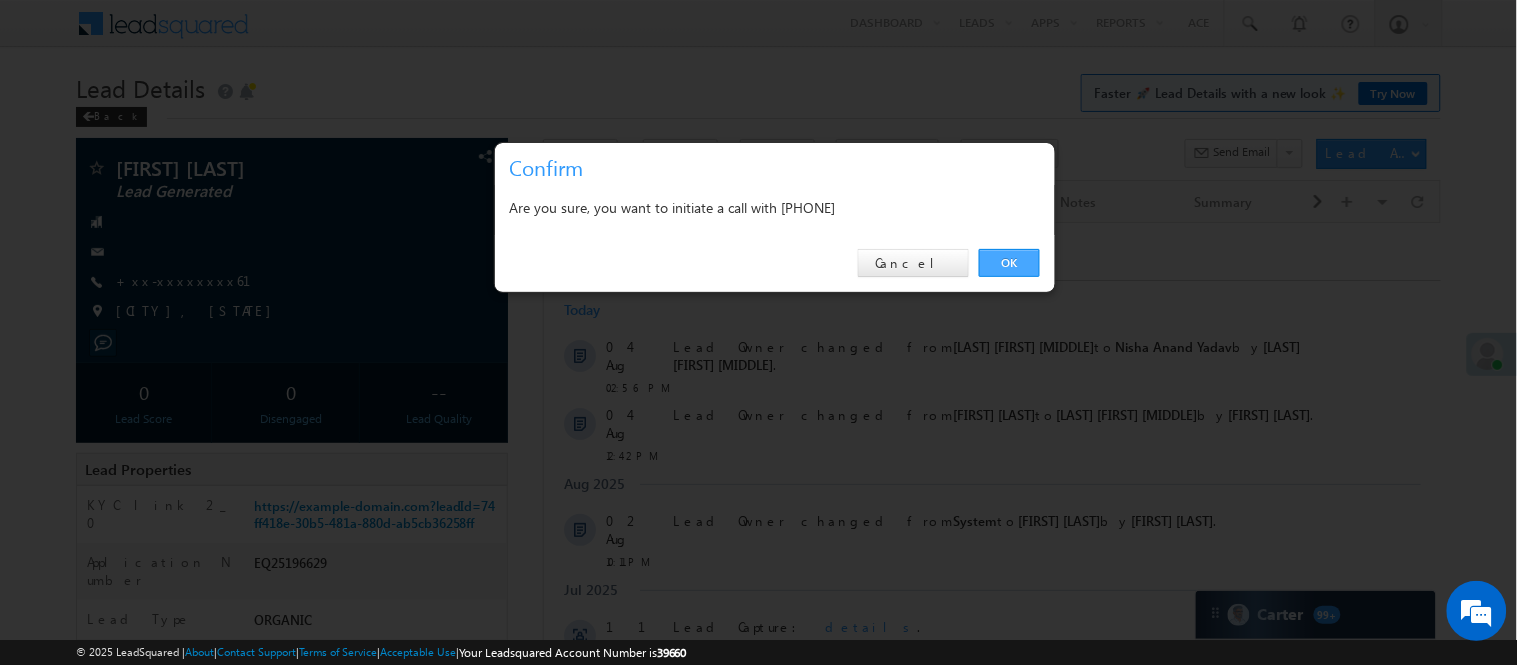 click on "OK" at bounding box center (1009, 263) 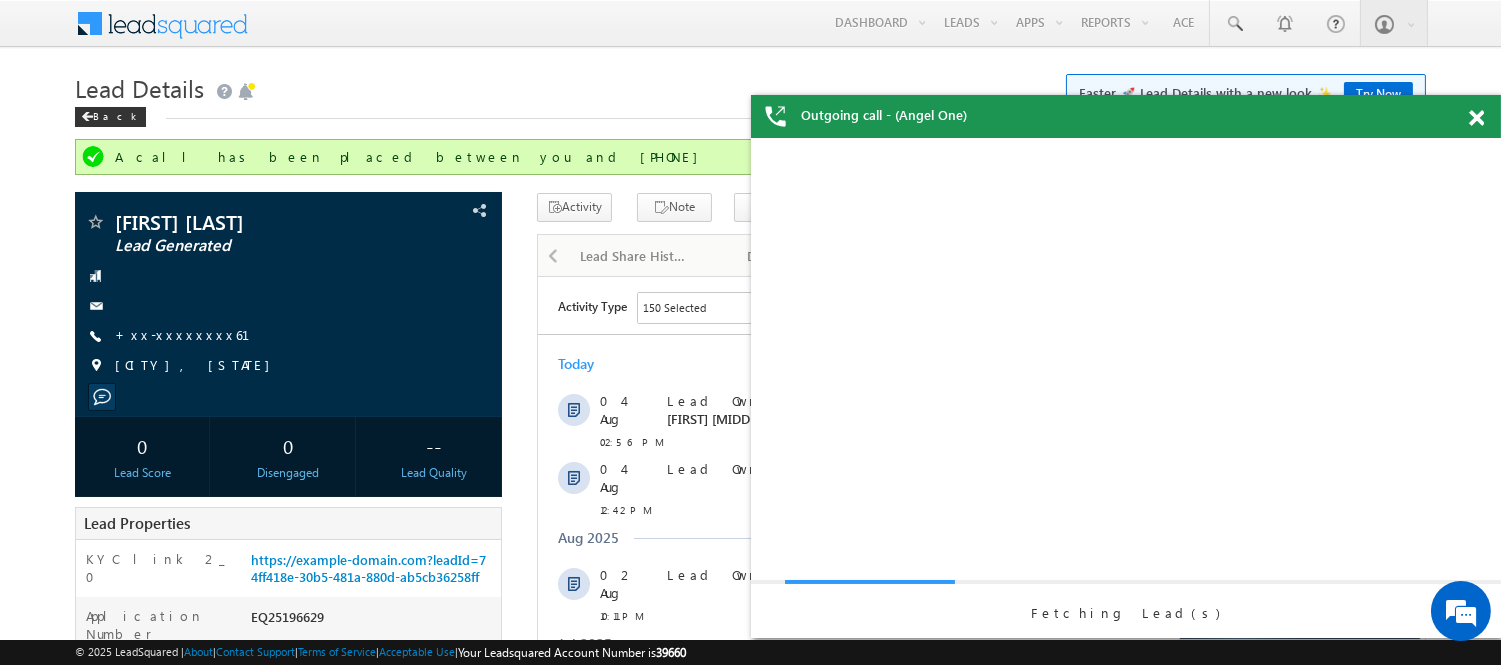scroll, scrollTop: 0, scrollLeft: 0, axis: both 